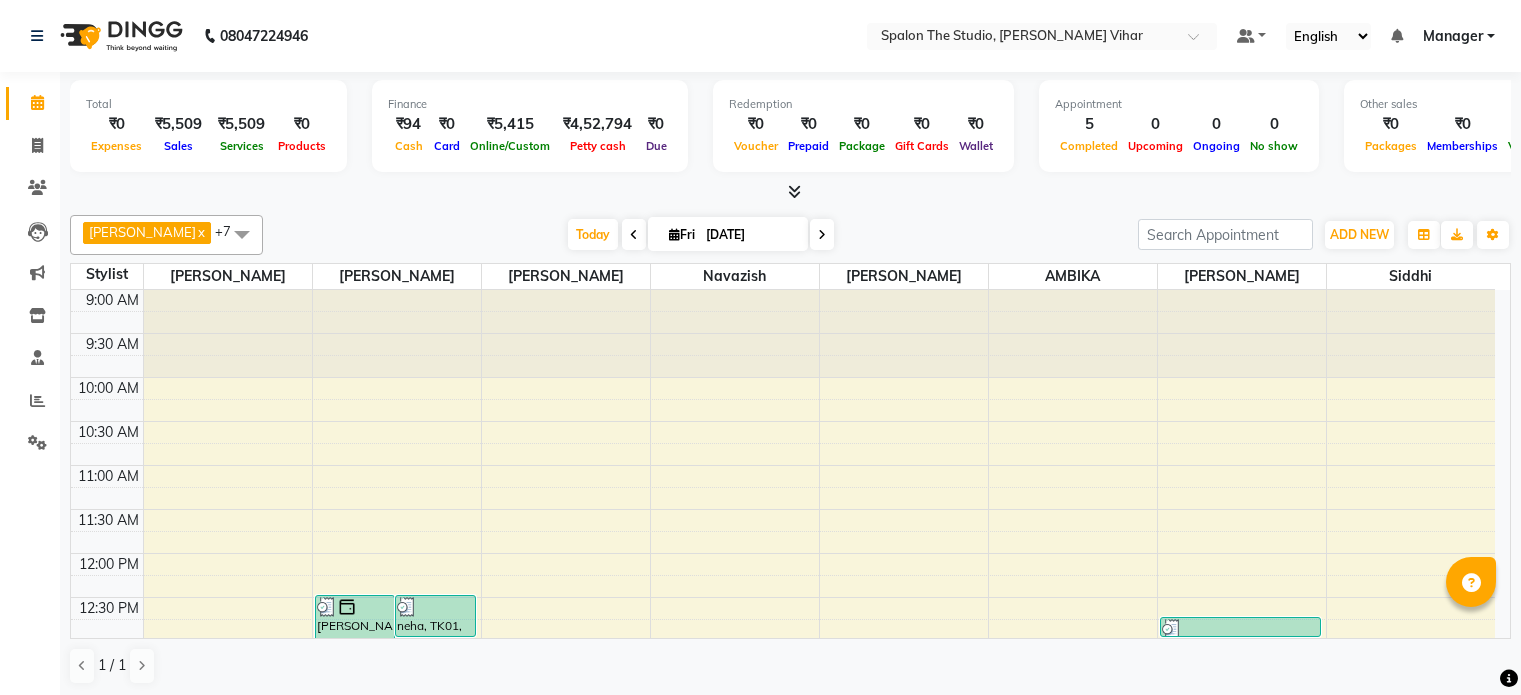 scroll, scrollTop: 0, scrollLeft: 0, axis: both 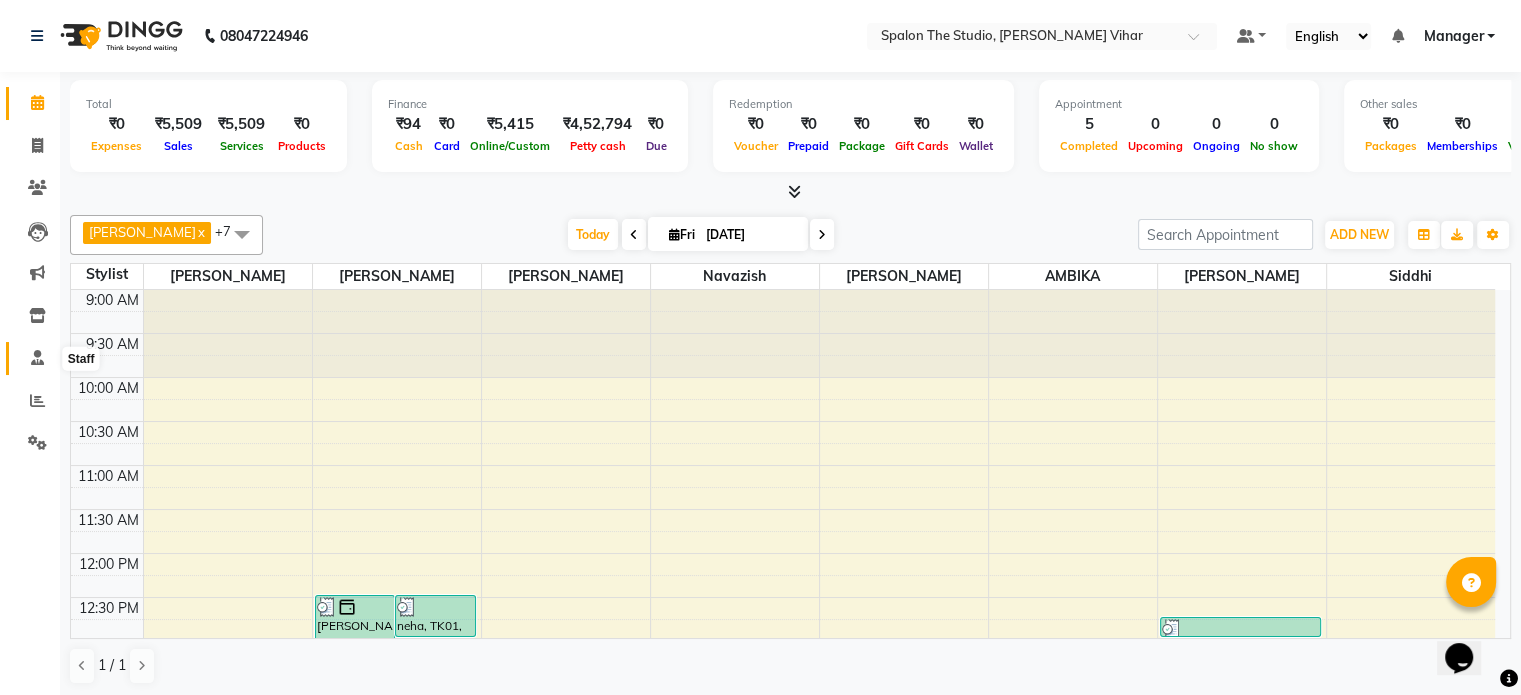 click 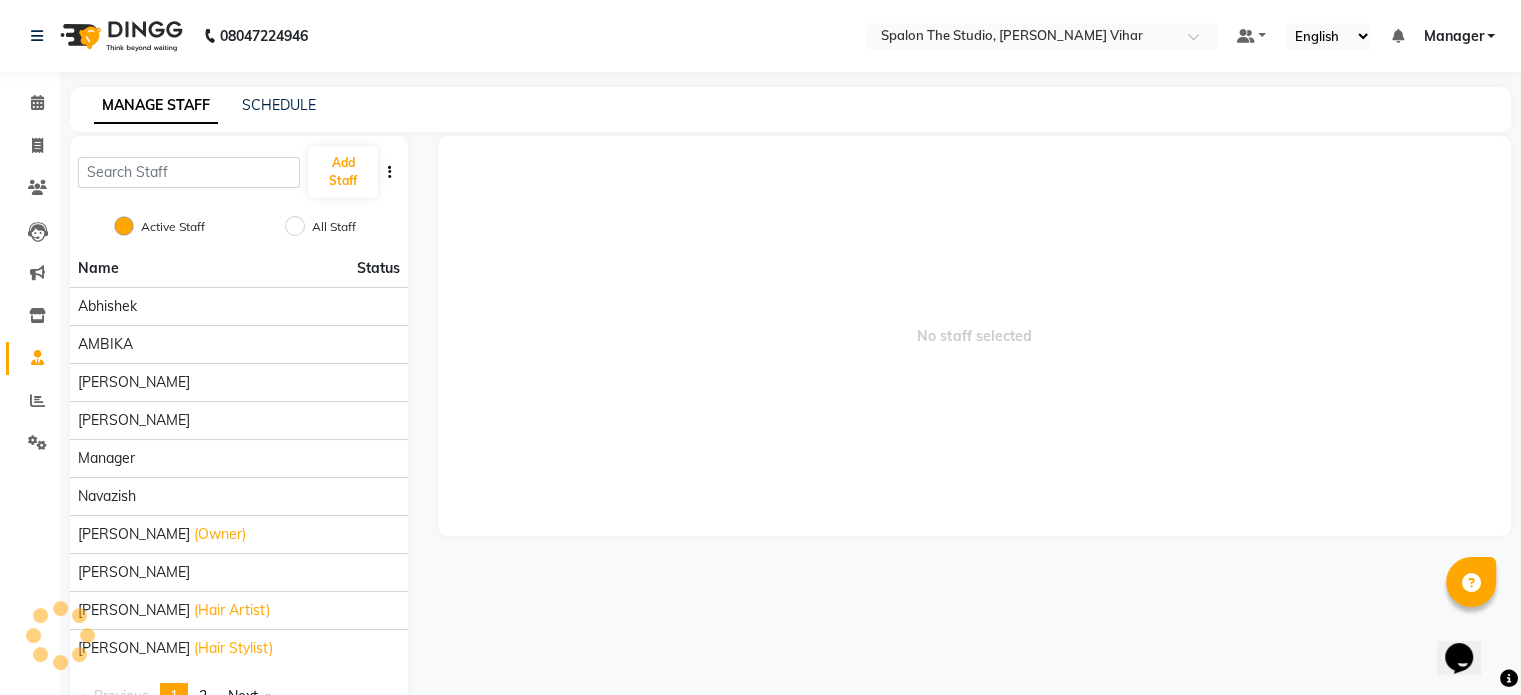 scroll, scrollTop: 0, scrollLeft: 0, axis: both 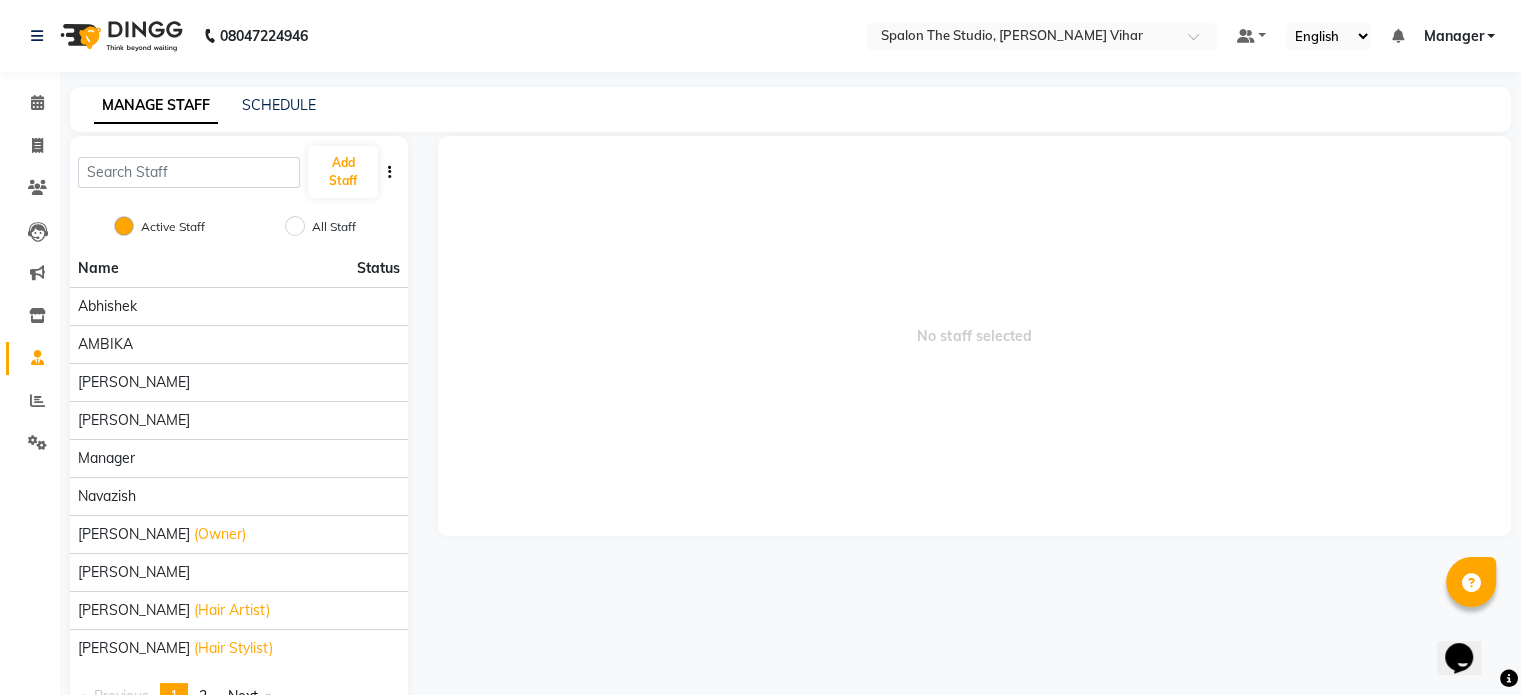 drag, startPoint x: 57, startPoint y: 229, endPoint x: 32, endPoint y: 184, distance: 51.47815 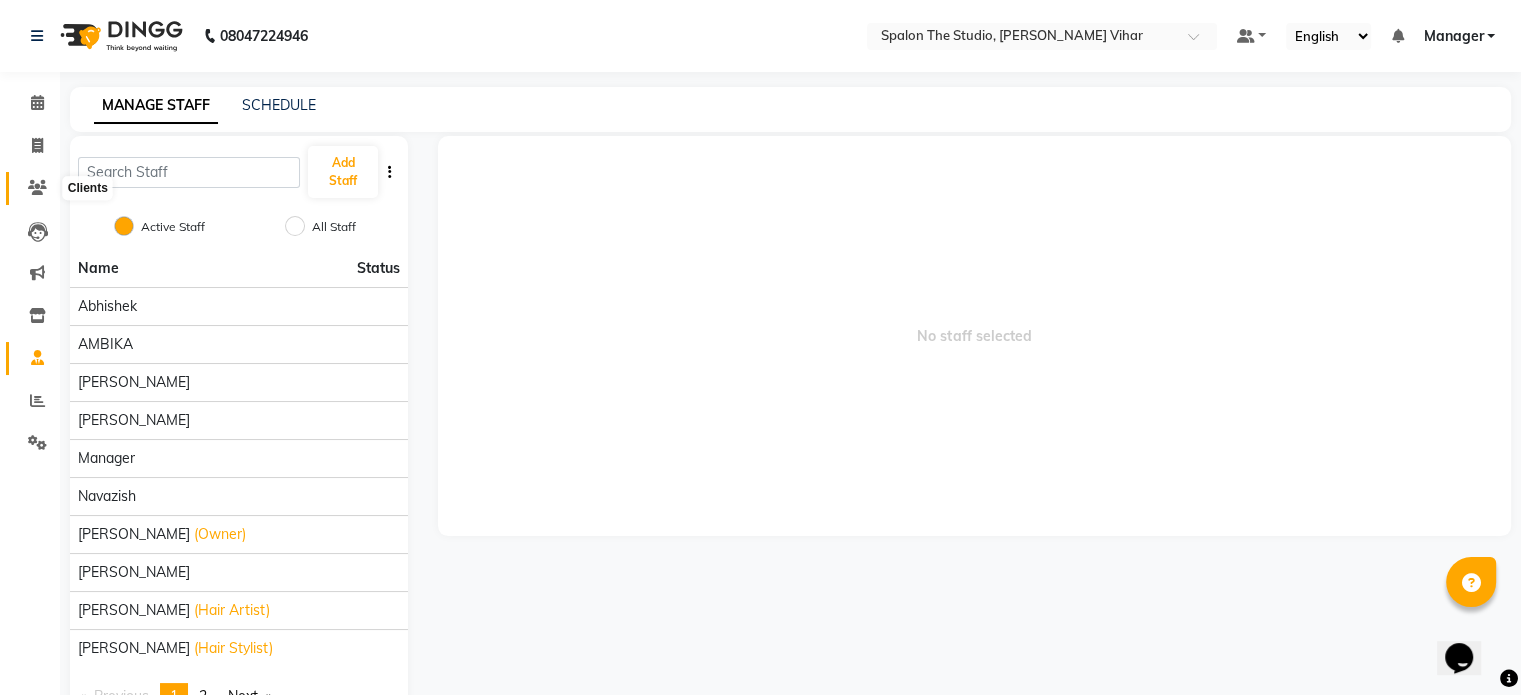 click 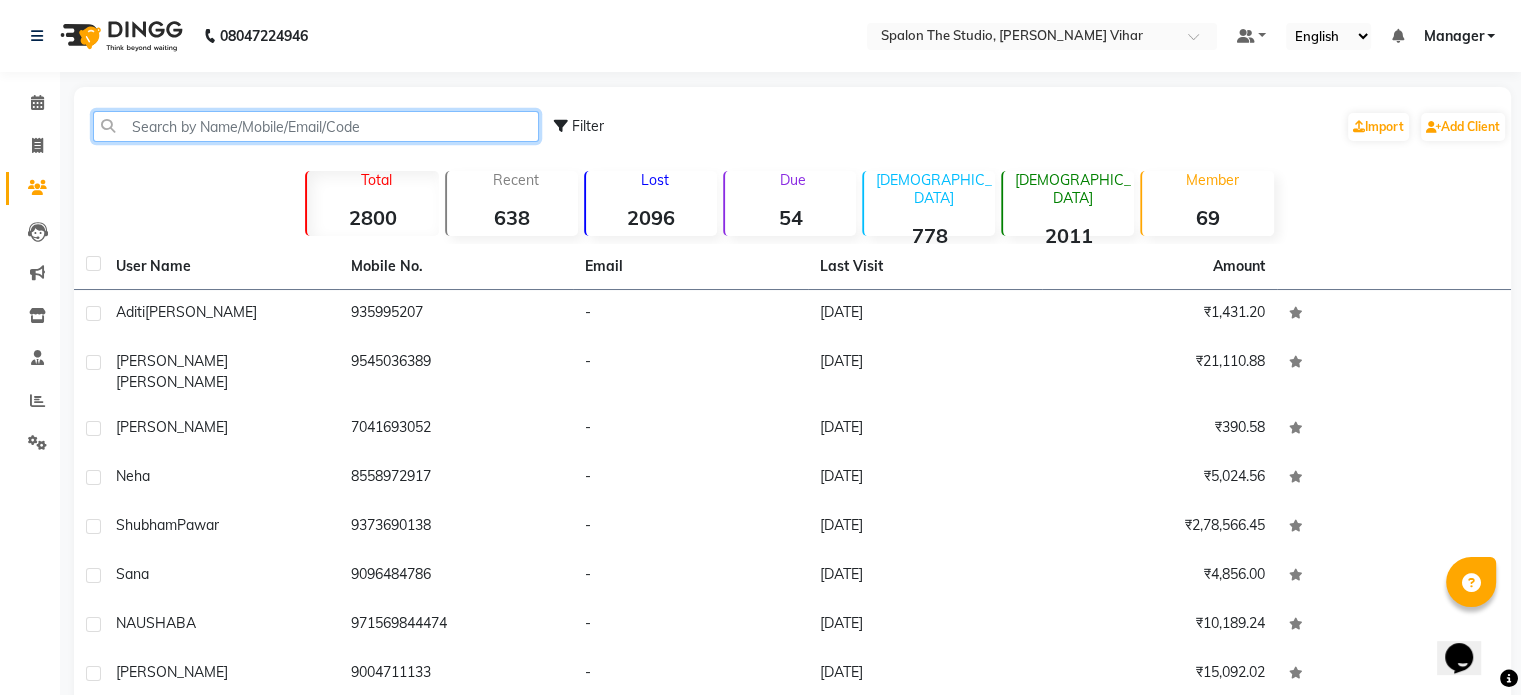click 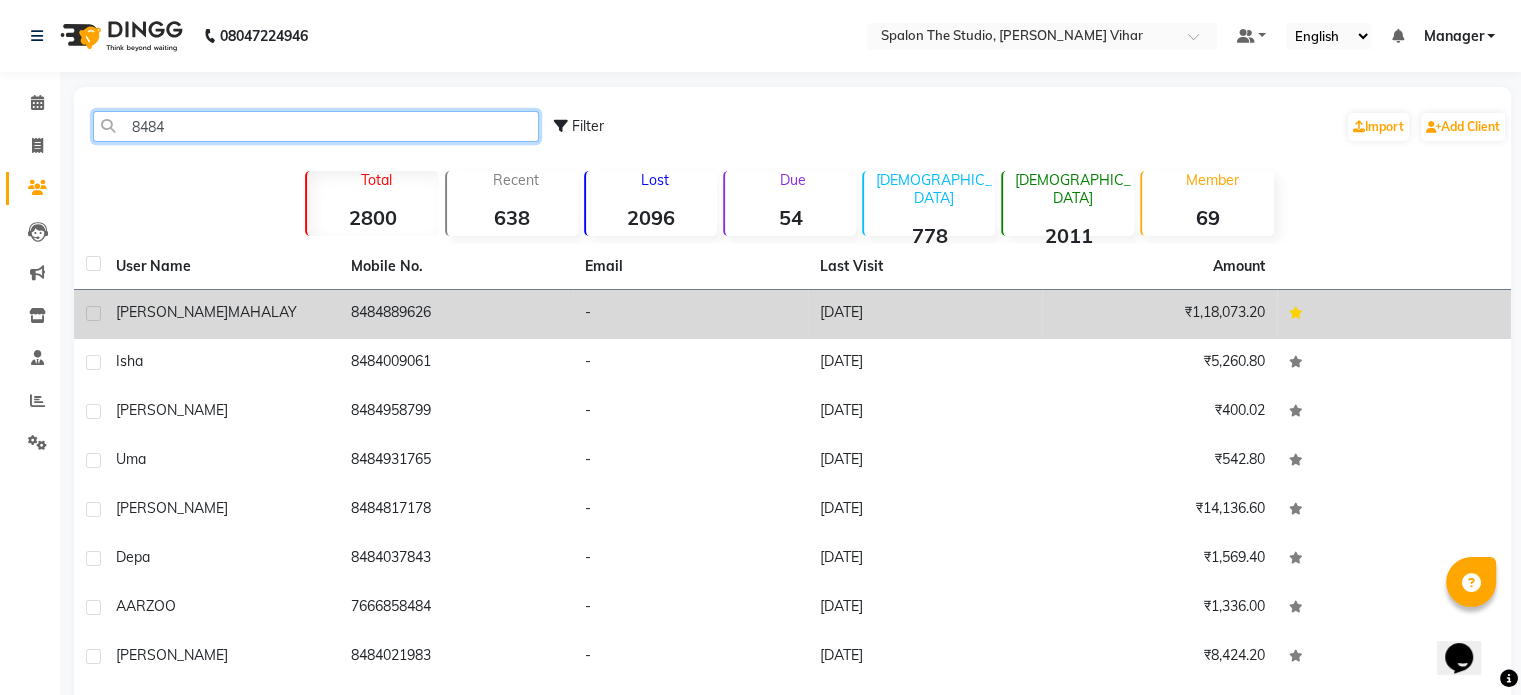 type on "8484" 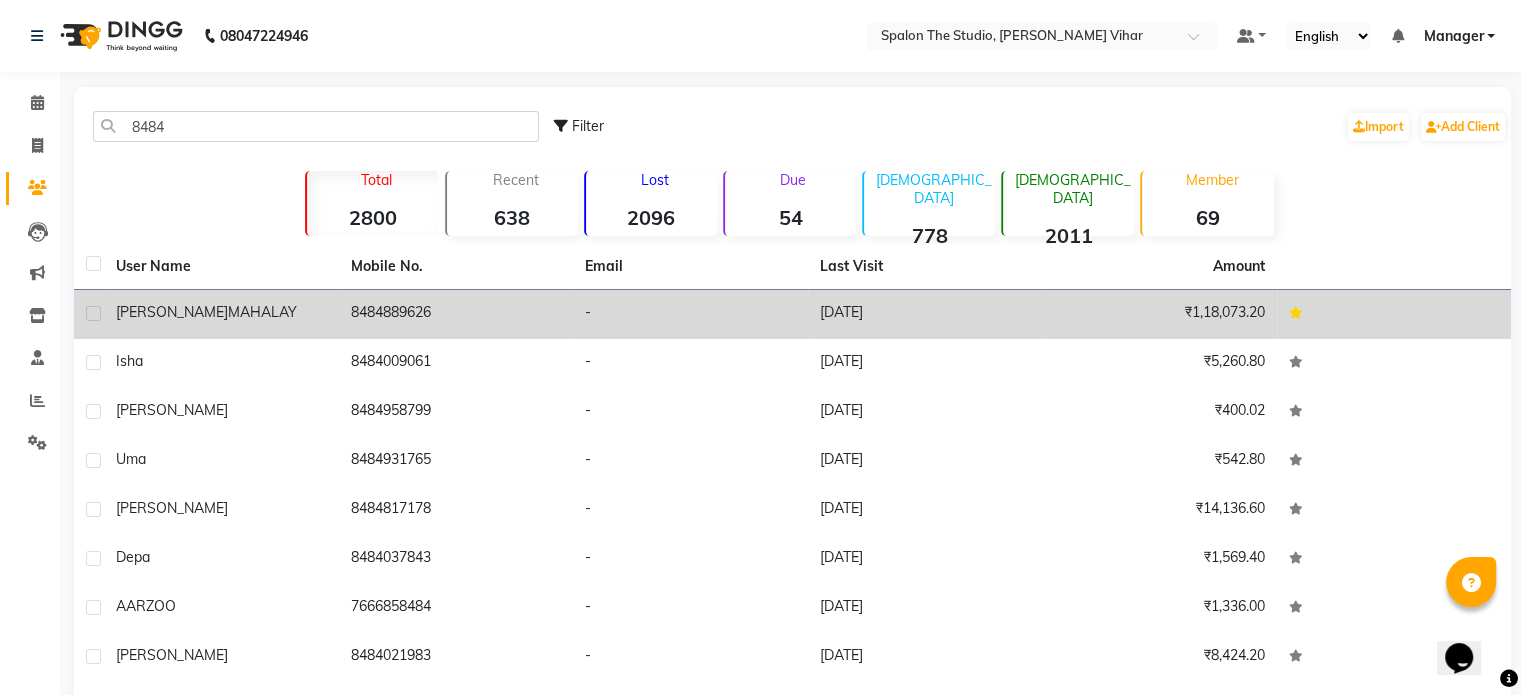 click on "[PERSON_NAME]" 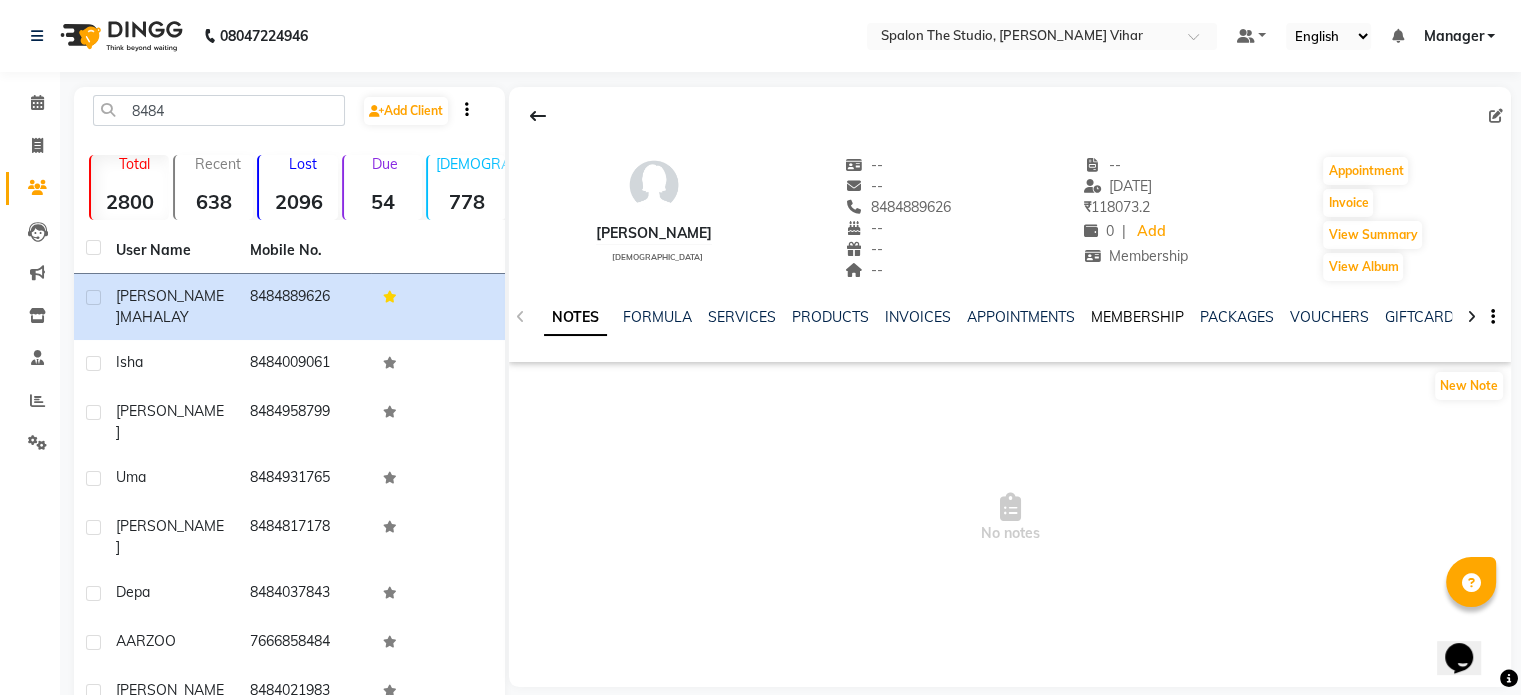 click on "MEMBERSHIP" 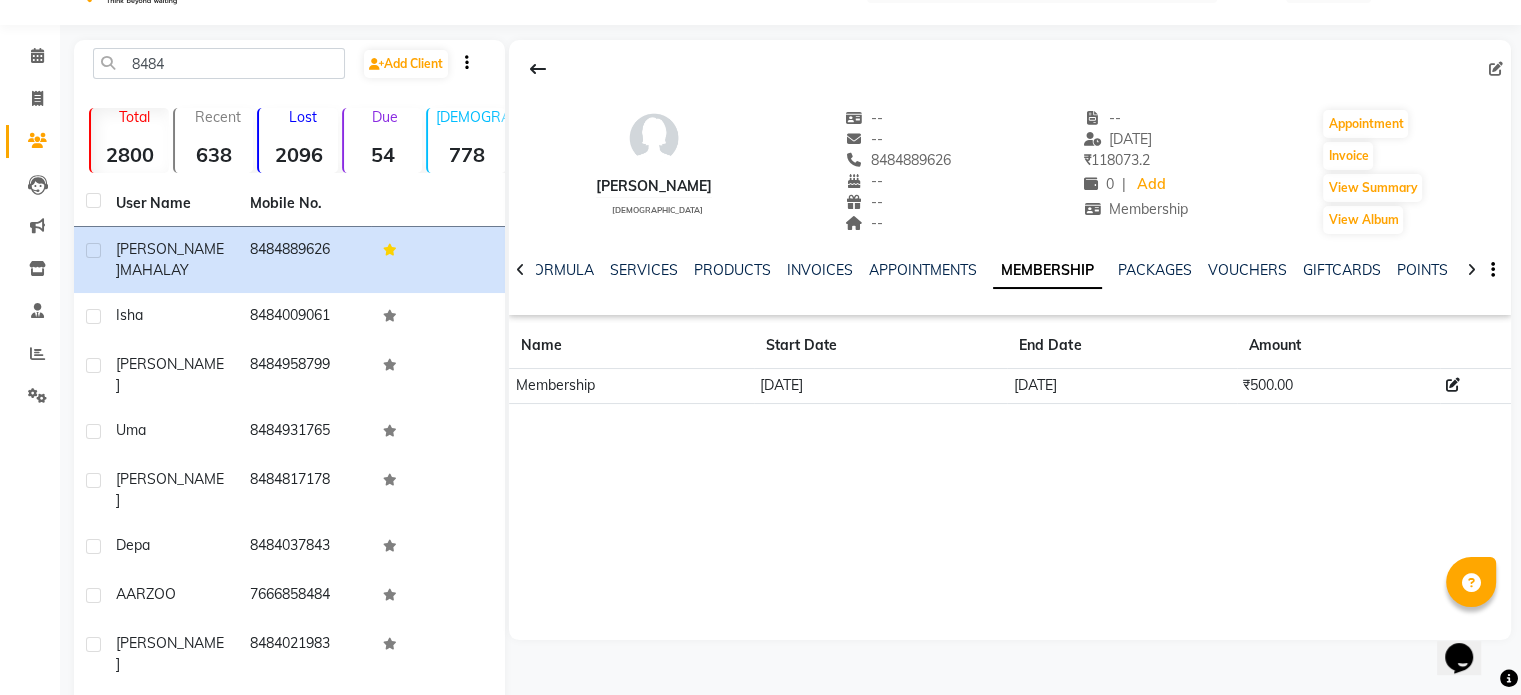scroll, scrollTop: 0, scrollLeft: 0, axis: both 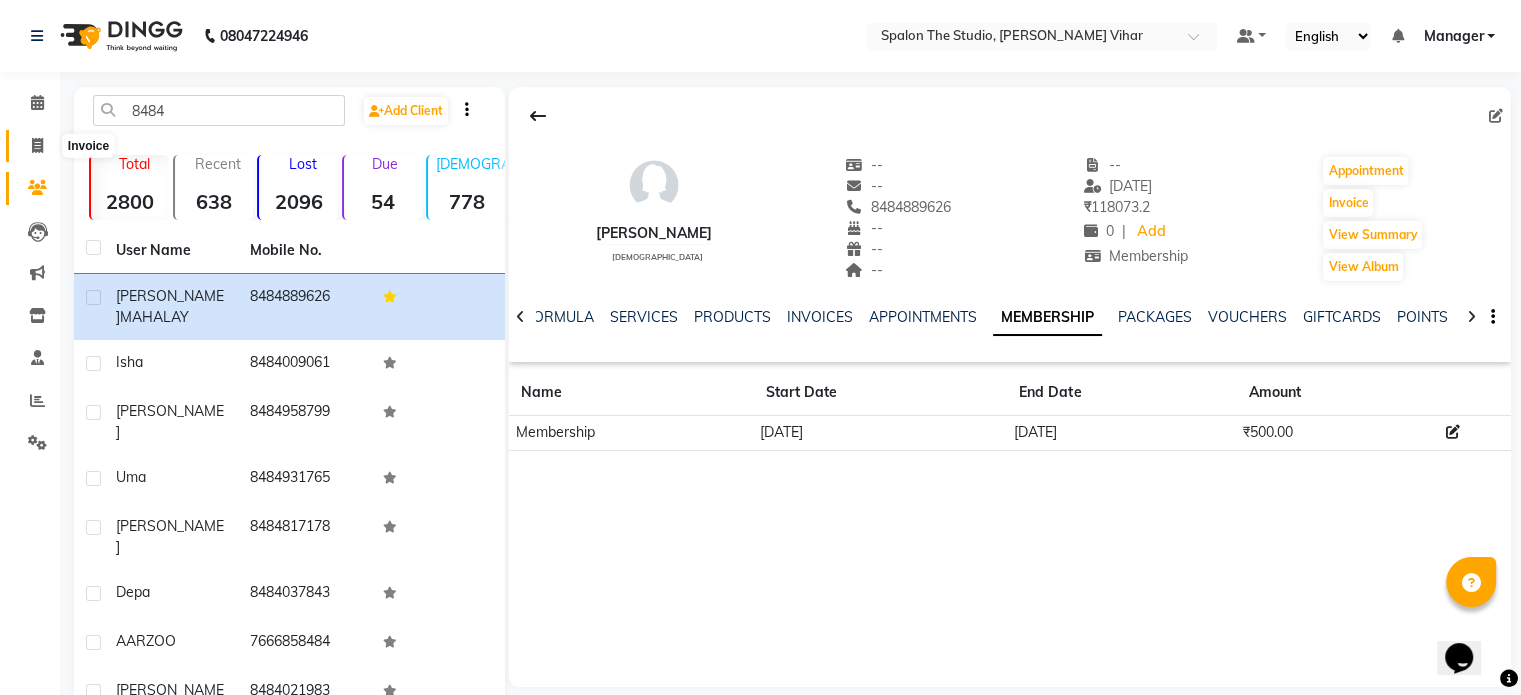 click 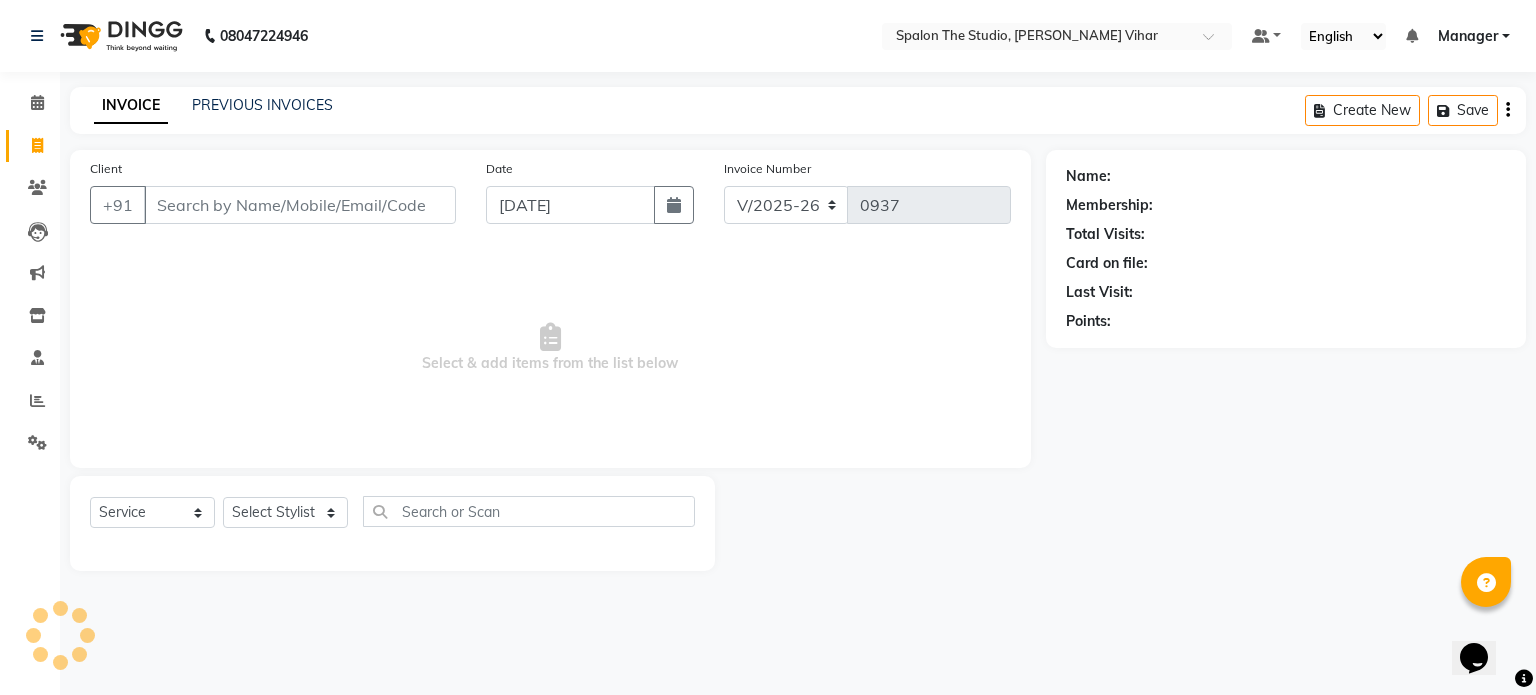 click on "Client" at bounding box center [300, 205] 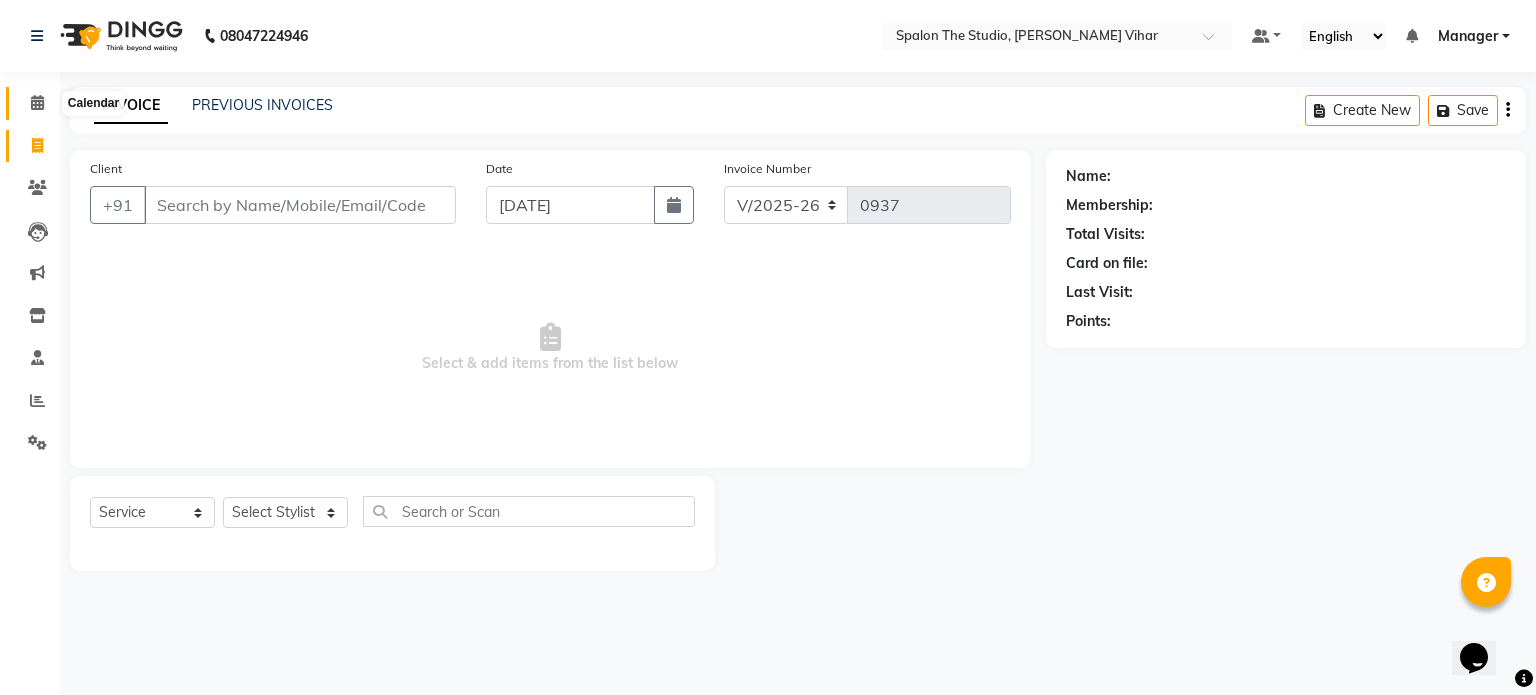 click 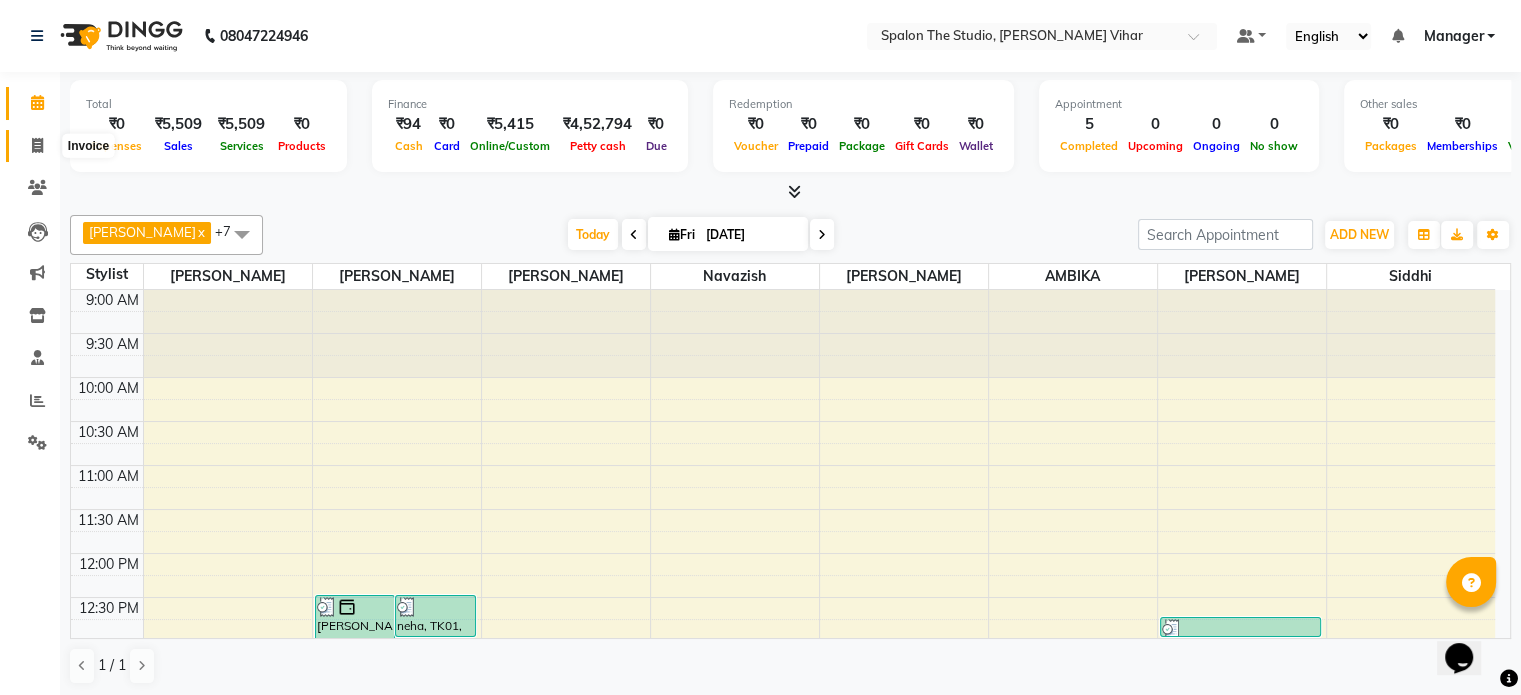 click 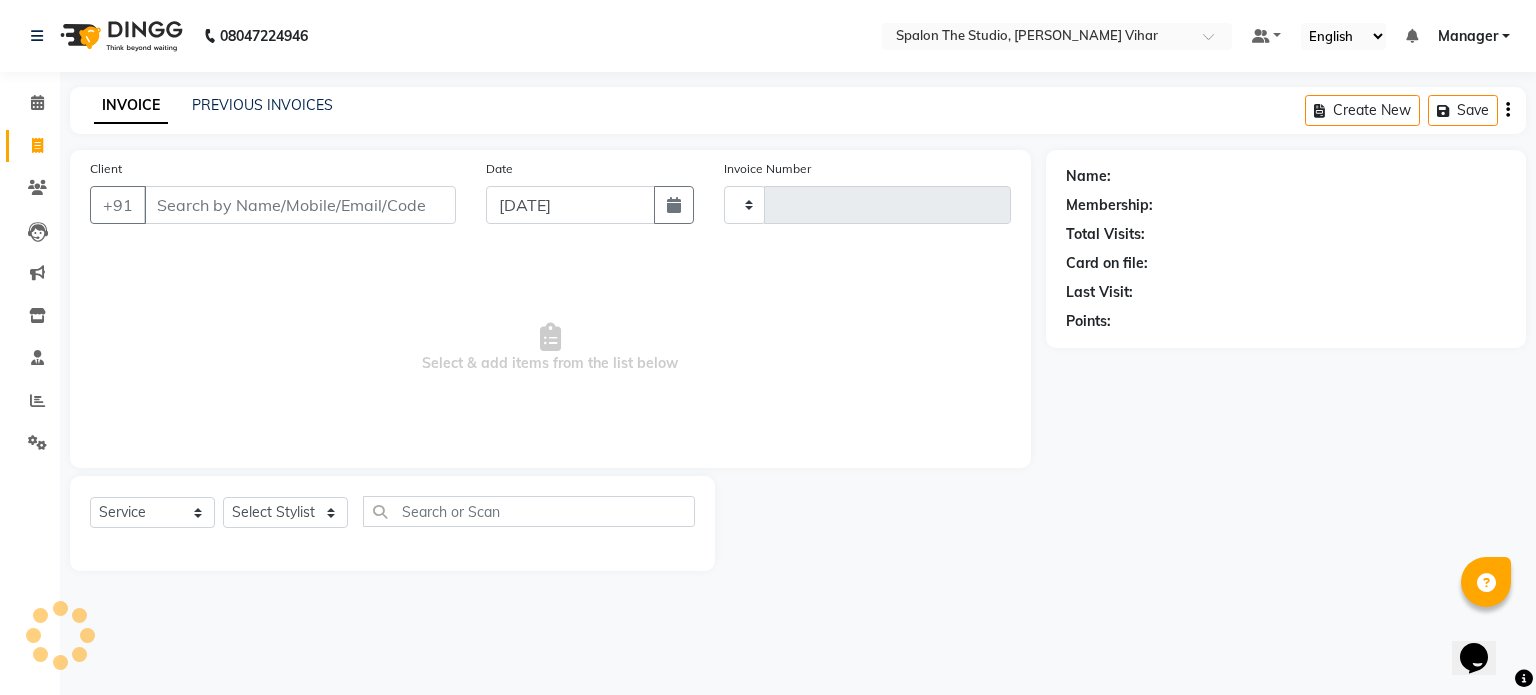 type on "0937" 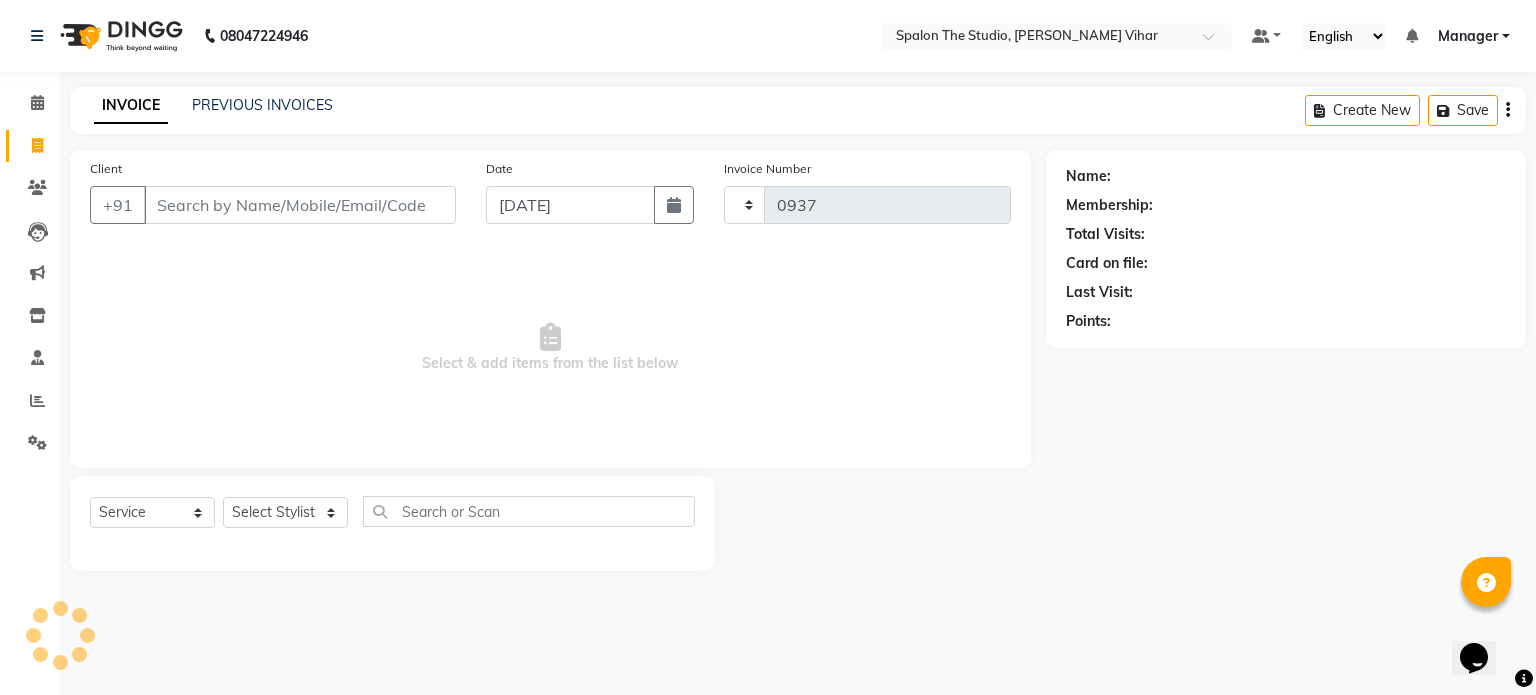 select on "903" 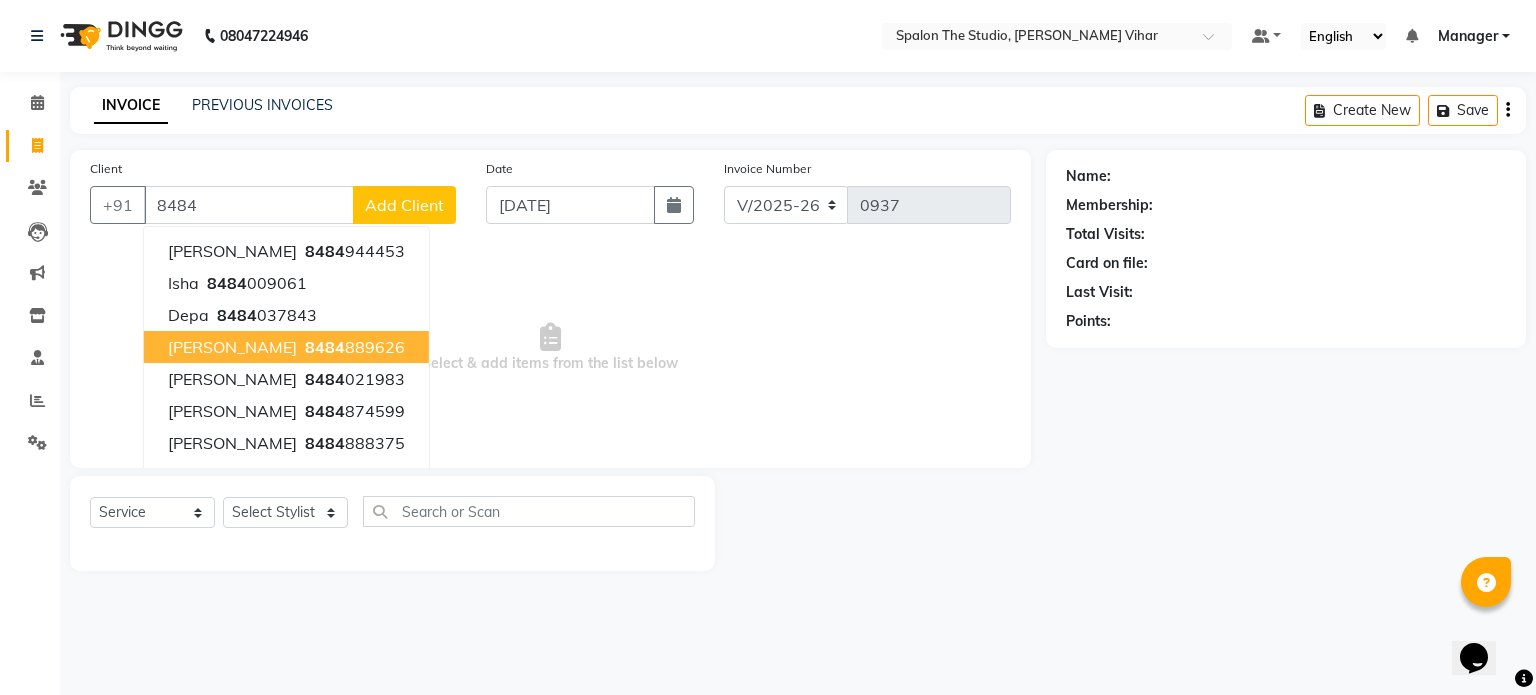 click on "[PERSON_NAME]" at bounding box center (232, 347) 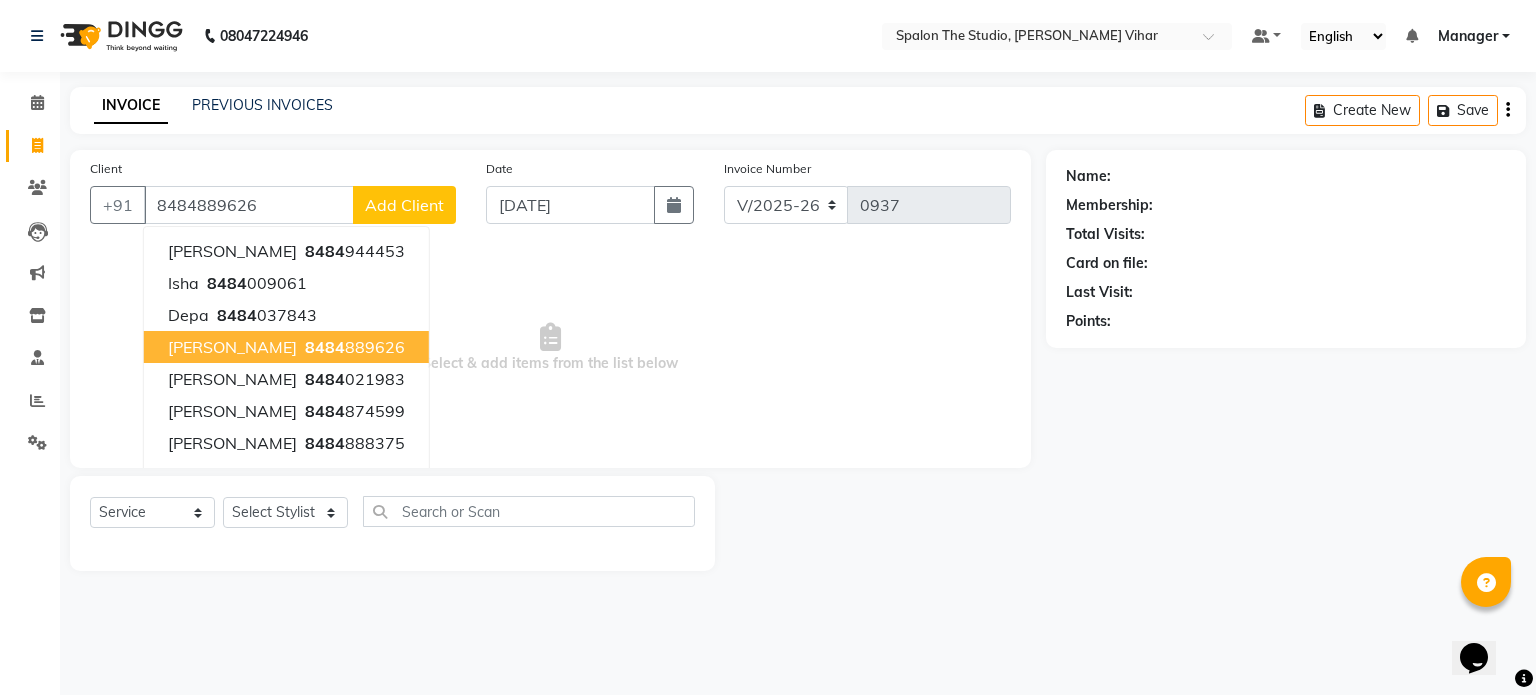 type on "8484889626" 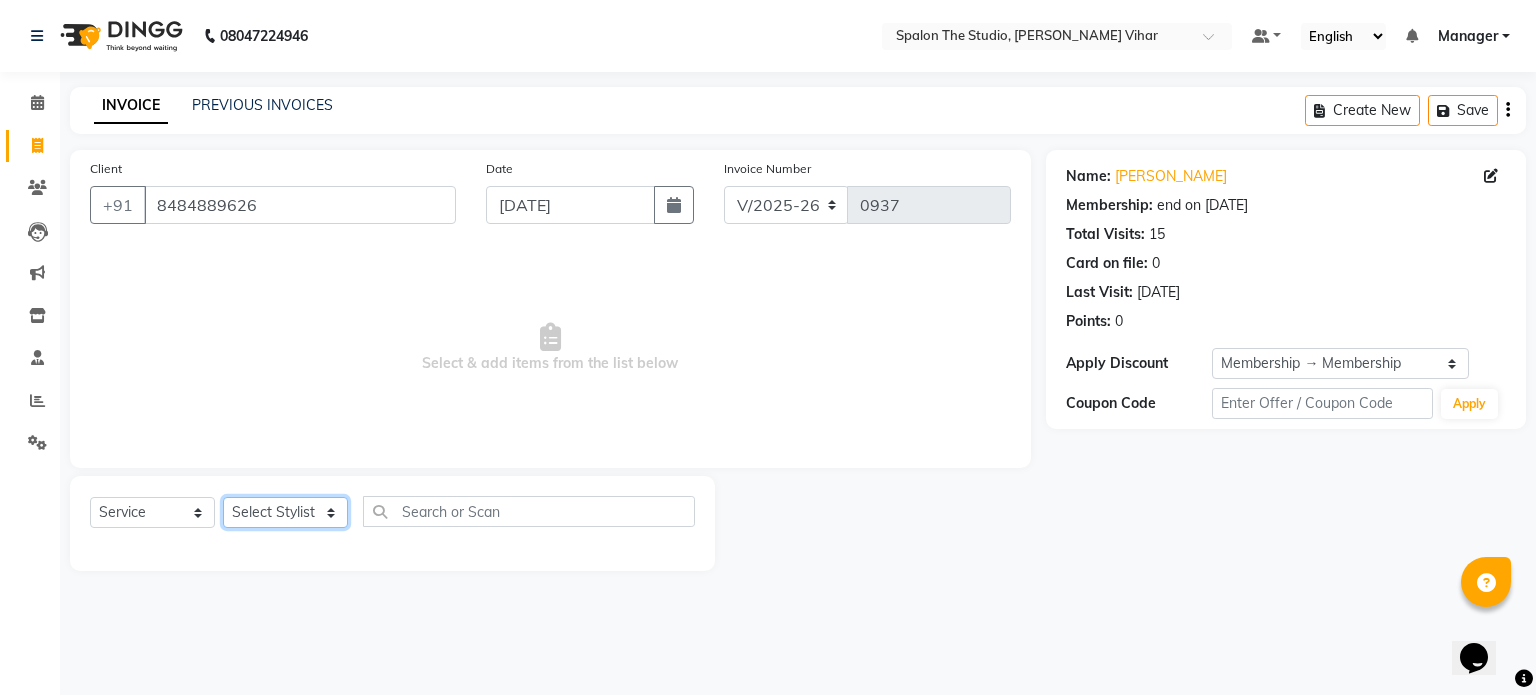 click on "Select Stylist [PERSON_NAME] [PERSON_NAME] Manager navazish [PERSON_NAME] [PERSON_NAME] [PERSON_NAME] [PERSON_NAME]" 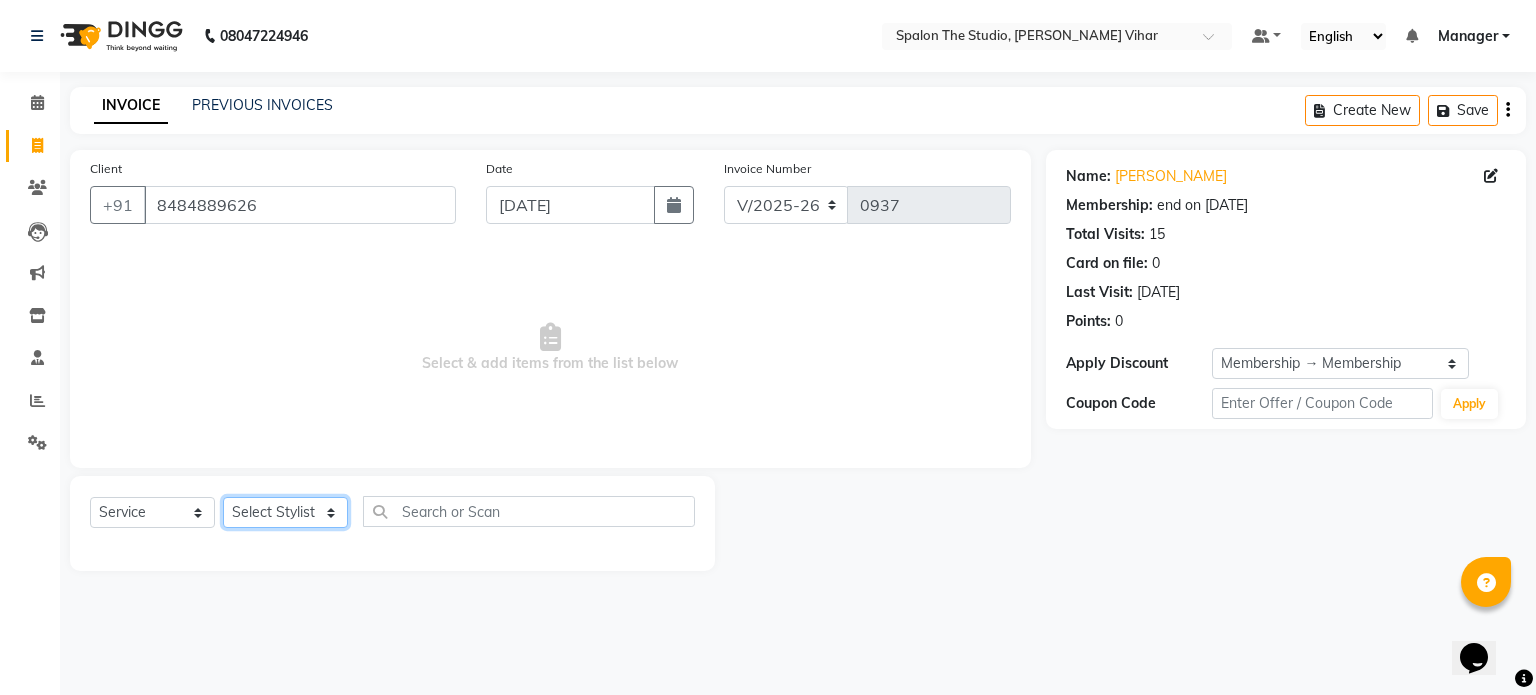 select on "63680" 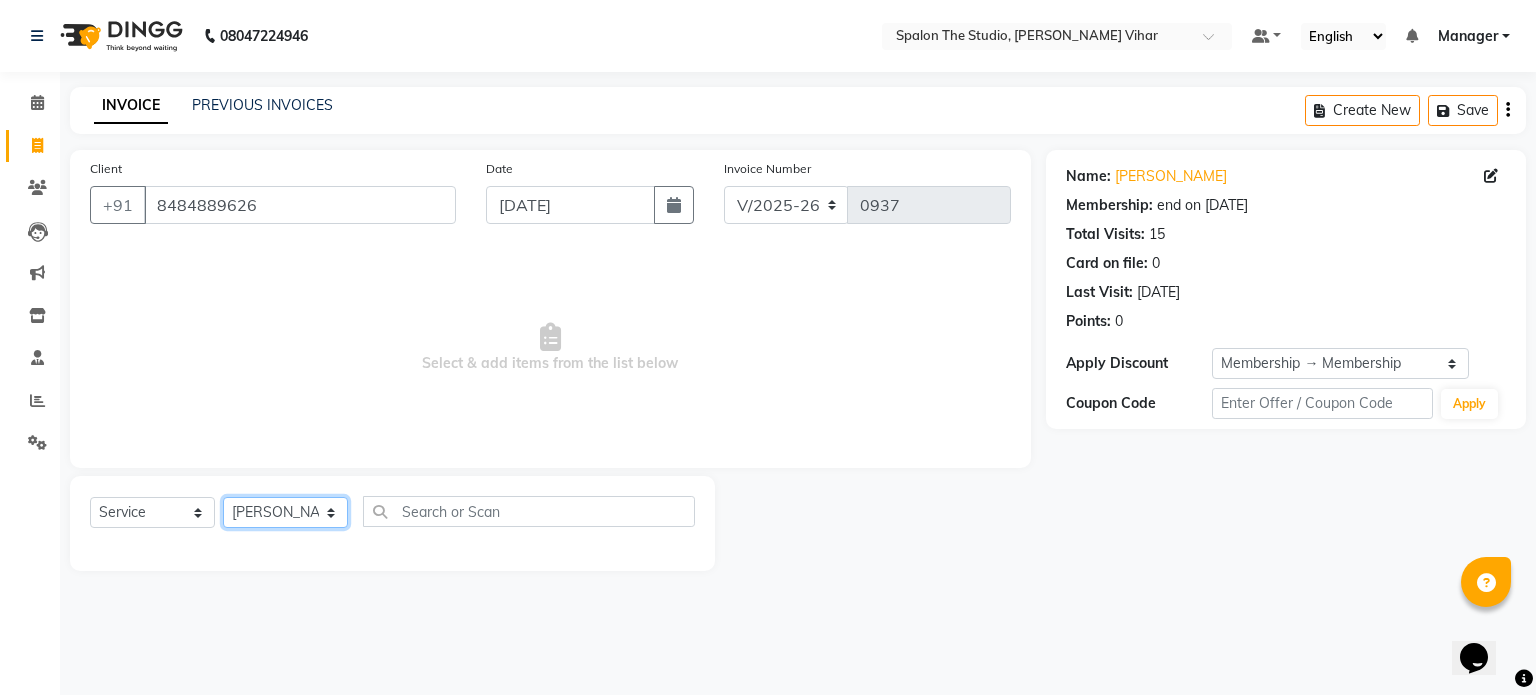 click on "Select Stylist [PERSON_NAME] [PERSON_NAME] Manager navazish [PERSON_NAME] [PERSON_NAME] [PERSON_NAME] [PERSON_NAME]" 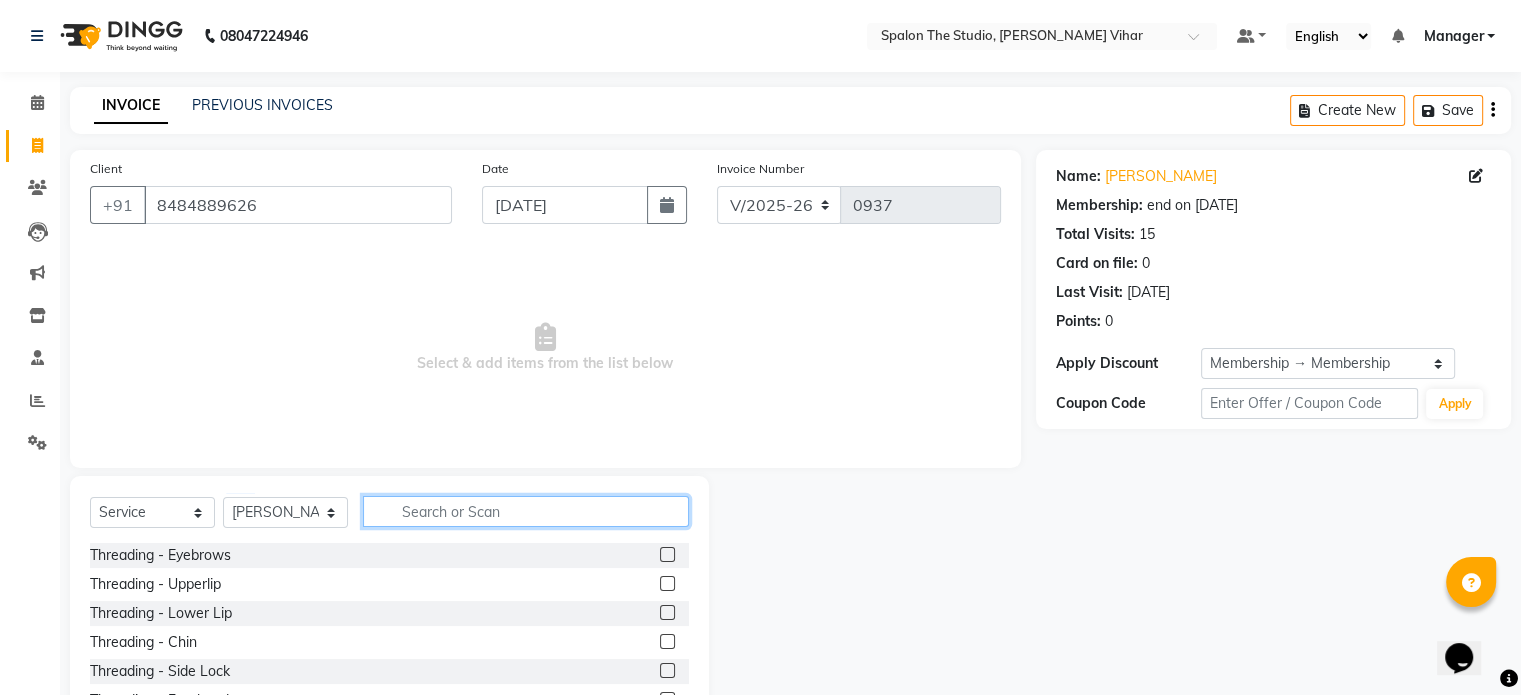 click 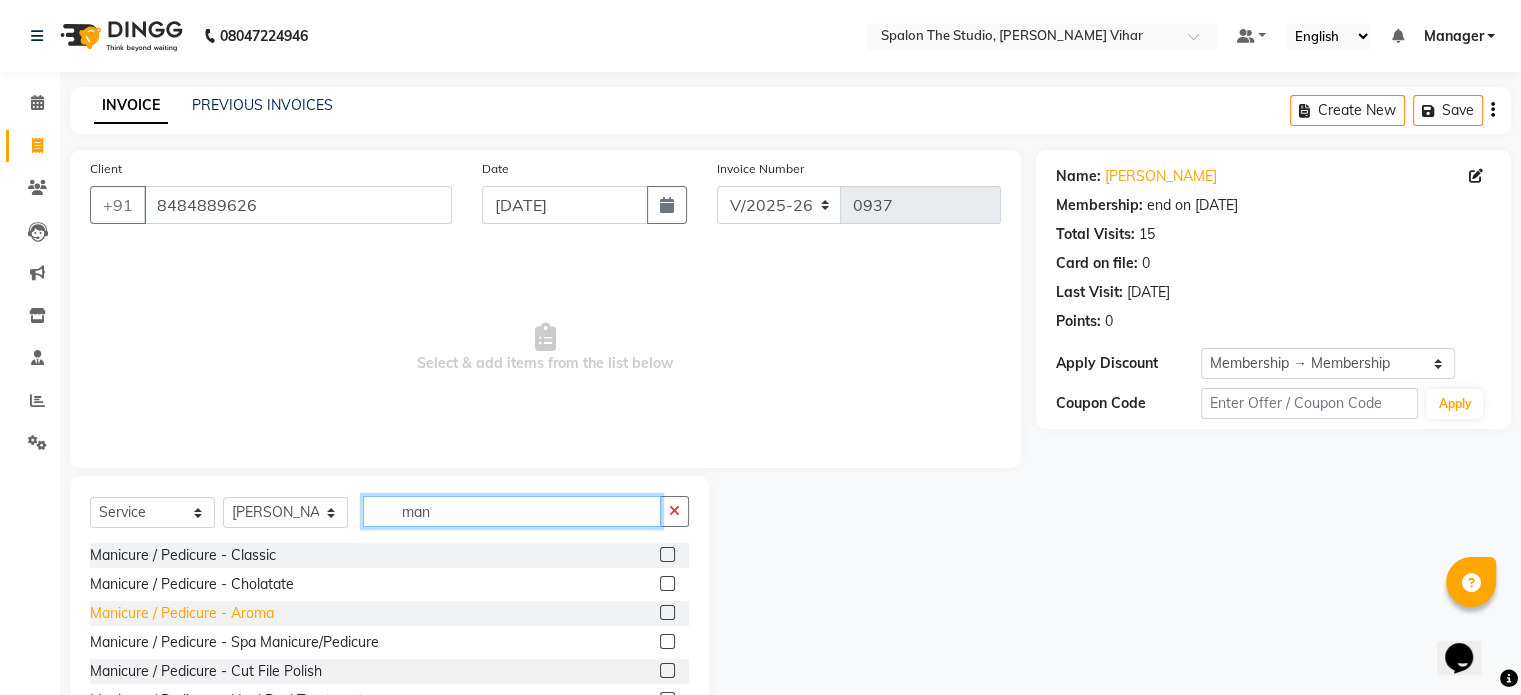 type on "man" 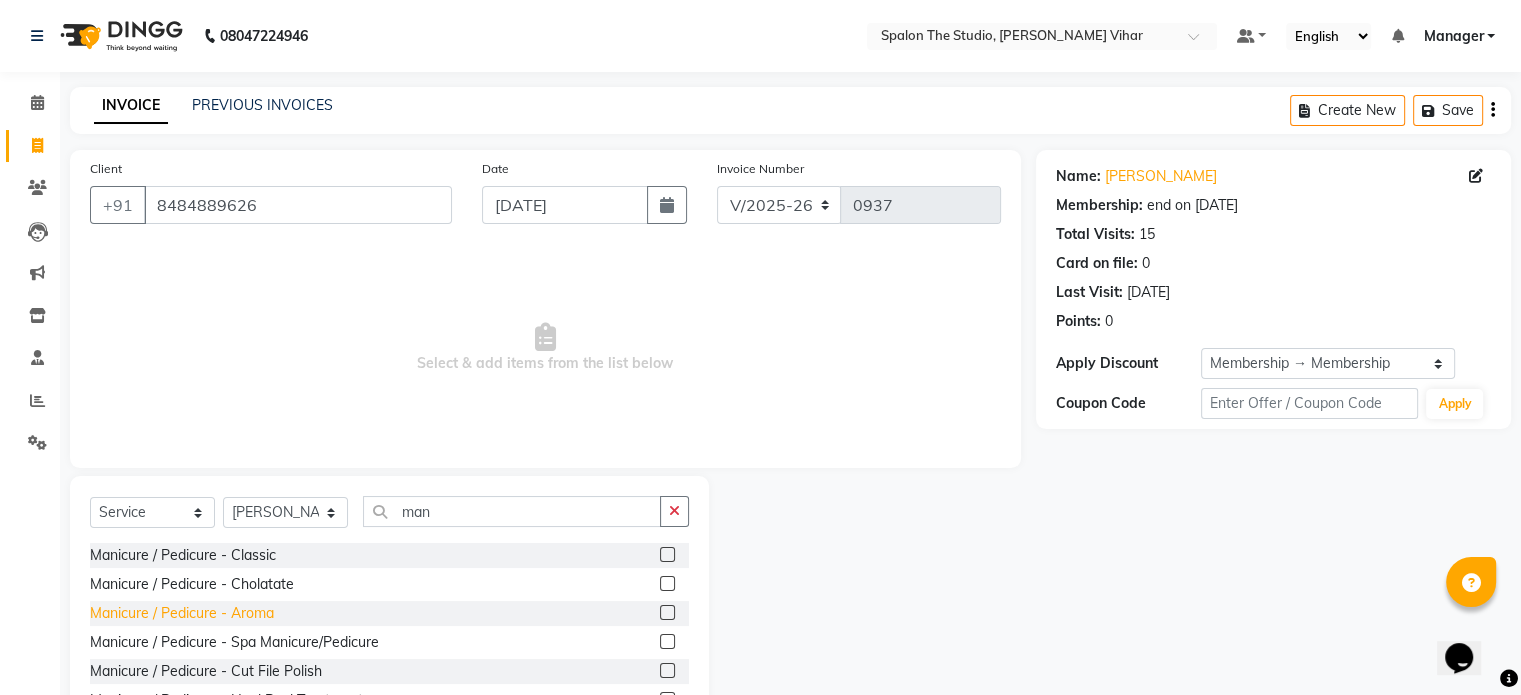 click on "Manicure / Pedicure - Aroma" 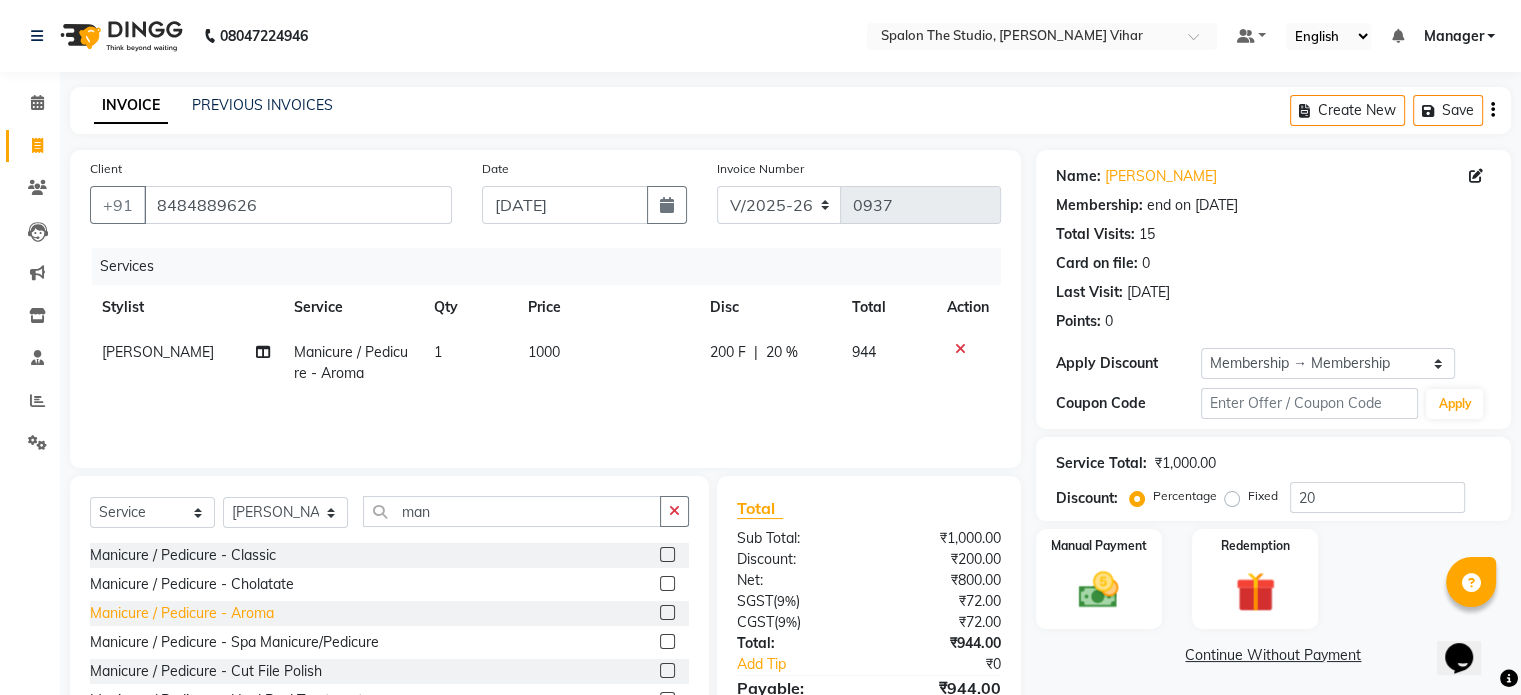 click on "Manicure / Pedicure - Aroma" 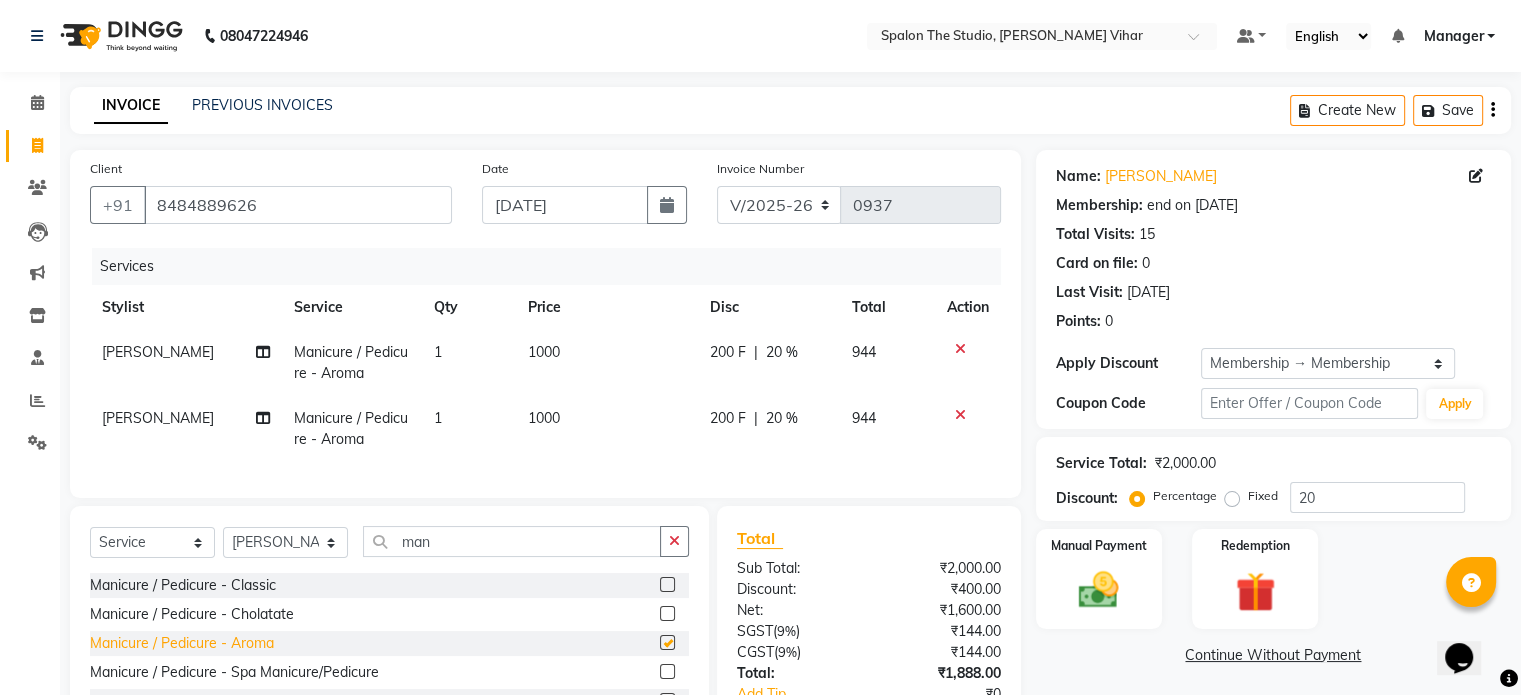 checkbox on "false" 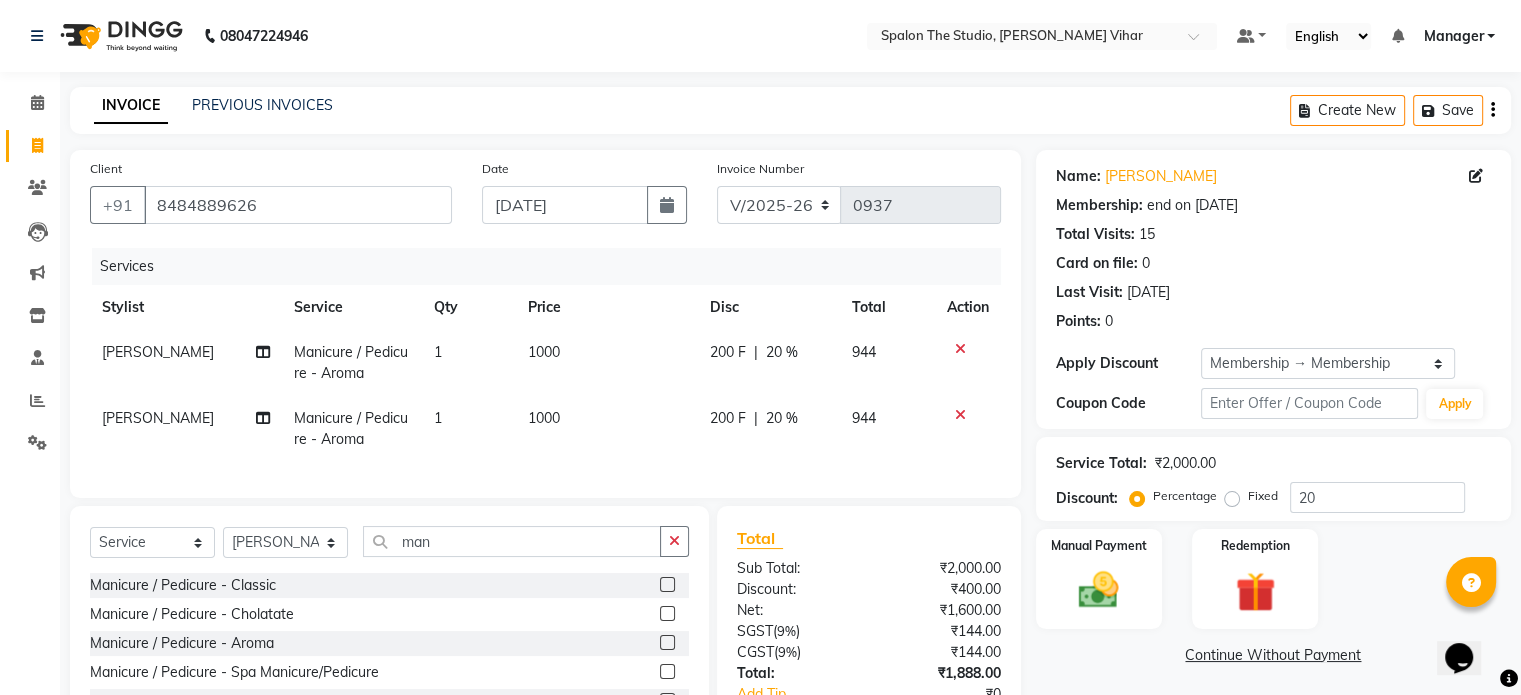 click 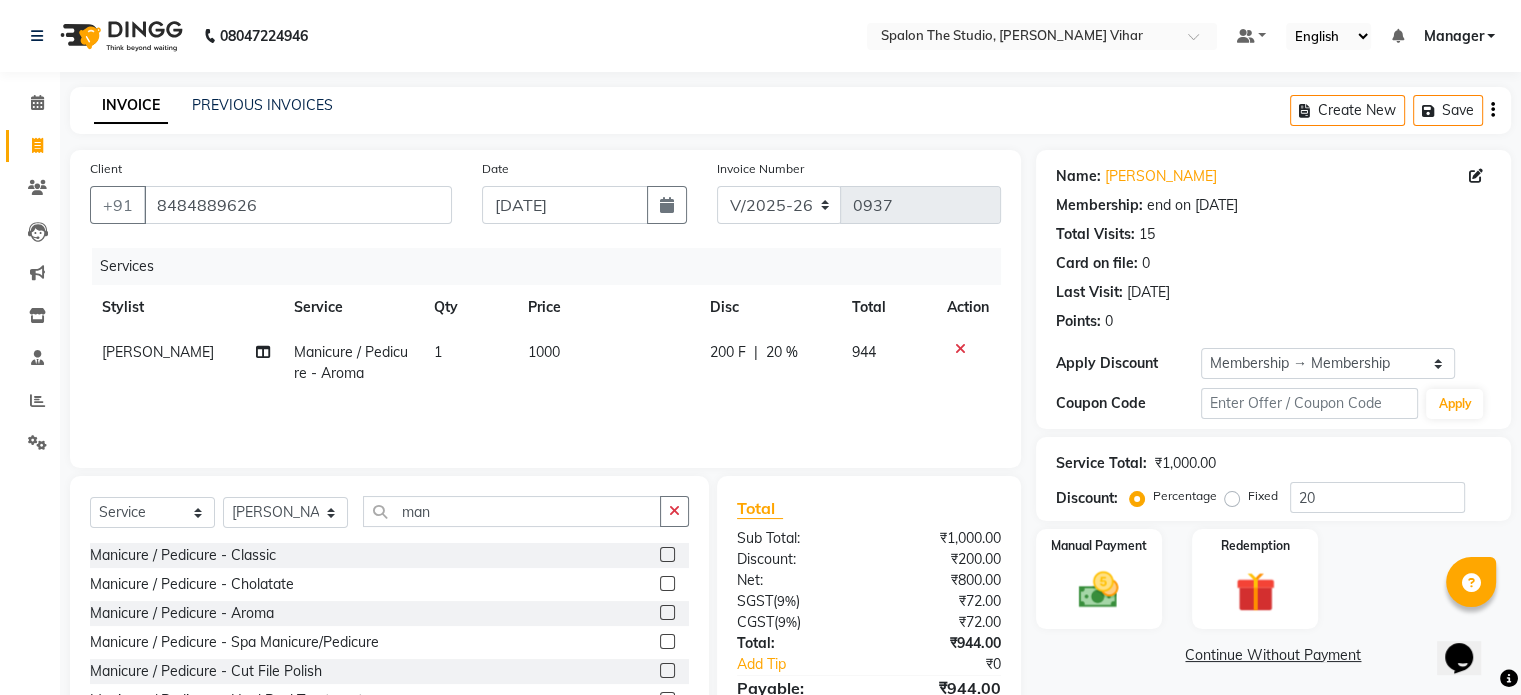 click 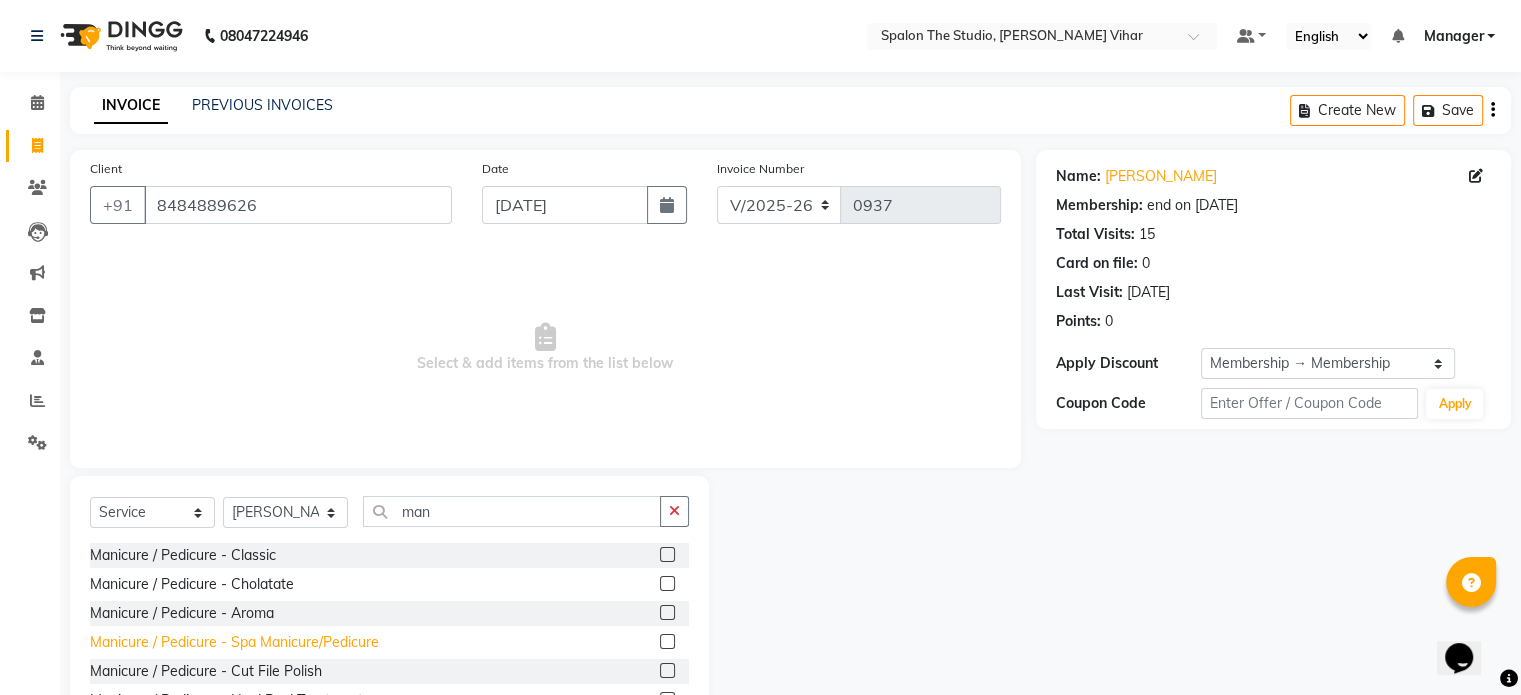click on "Manicure / Pedicure - Spa Manicure/Pedicure" 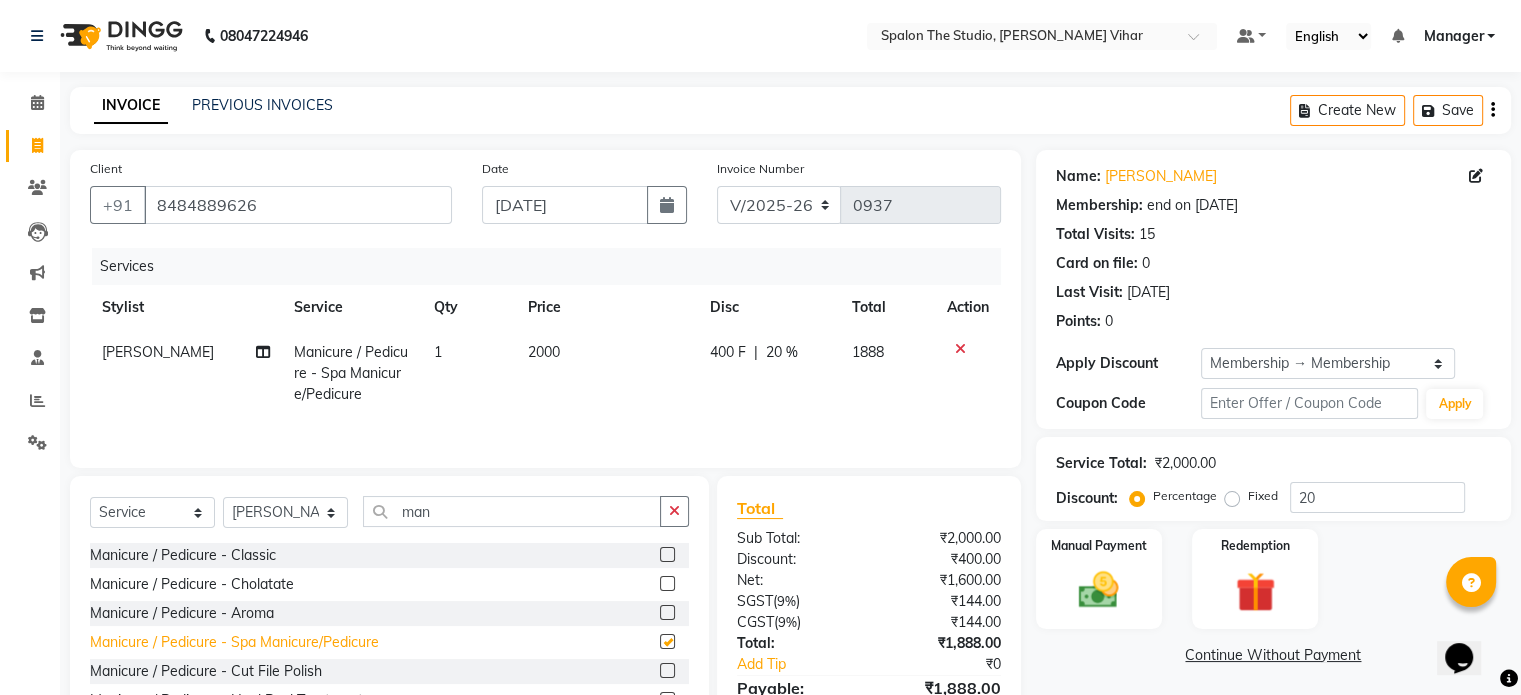checkbox on "false" 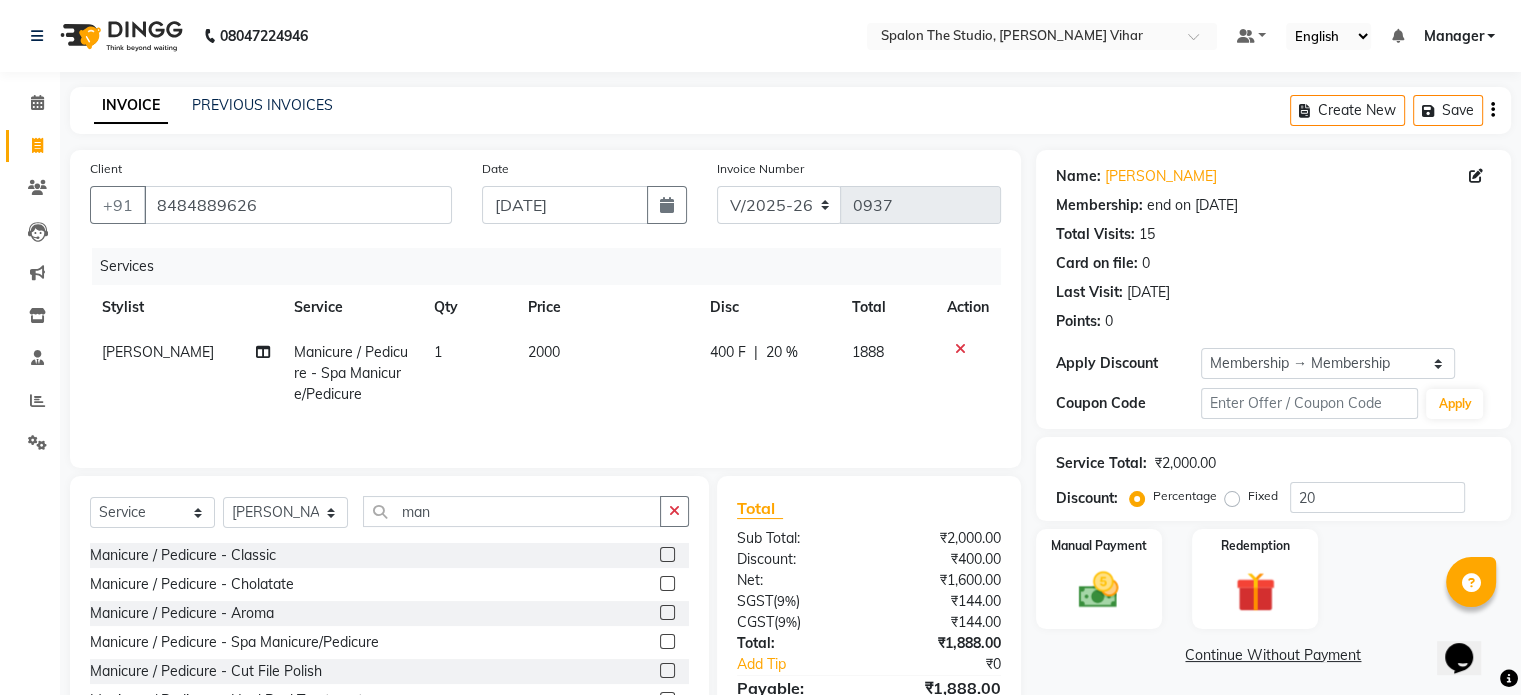 click on "2000" 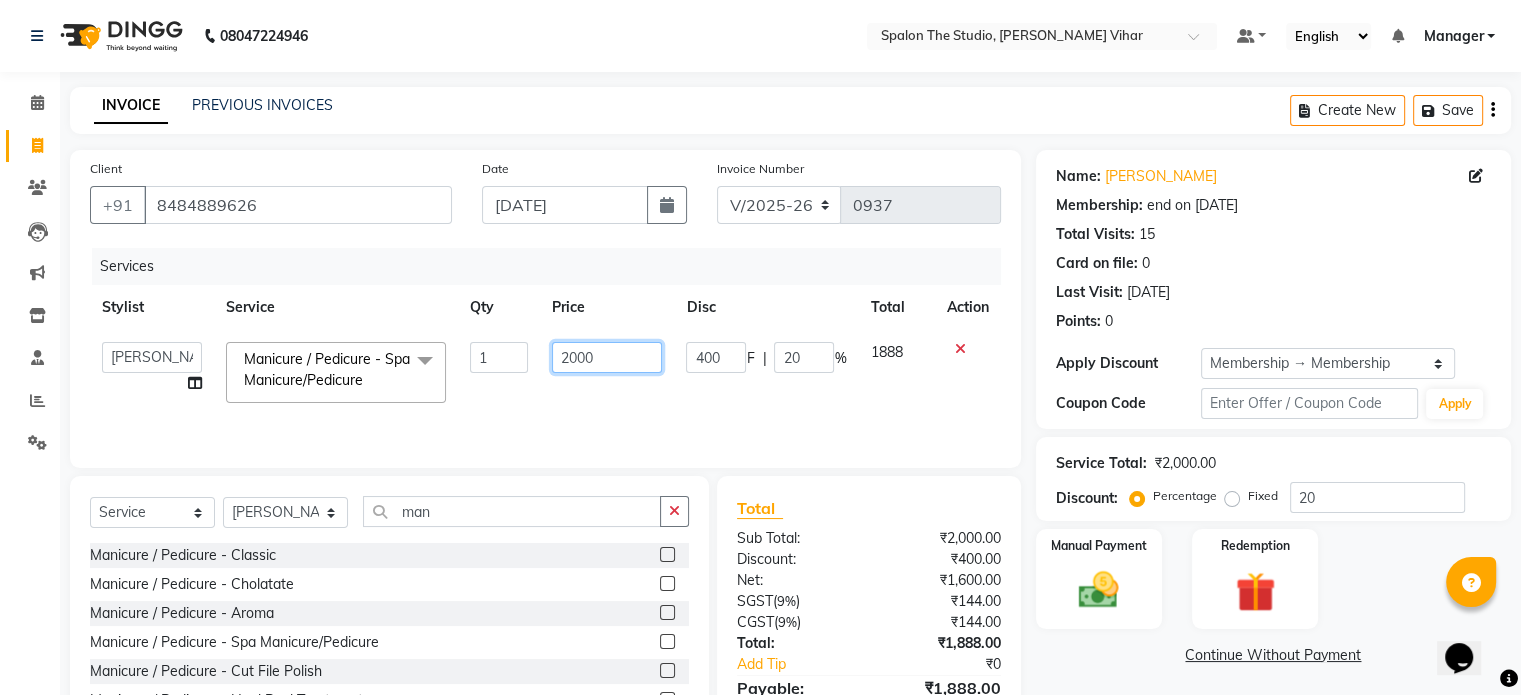 click on "2000" 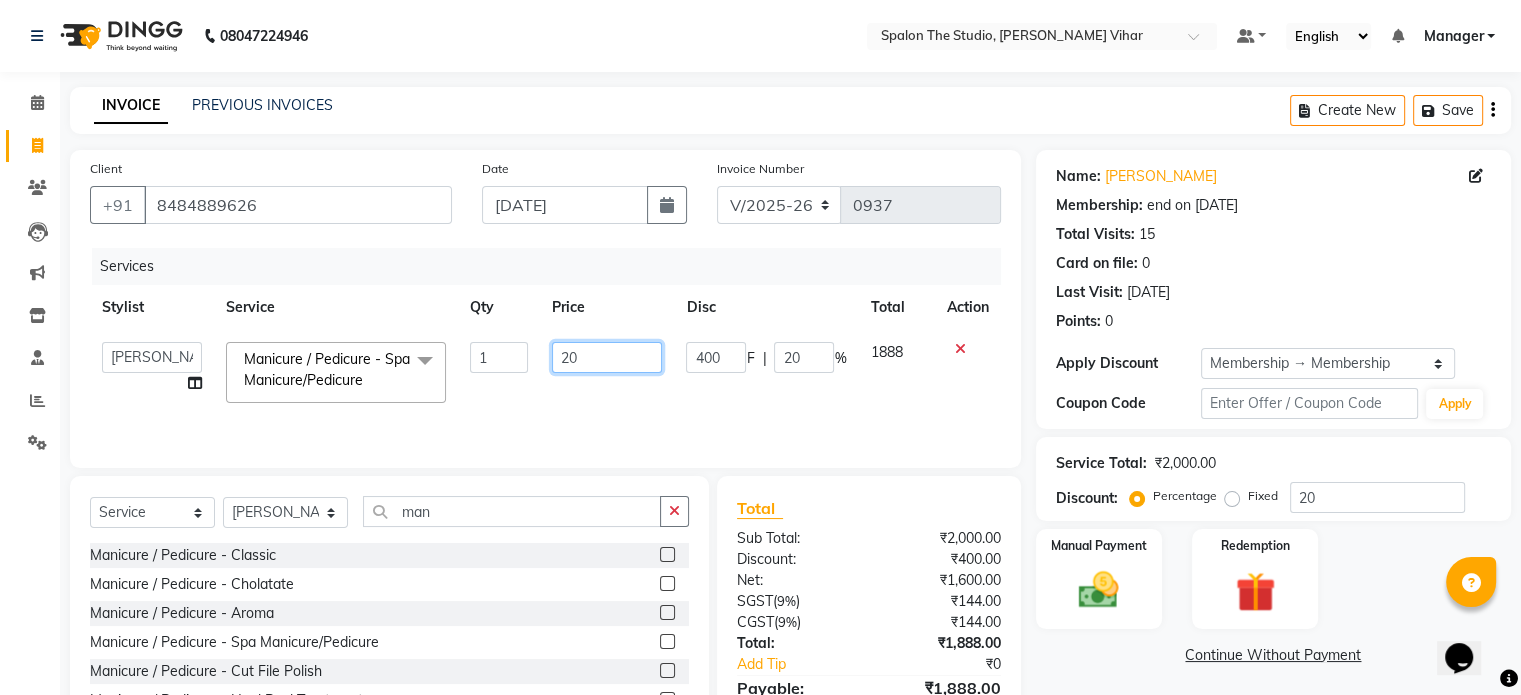 type on "2" 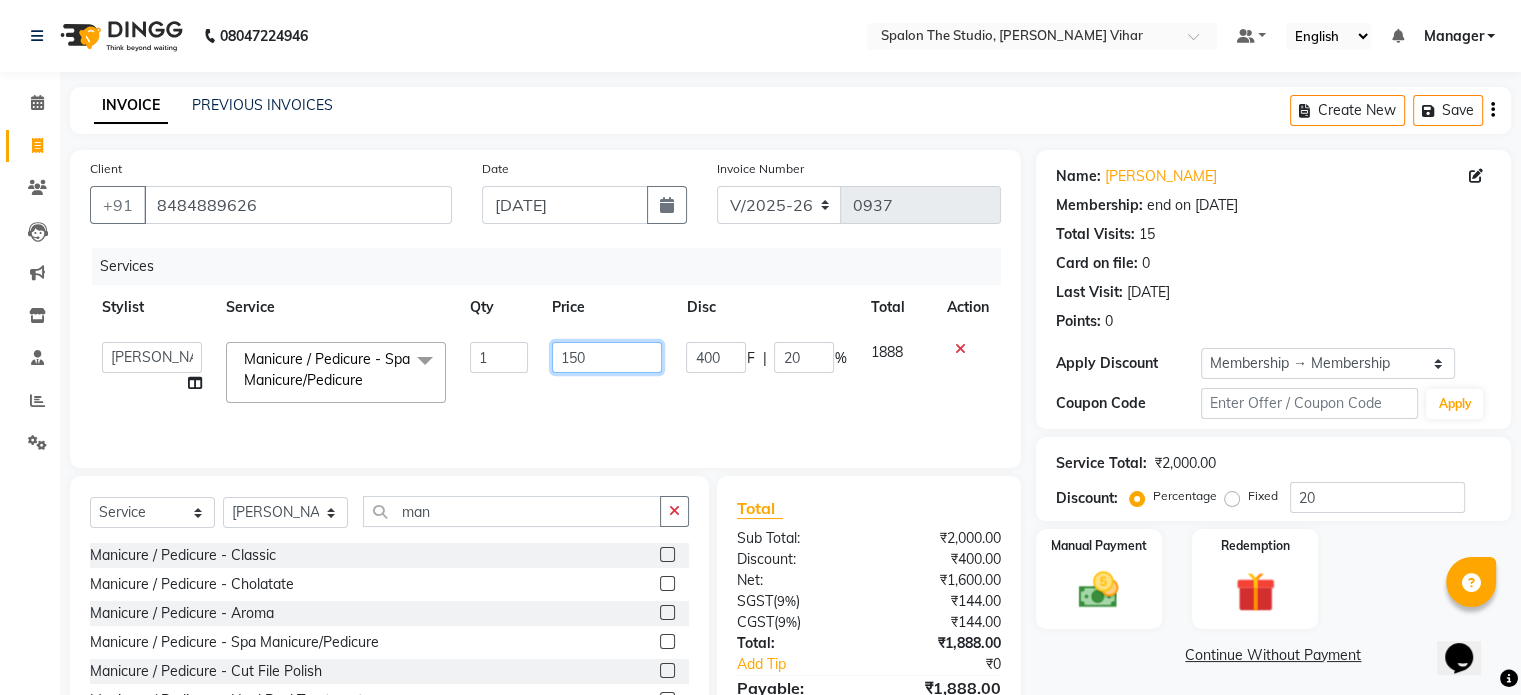 type on "1500" 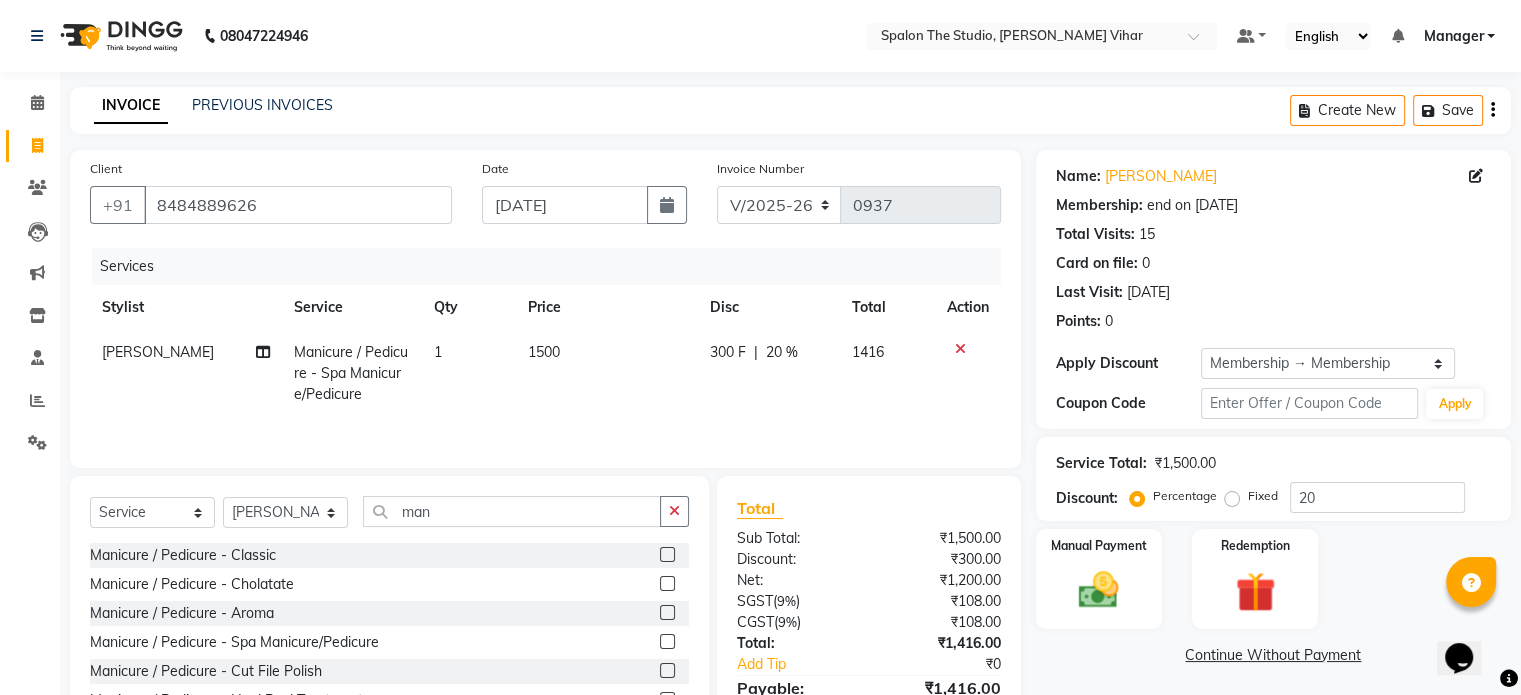 click on "Calendar  Invoice  Clients  Leads   Marketing  Inventory  Staff  Reports  Settings Completed InProgress Upcoming Dropped Tentative Check-In Confirm Bookings Generate Report Segments Page Builder" 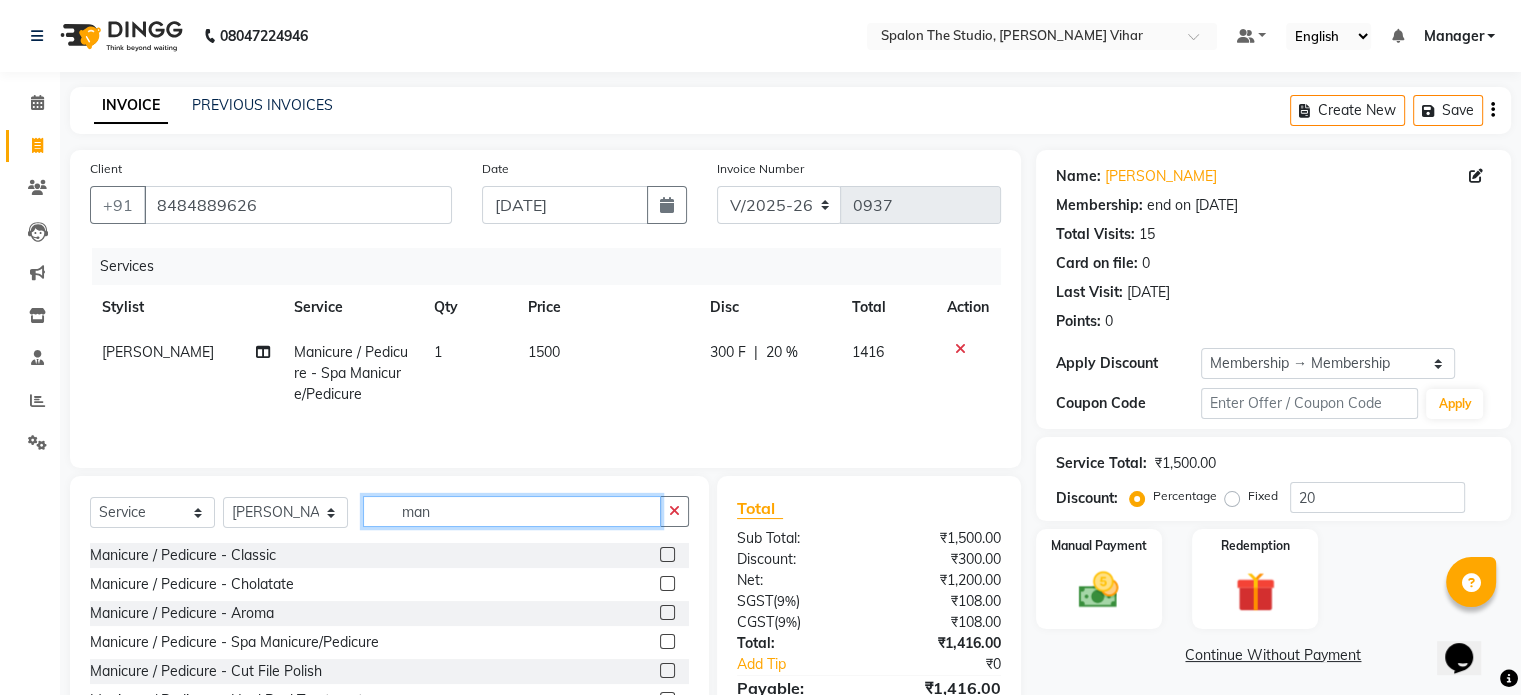 click on "man" 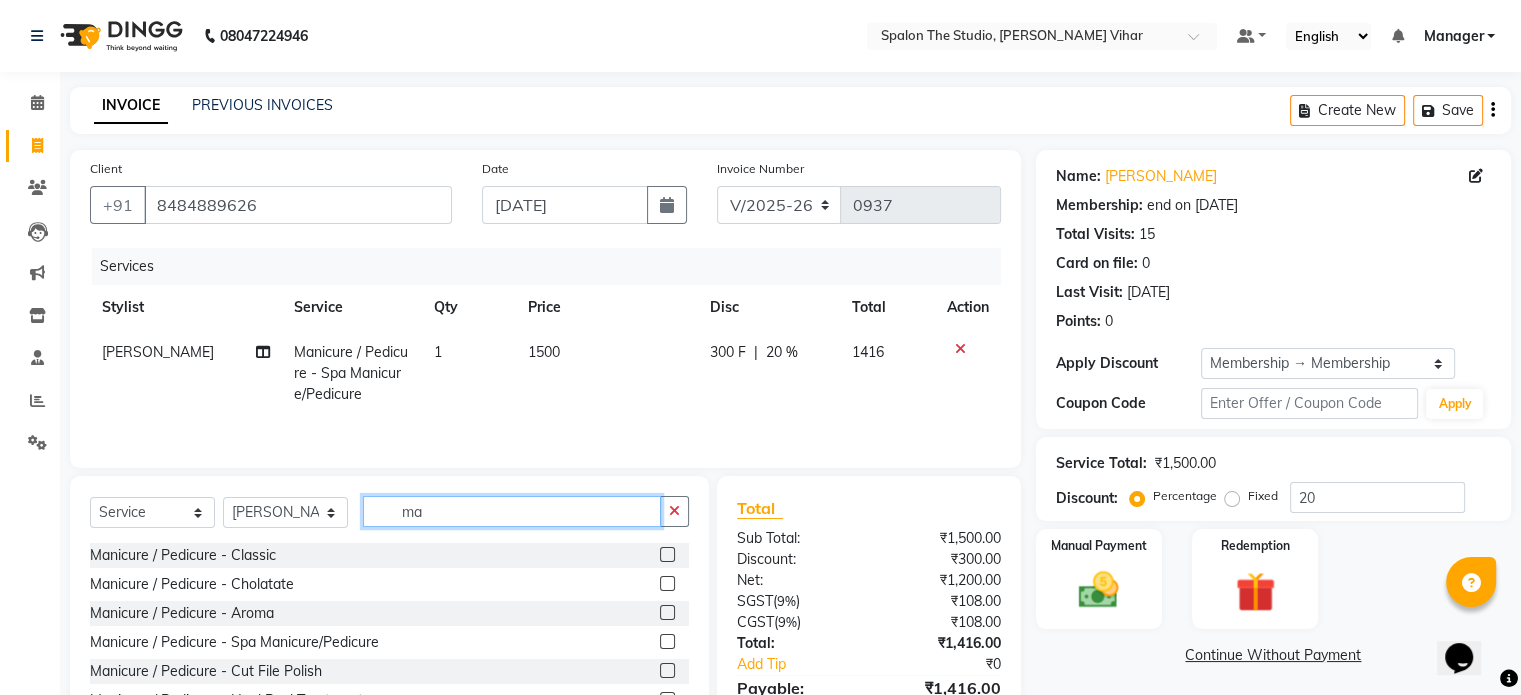 type on "m" 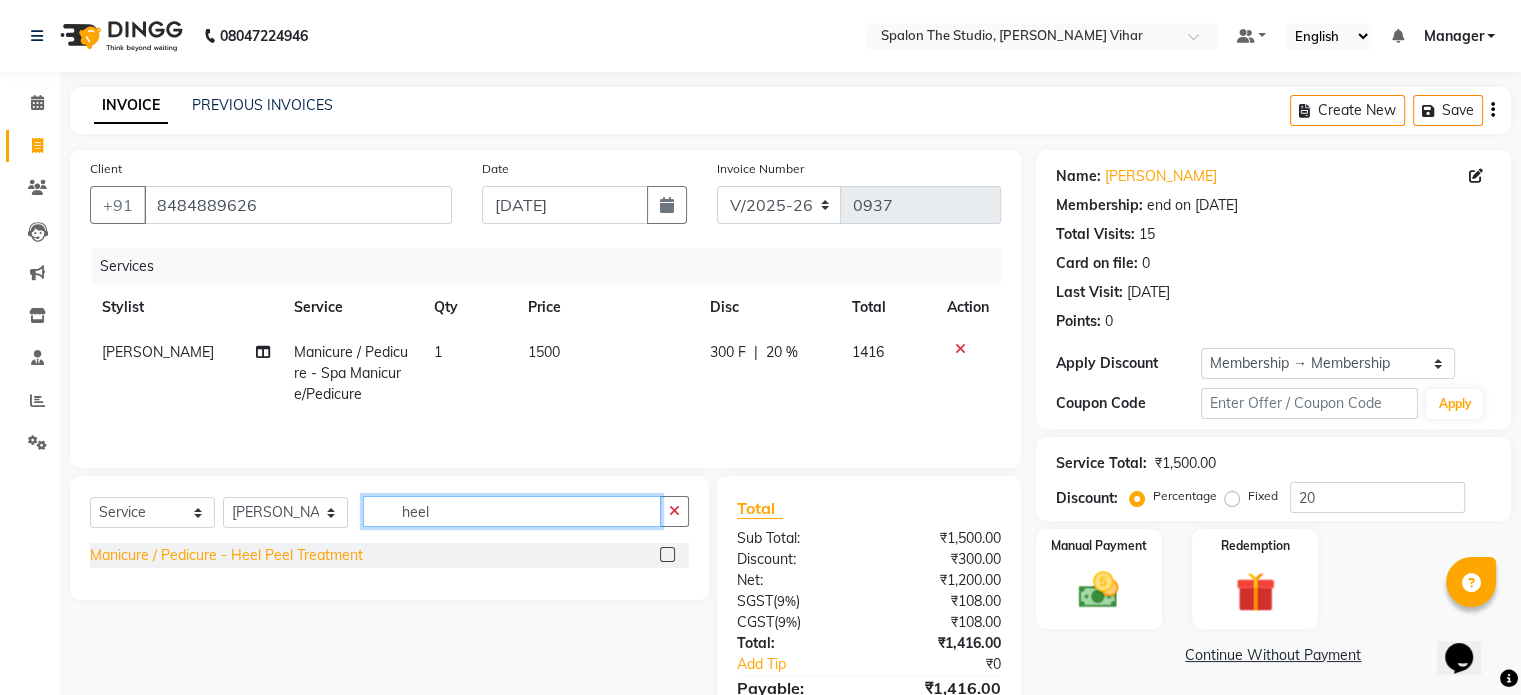 type on "heel" 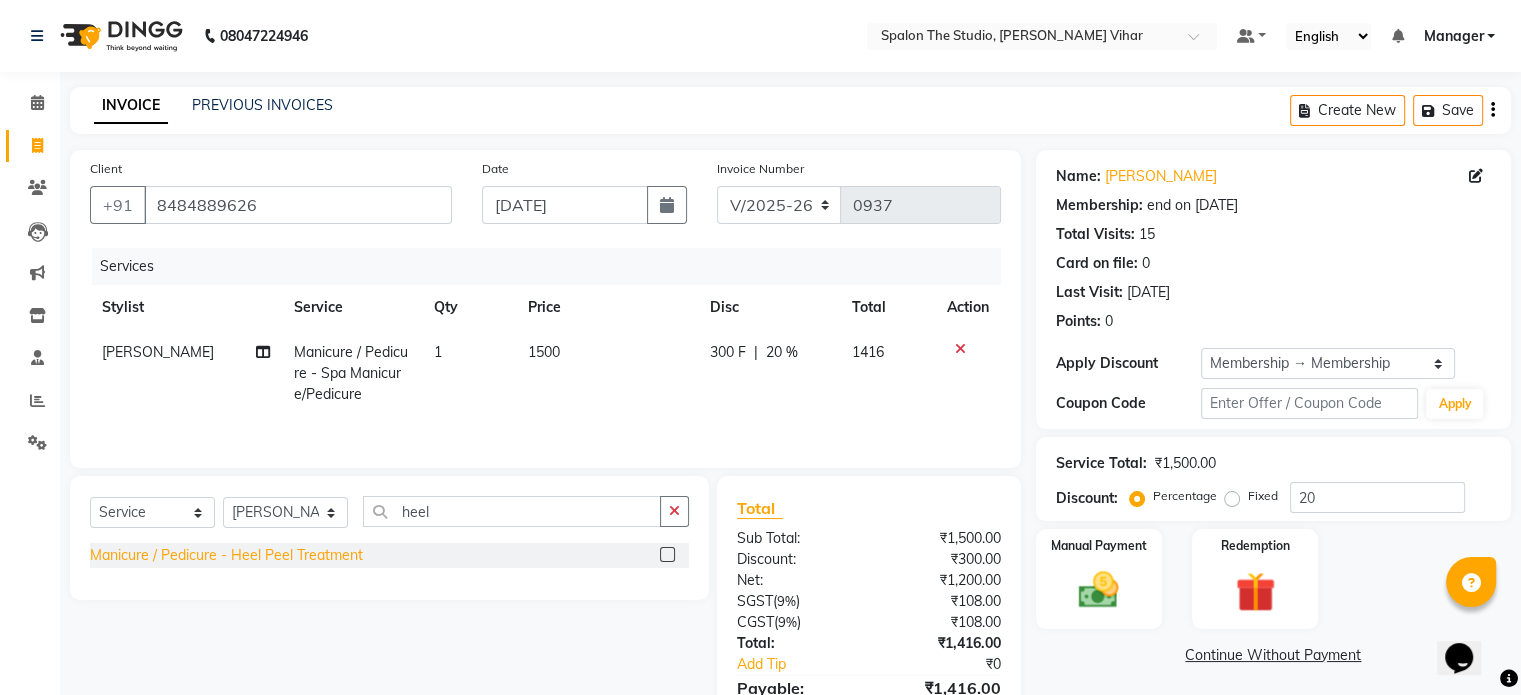 click on "Manicure / Pedicure - Heel Peel Treatment" 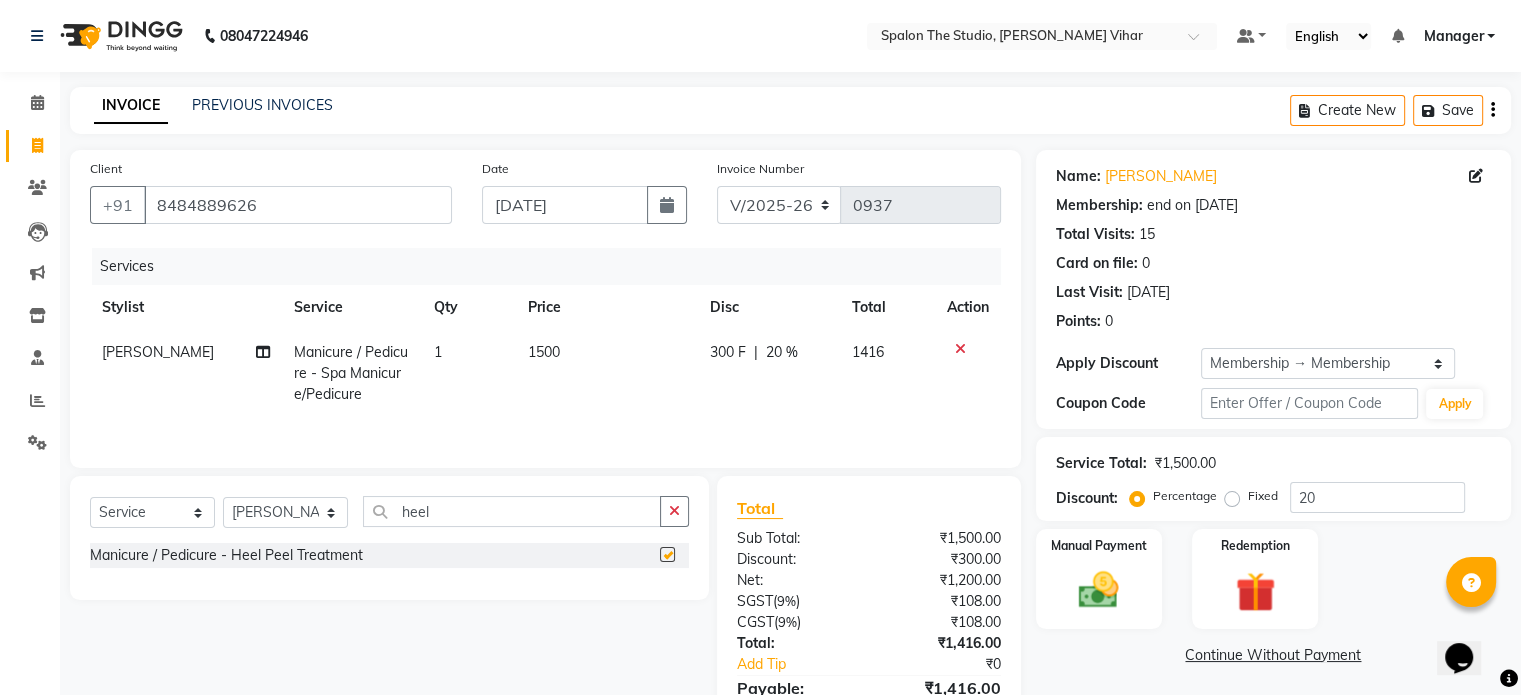 checkbox on "false" 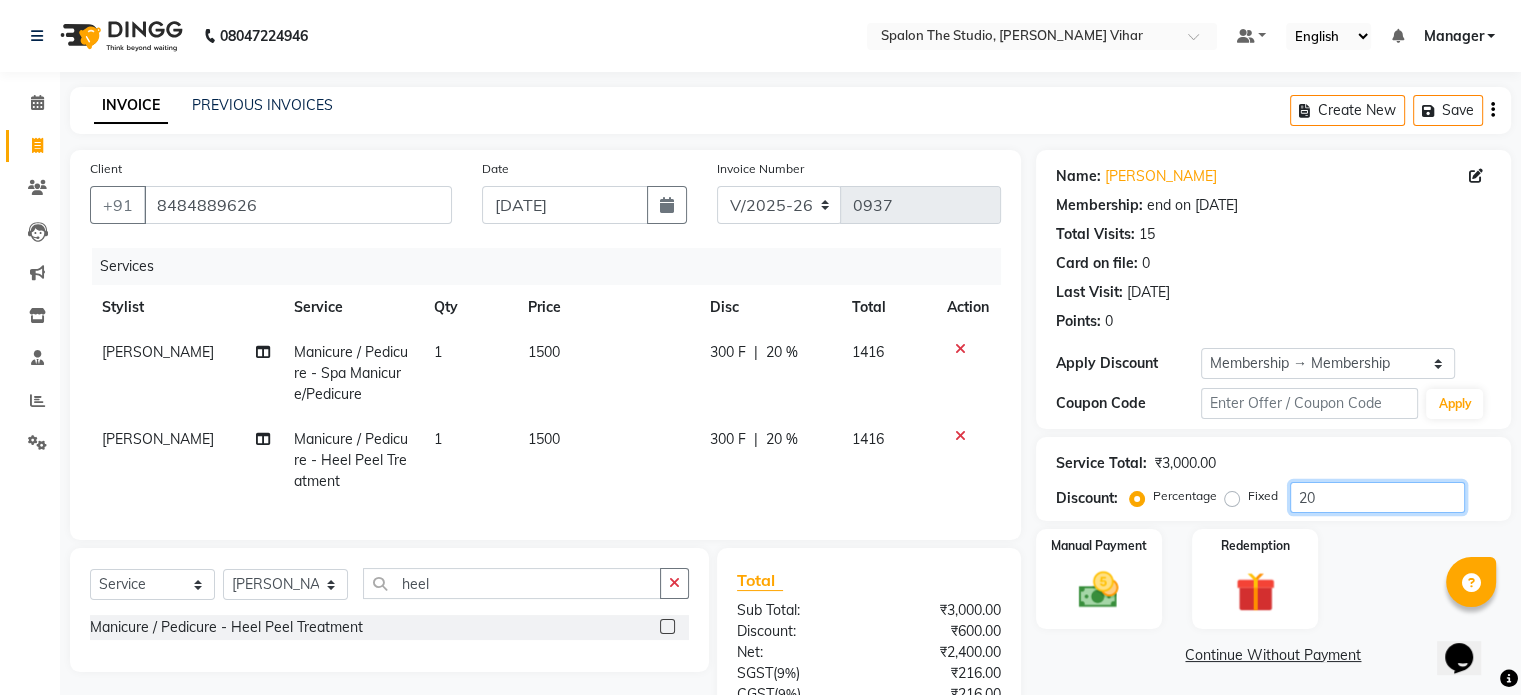 click on "20" 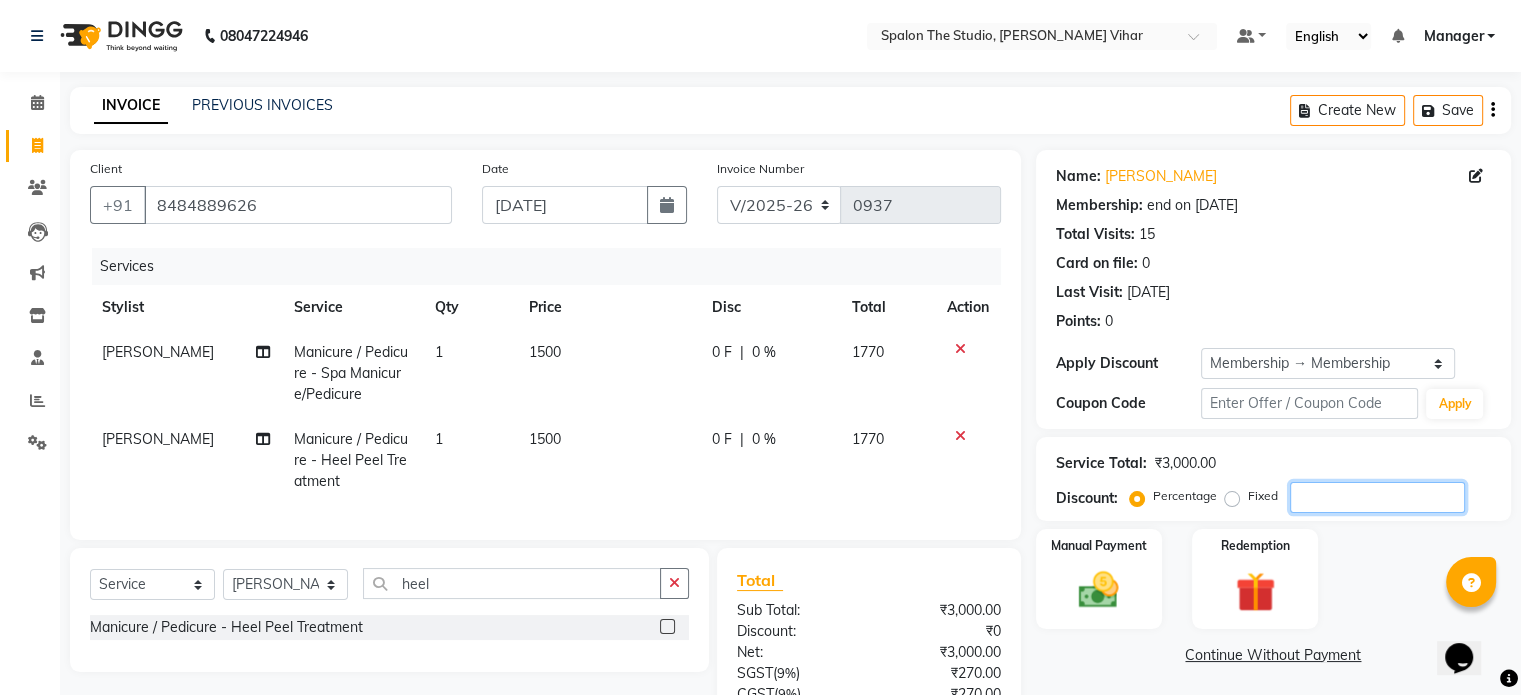 type 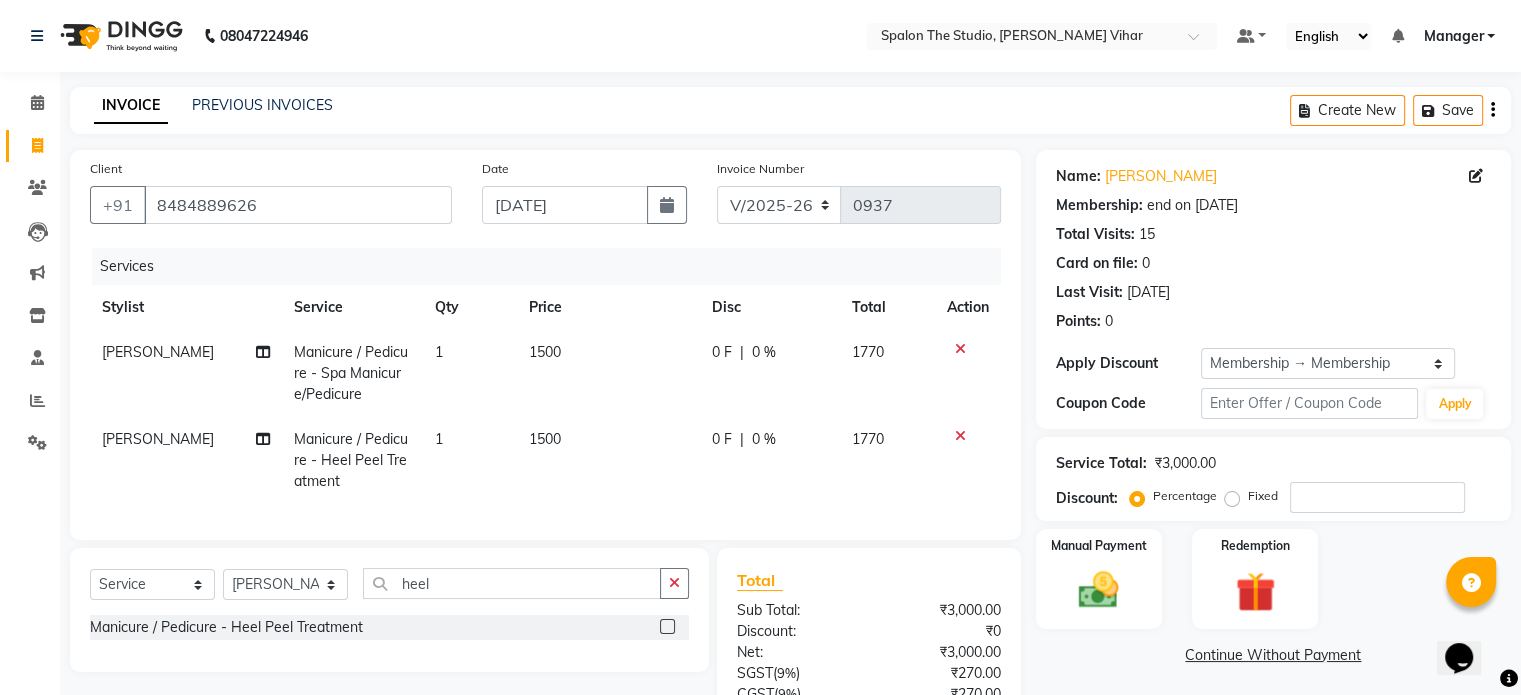 click on "1500" 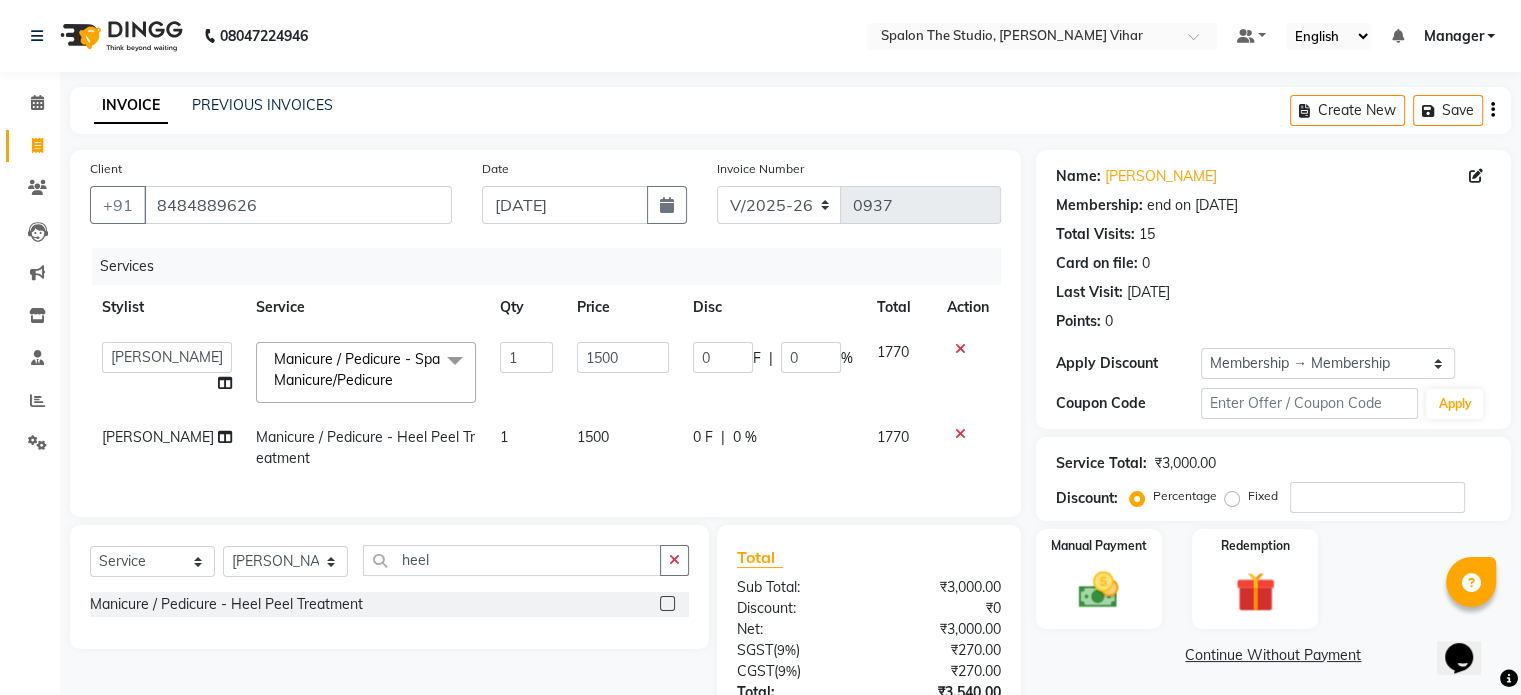 click on "1500" 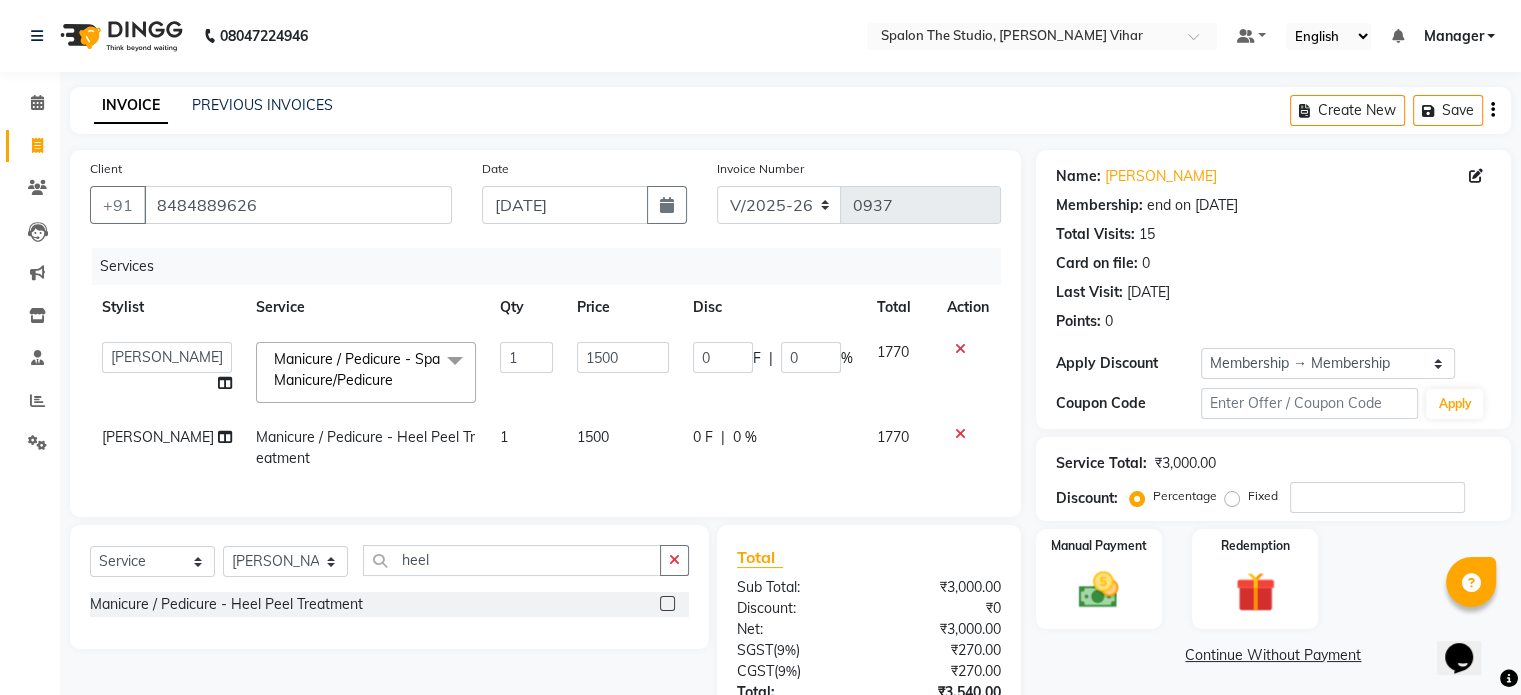 select on "63680" 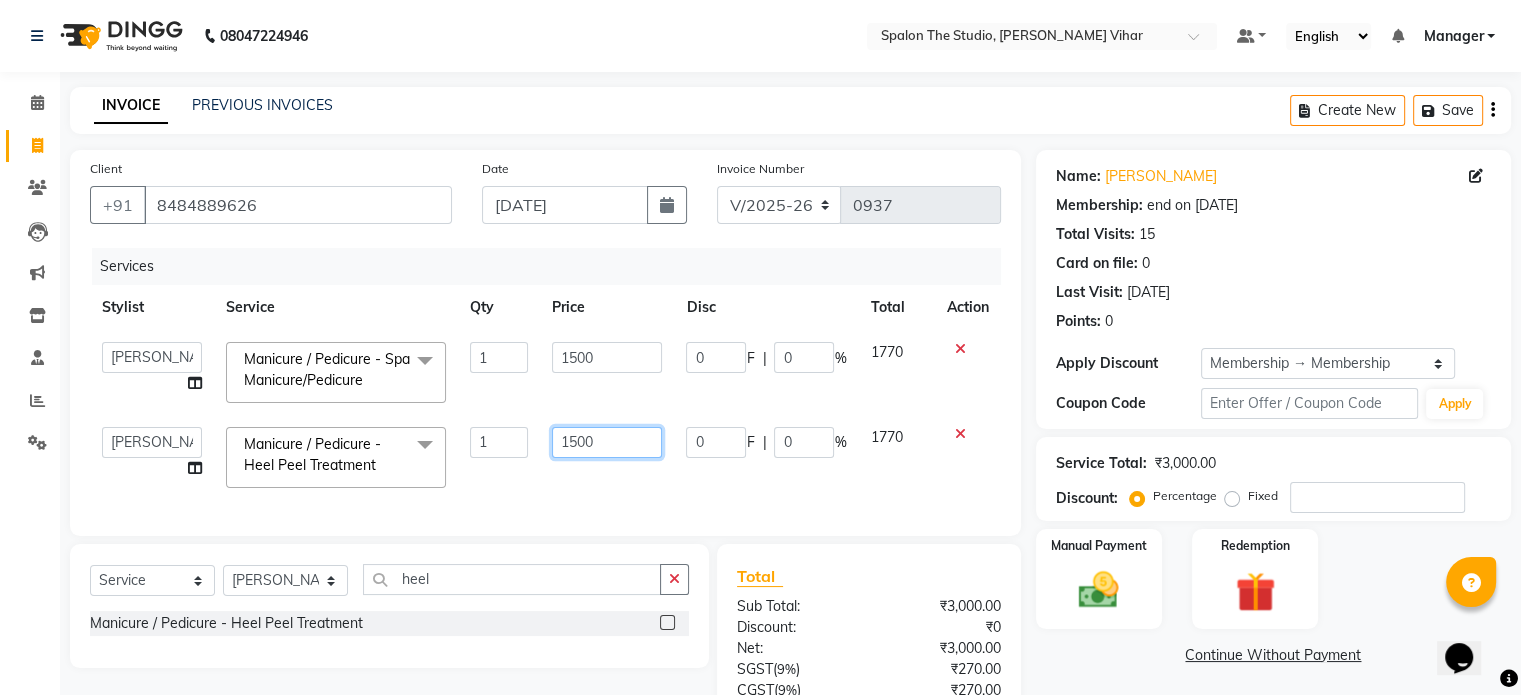 click on "1500" 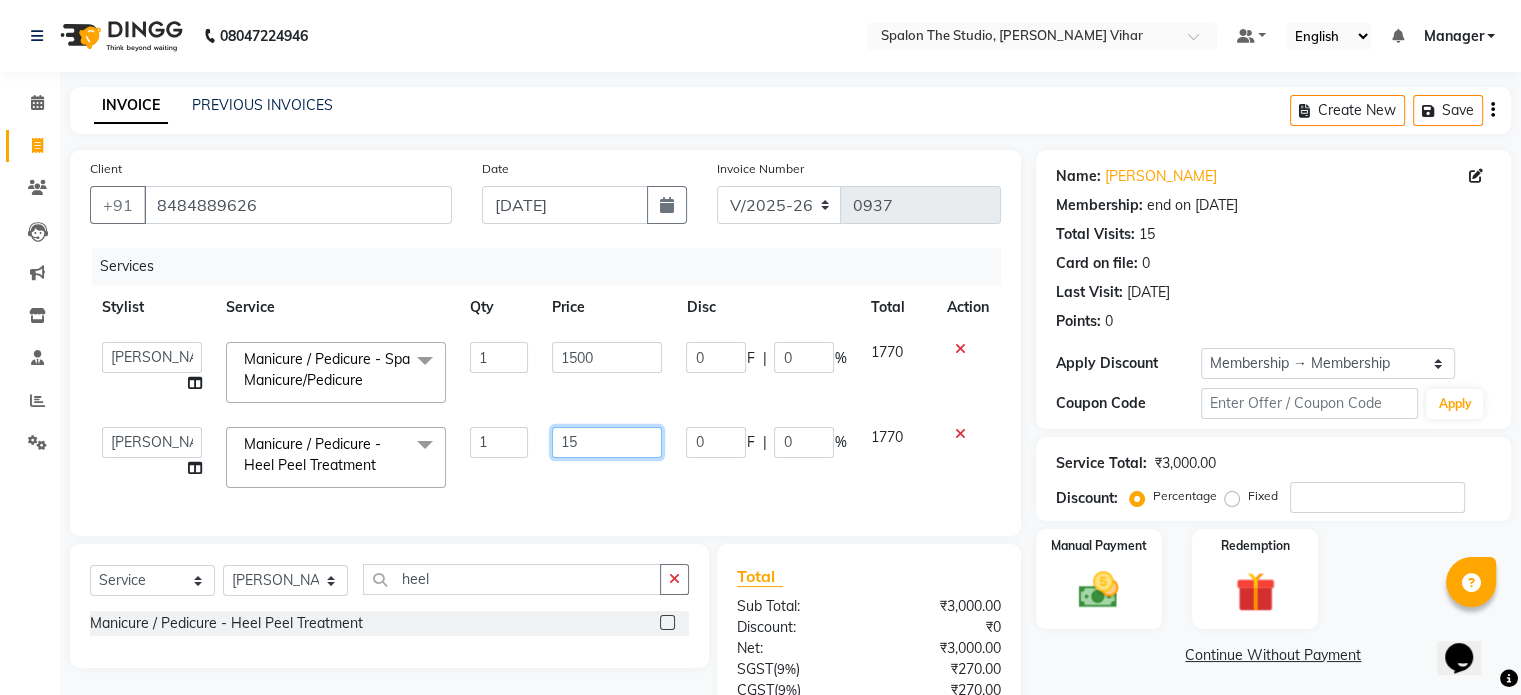 type on "1" 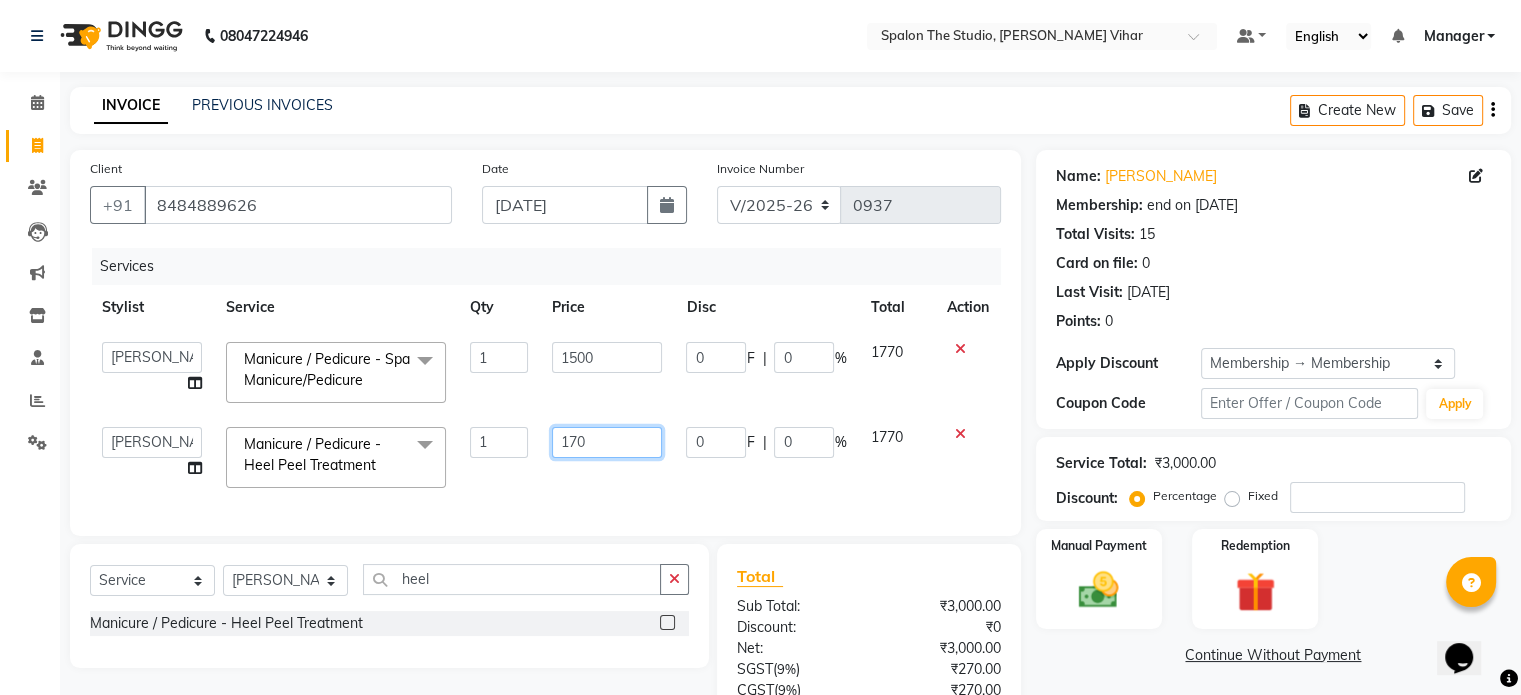type on "1700" 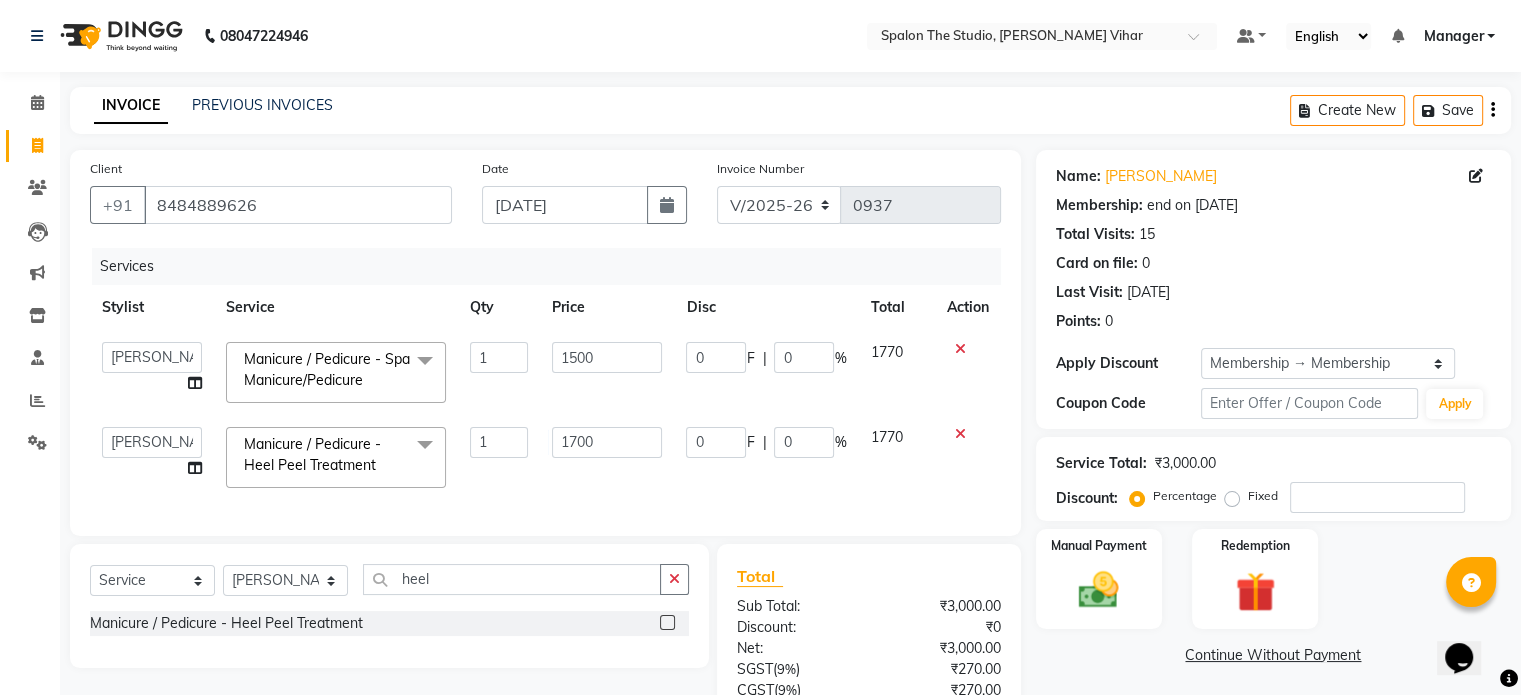 click on "Services Stylist Service Qty Price Disc Total Action  abhishek   AMBIKA   [PERSON_NAME]   Manager   navazish   [PERSON_NAME]   [PERSON_NAME]   [PERSON_NAME]   [PERSON_NAME]  Manicure / Pedicure - Spa Manicure/Pedicure  x Threading - Eyebrows Threading - Upperlip Threading - Lower Lip Threading - Chin Threading - Side Lock Threading - Forehead Threading - Full Face Threading - Jawline Threading - Neck Scieutific Combing green peel DERMA PEELING  LHR YELLOW PEEL LE MARINE TREATMENT tatto removal D - Tan - Underarm D - Tan - Feet D - Tan - Face & Neck D - Tan - Full Arm/Half Arm D - Tan - Half Back/Front D - Tan - [MEDICAL_DATA] D - Tan - Face Neck & Blouse Line D - Tan - Full Back/Front D - Tan - Full Leg/Half Leg D - Tan - Full Body Waxing - Sugar Wax Full Arm Waxing - Sugar Wax Full Leg Waxing - Sugar Wax Half Arm Waxing - Sugar Wax Half Leg Waxing - Sugar Wax Under Arm Waxing - Sugar Wax Chin Waxing - Sugar Wax Upperlip/Lowerlip Waxing - Sugar Wax Side Lock Waxing - Sugar Wax Forehead Waxing - Sugar Wax Face" 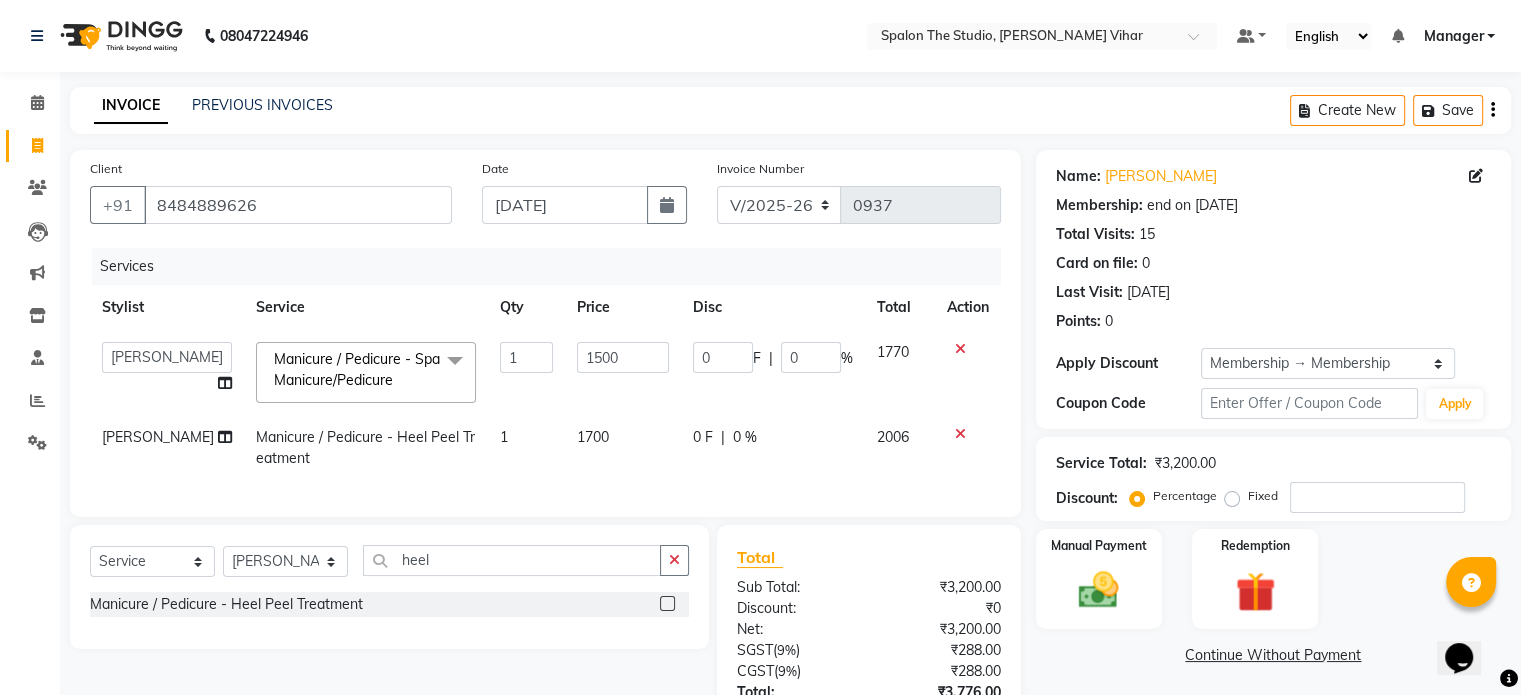 click on "1700" 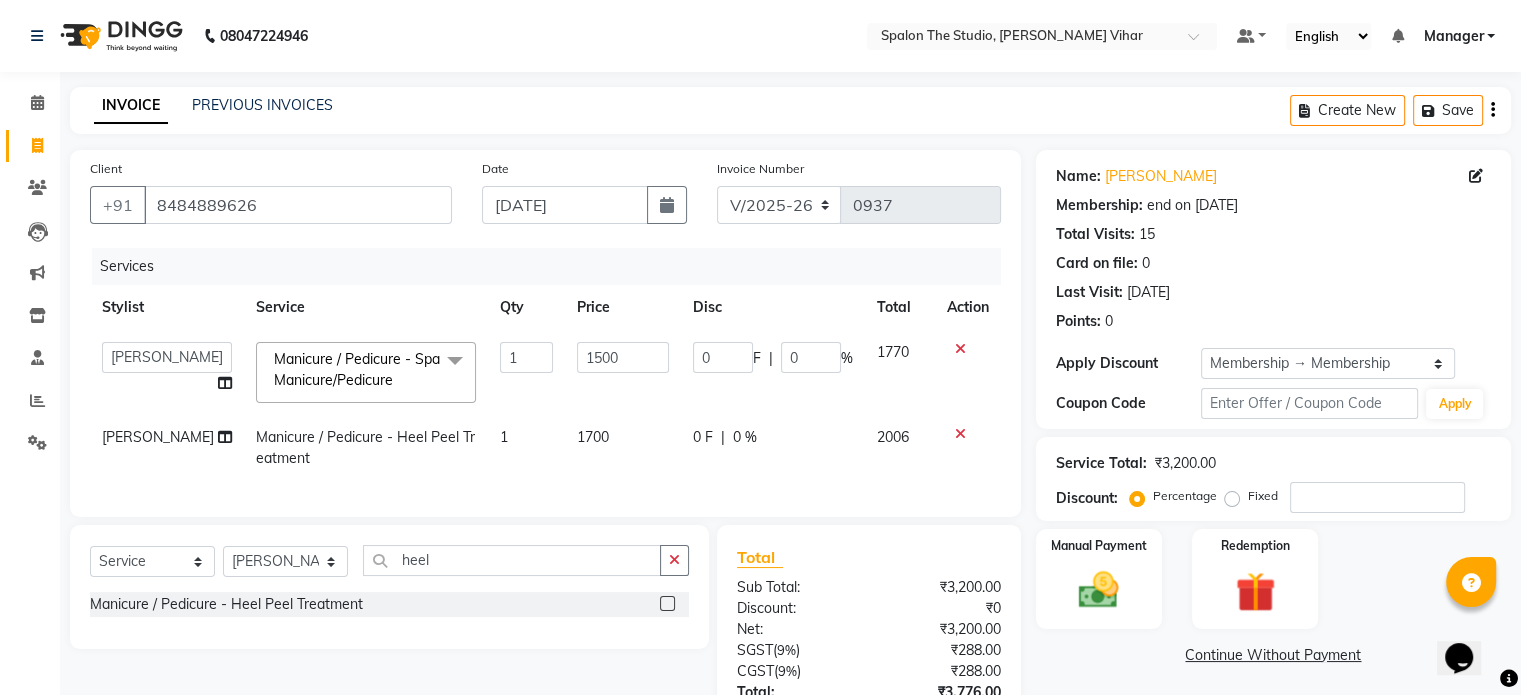 select on "63680" 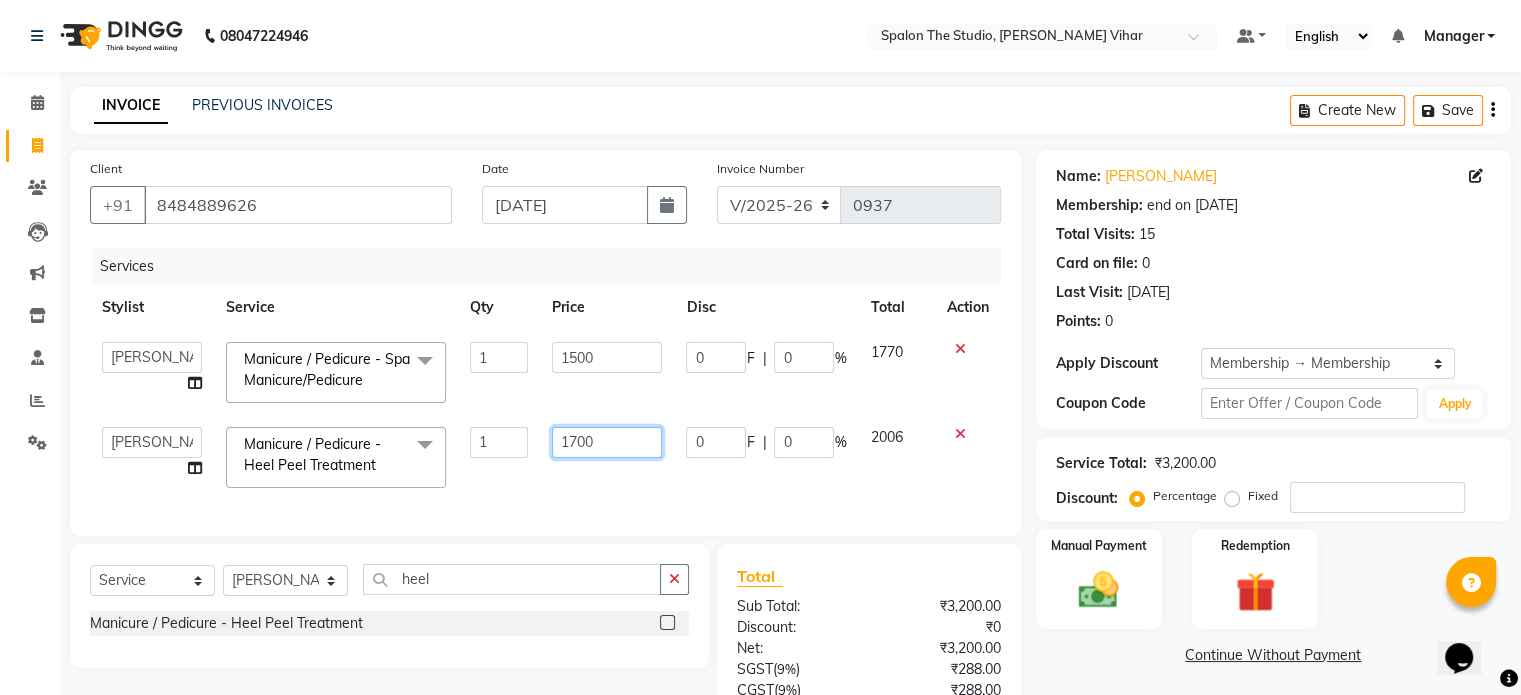 click on "1700" 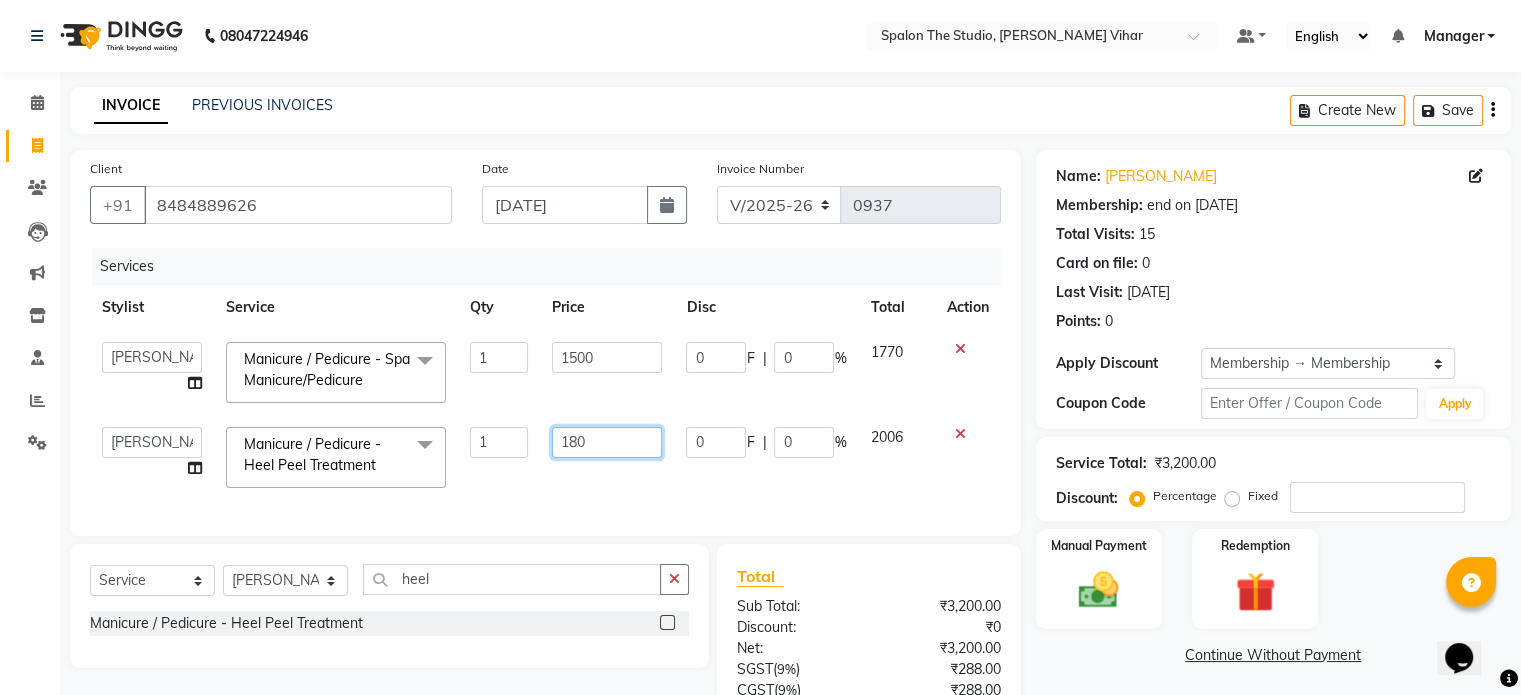 type on "1800" 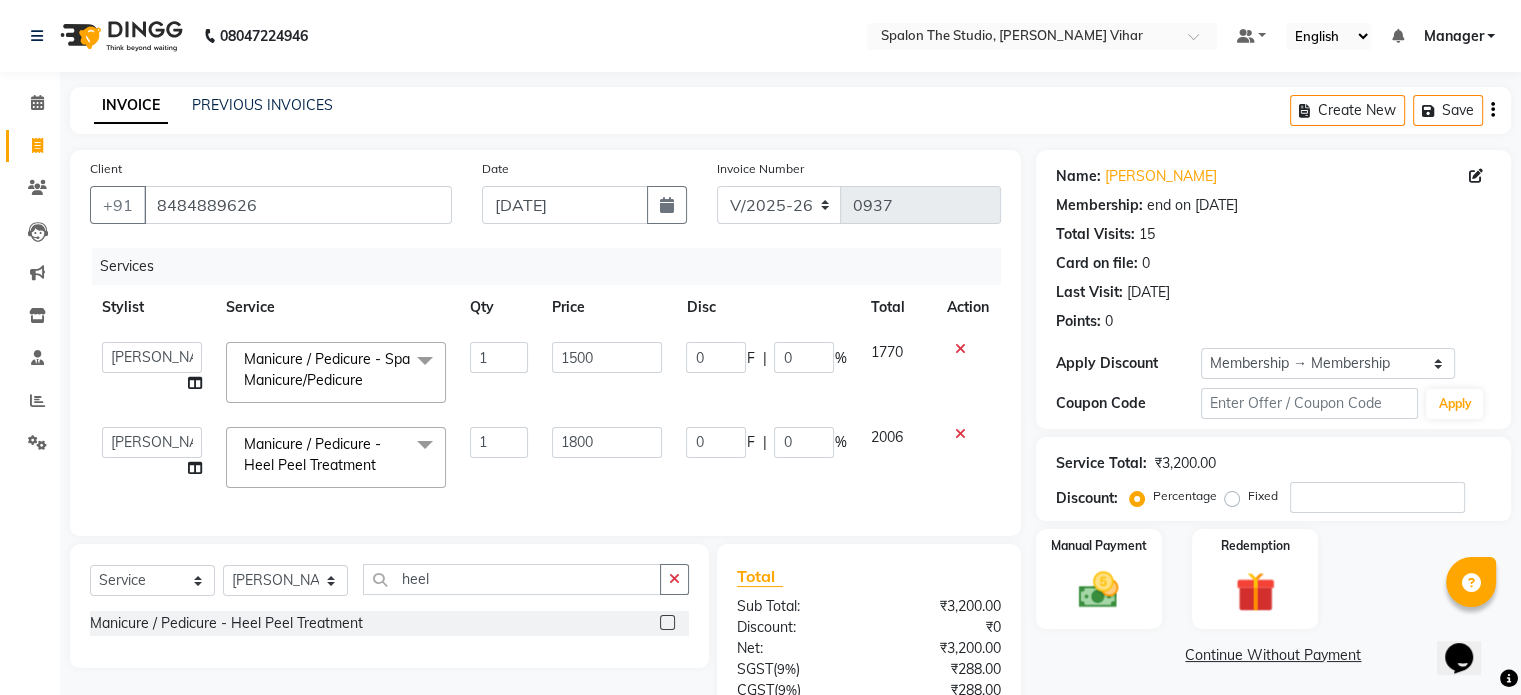 click on "1800" 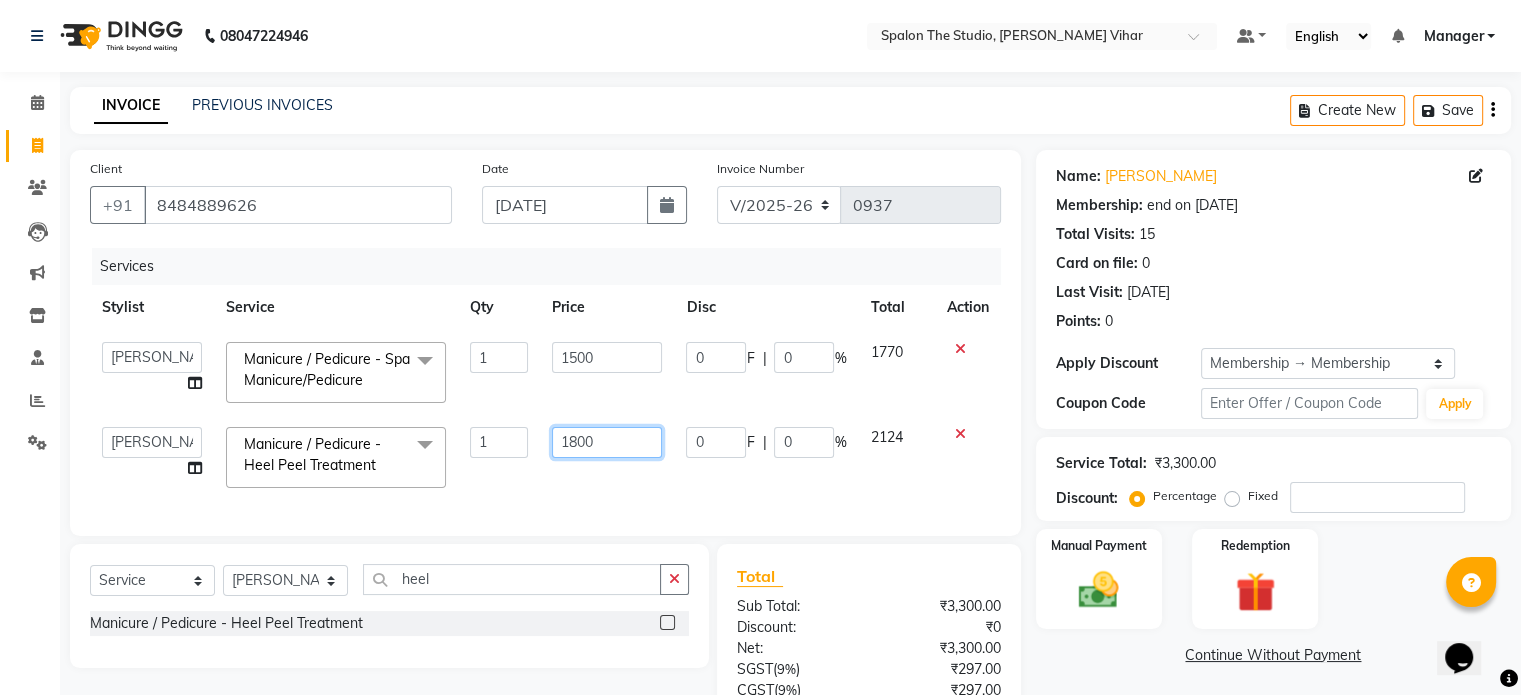 click on "1800" 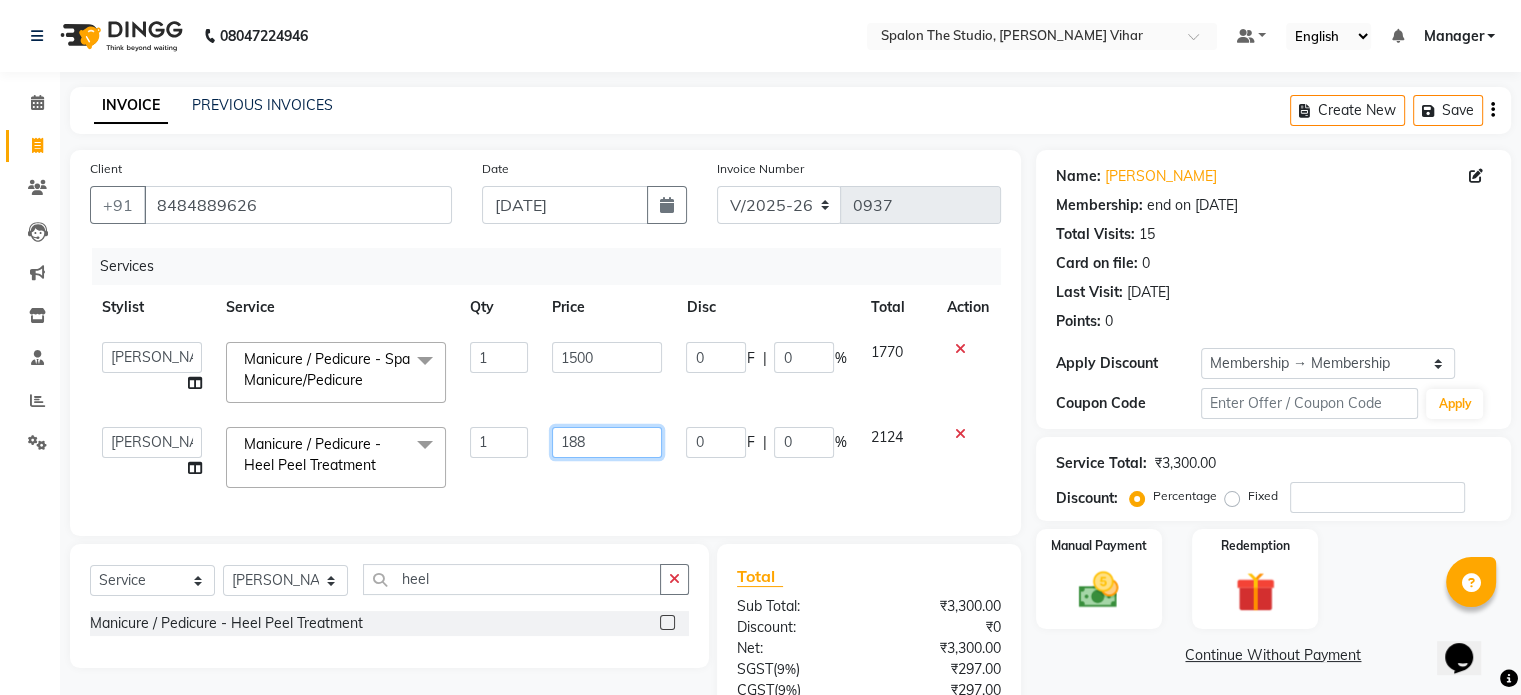 type on "1880" 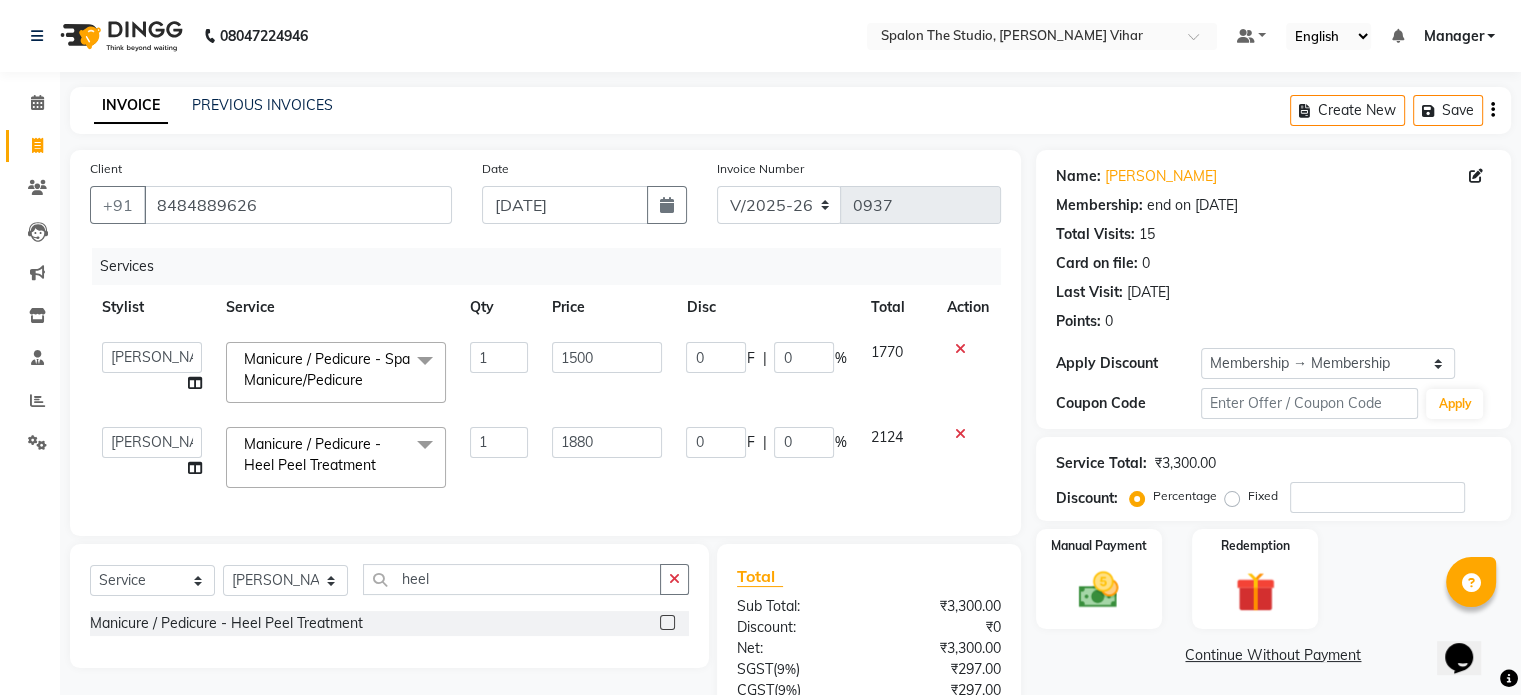 click on "1880" 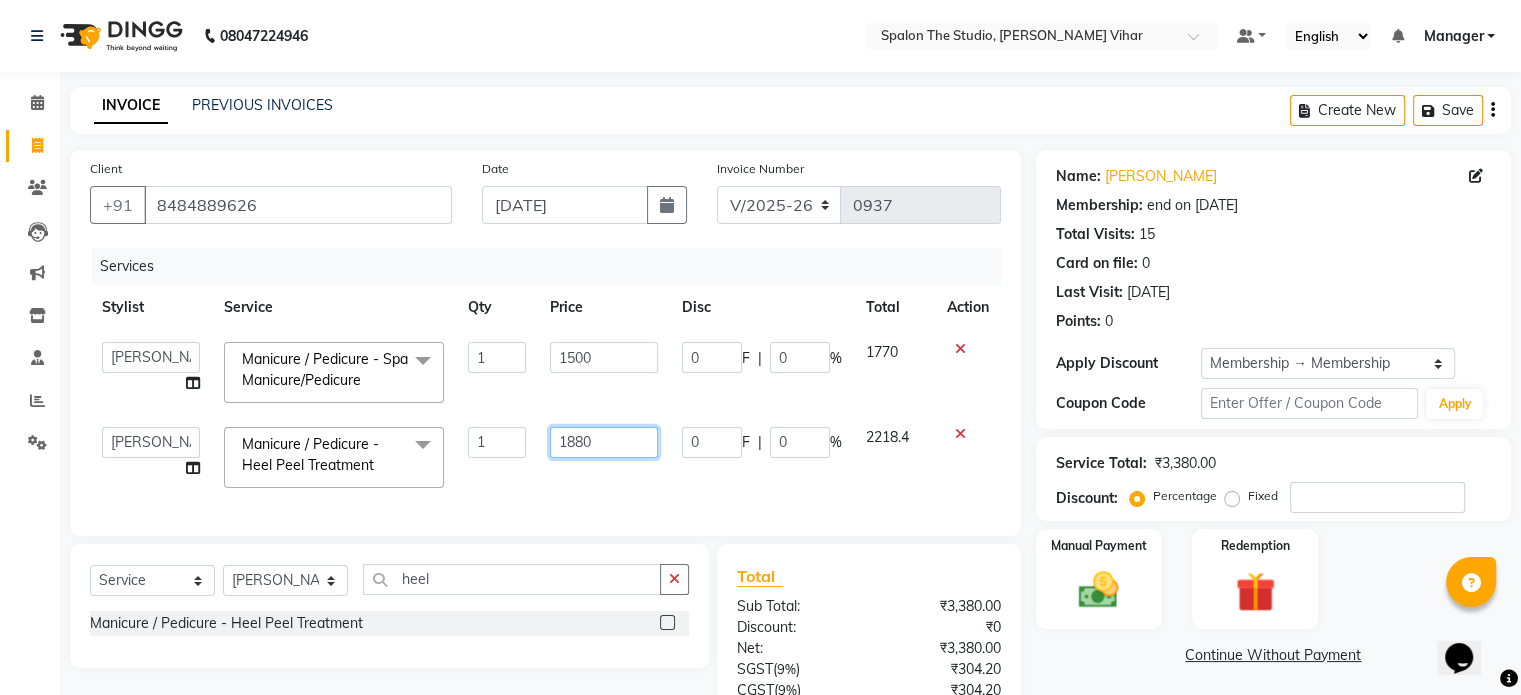click on "1880" 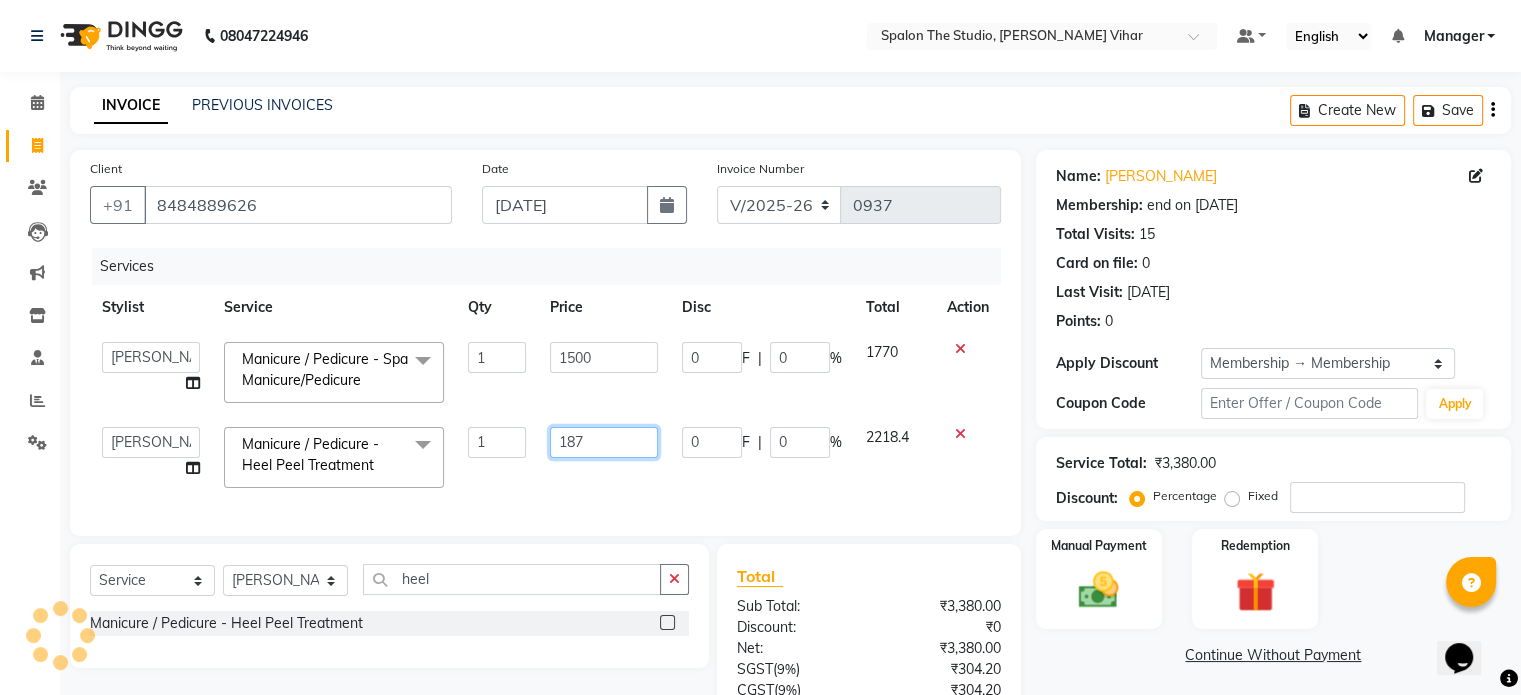 type on "1875" 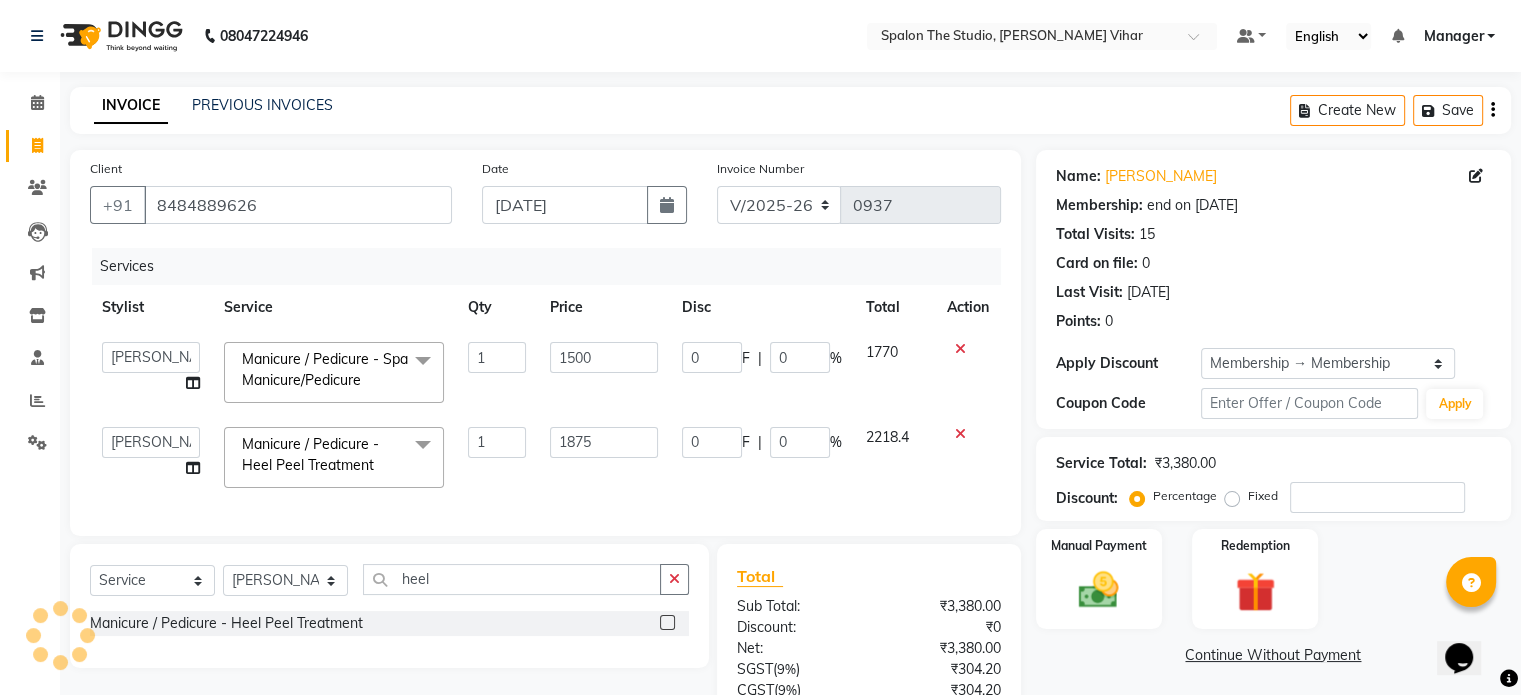 click on "1875" 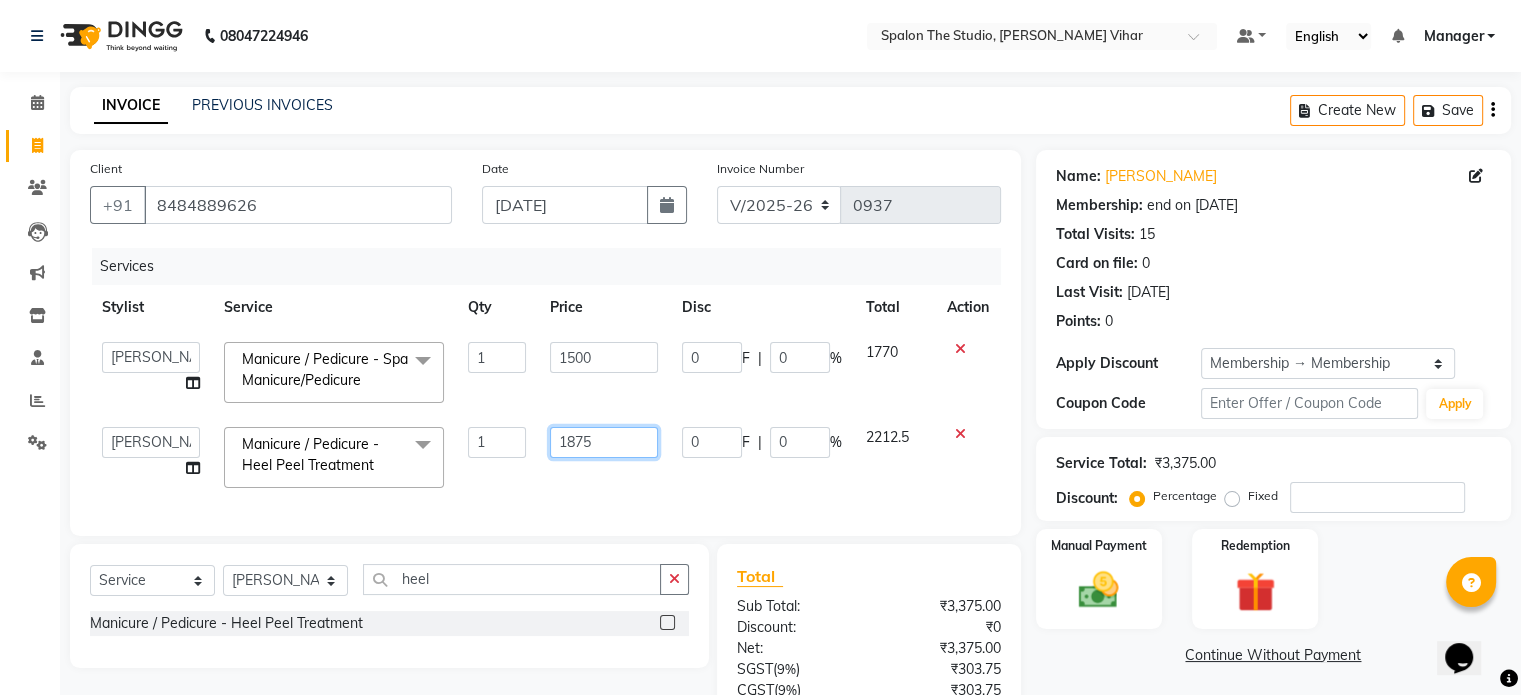 click on "1875" 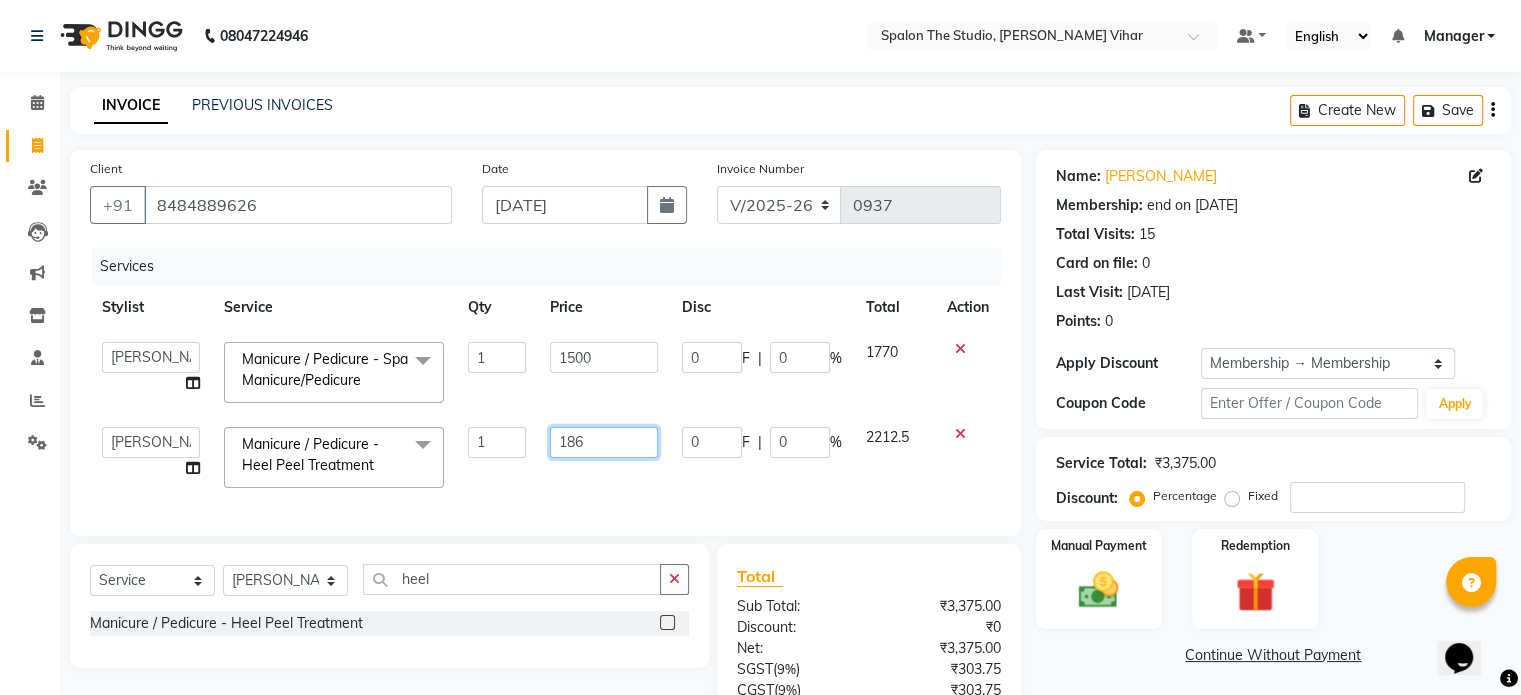 type on "1865" 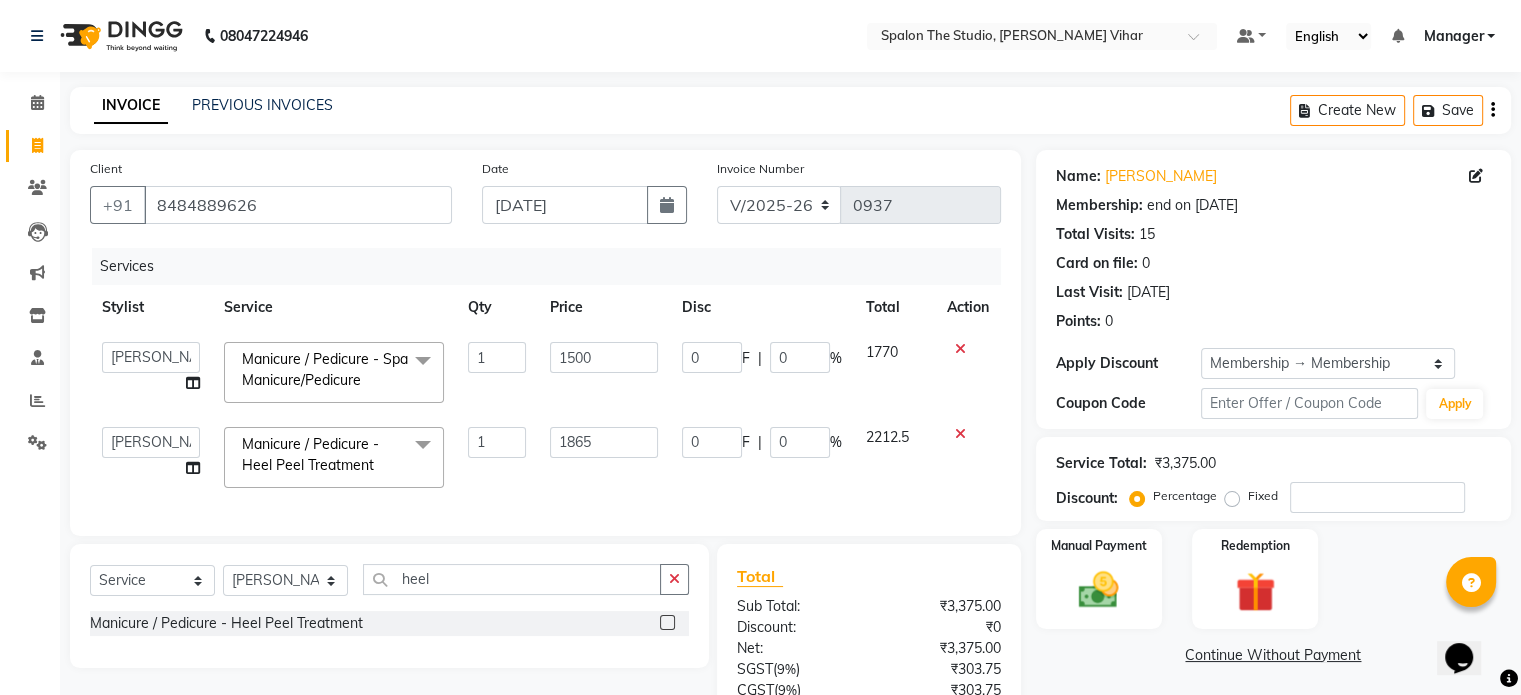 click on "1865" 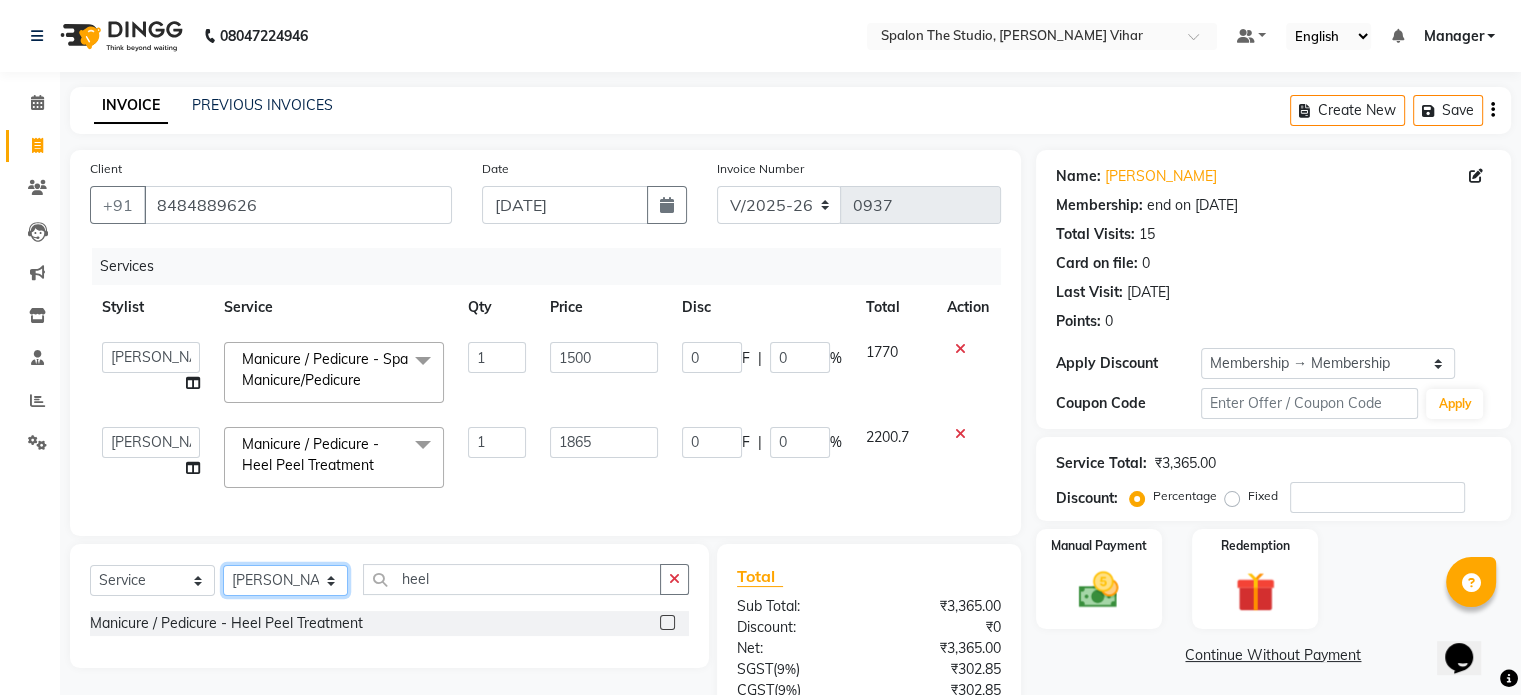 click on "Select Stylist [PERSON_NAME] [PERSON_NAME] Manager navazish [PERSON_NAME] [PERSON_NAME] [PERSON_NAME] [PERSON_NAME]" 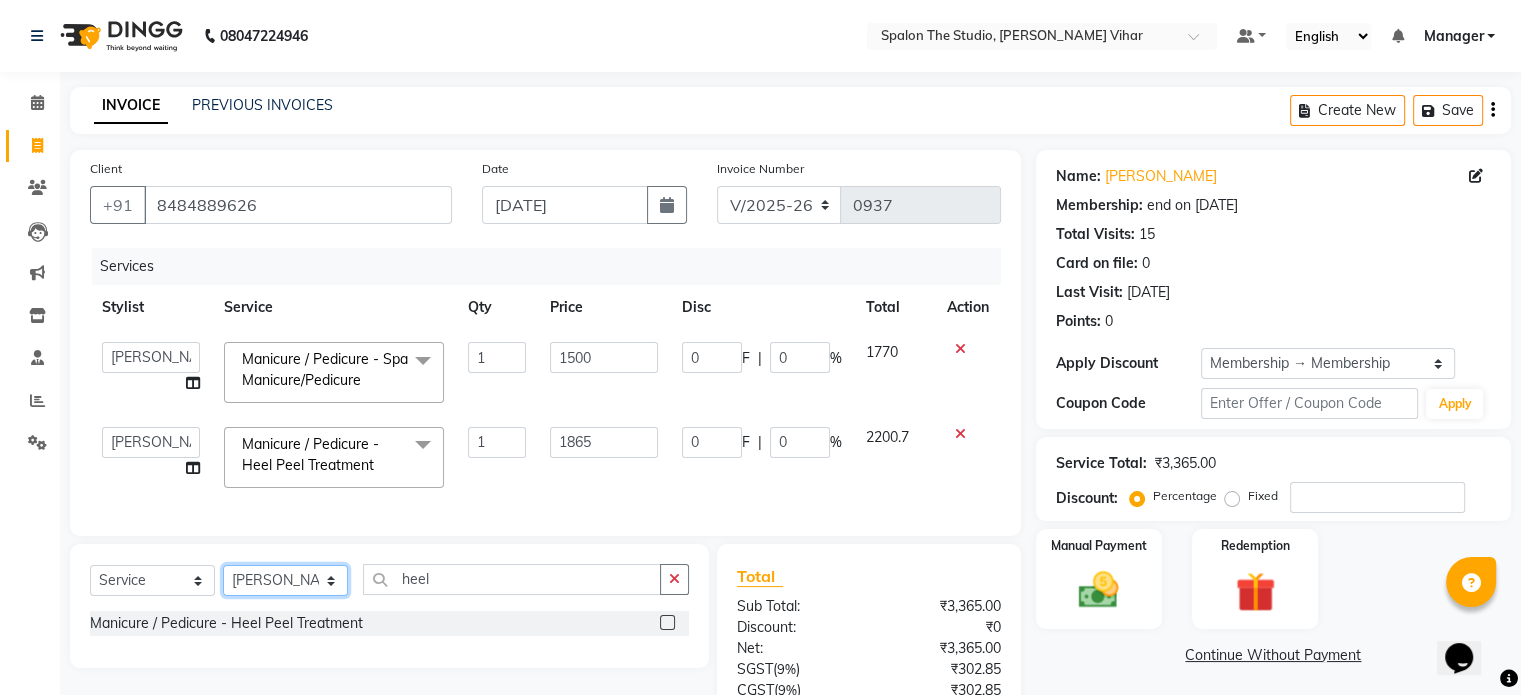 select on "82883" 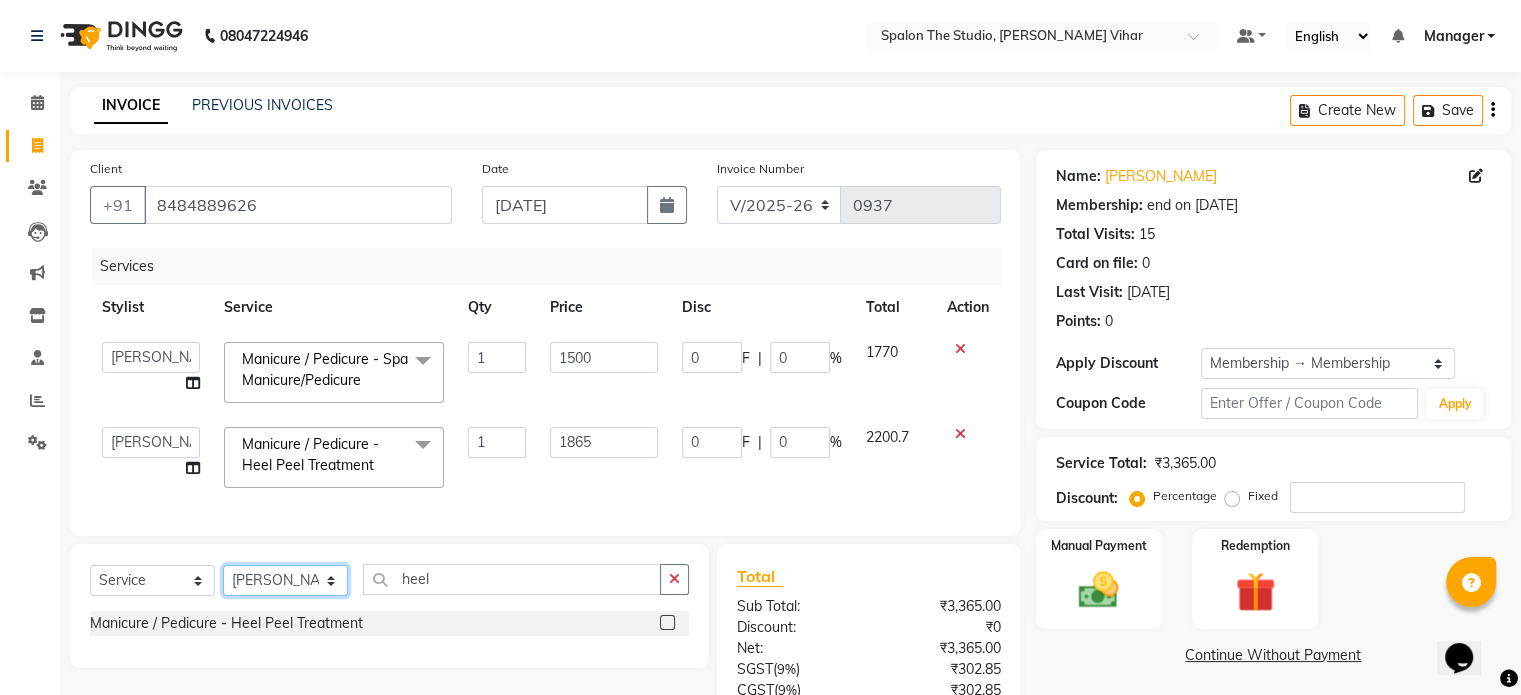 click on "Select Stylist [PERSON_NAME] [PERSON_NAME] Manager navazish [PERSON_NAME] [PERSON_NAME] [PERSON_NAME] [PERSON_NAME]" 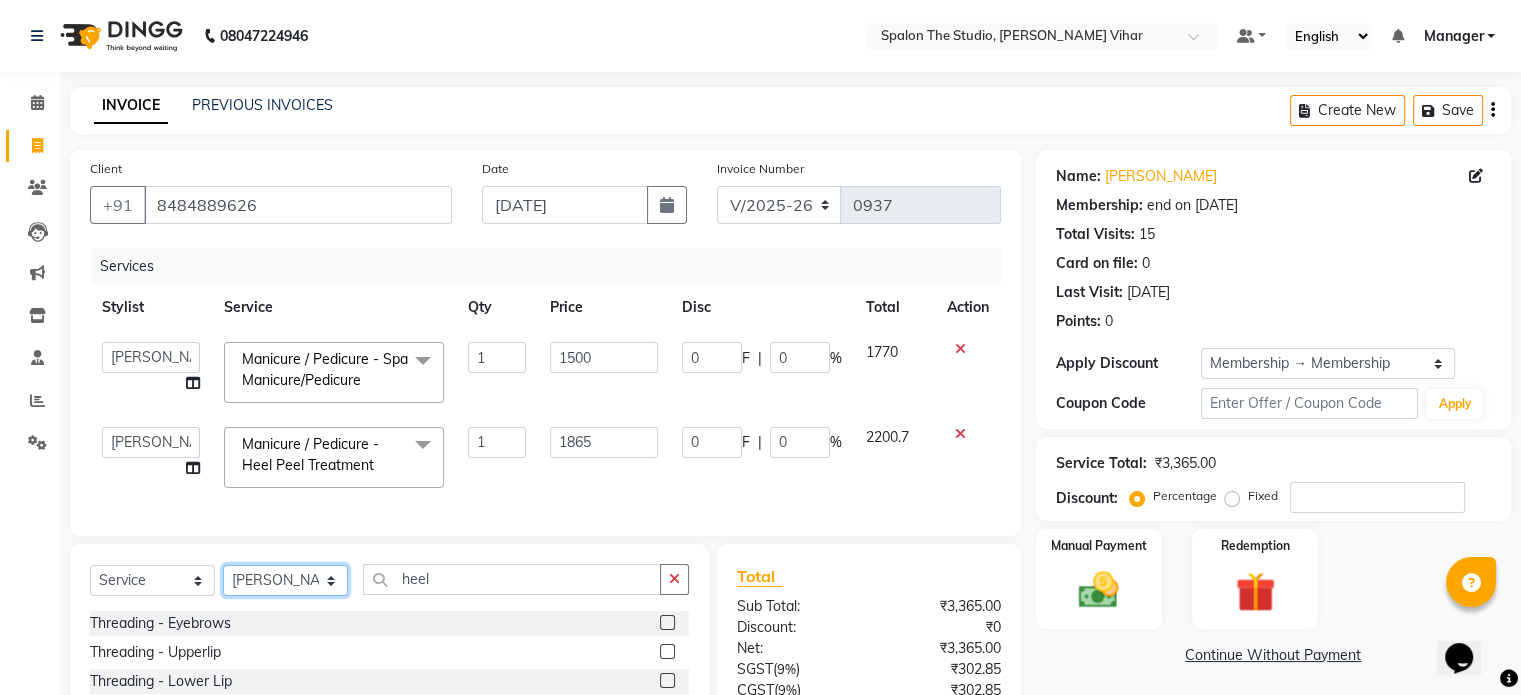 scroll, scrollTop: 188, scrollLeft: 0, axis: vertical 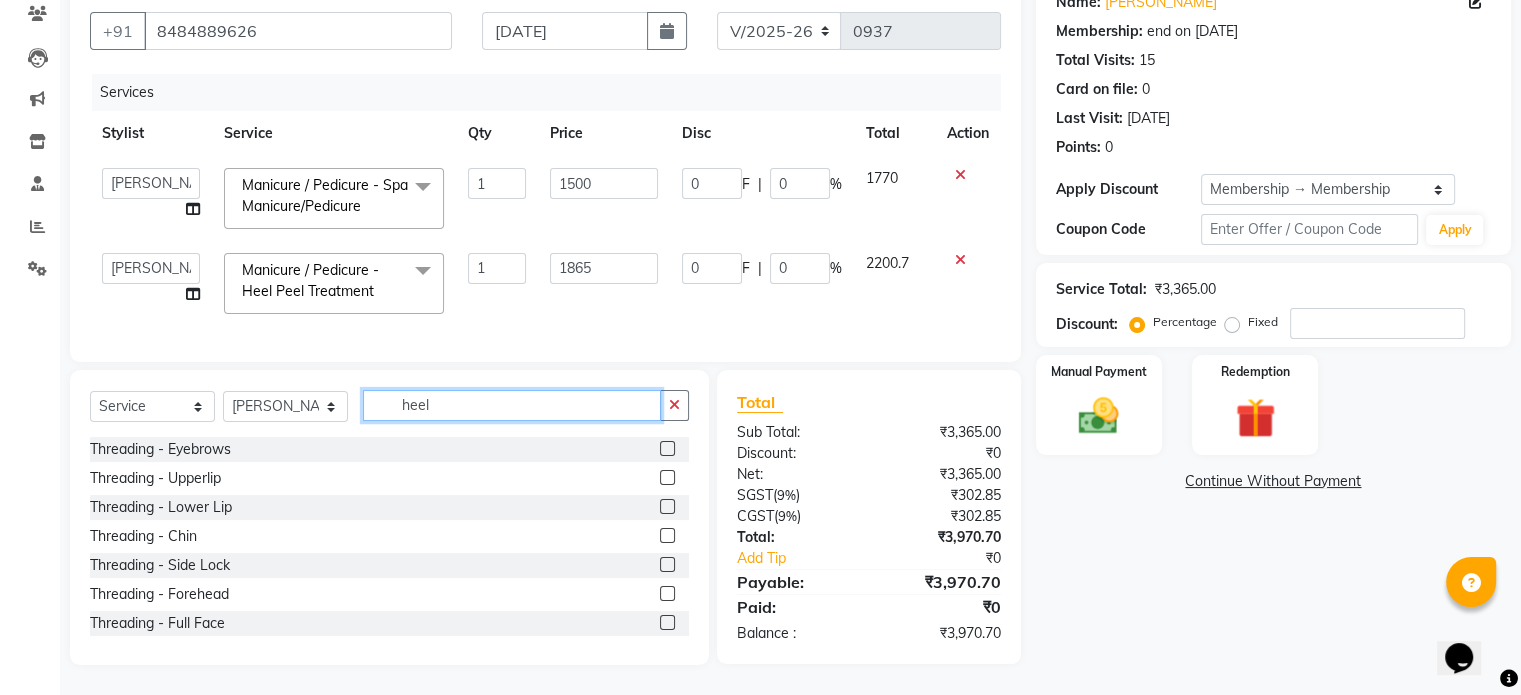 click on "heel" 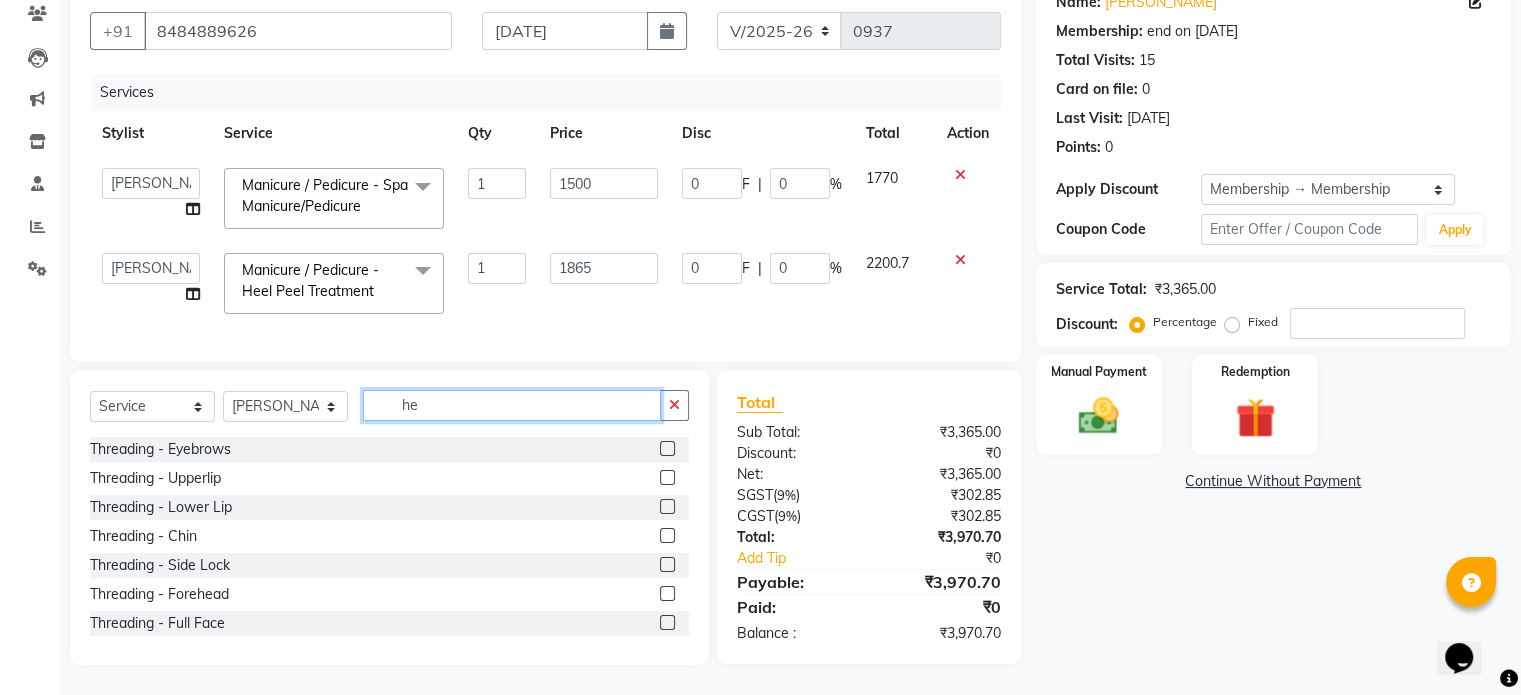 type on "h" 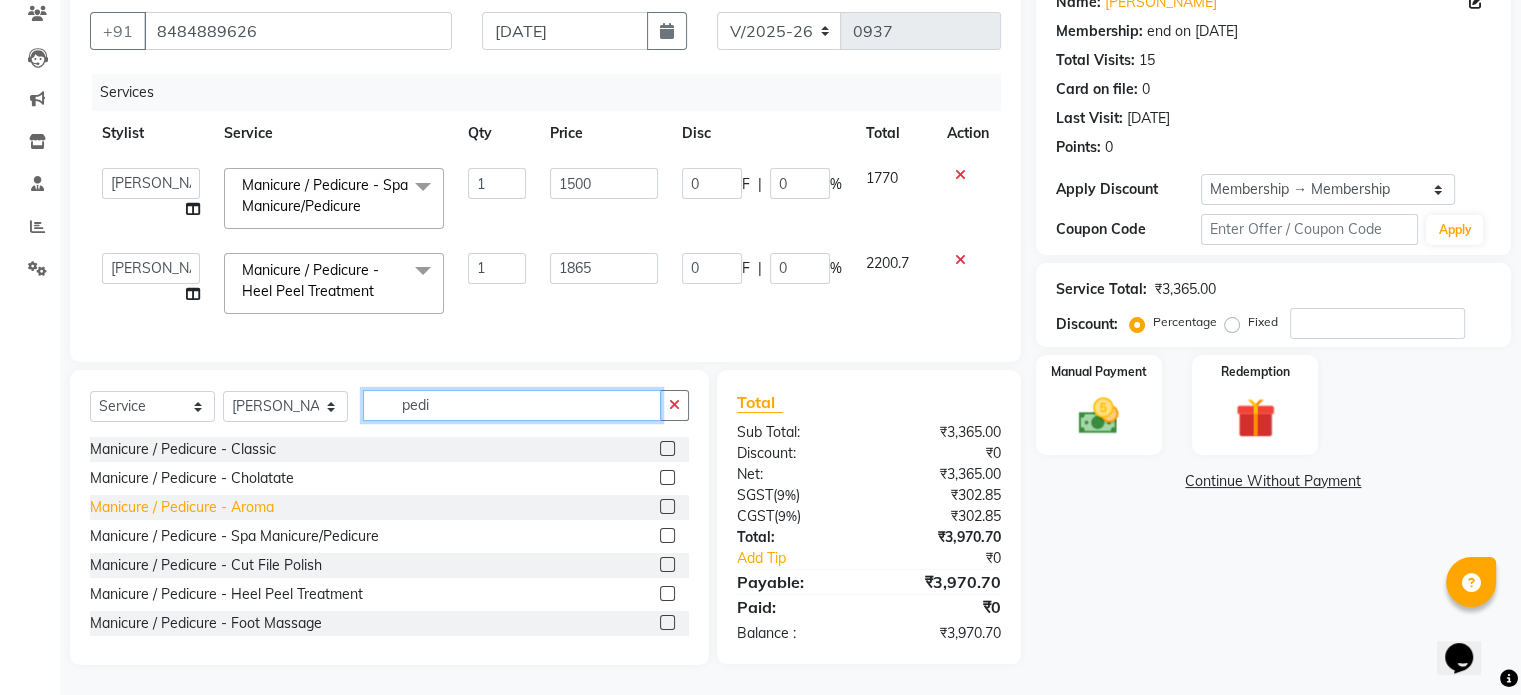 type on "pedi" 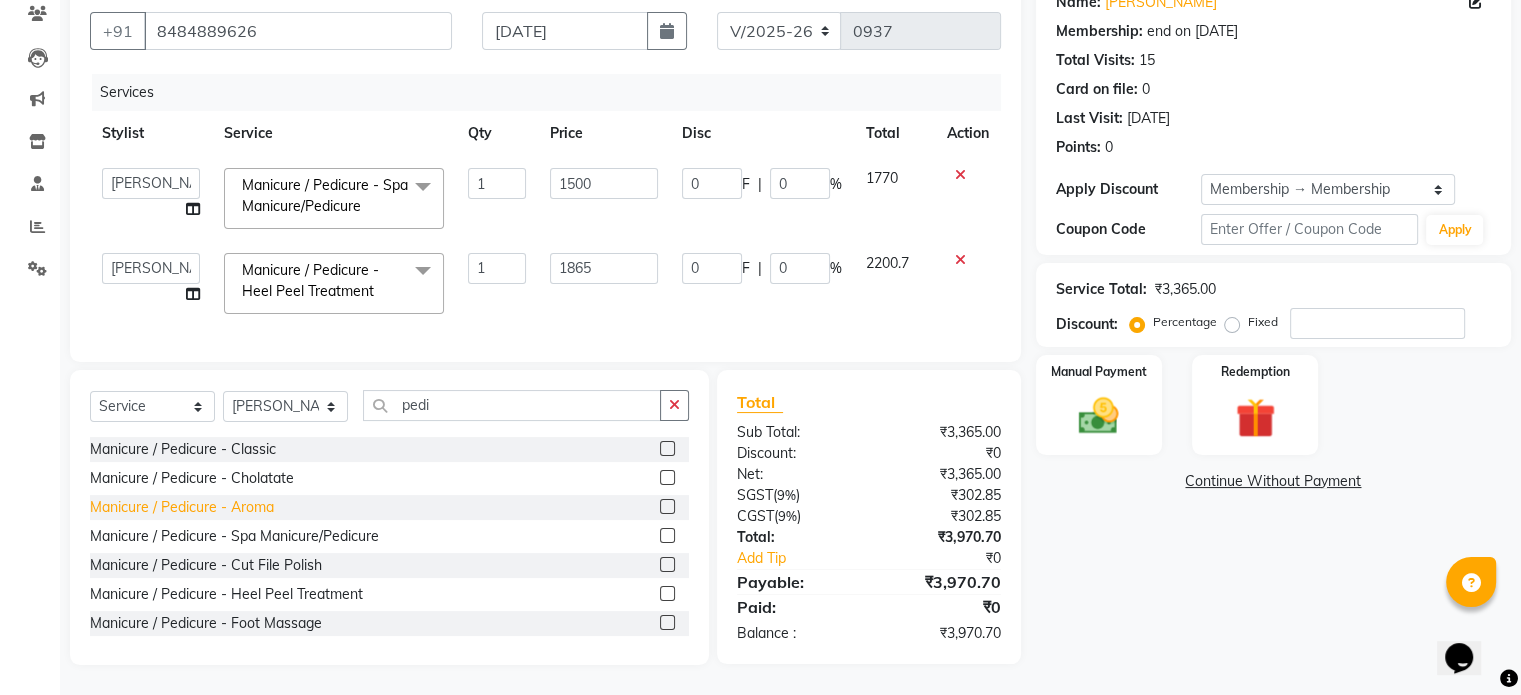 click on "Manicure / Pedicure - Aroma" 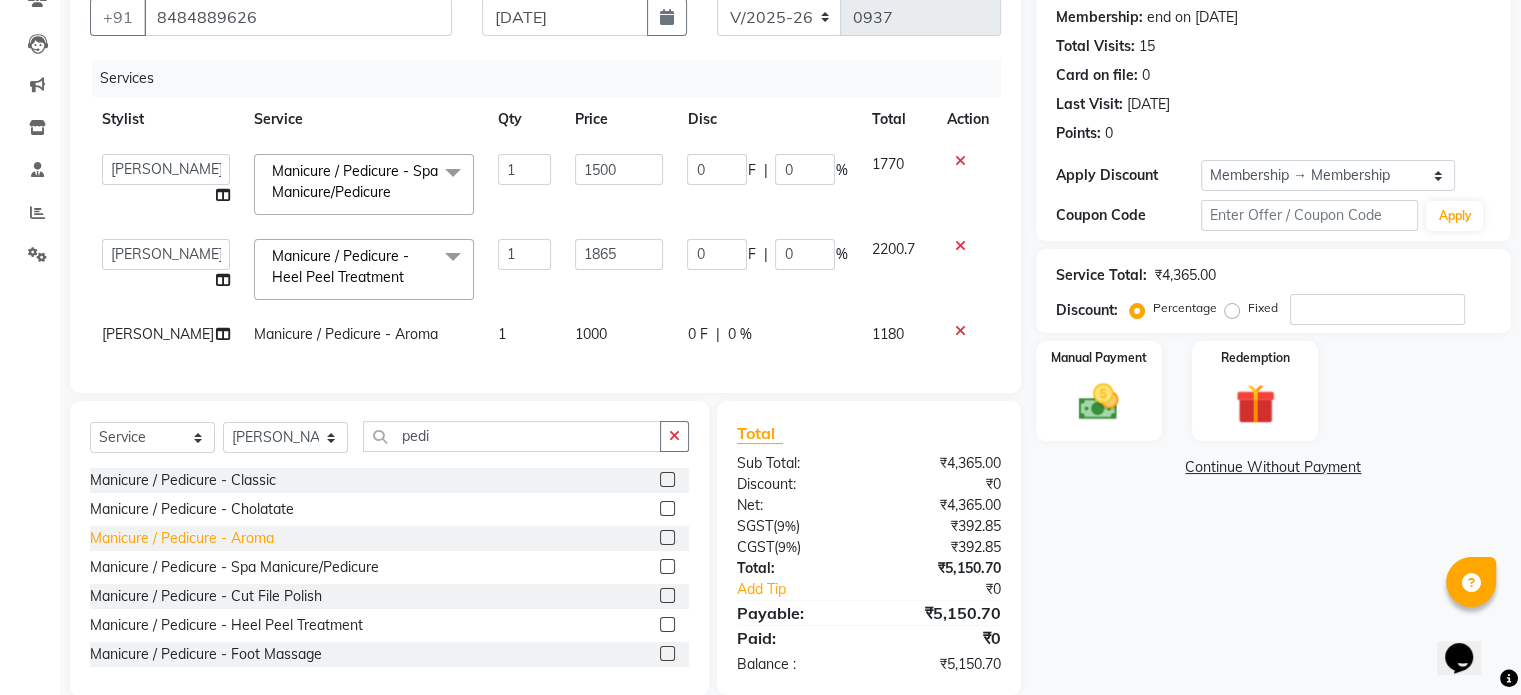click on "Manicure / Pedicure - Aroma" 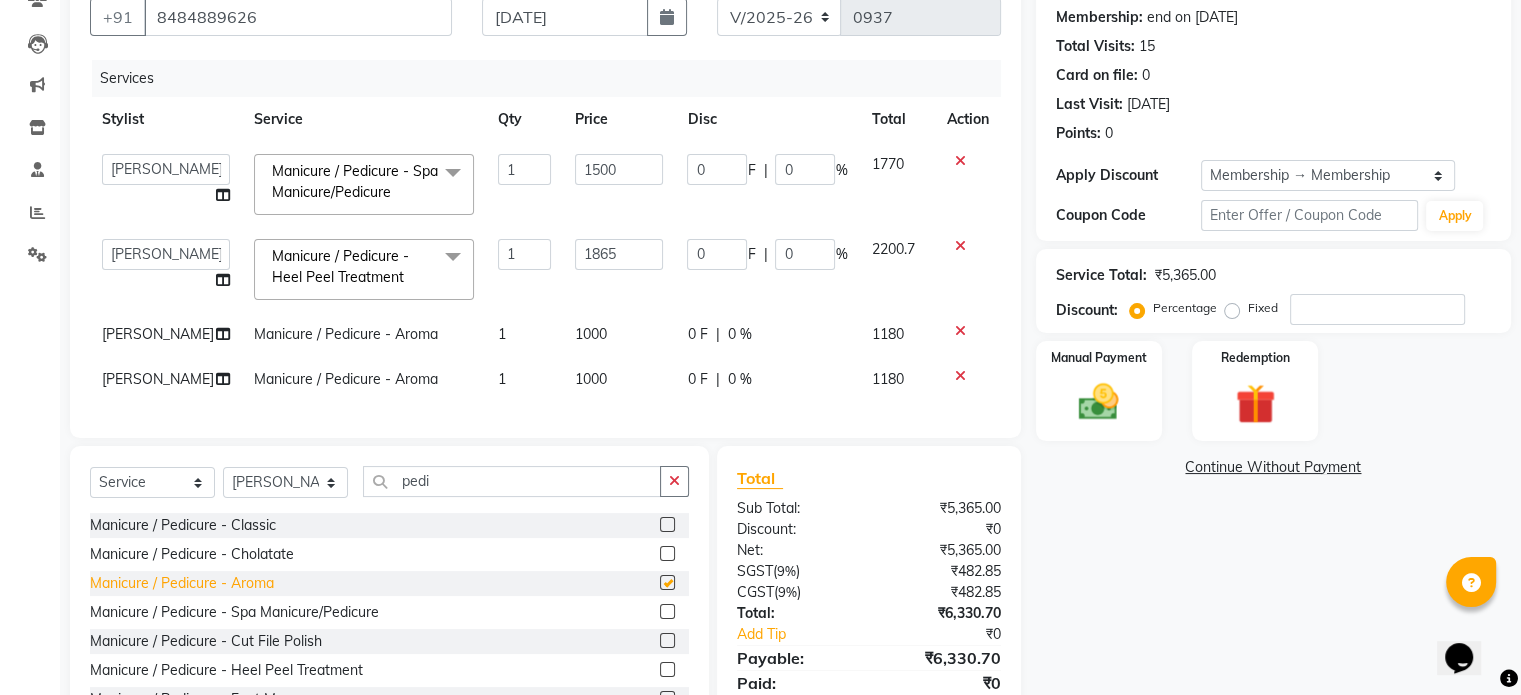checkbox on "false" 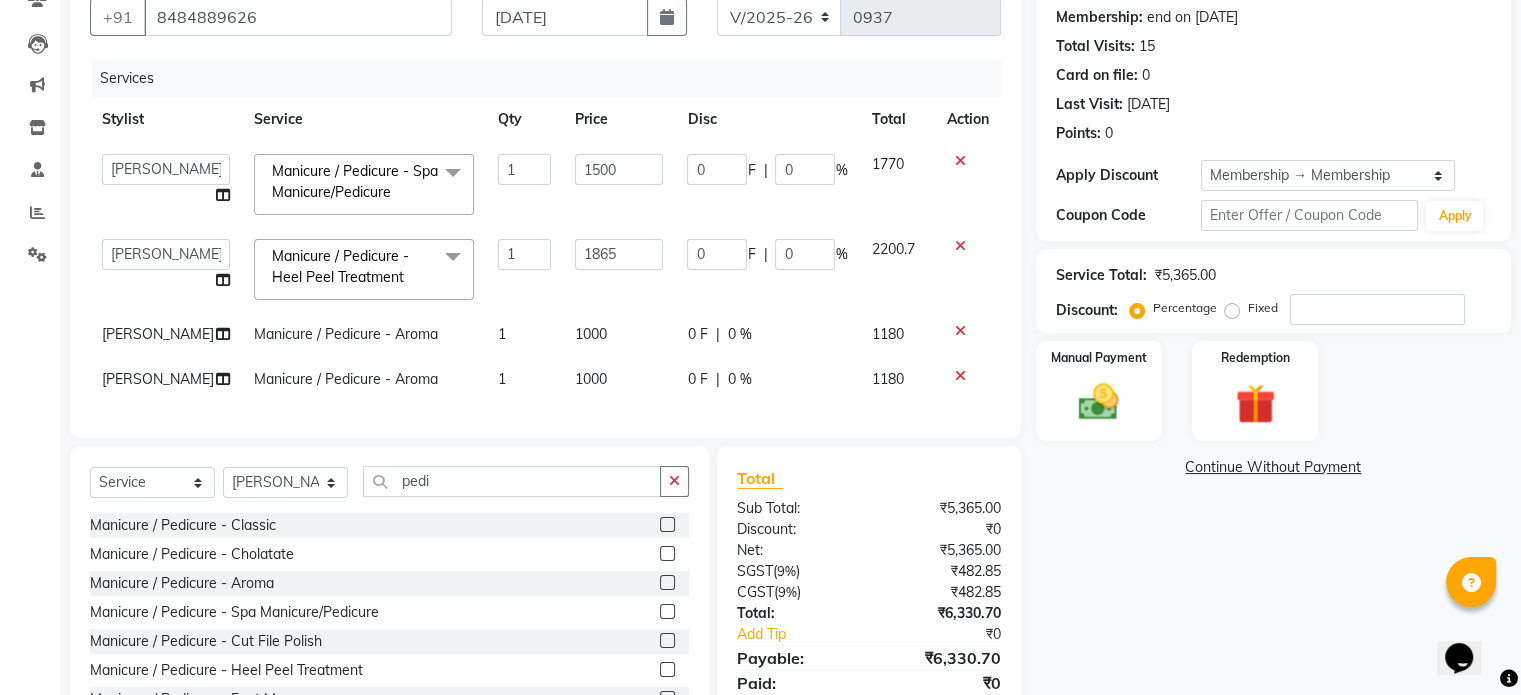 click on "1000" 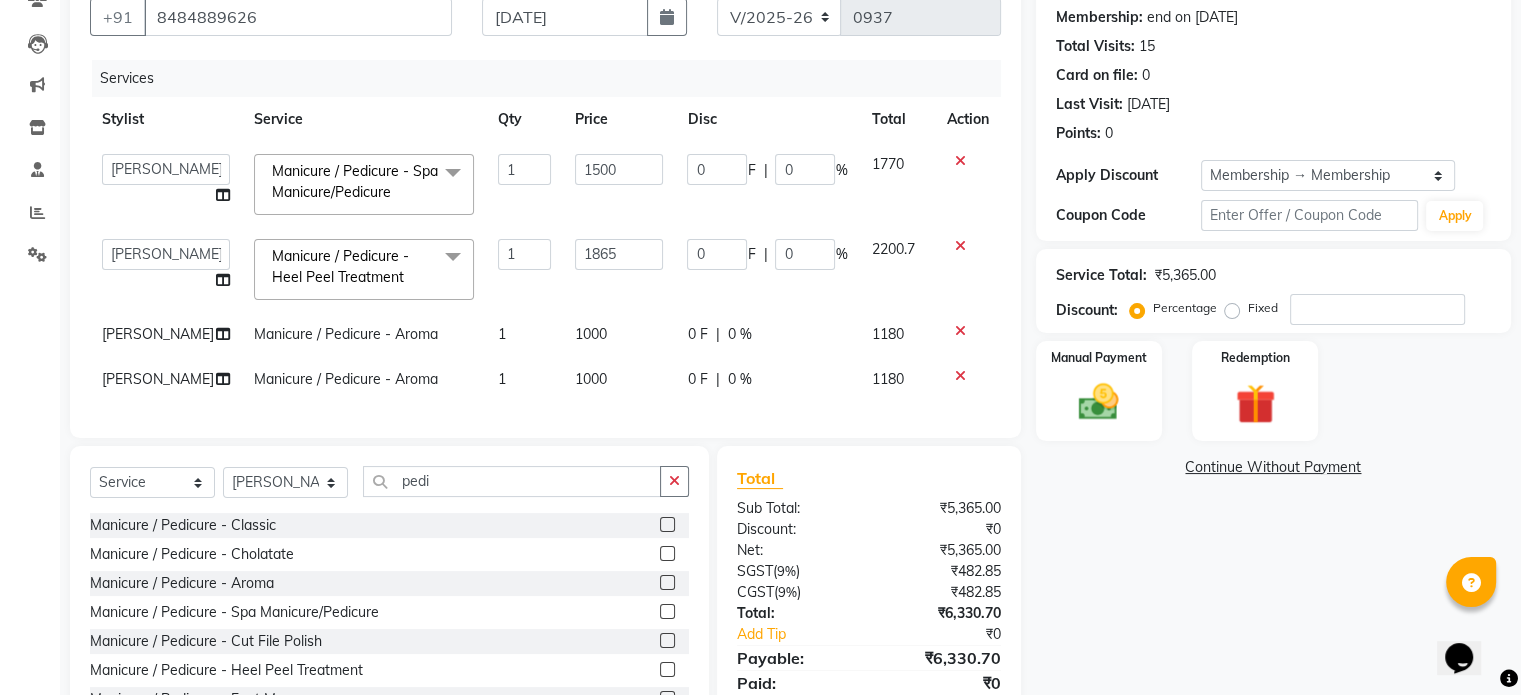 select on "82883" 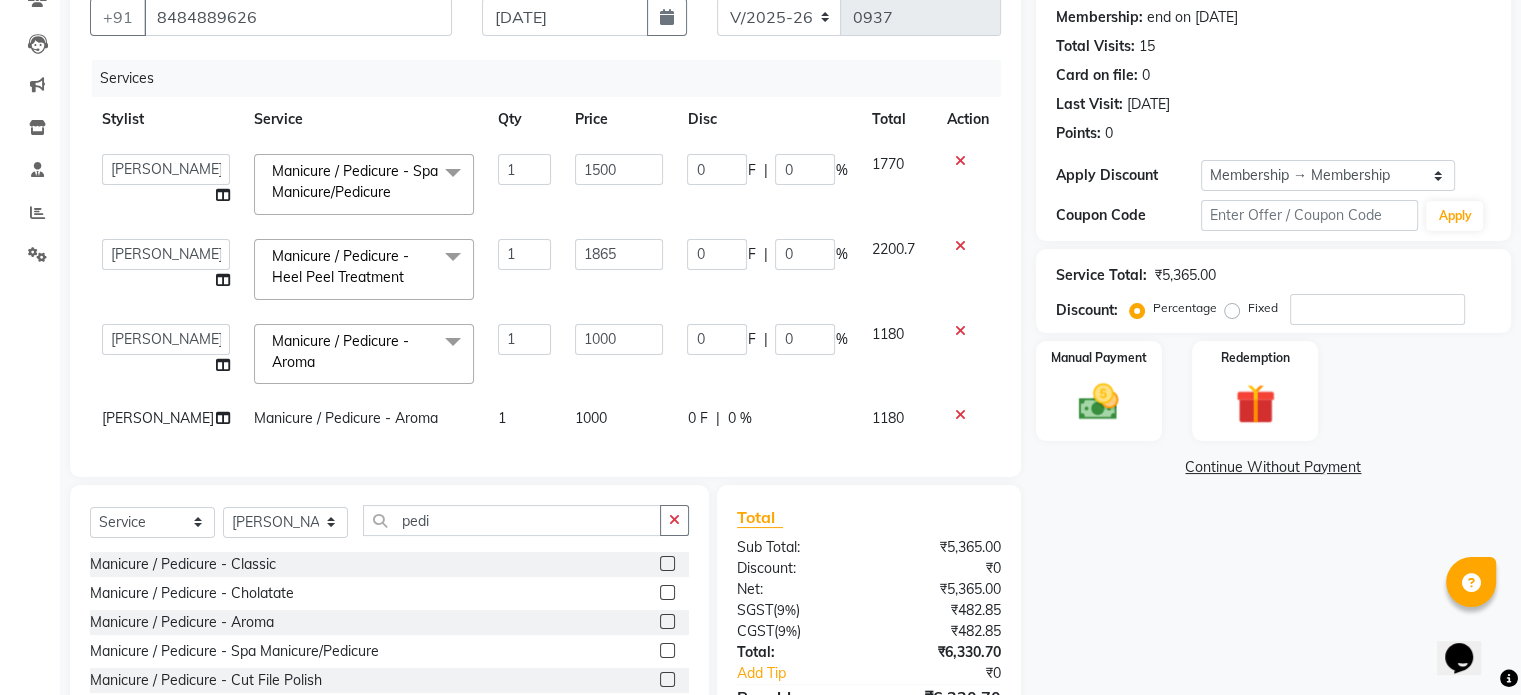 click on "1000" 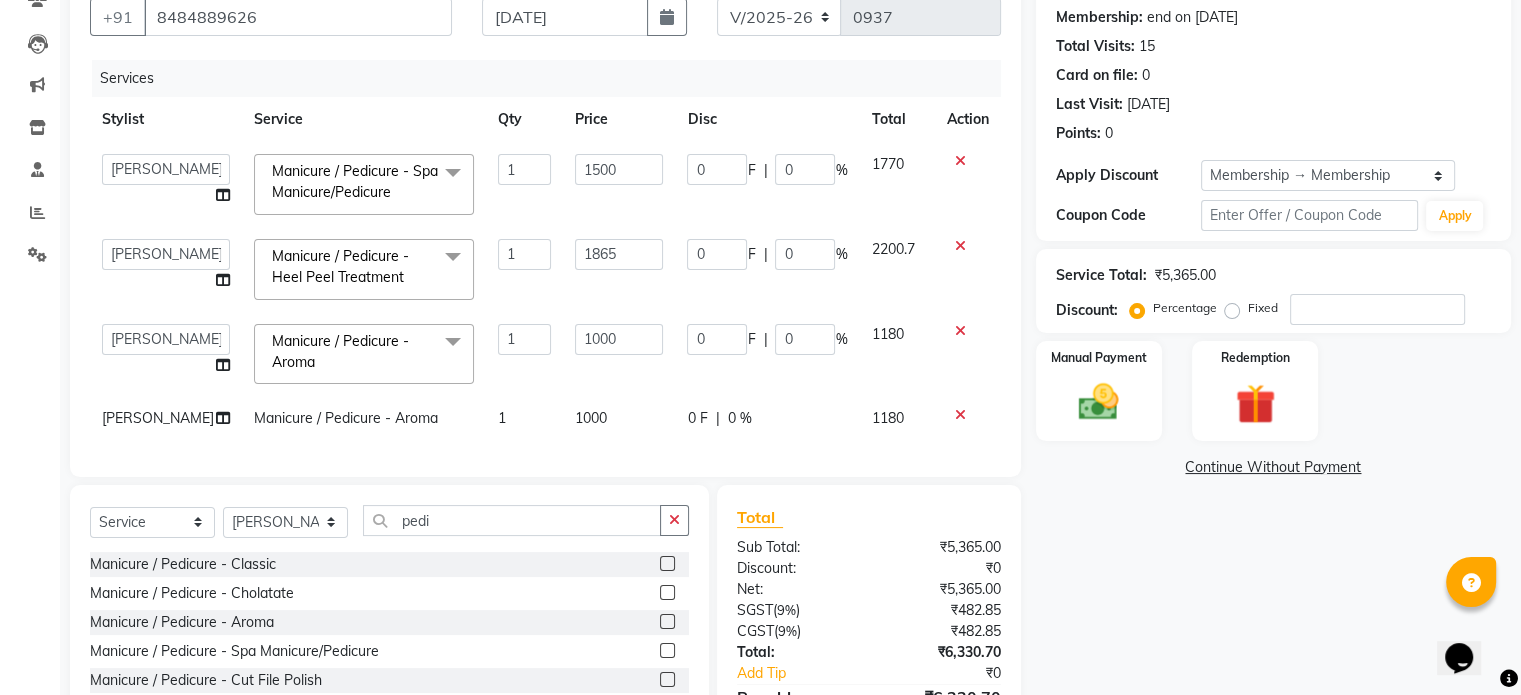 select on "82883" 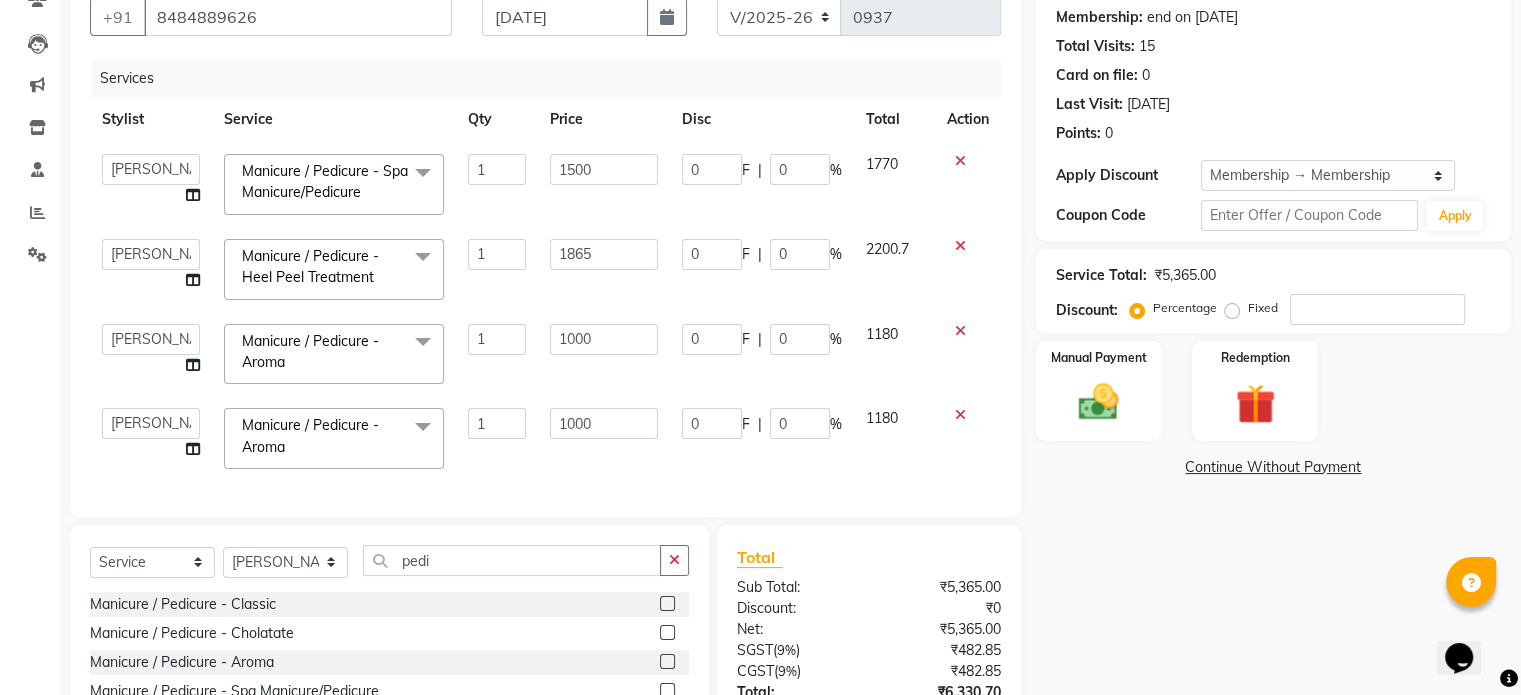 click on "1000" 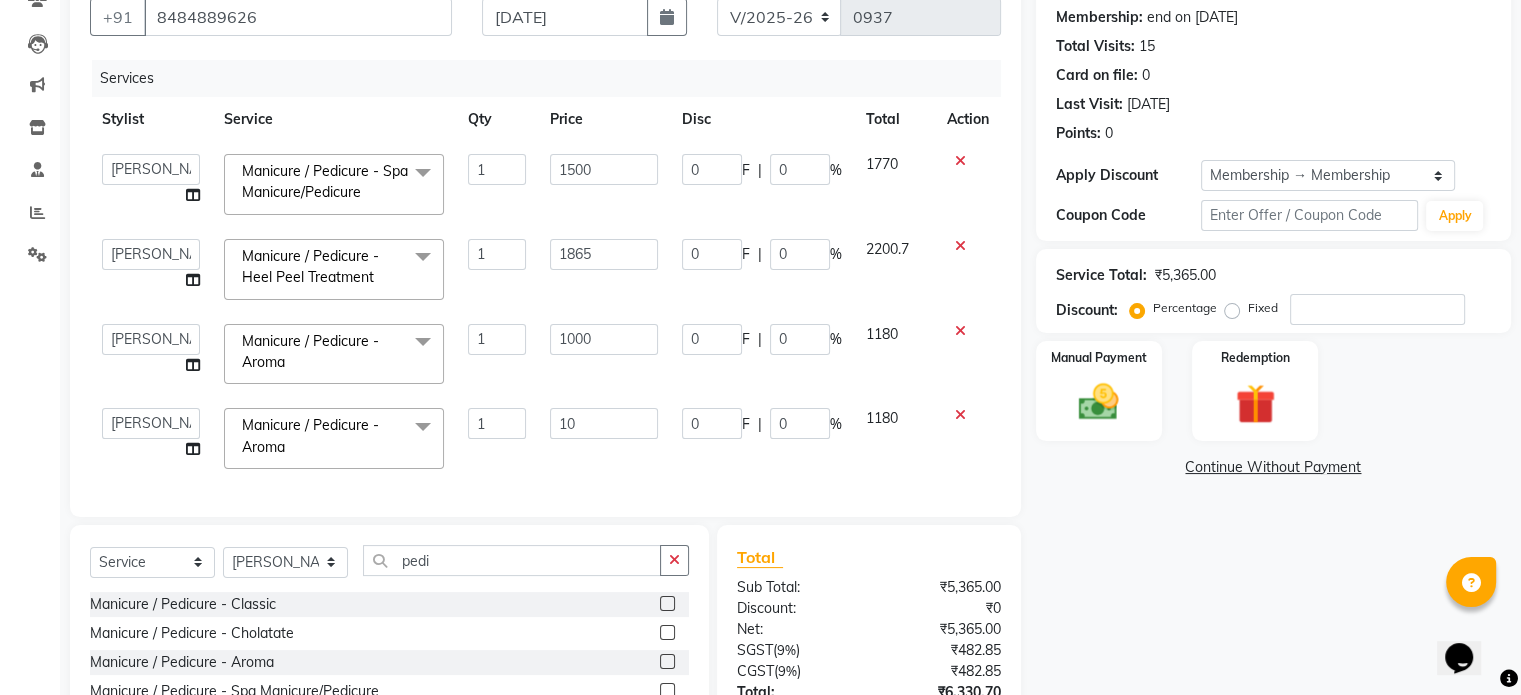 type on "1" 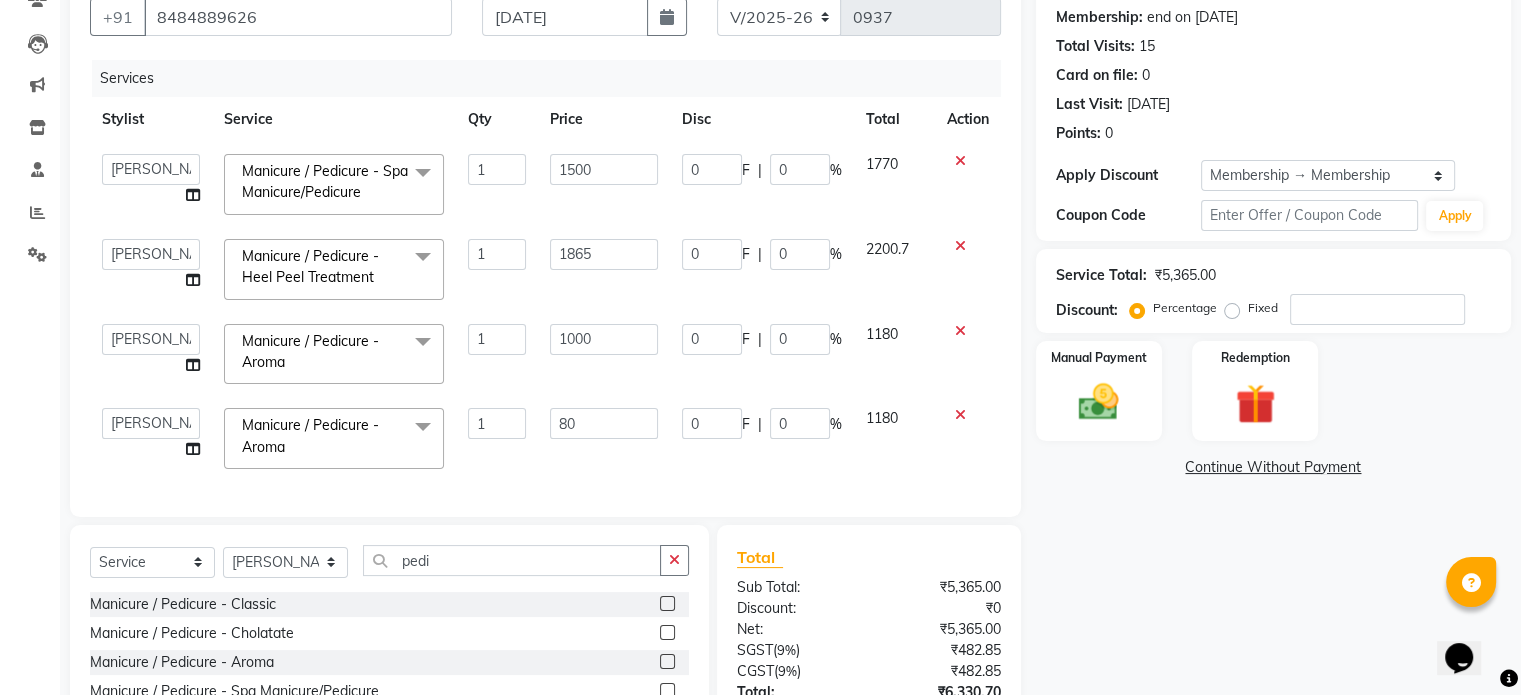 type on "800" 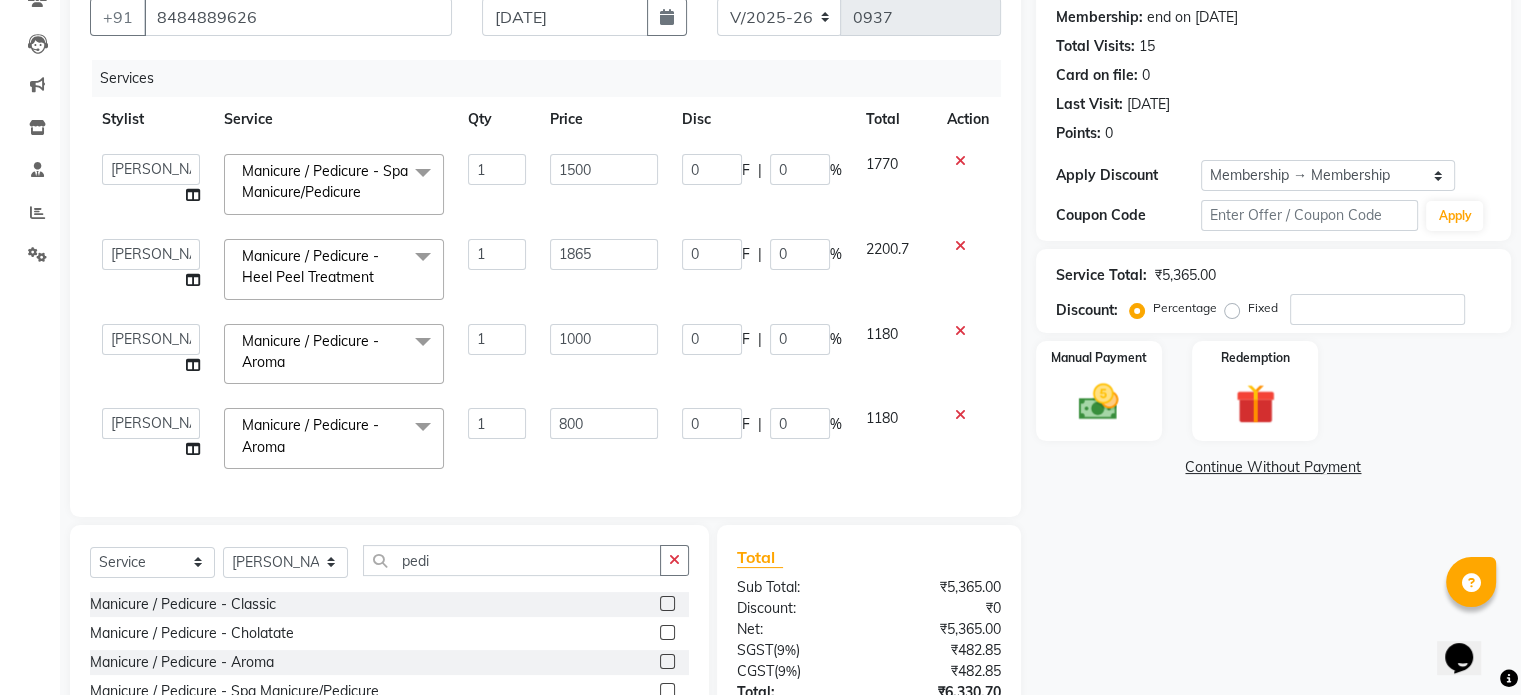 click on "Services Stylist Service Qty Price Disc Total Action  abhishek   AMBIKA   [PERSON_NAME]   Manager   navazish   [PERSON_NAME]   [PERSON_NAME]   [PERSON_NAME]   [PERSON_NAME]  Manicure / Pedicure - Spa Manicure/Pedicure  x Threading - Eyebrows Threading - Upperlip Threading - Lower Lip Threading - Chin Threading - Side Lock Threading - Forehead Threading - Full Face Threading - Jawline Threading - Neck Scieutific Combing green peel DERMA PEELING  LHR YELLOW PEEL LE MARINE TREATMENT tatto removal D - Tan - Underarm D - Tan - Feet D - Tan - Face & Neck D - Tan - Full Arm/Half Arm D - Tan - Half Back/Front D - Tan - [MEDICAL_DATA] D - Tan - Face Neck & Blouse Line D - Tan - Full Back/Front D - Tan - Full Leg/Half Leg D - Tan - Full Body Waxing - Sugar Wax Full Arm Waxing - Sugar Wax Full Leg Waxing - Sugar Wax Half Arm Waxing - Sugar Wax Half Leg Waxing - Sugar Wax Under Arm Waxing - Sugar Wax Chin Waxing - Sugar Wax Upperlip/Lowerlip Waxing - Sugar Wax Side Lock Waxing - Sugar Wax Forehead Waxing - Sugar Wax Face" 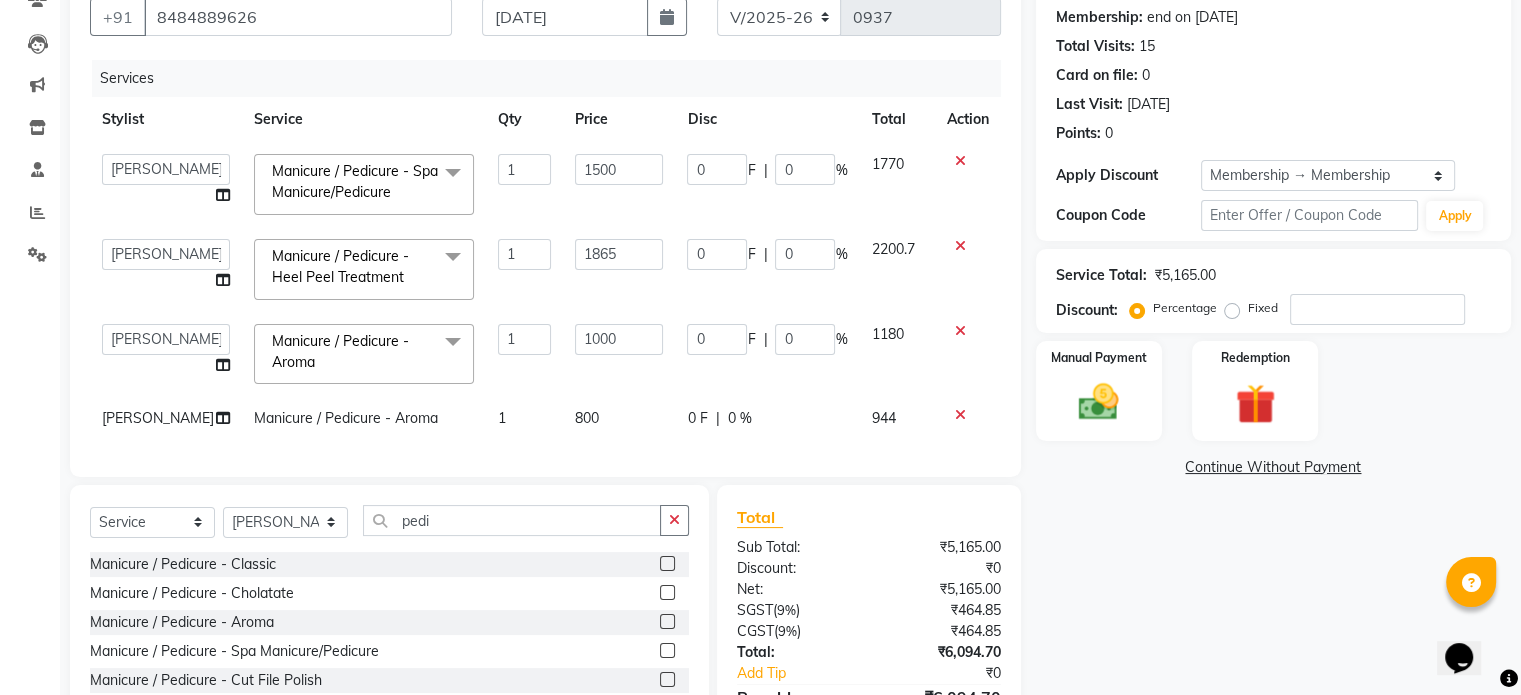 click on "Services Stylist Service Qty Price Disc Total Action  abhishek   AMBIKA   [PERSON_NAME]   Manager   navazish   [PERSON_NAME]   [PERSON_NAME]   [PERSON_NAME]   [PERSON_NAME]  Manicure / Pedicure - Spa Manicure/Pedicure  x Threading - Eyebrows Threading - Upperlip Threading - Lower Lip Threading - Chin Threading - Side Lock Threading - Forehead Threading - Full Face Threading - Jawline Threading - Neck Scieutific Combing green peel DERMA PEELING  LHR YELLOW PEEL LE MARINE TREATMENT tatto removal D - Tan - Underarm D - Tan - Feet D - Tan - Face & Neck D - Tan - Full Arm/Half Arm D - Tan - Half Back/Front D - Tan - [MEDICAL_DATA] D - Tan - Face Neck & Blouse Line D - Tan - Full Back/Front D - Tan - Full Leg/Half Leg D - Tan - Full Body Waxing - Sugar Wax Full Arm Waxing - Sugar Wax Full Leg Waxing - Sugar Wax Half Arm Waxing - Sugar Wax Half Leg Waxing - Sugar Wax Under Arm Waxing - Sugar Wax Chin Waxing - Sugar Wax Upperlip/Lowerlip Waxing - Sugar Wax Side Lock Waxing - Sugar Wax Forehead Waxing - Sugar Wax Face" 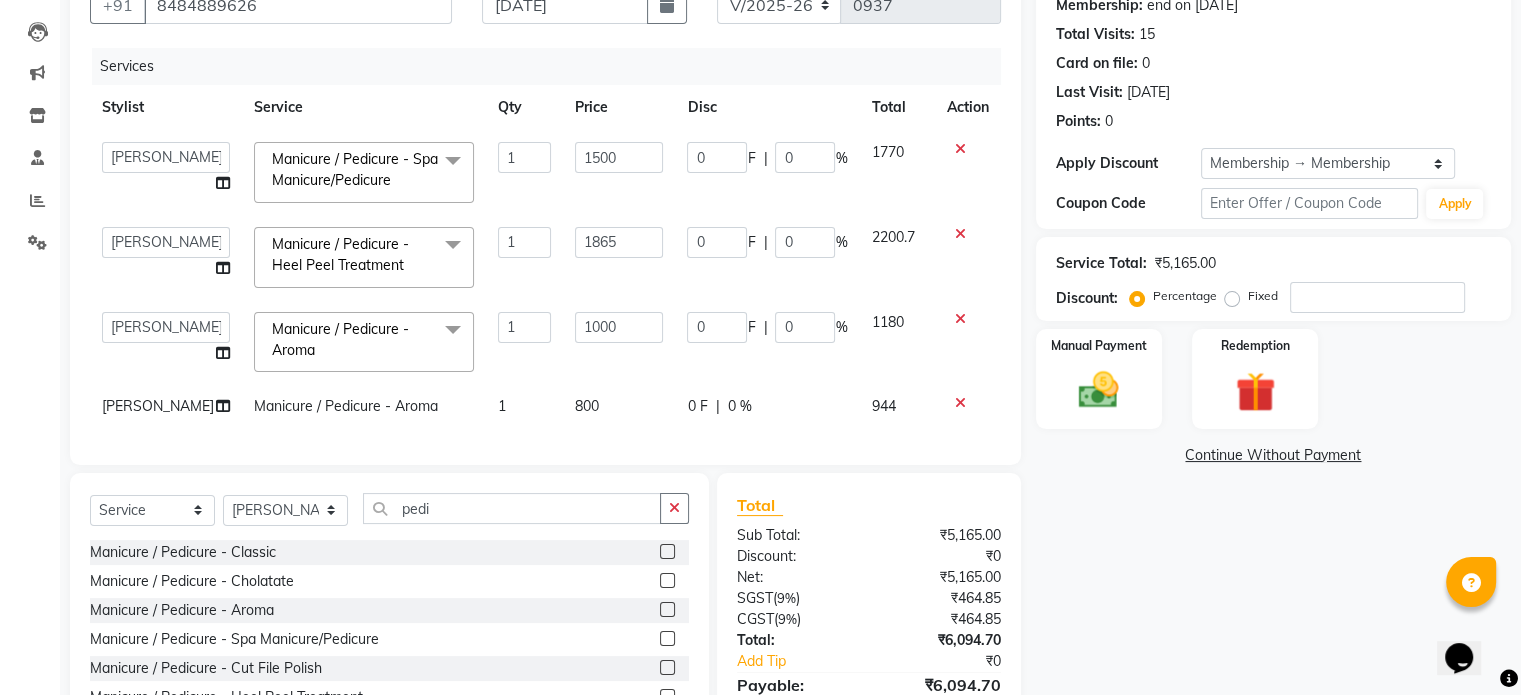 scroll, scrollTop: 318, scrollLeft: 0, axis: vertical 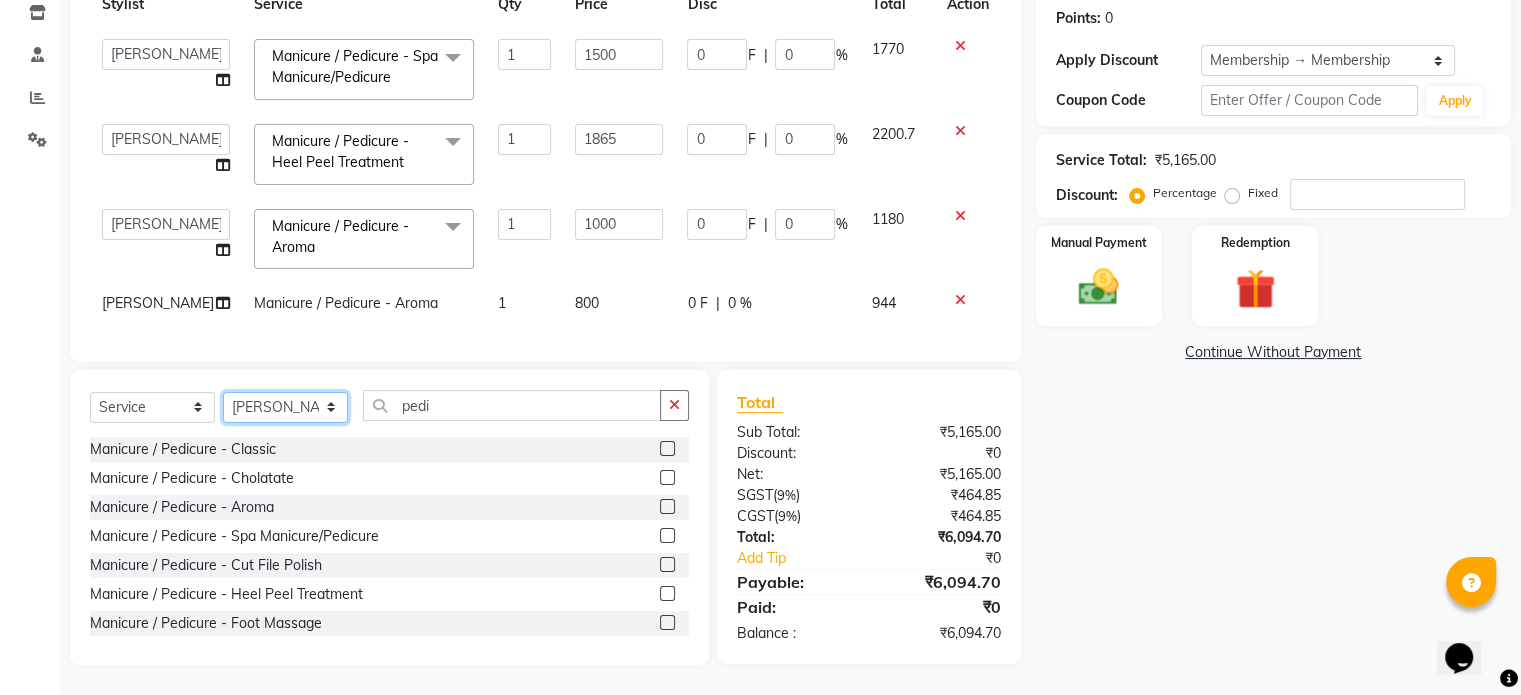 click on "Select Stylist [PERSON_NAME] [PERSON_NAME] Manager navazish [PERSON_NAME] [PERSON_NAME] [PERSON_NAME] [PERSON_NAME]" 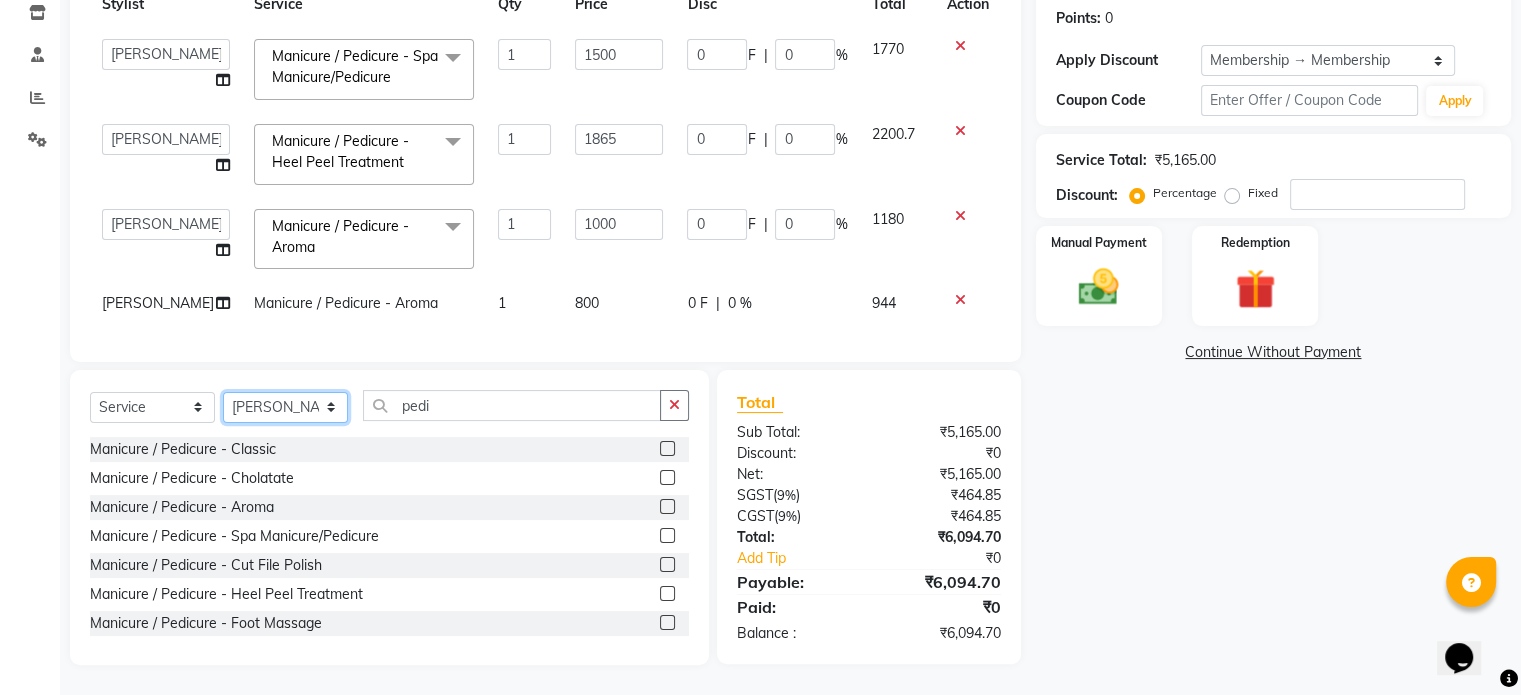 select on "79635" 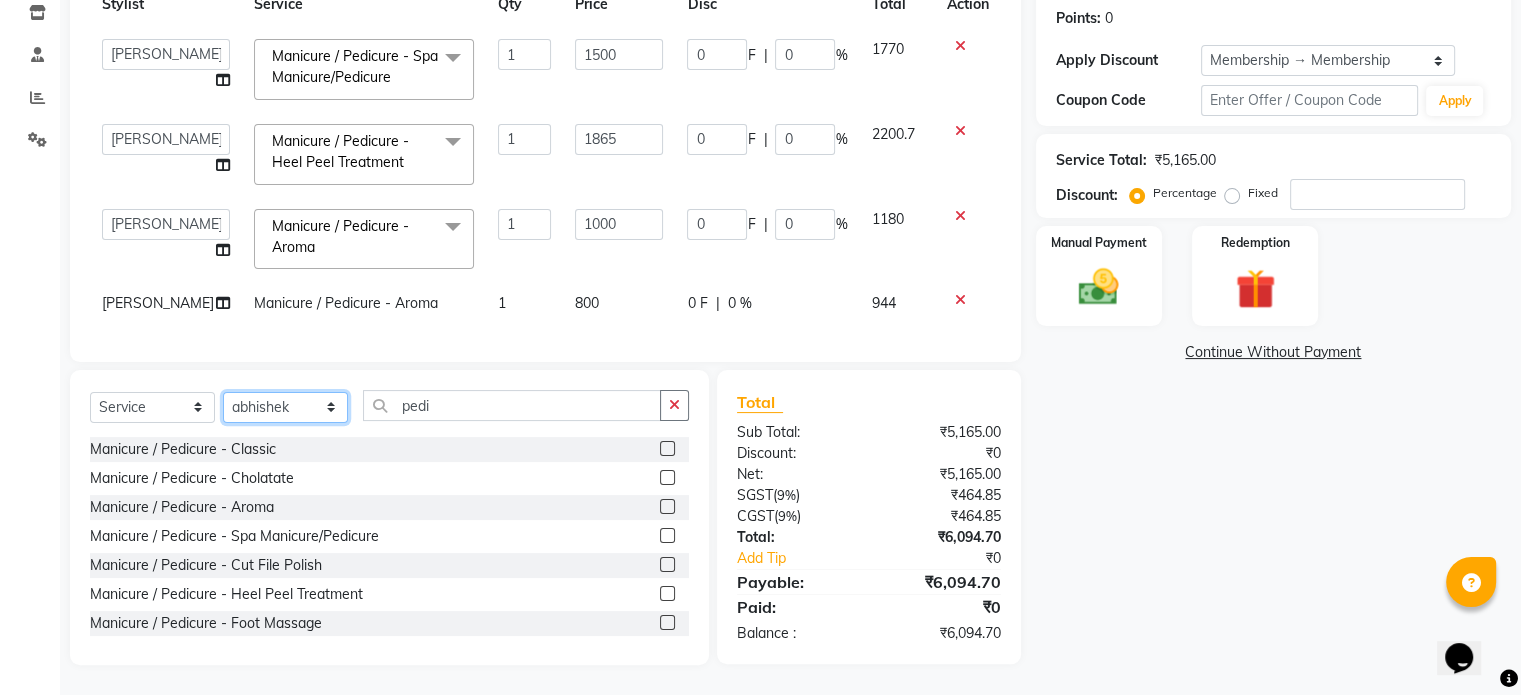 click on "Select Stylist [PERSON_NAME] [PERSON_NAME] Manager navazish [PERSON_NAME] [PERSON_NAME] [PERSON_NAME] [PERSON_NAME]" 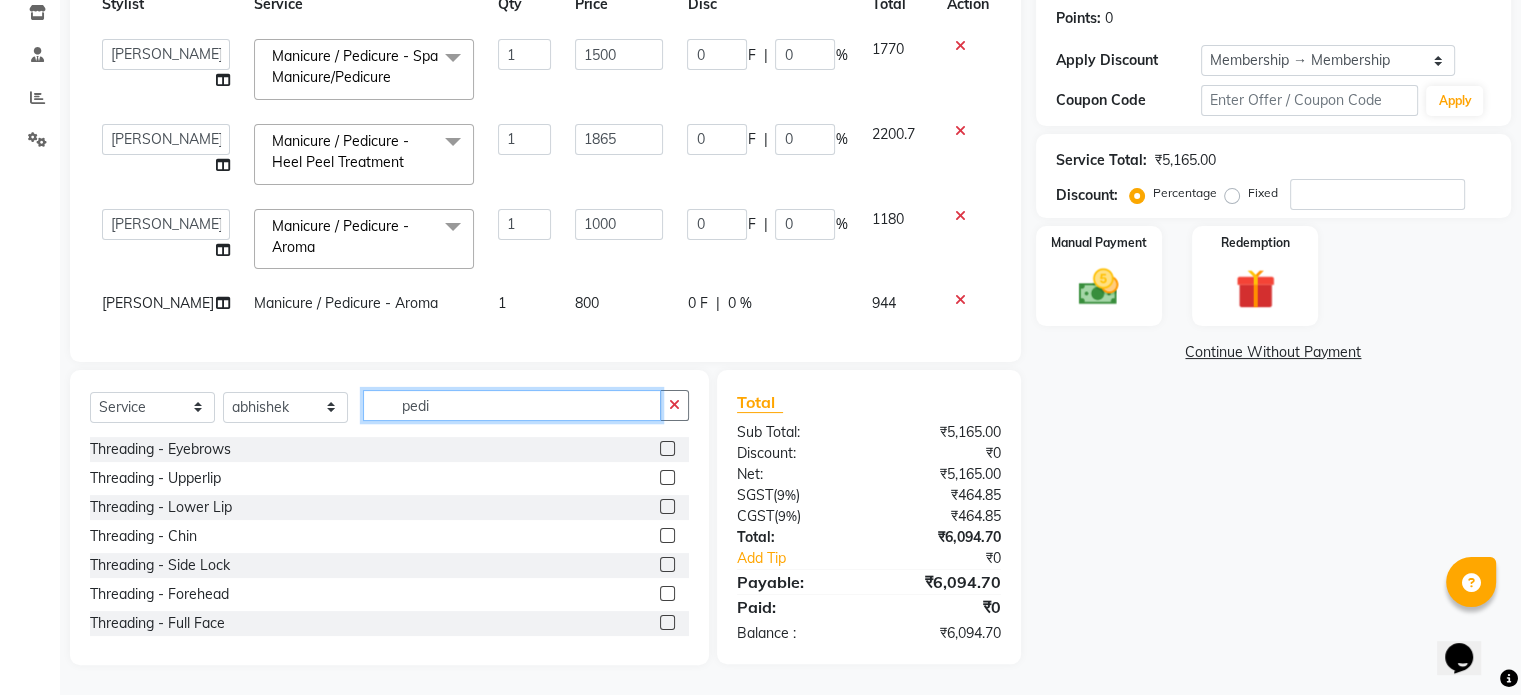 click on "pedi" 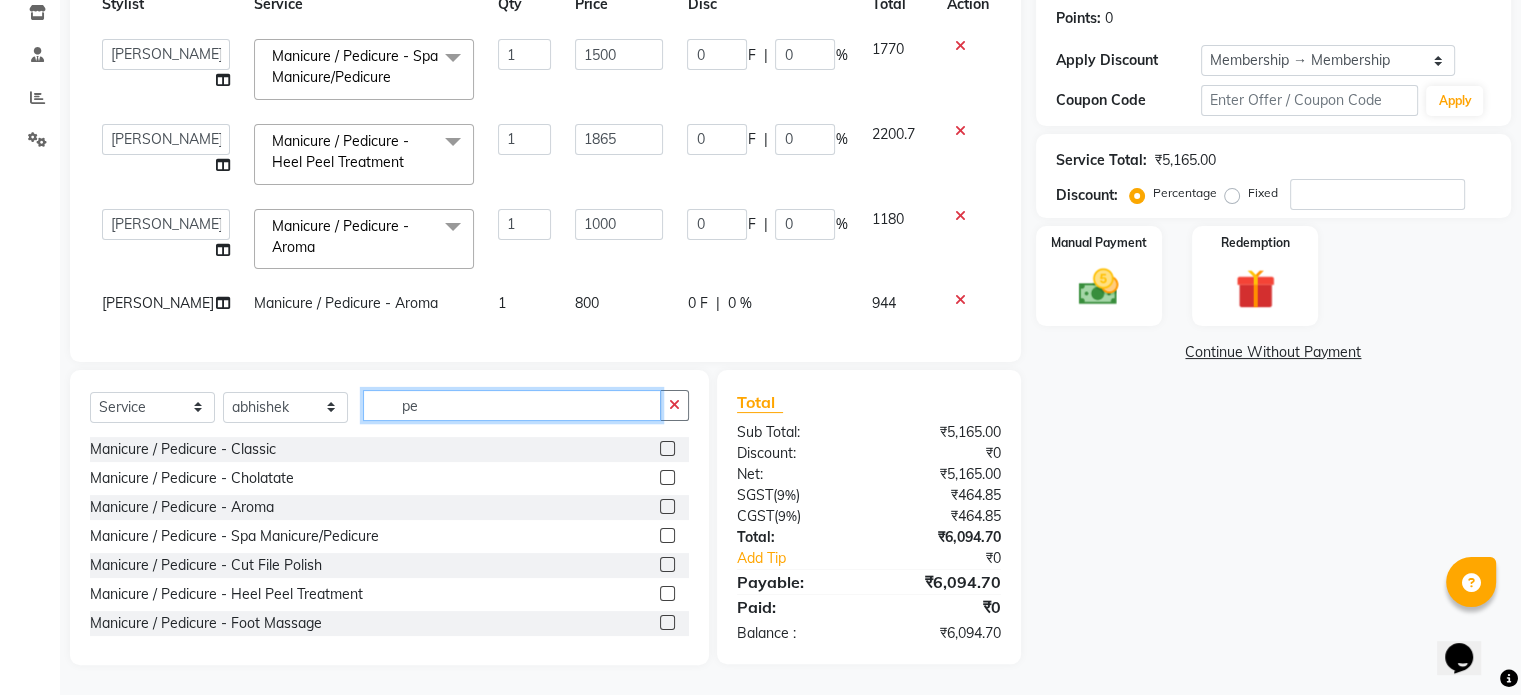 type on "p" 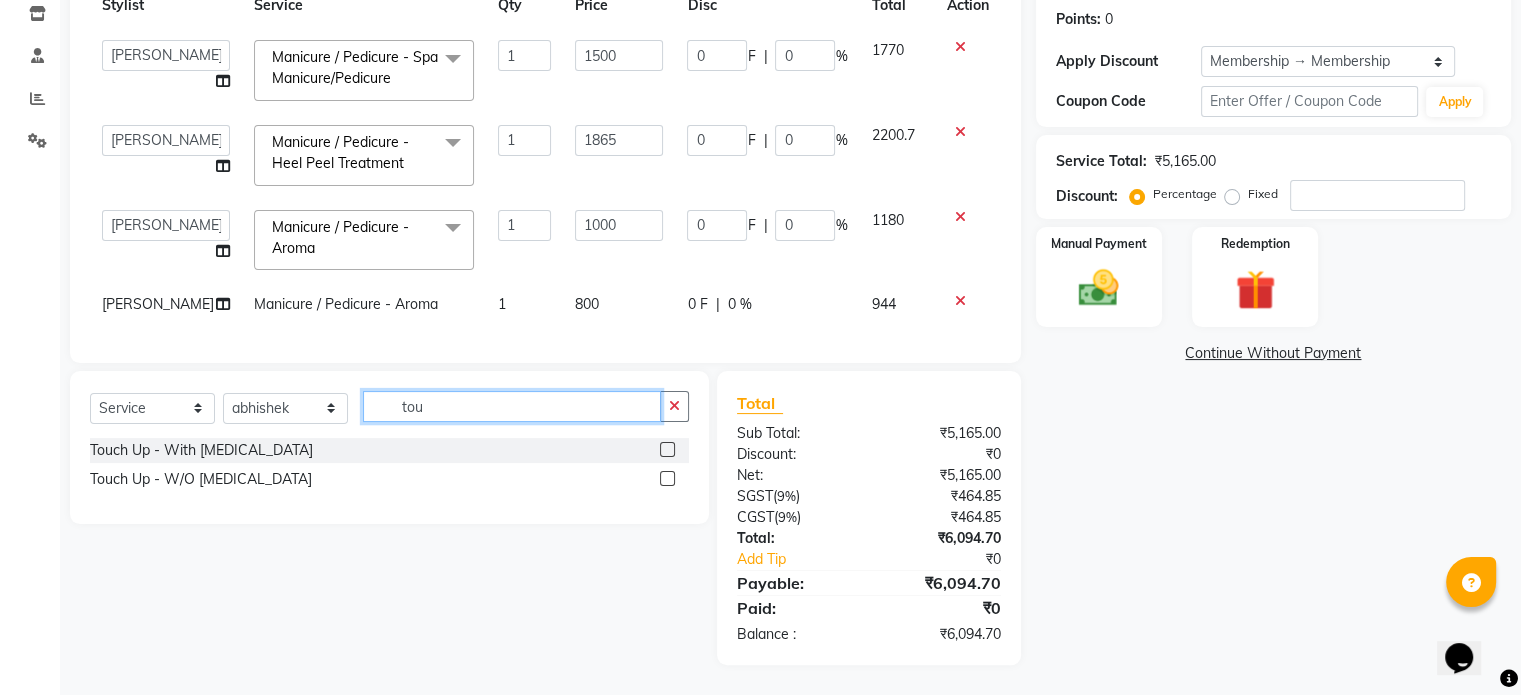 scroll, scrollTop: 316, scrollLeft: 0, axis: vertical 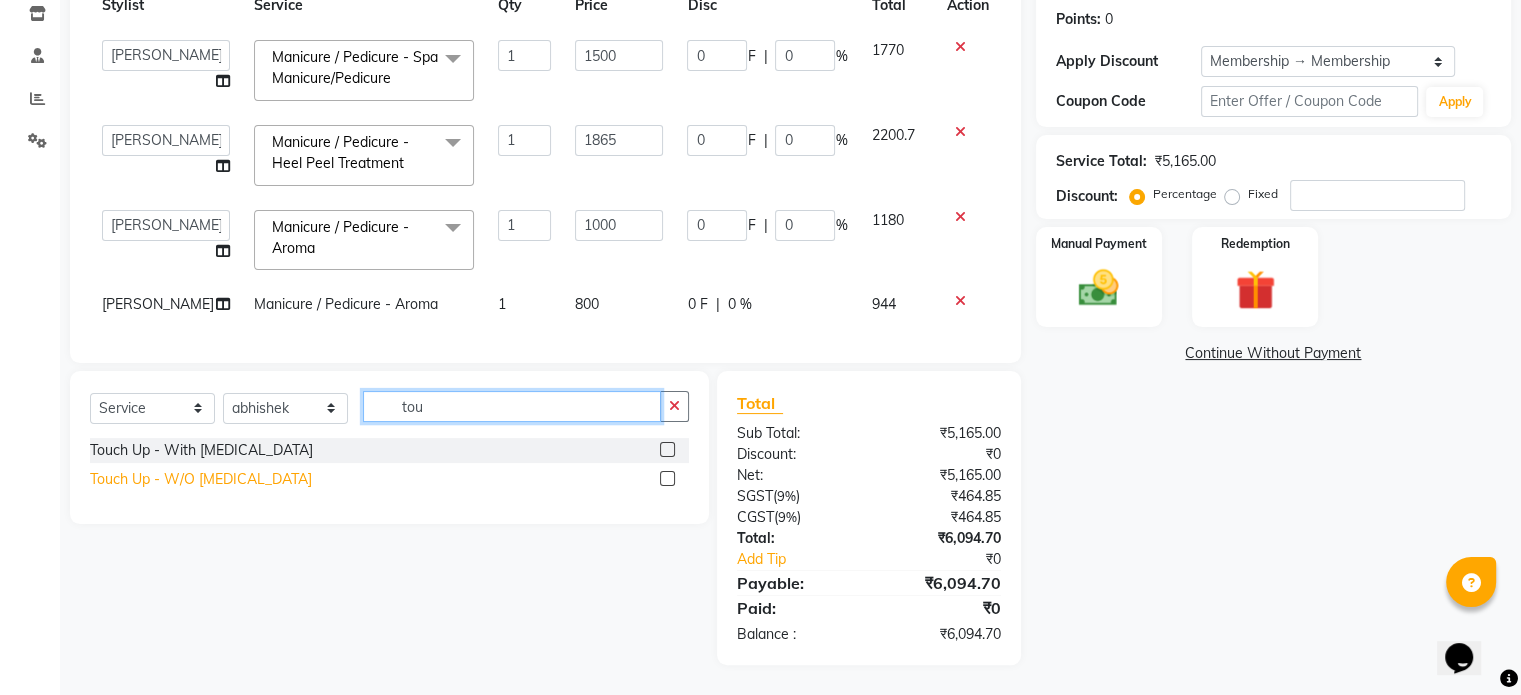 type on "tou" 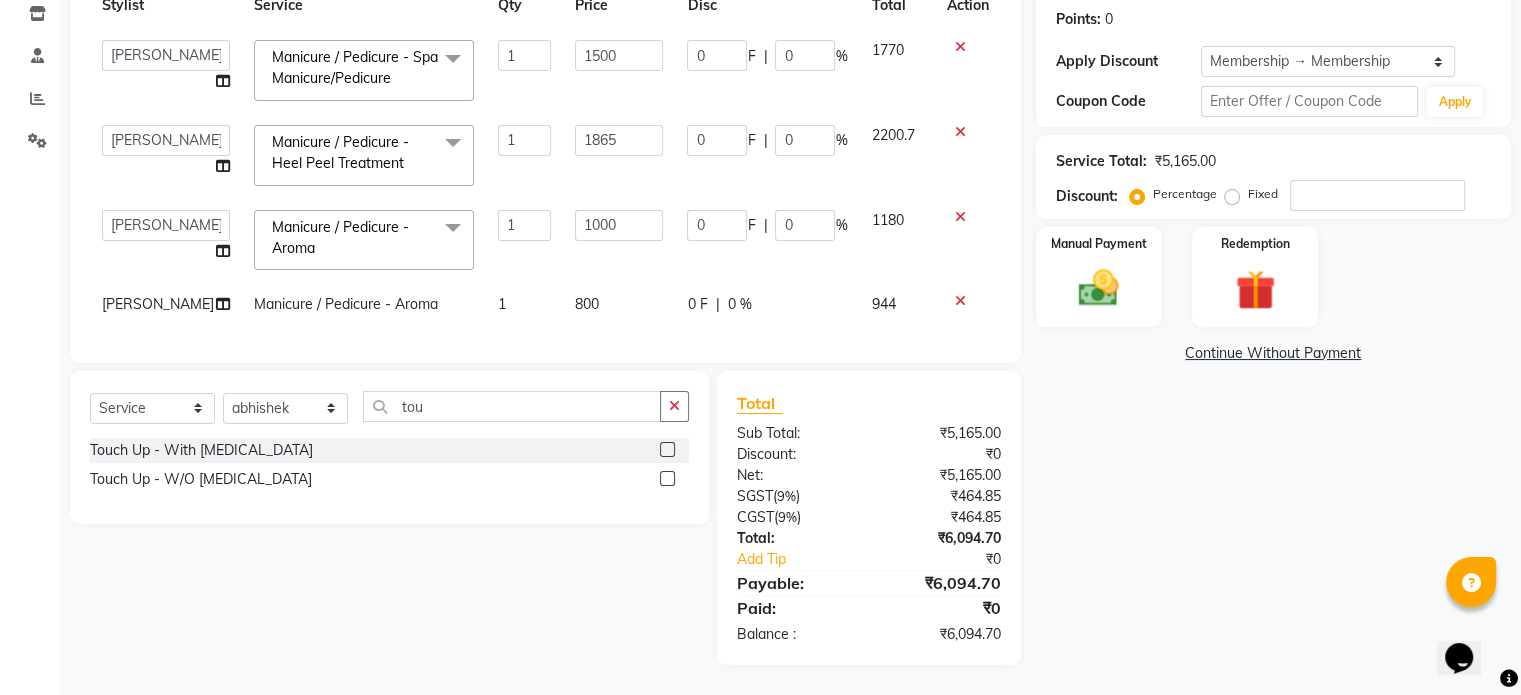 click on "Touch Up - W/O [MEDICAL_DATA]" 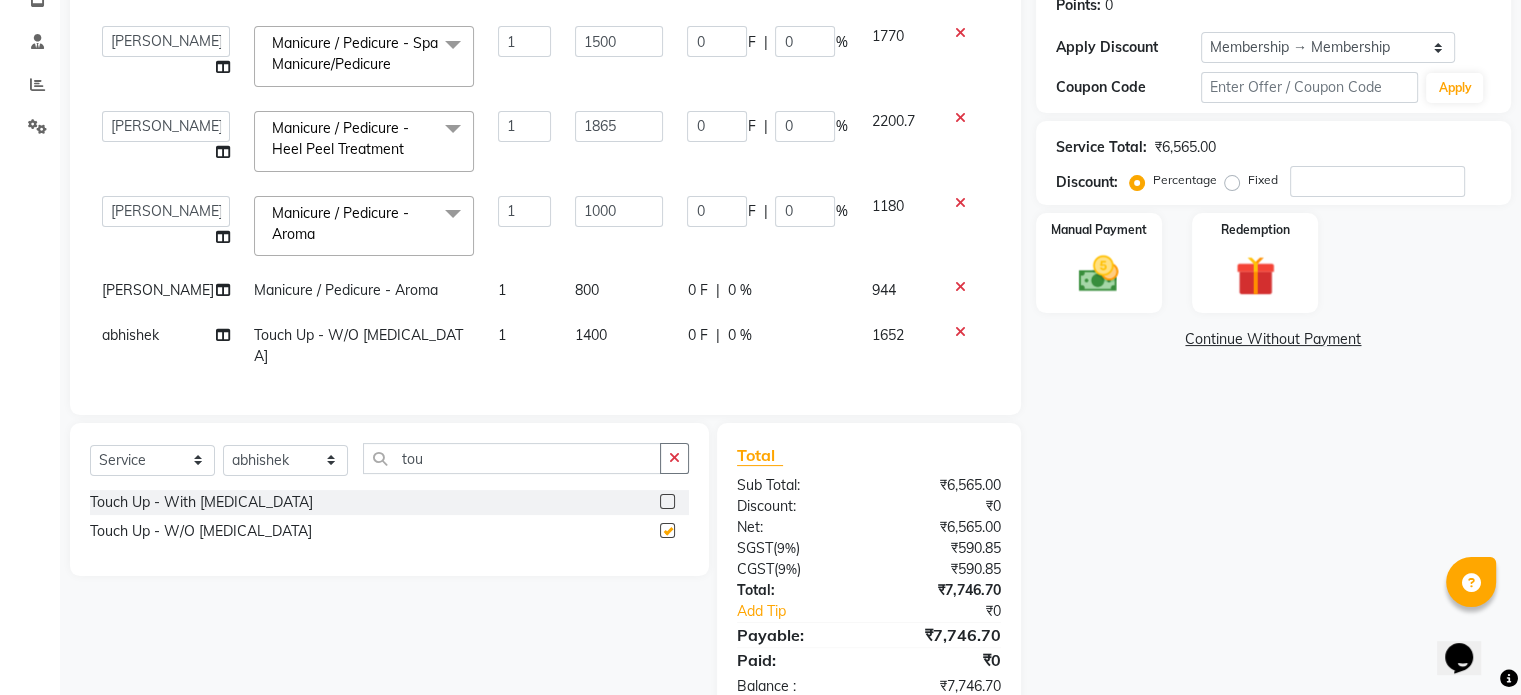 checkbox on "false" 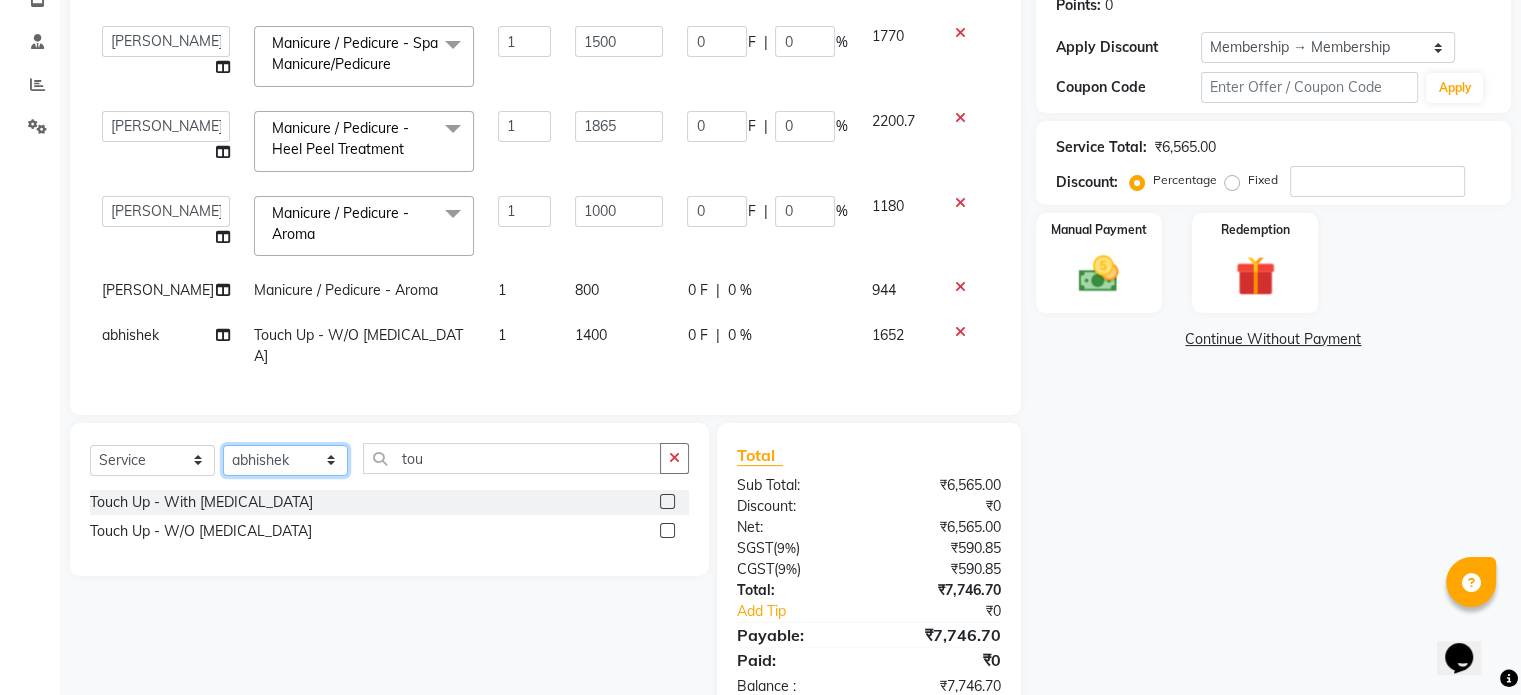 click on "Select Stylist [PERSON_NAME] [PERSON_NAME] Manager navazish [PERSON_NAME] [PERSON_NAME] [PERSON_NAME] [PERSON_NAME]" 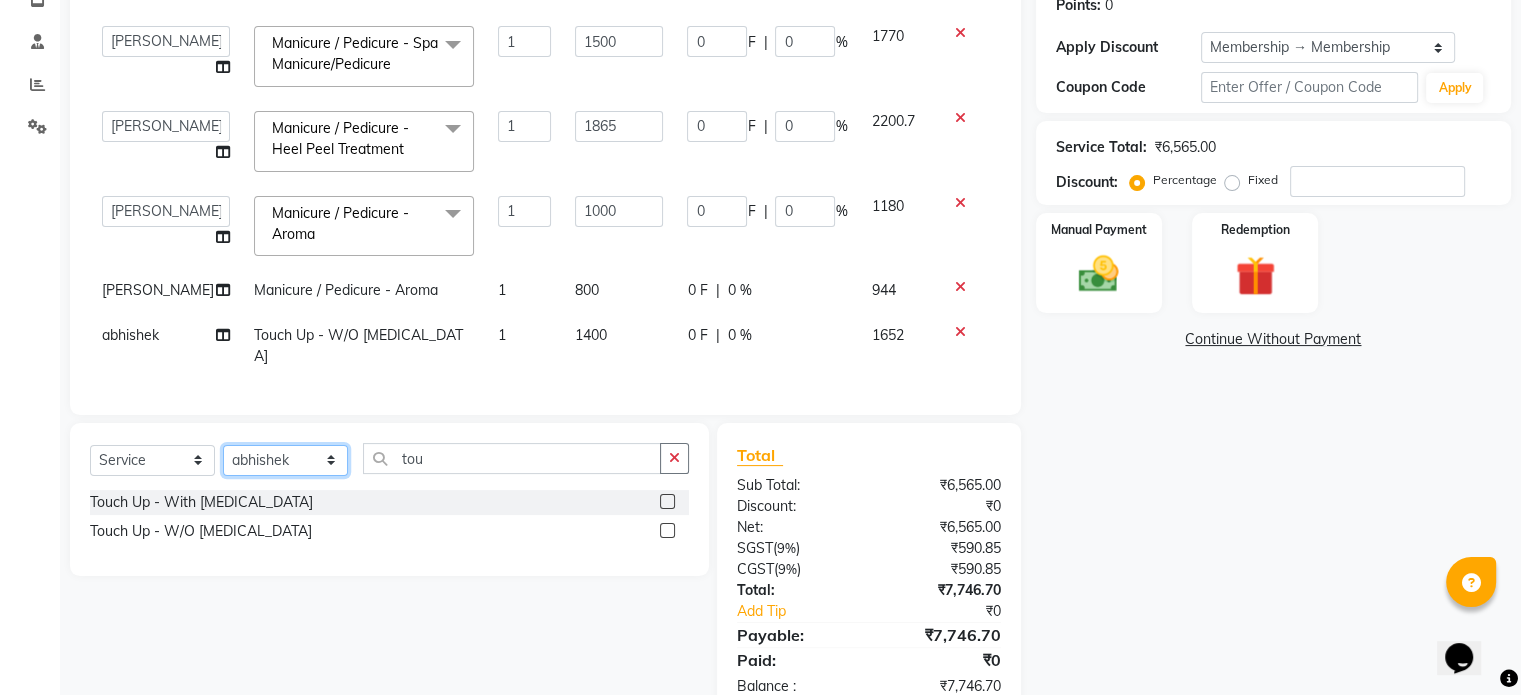 select on "14928" 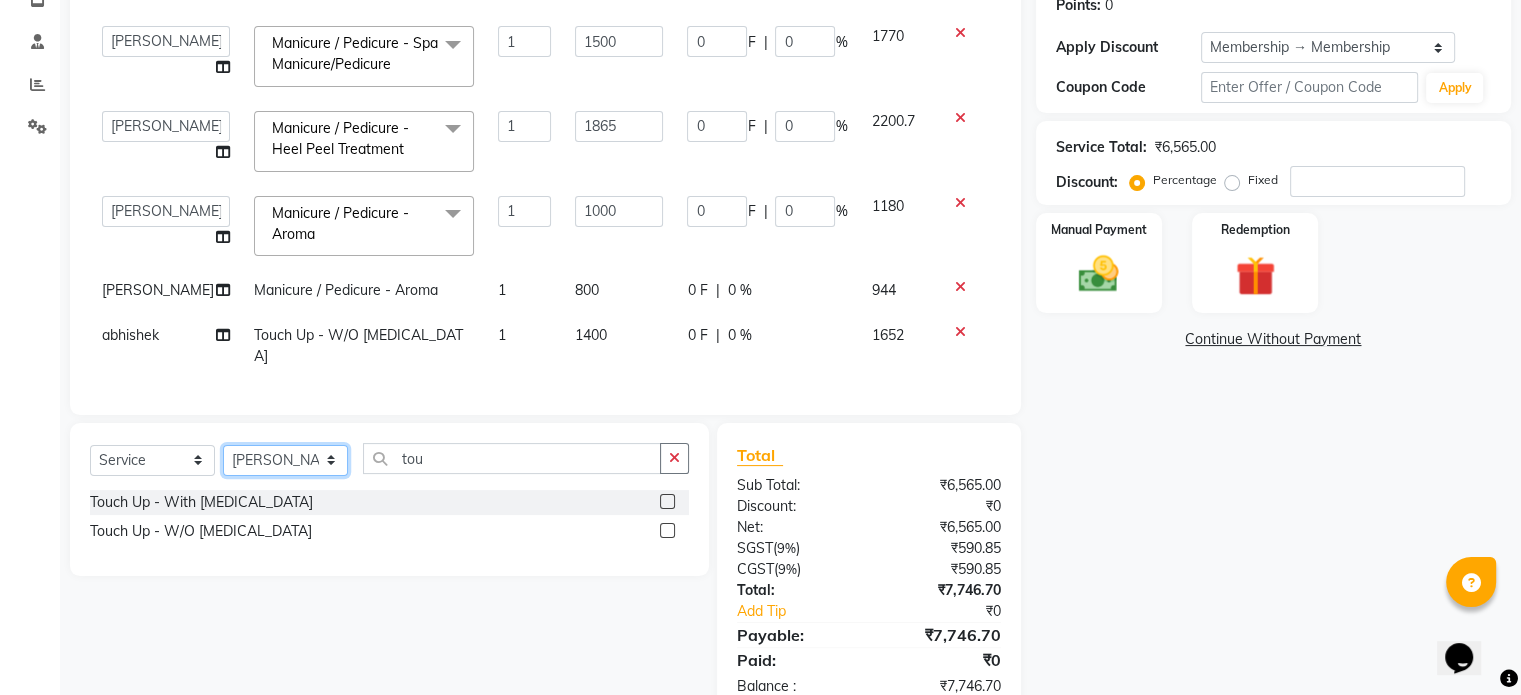 click on "Select Stylist [PERSON_NAME] [PERSON_NAME] Manager navazish [PERSON_NAME] [PERSON_NAME] [PERSON_NAME] [PERSON_NAME]" 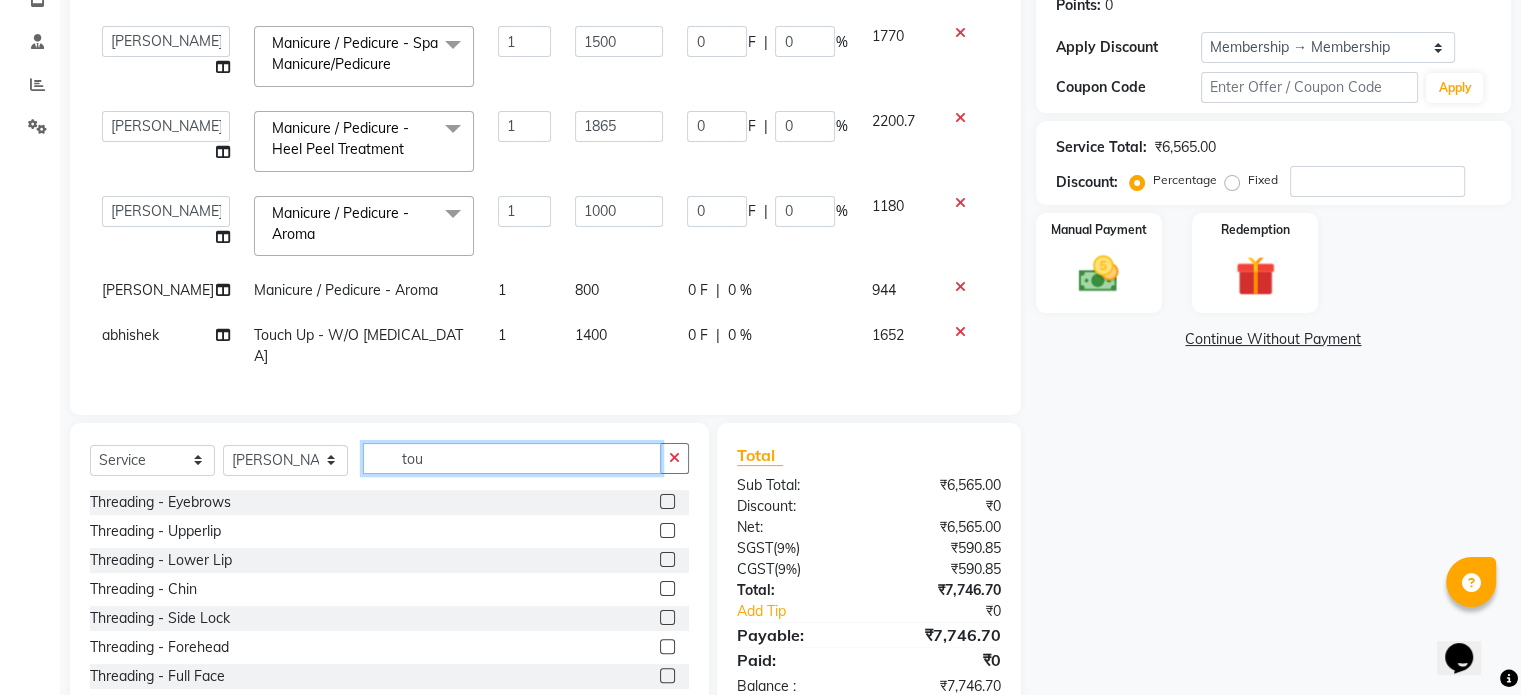 click on "tou" 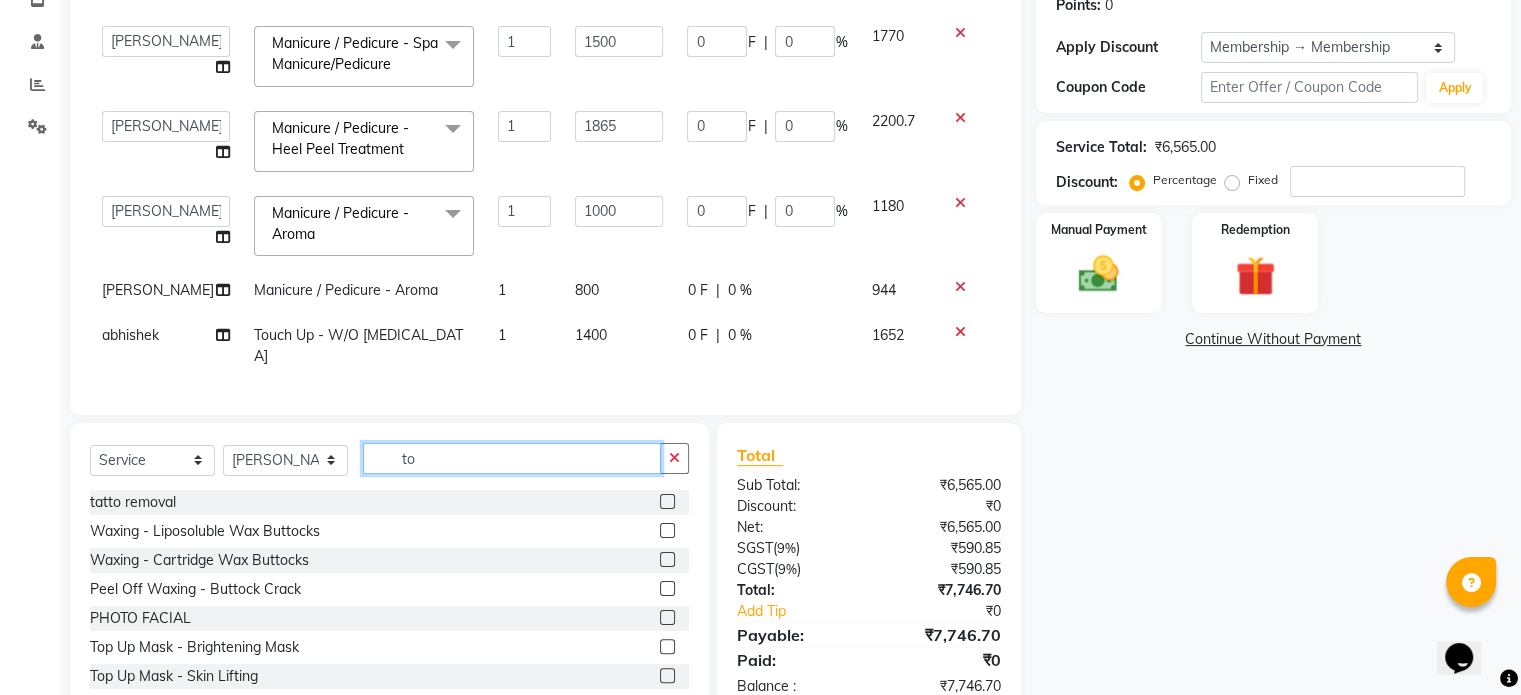 type on "tou" 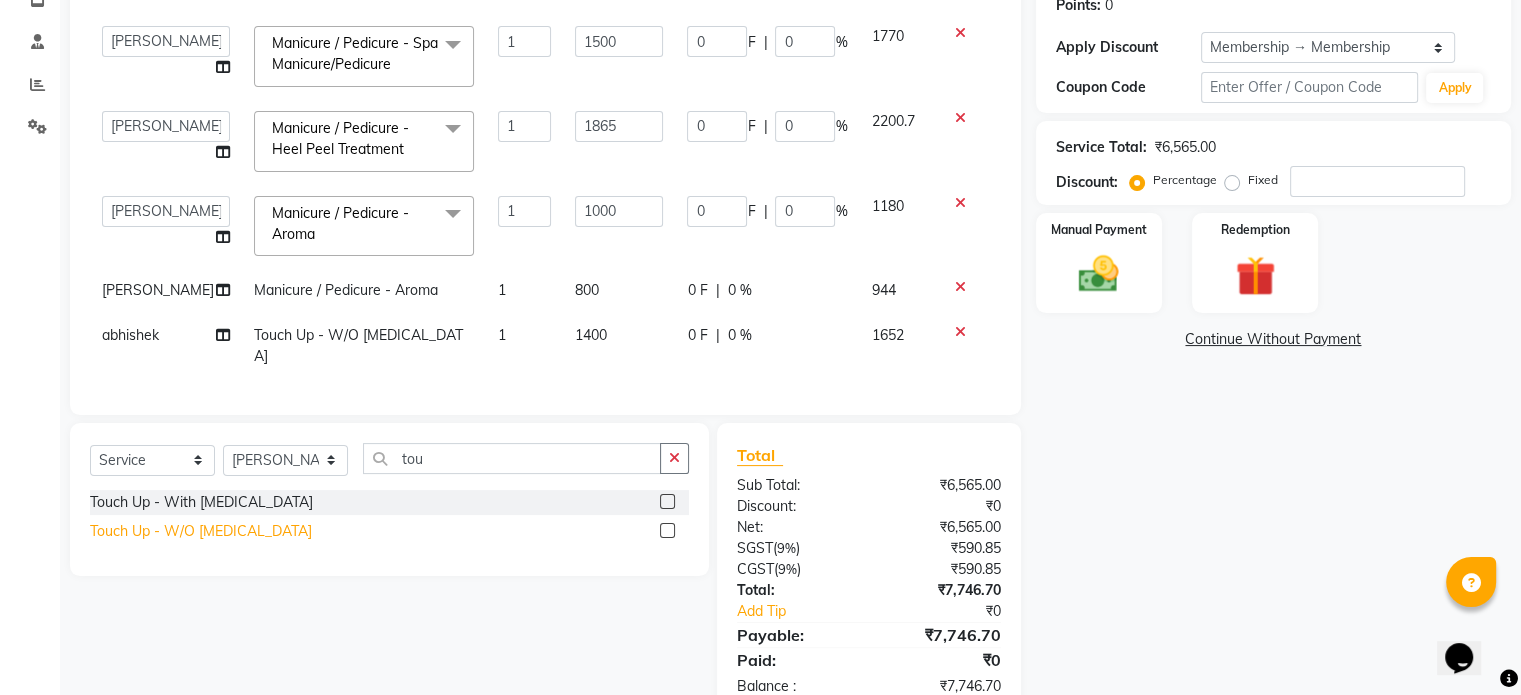 click on "Touch Up - W/O [MEDICAL_DATA]" 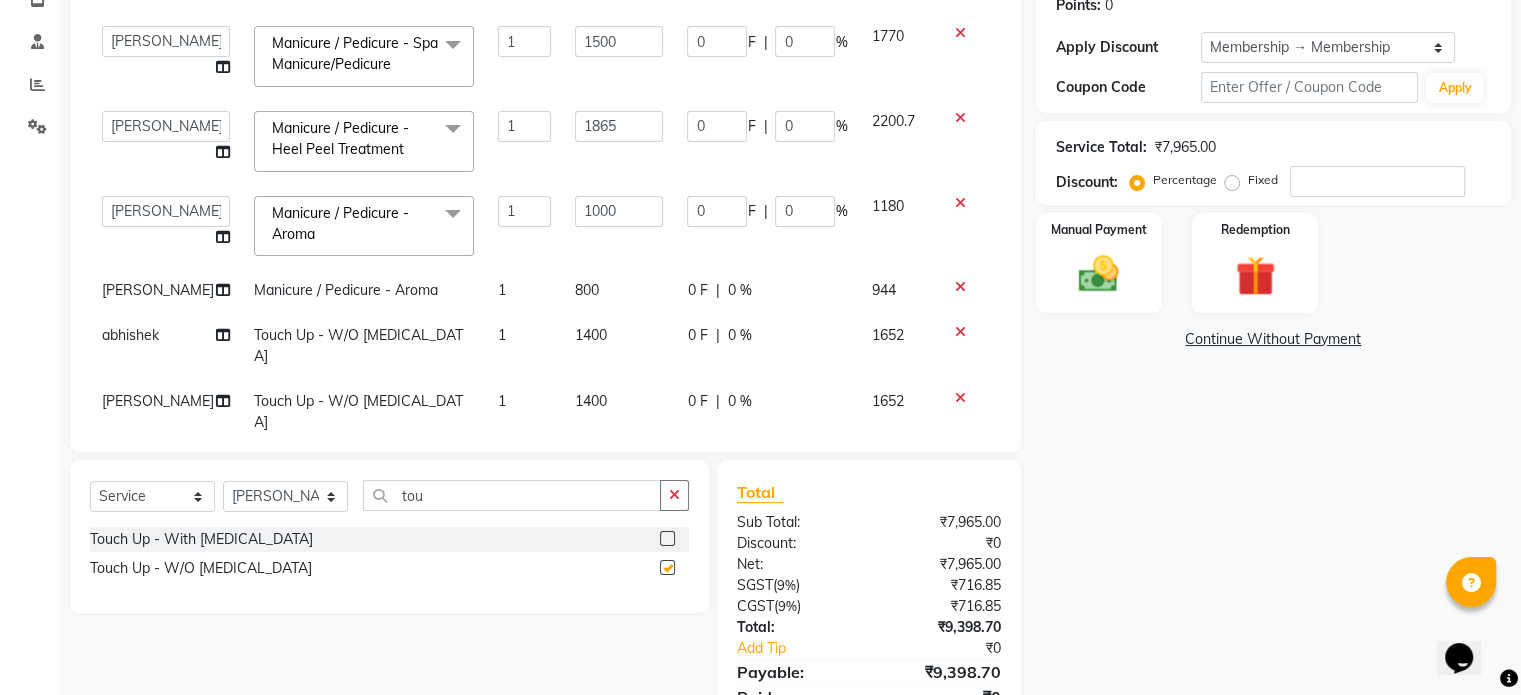 checkbox on "false" 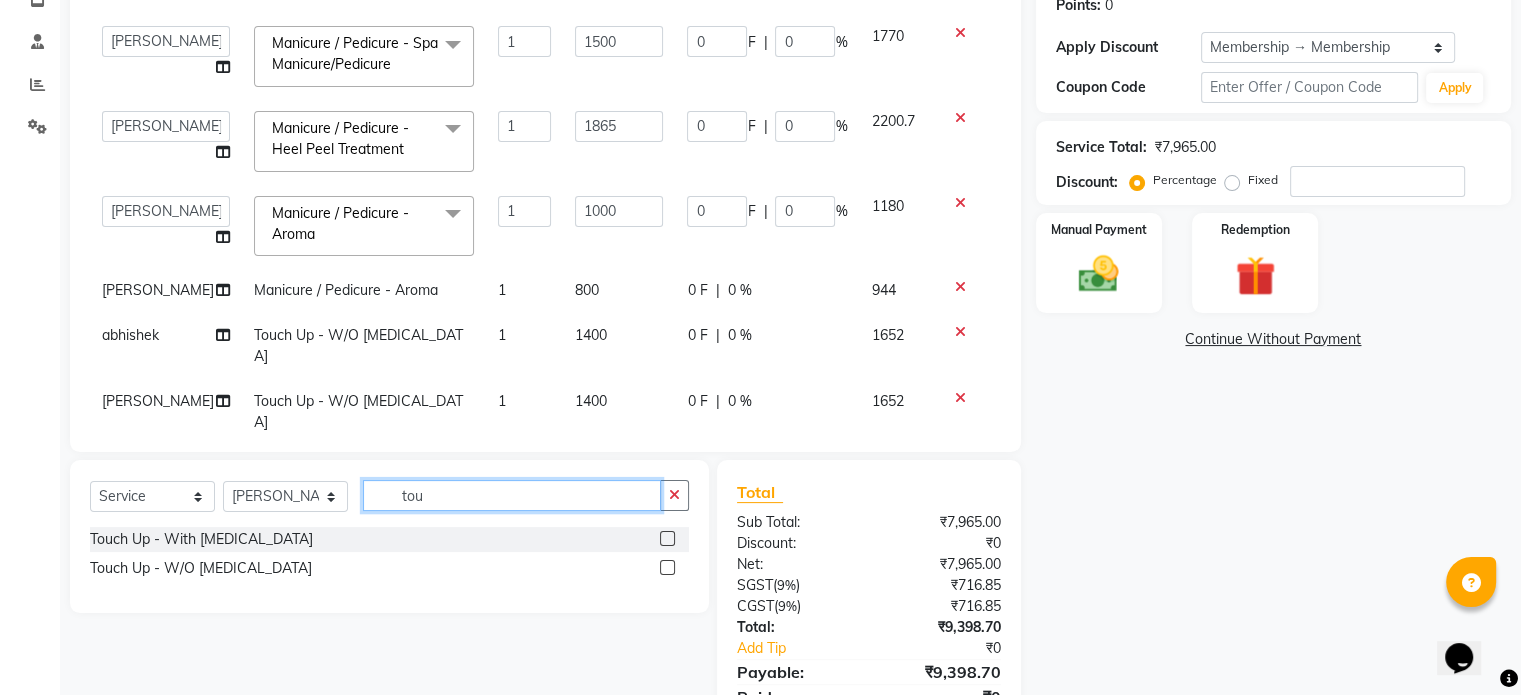 click on "tou" 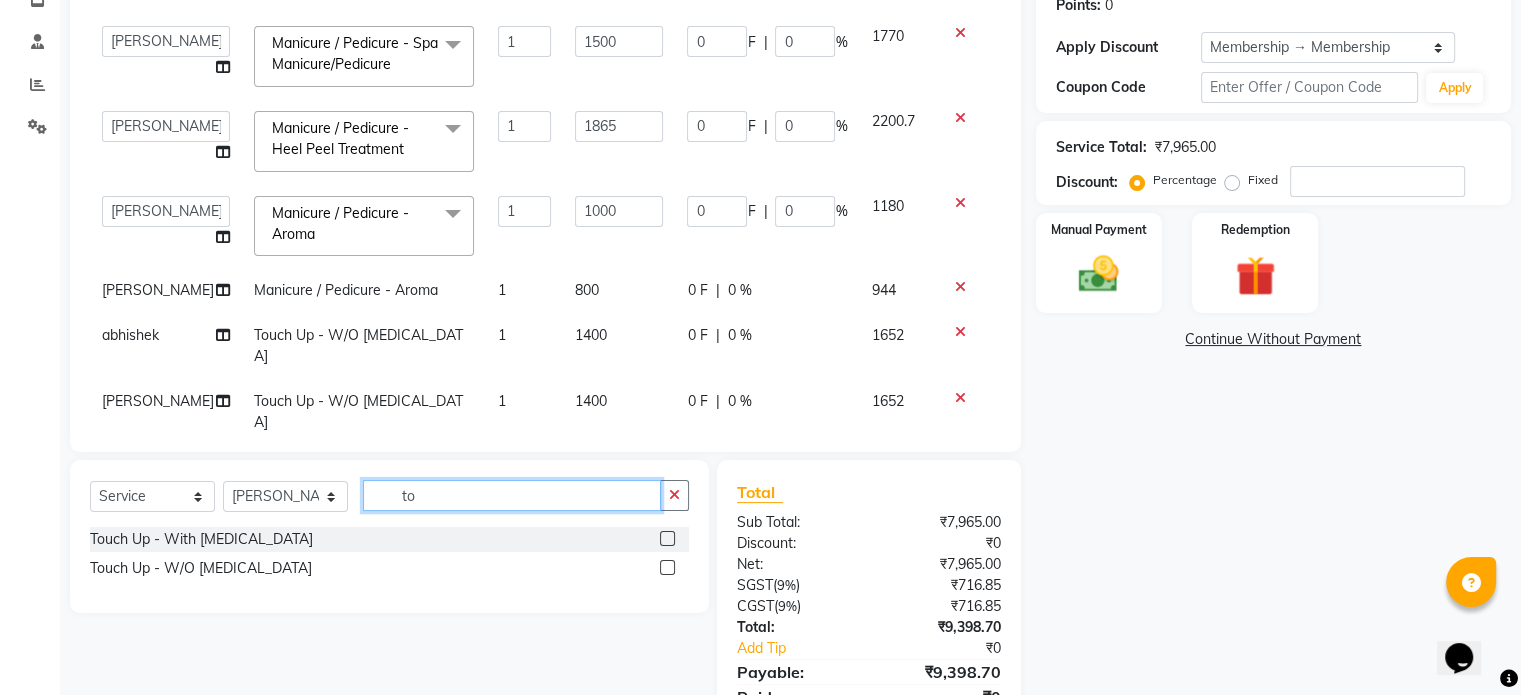 type on "t" 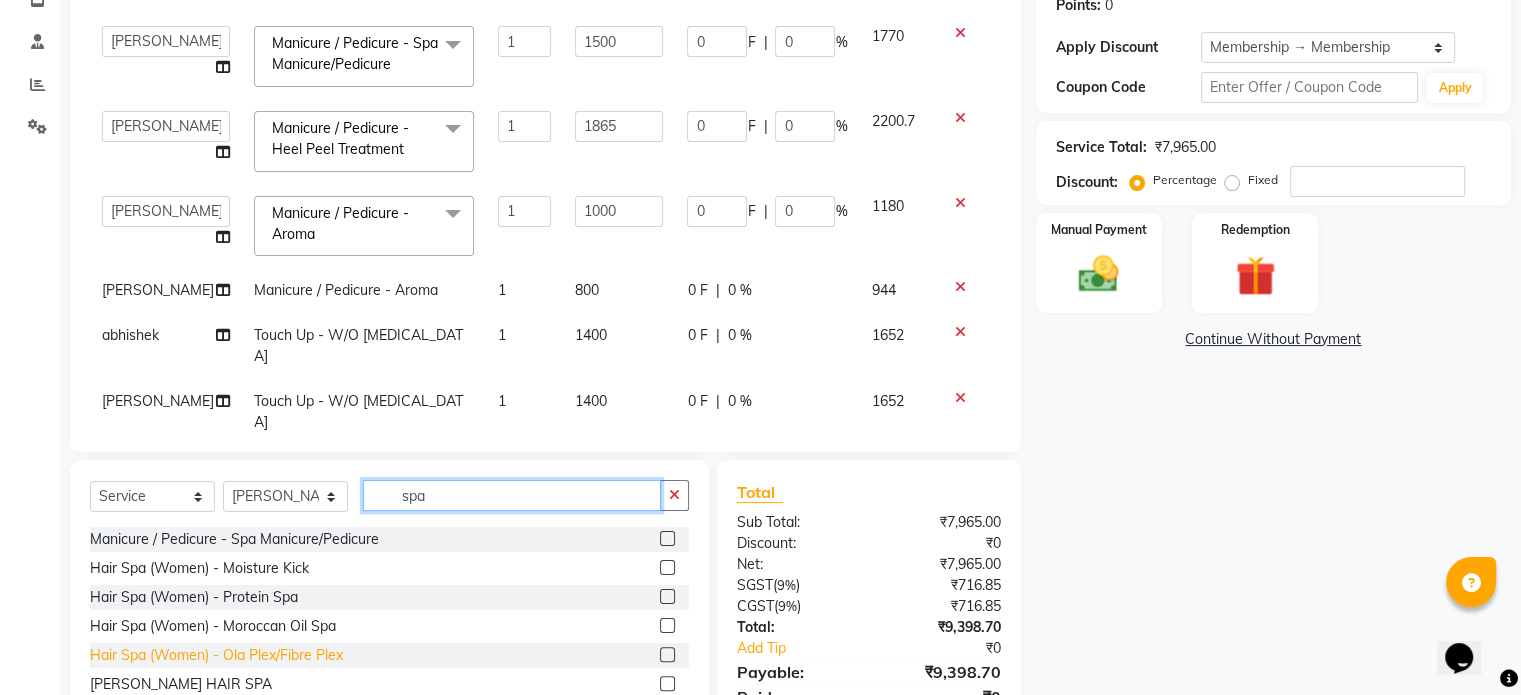 type on "spa" 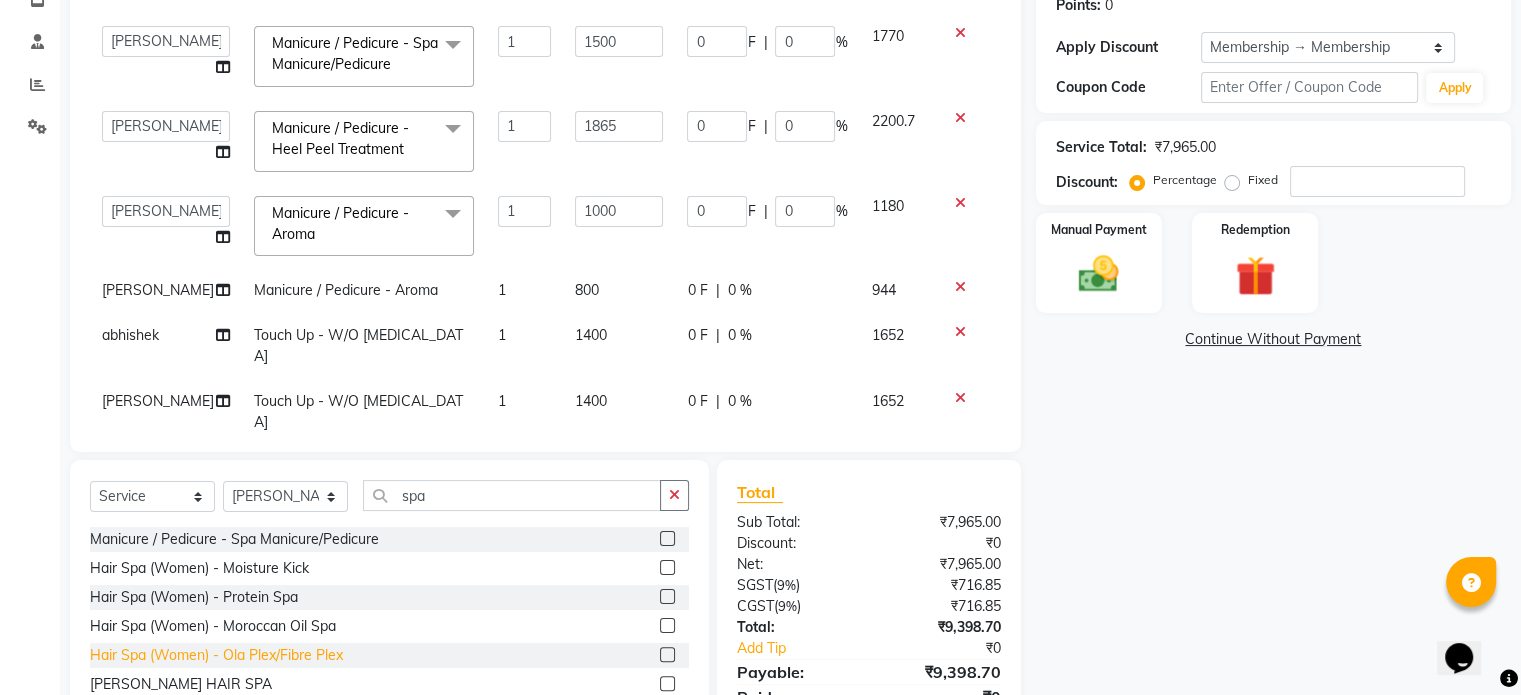 drag, startPoint x: 308, startPoint y: 648, endPoint x: 326, endPoint y: 630, distance: 25.455845 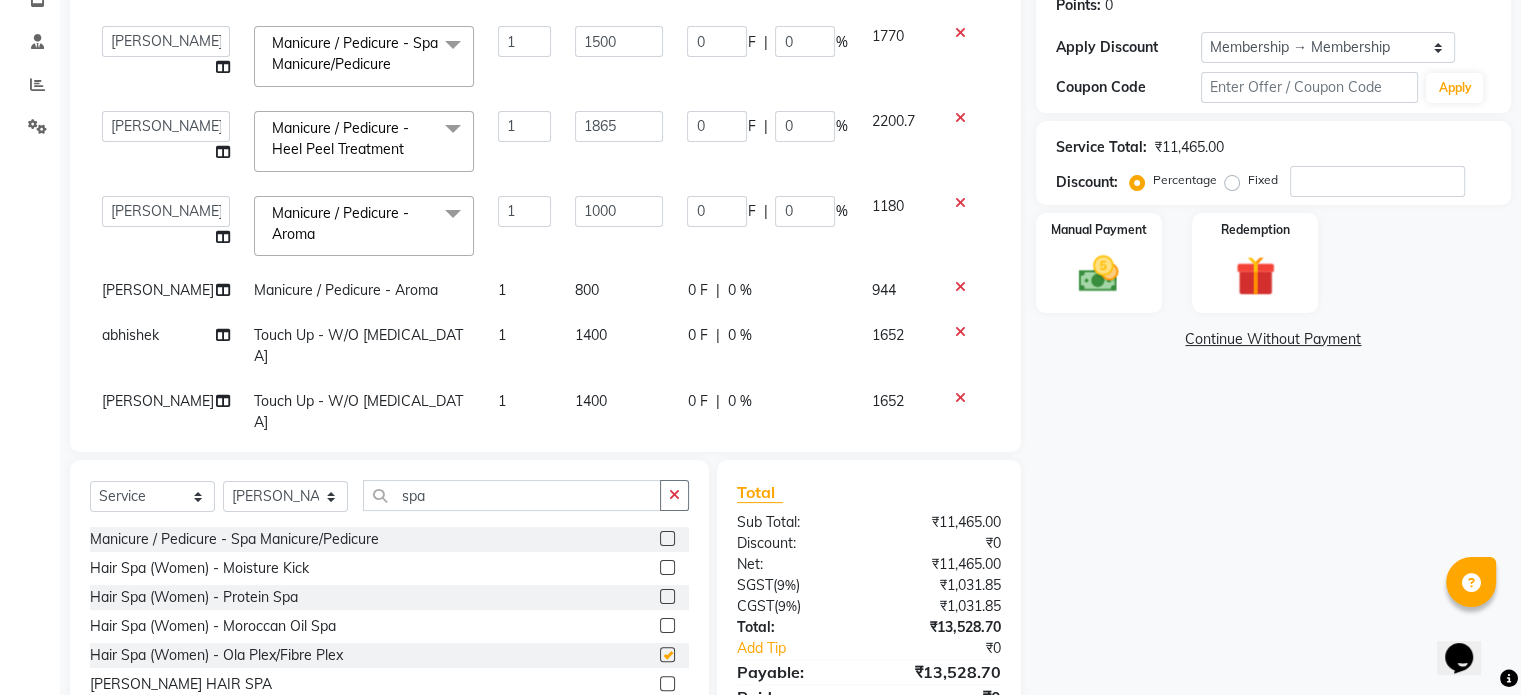 checkbox on "false" 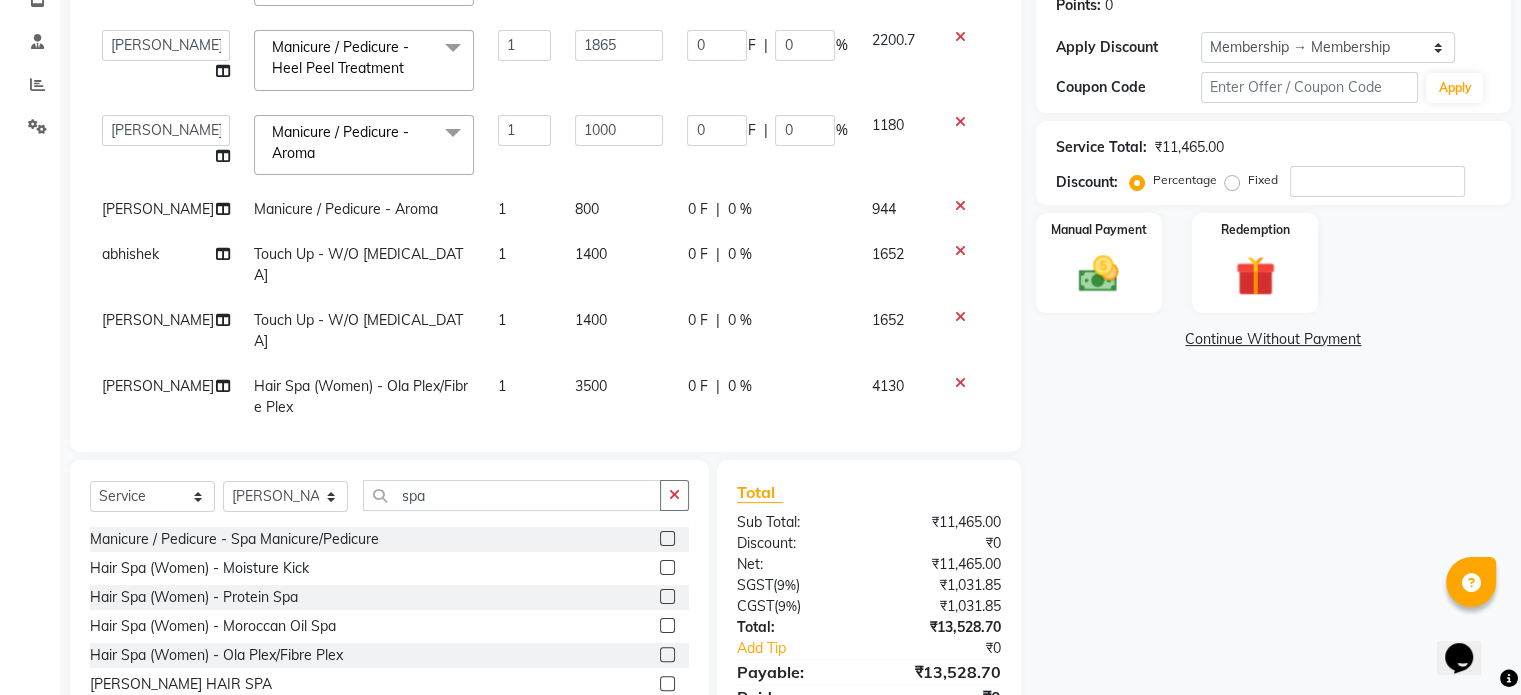 scroll, scrollTop: 88, scrollLeft: 0, axis: vertical 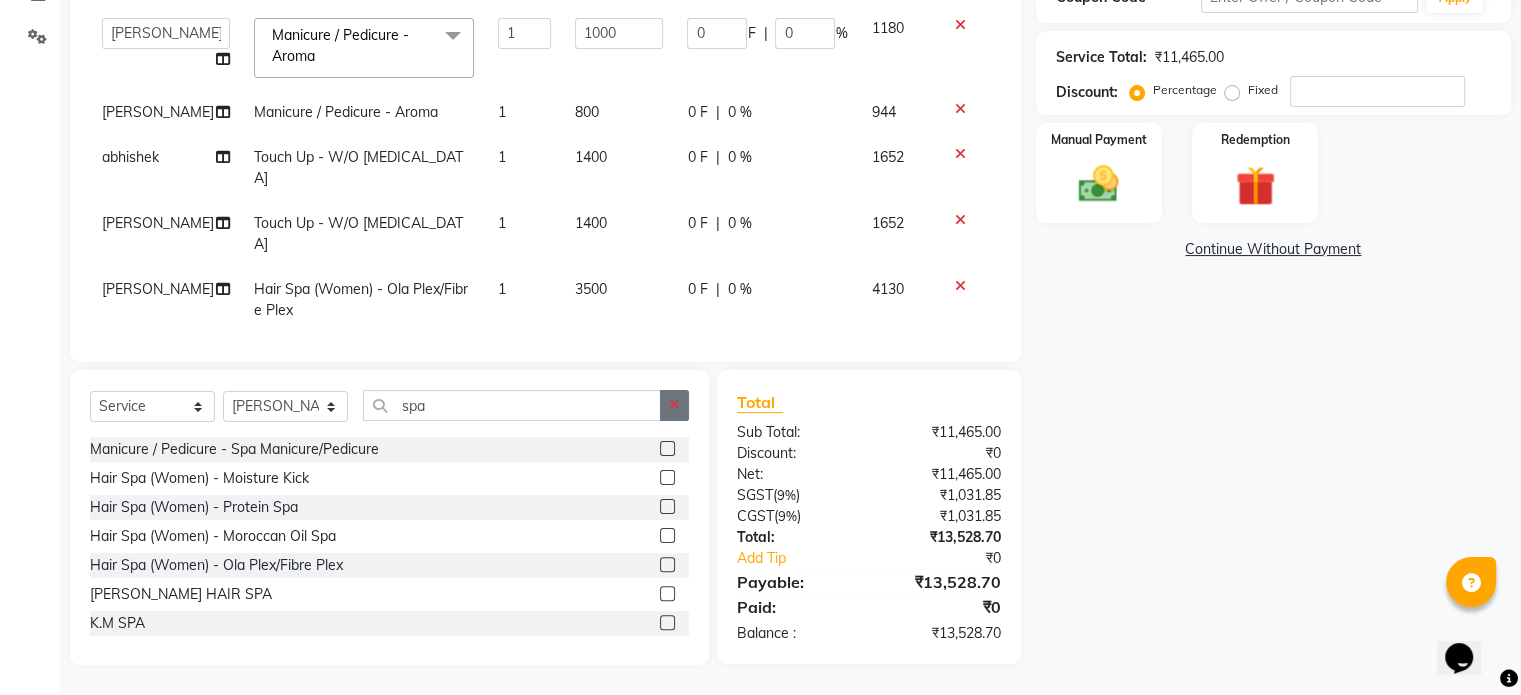 click 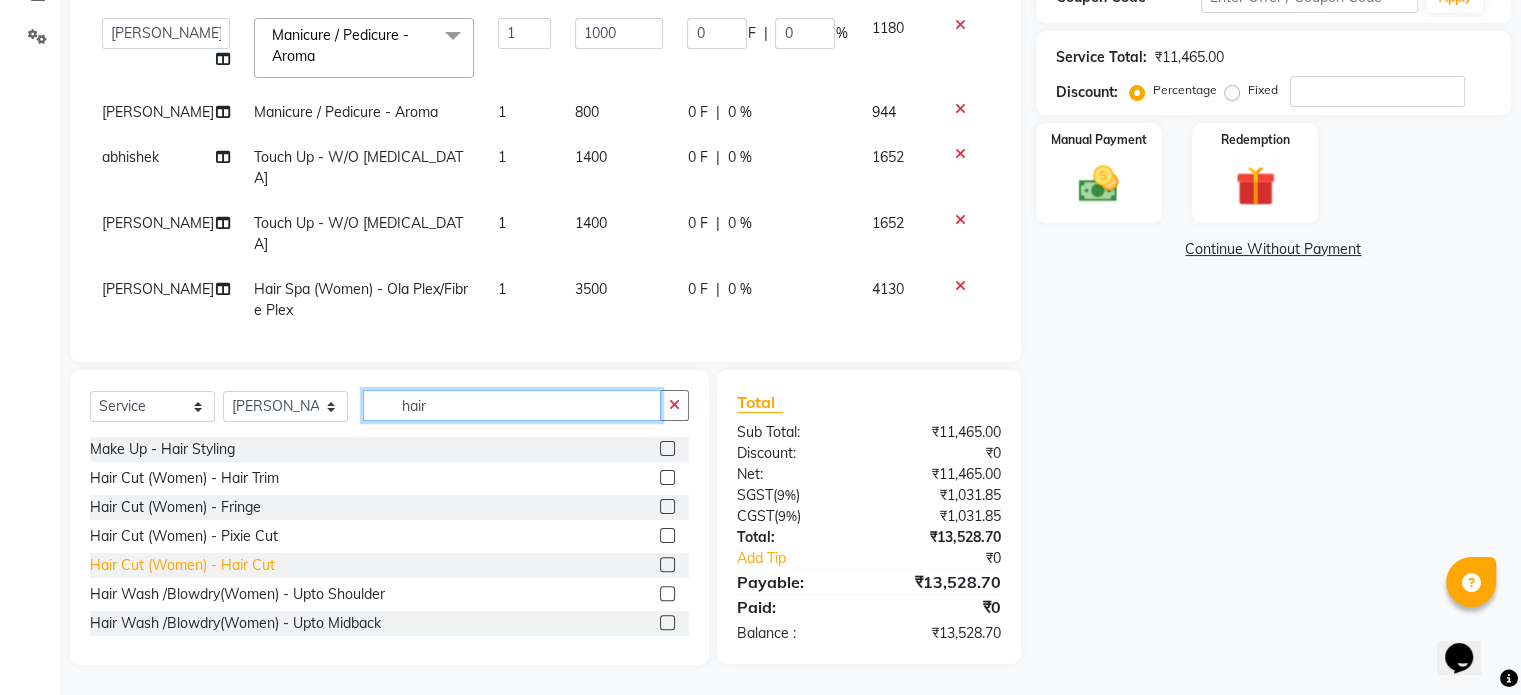 type on "hair" 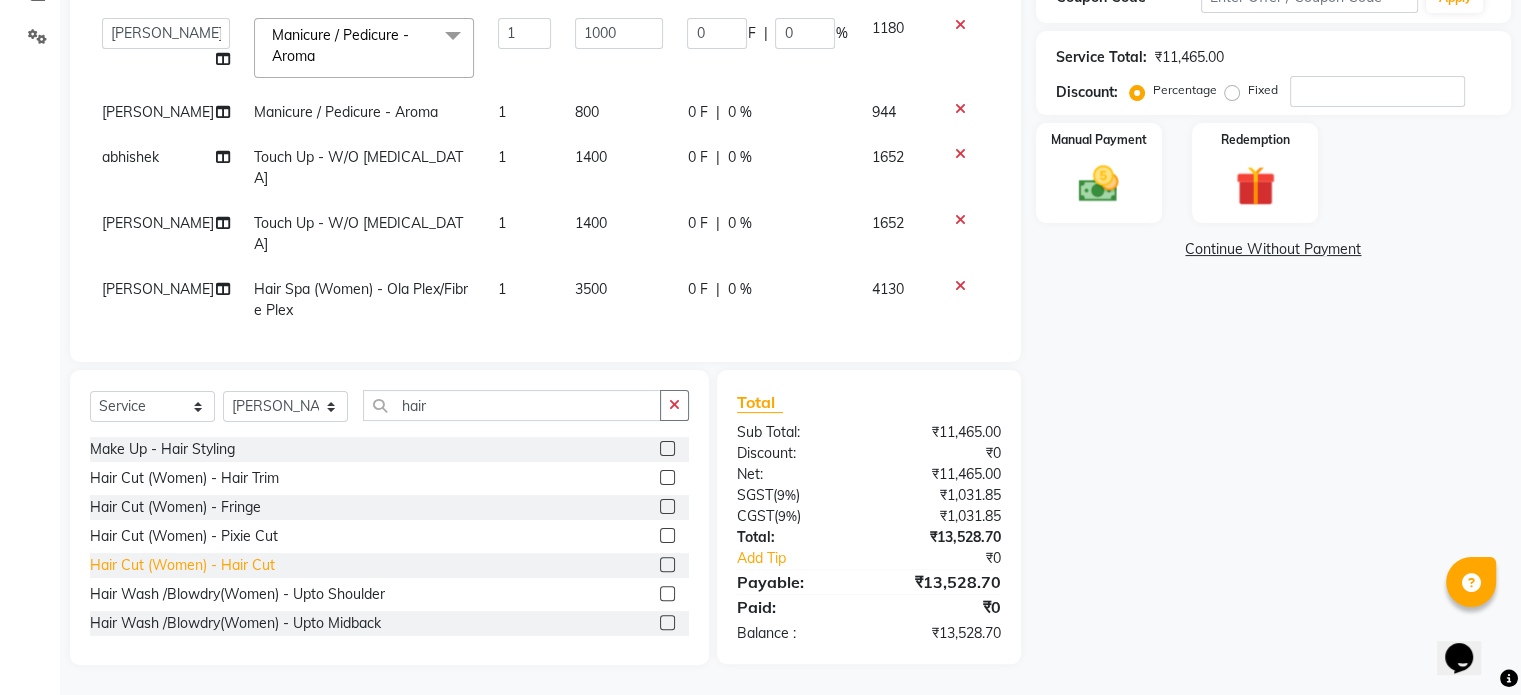 click on "Hair Cut (Women) - Hair Cut" 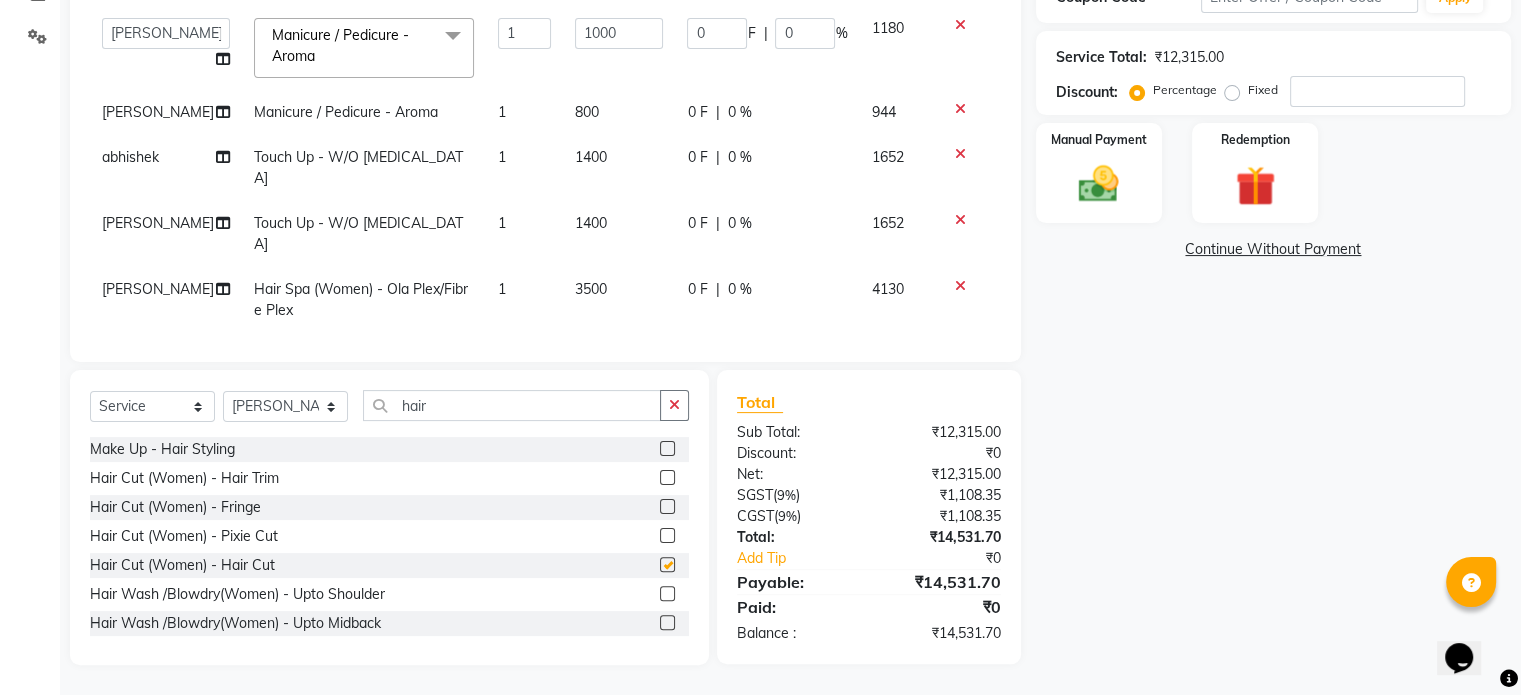 checkbox on "false" 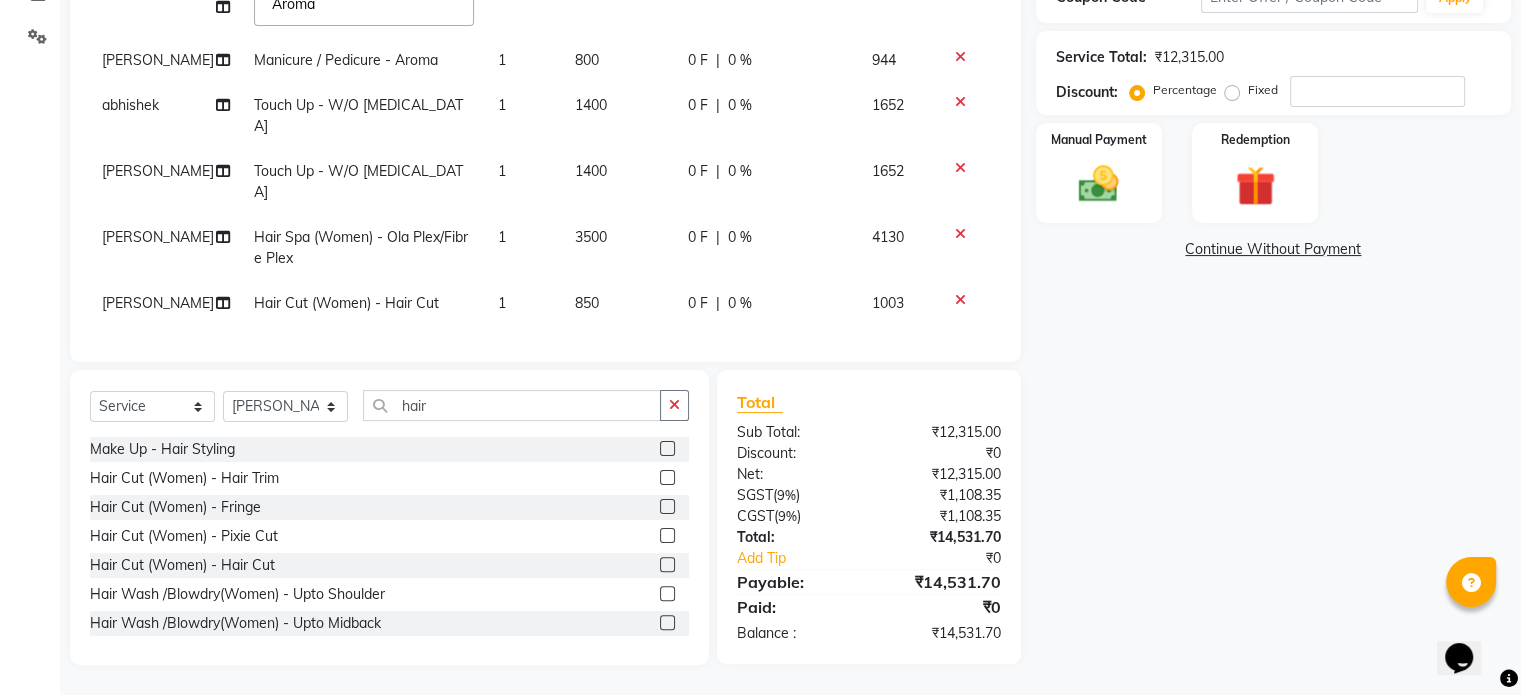 scroll, scrollTop: 154, scrollLeft: 0, axis: vertical 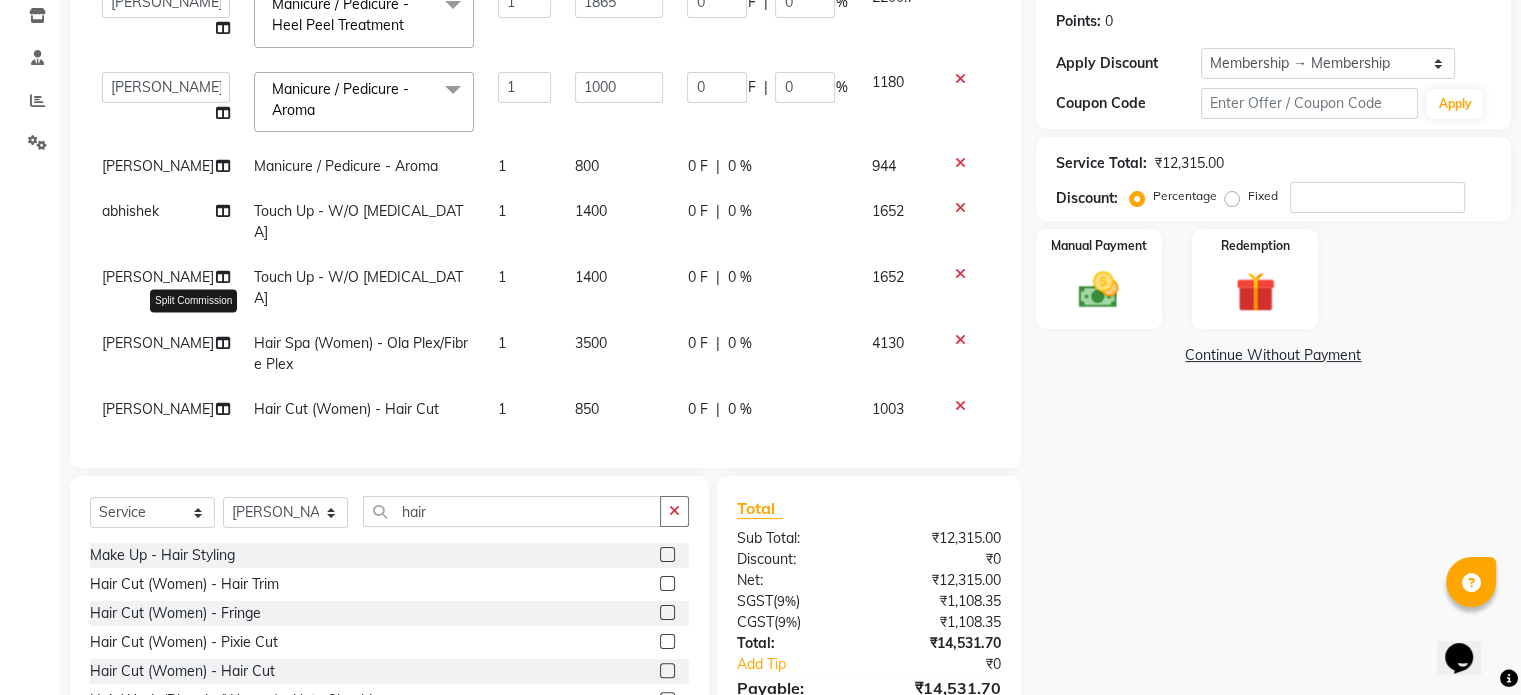 click 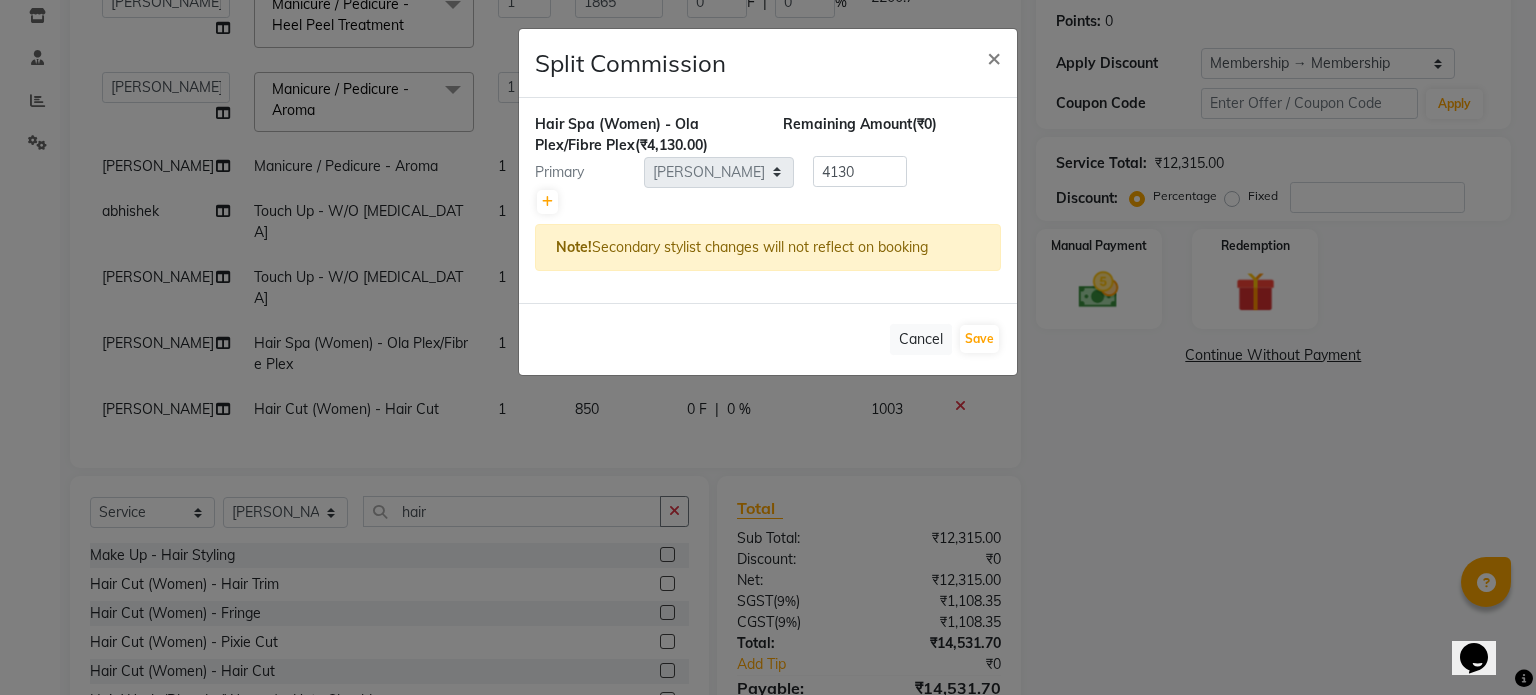 drag, startPoint x: 1068, startPoint y: 460, endPoint x: 1048, endPoint y: 457, distance: 20.22375 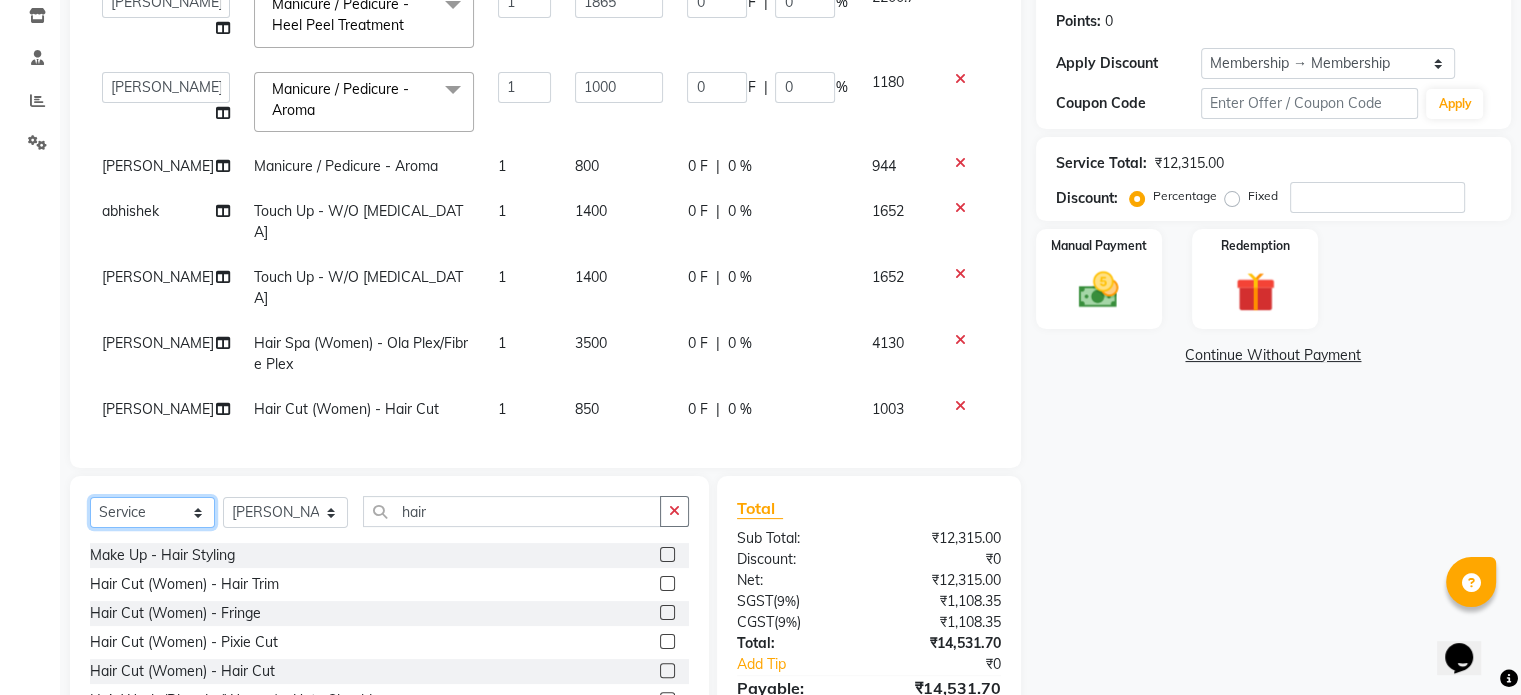 click on "Select  Service  Product  Membership  Package Voucher Prepaid Gift Card" 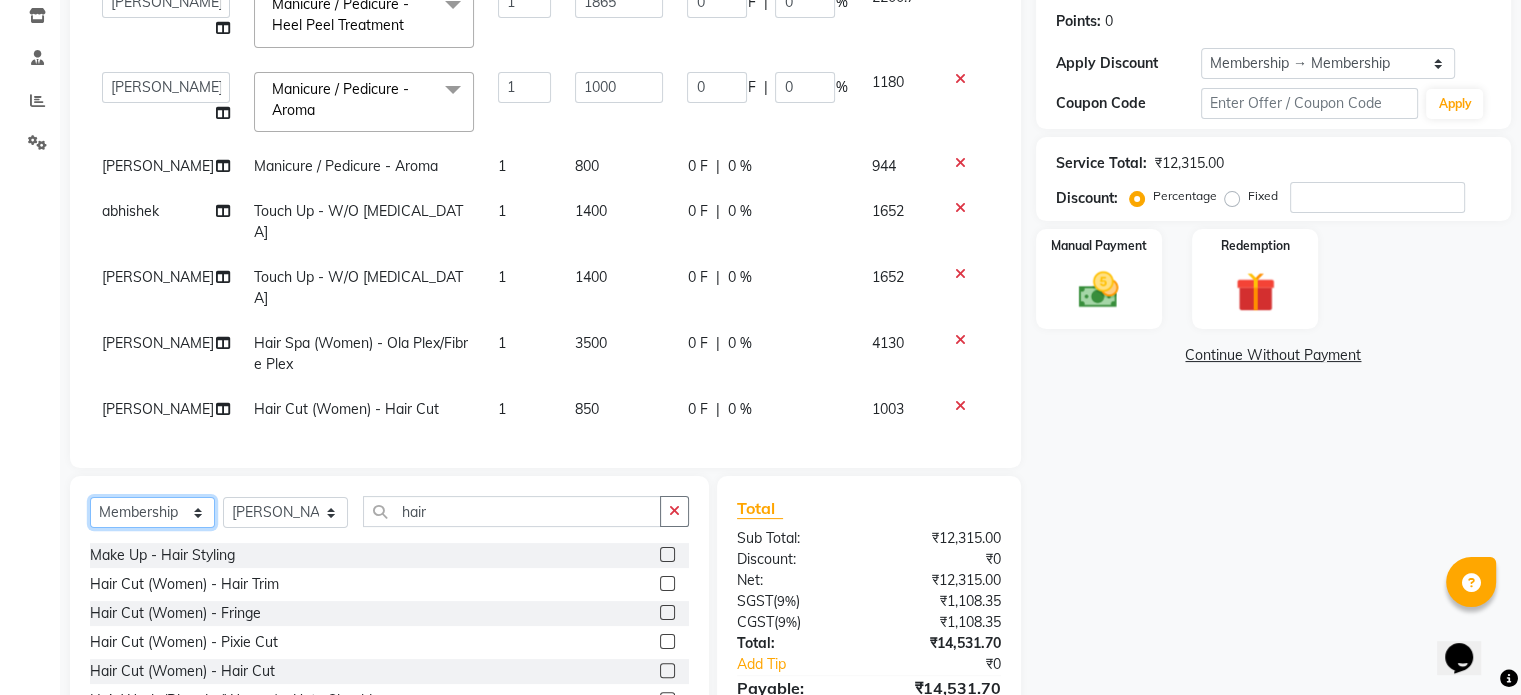 click on "Select  Service  Product  Membership  Package Voucher Prepaid Gift Card" 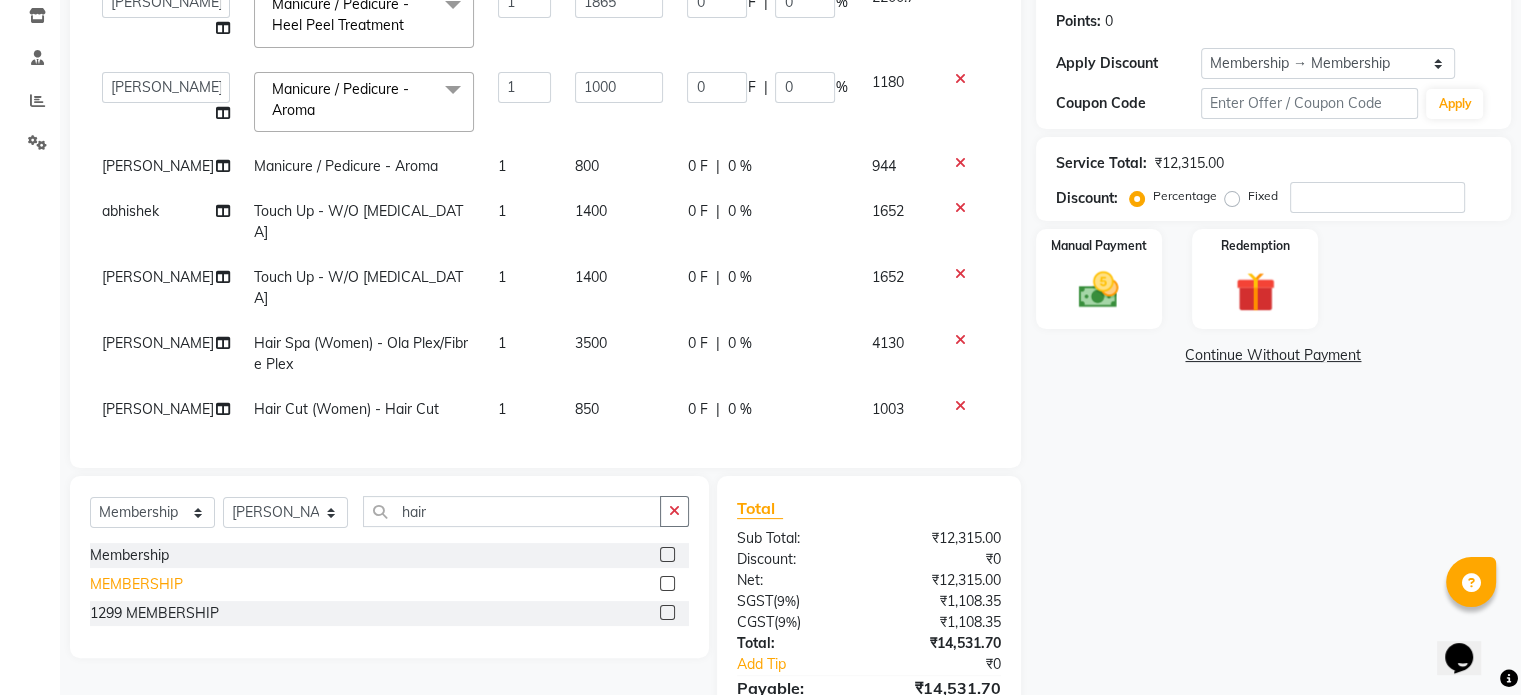 click on "MEMBERSHIP" 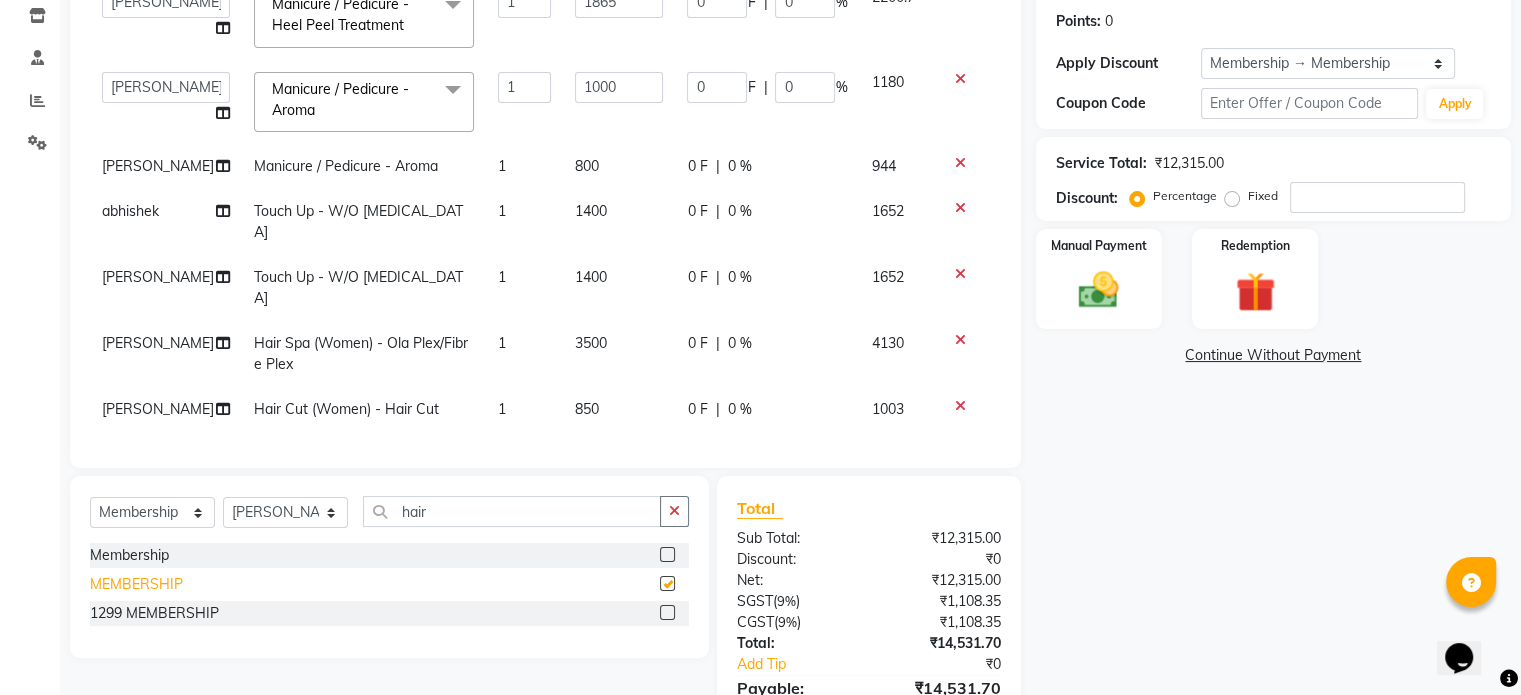 select on "select" 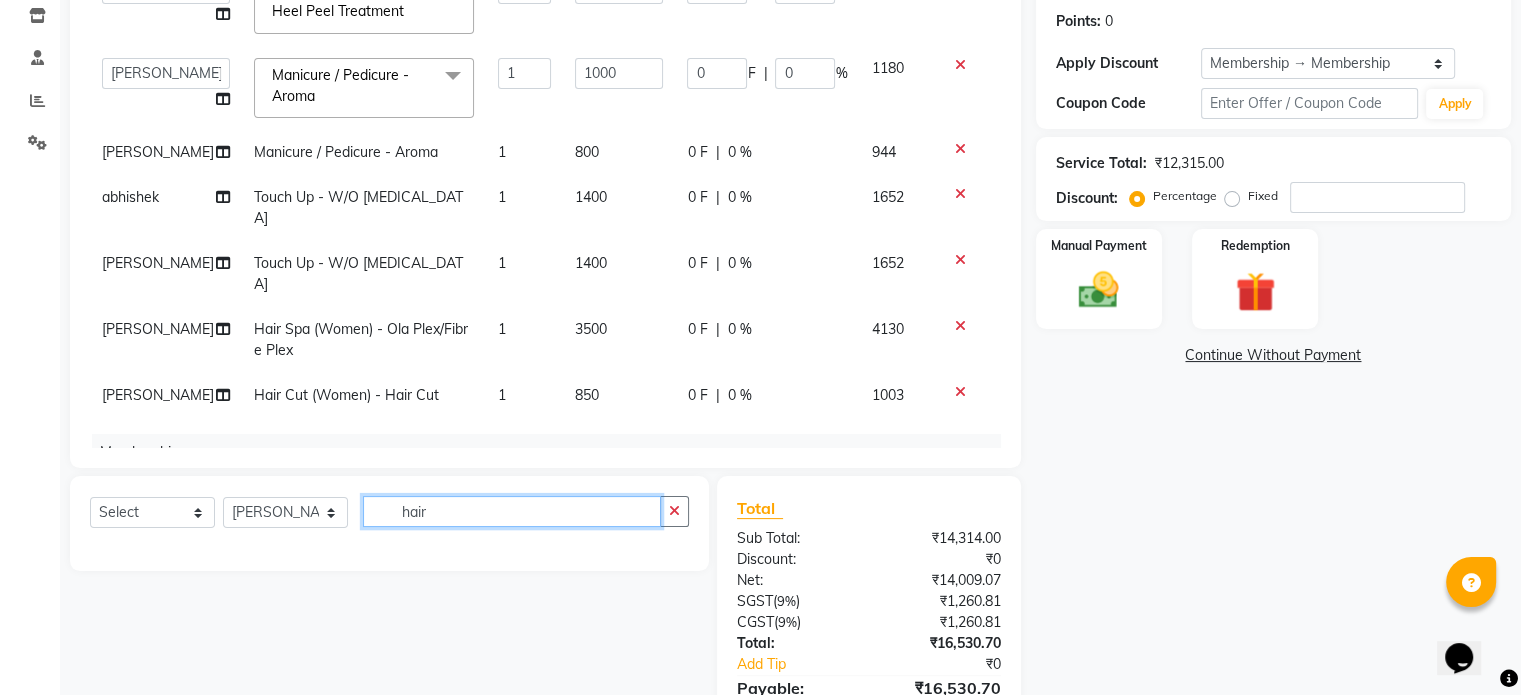 click on "hair" 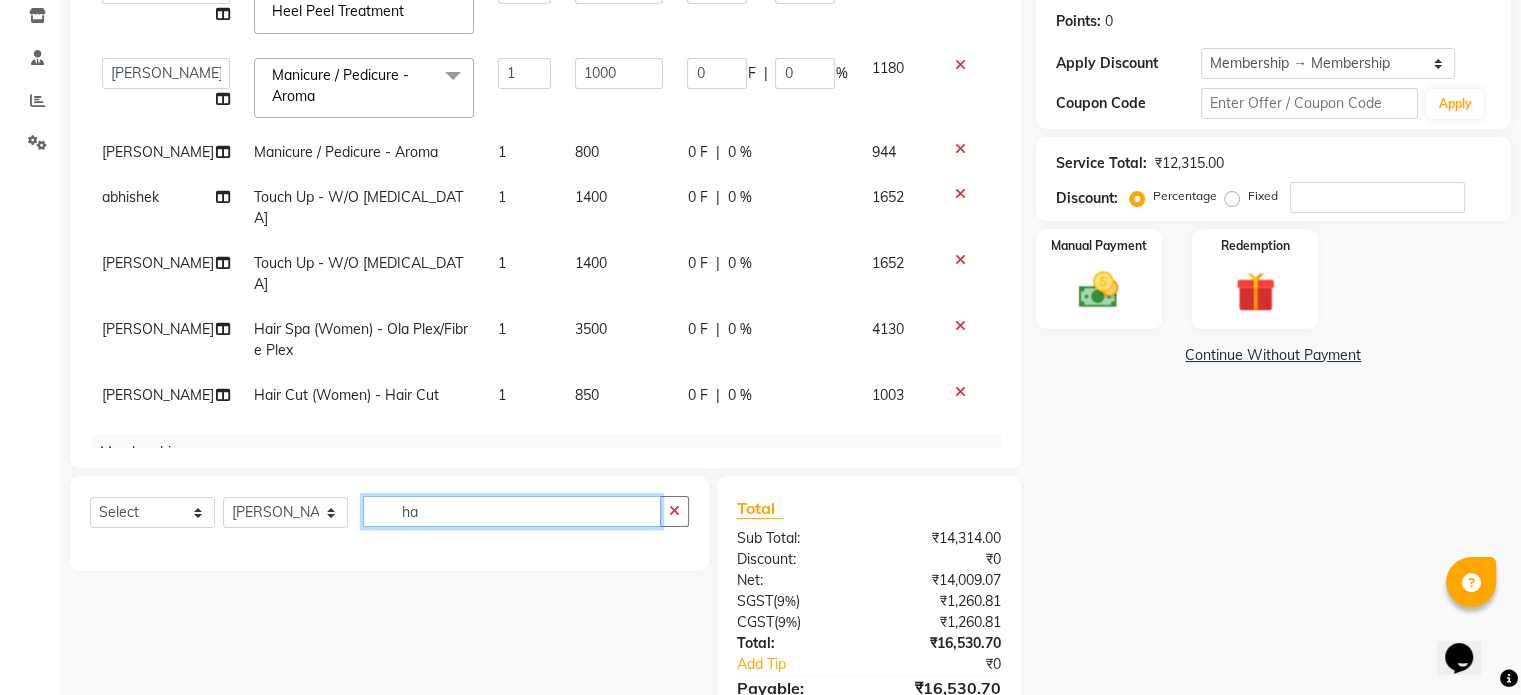 type on "h" 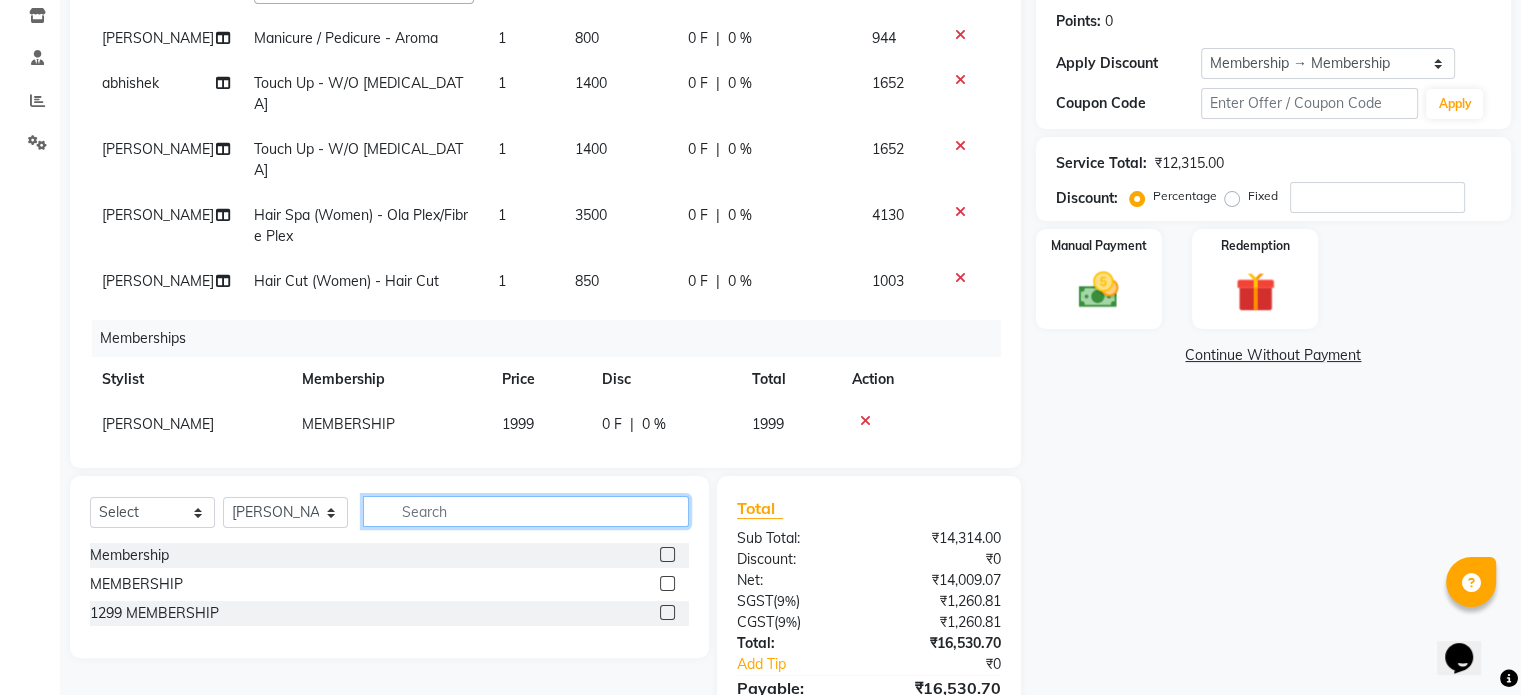 scroll, scrollTop: 297, scrollLeft: 0, axis: vertical 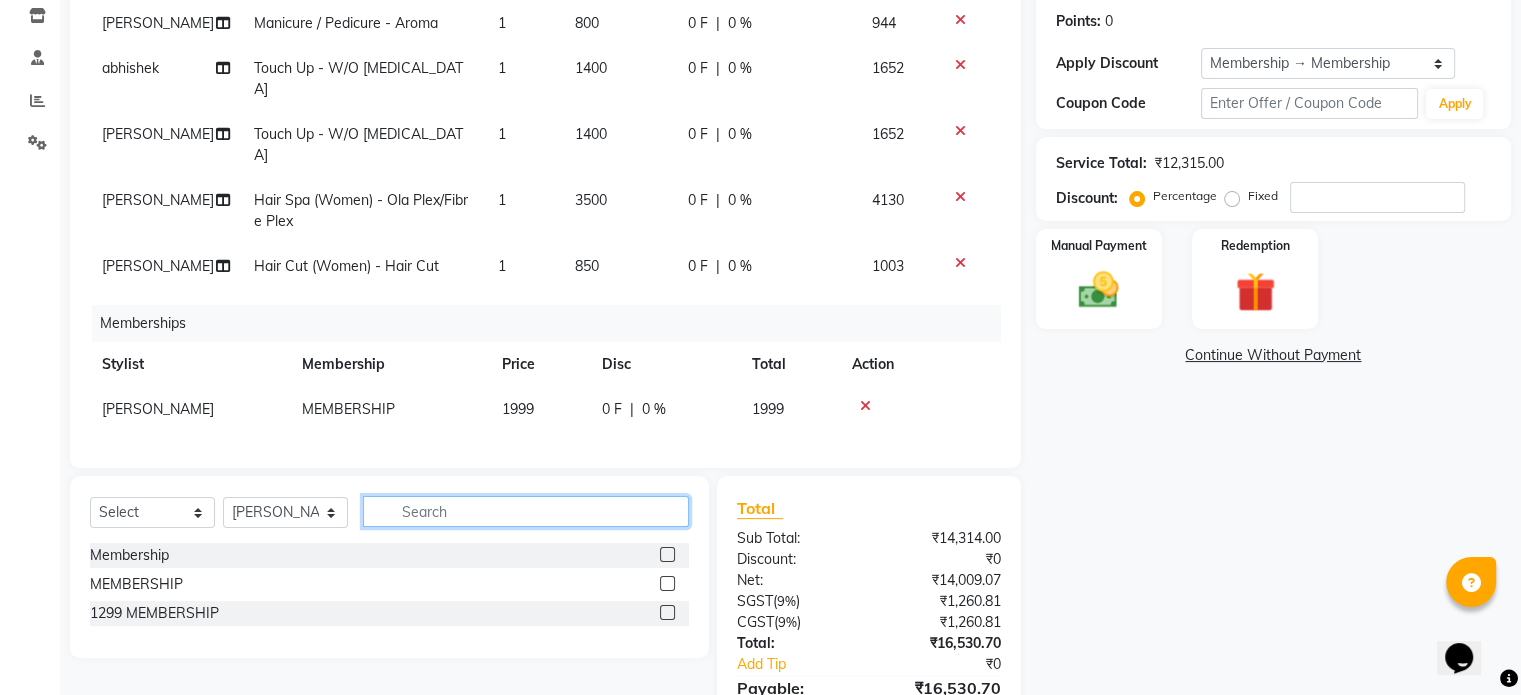 type 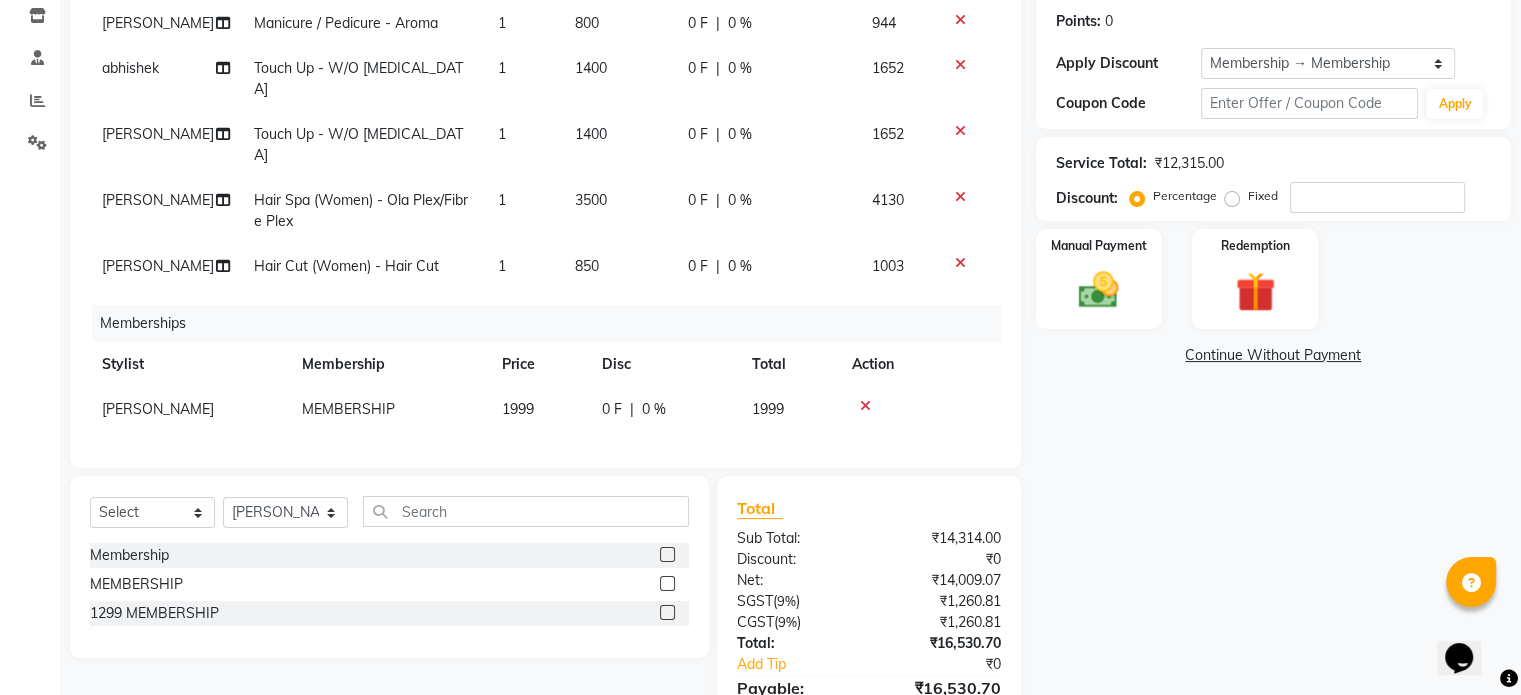 click on "1999" 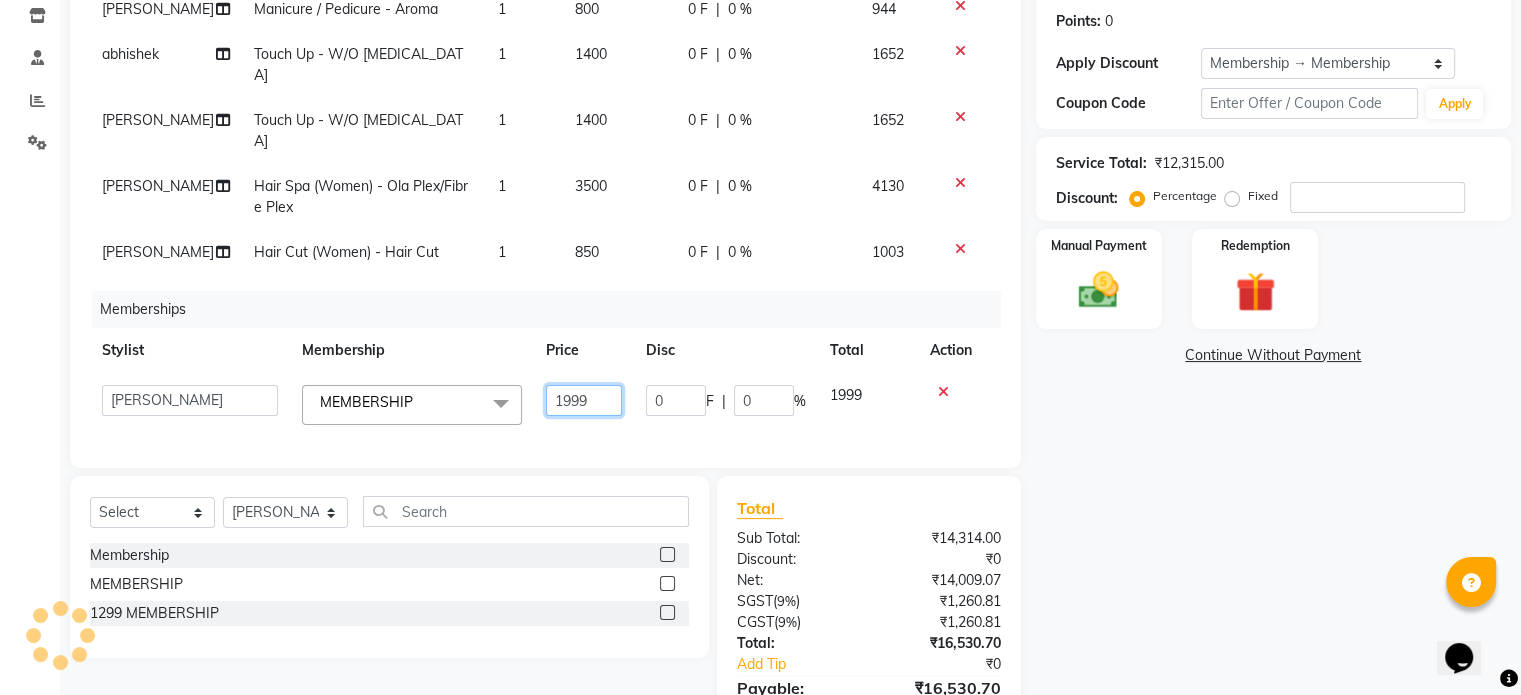 click on "1999" 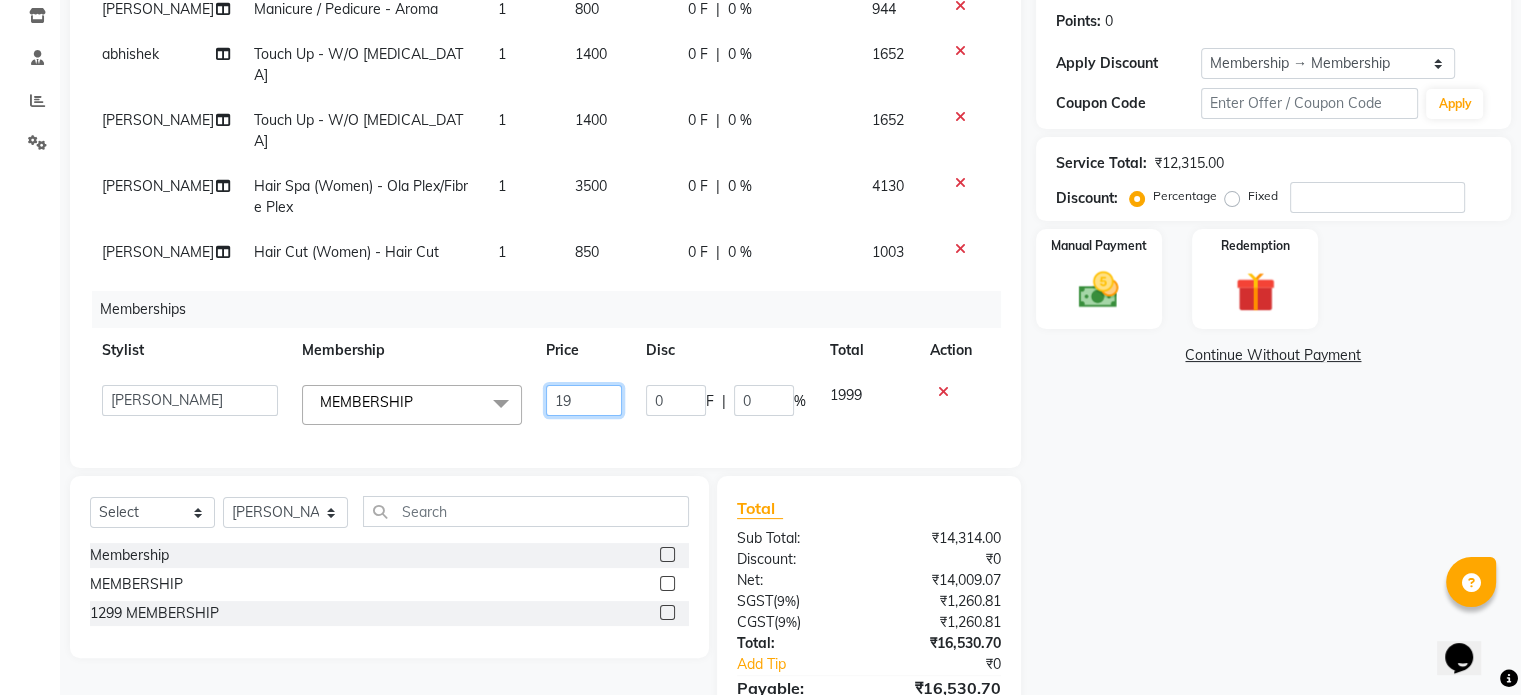 type on "1" 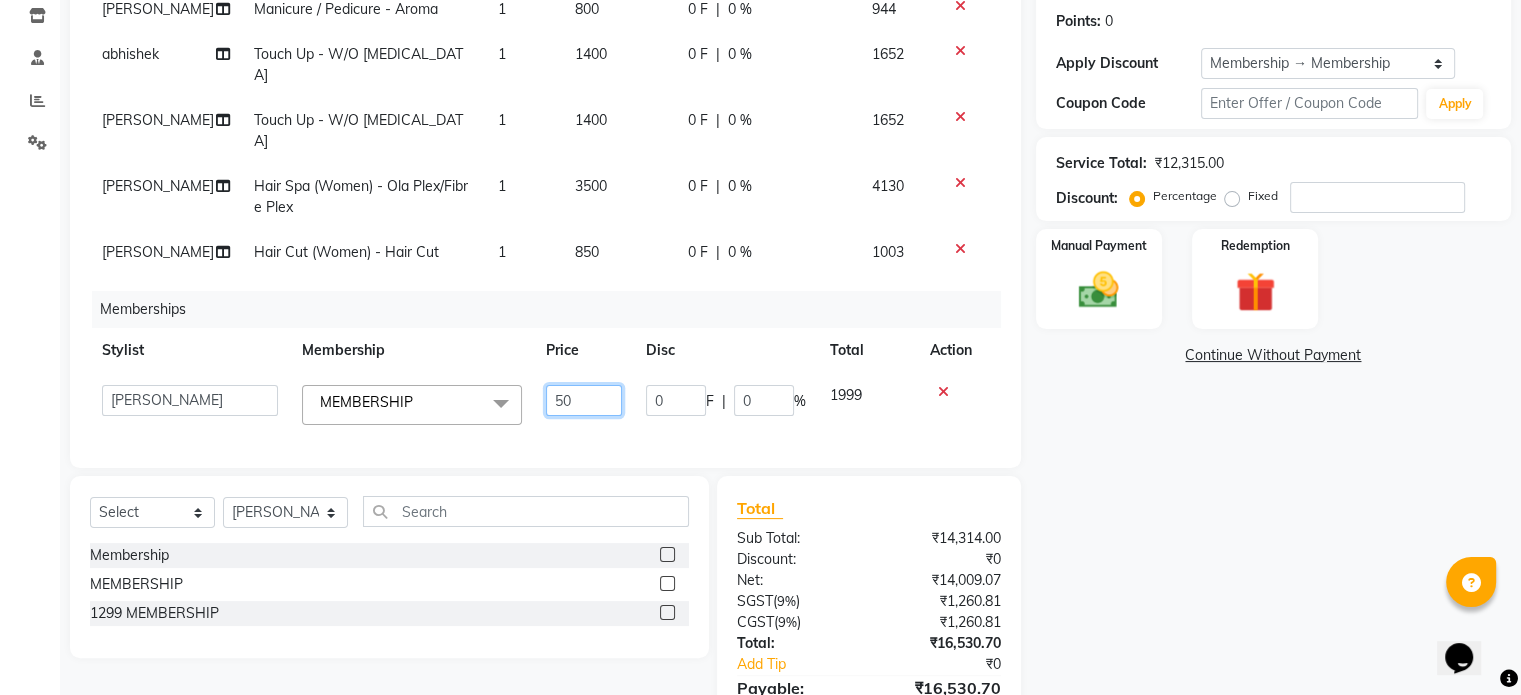 type on "500" 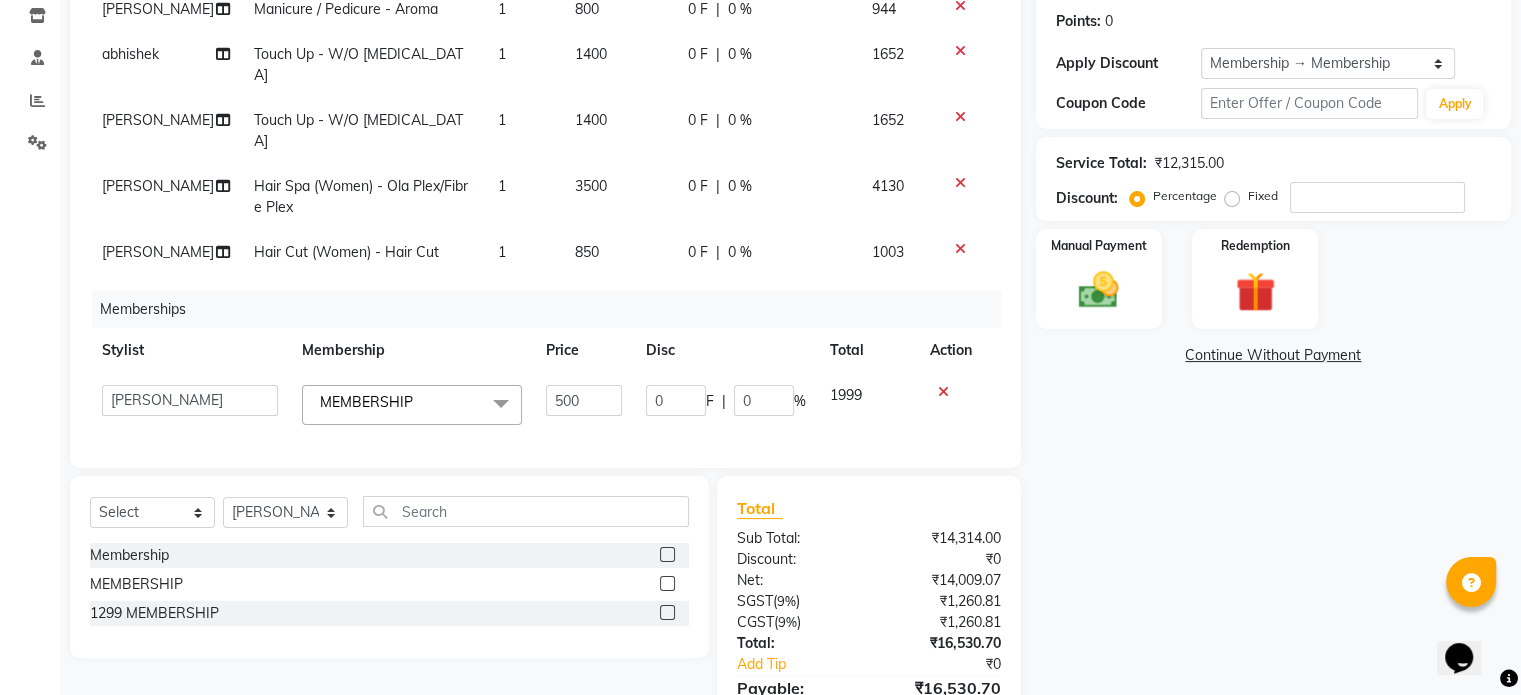 drag, startPoint x: 63, startPoint y: 495, endPoint x: 124, endPoint y: 483, distance: 62.169125 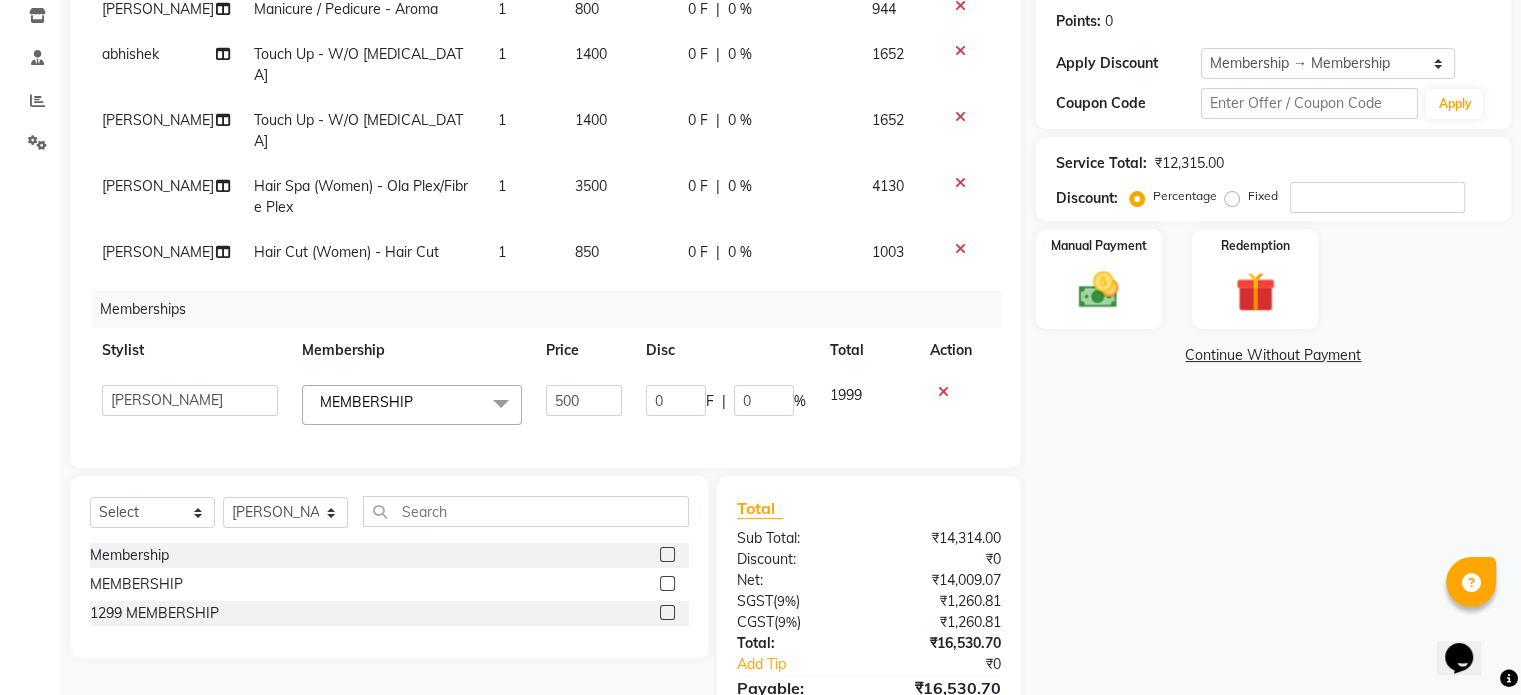 click on "Select  Service  Product  Package Voucher Prepaid Gift Card  Select Stylist abhishek AMBIKA [PERSON_NAME] Manager navazish [PERSON_NAME] [PERSON_NAME] [PERSON_NAME] [PERSON_NAME] Membership  MEMBERSHIP  1299 MEMBERSHIP" 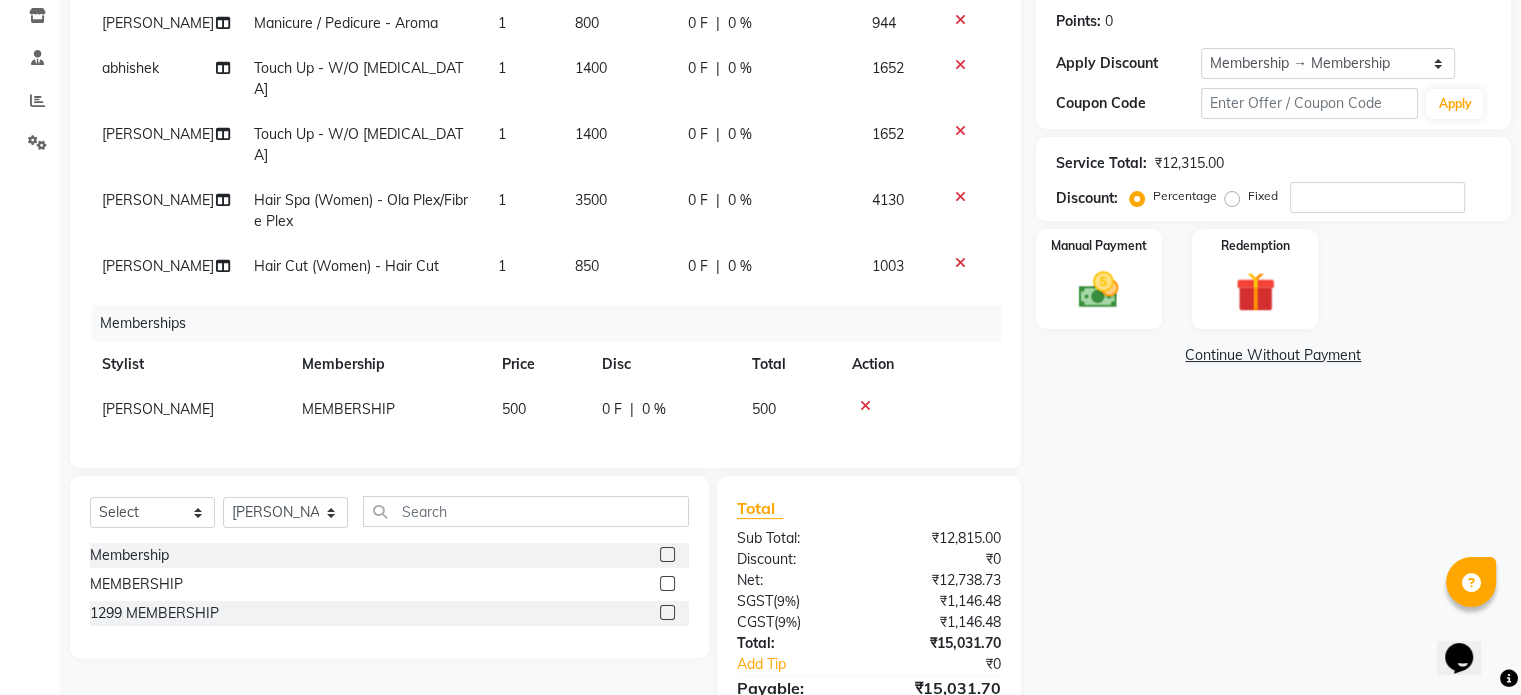 click on "500" 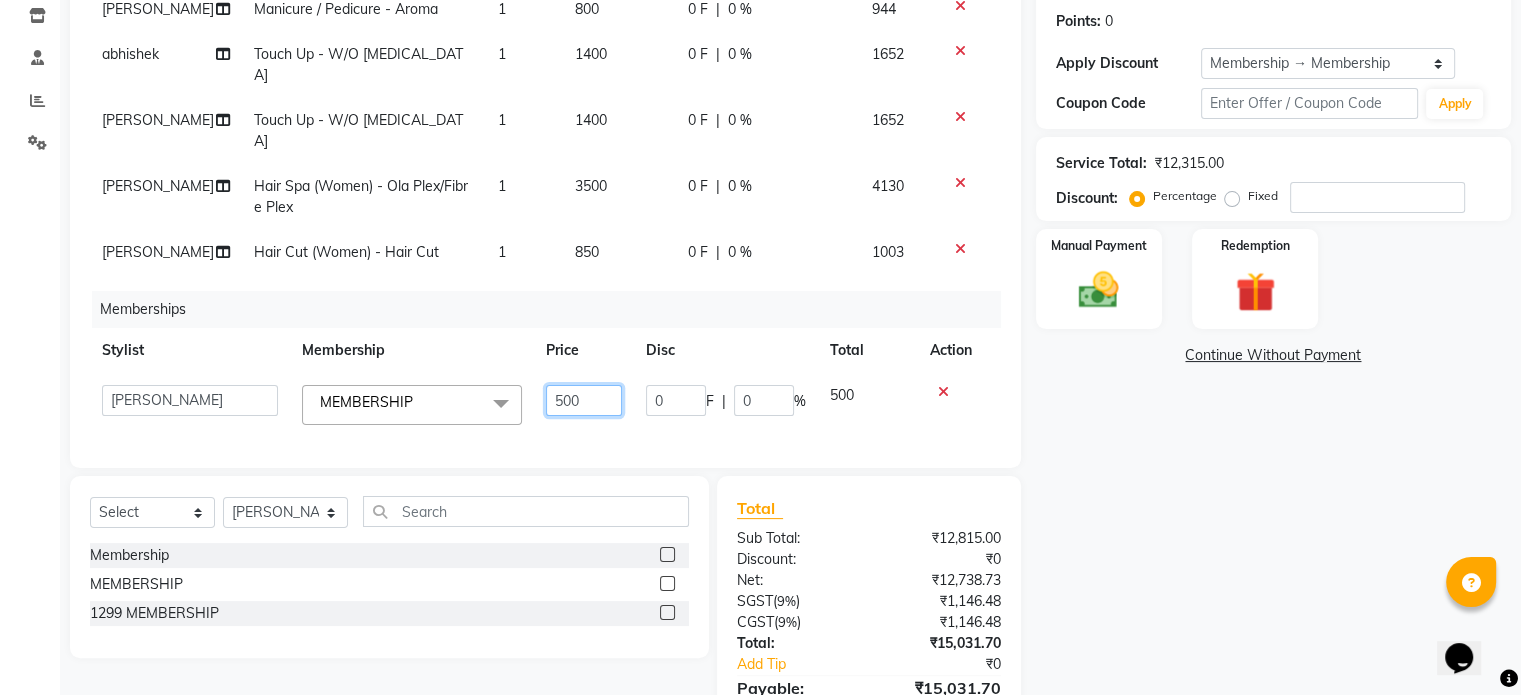 click on "500" 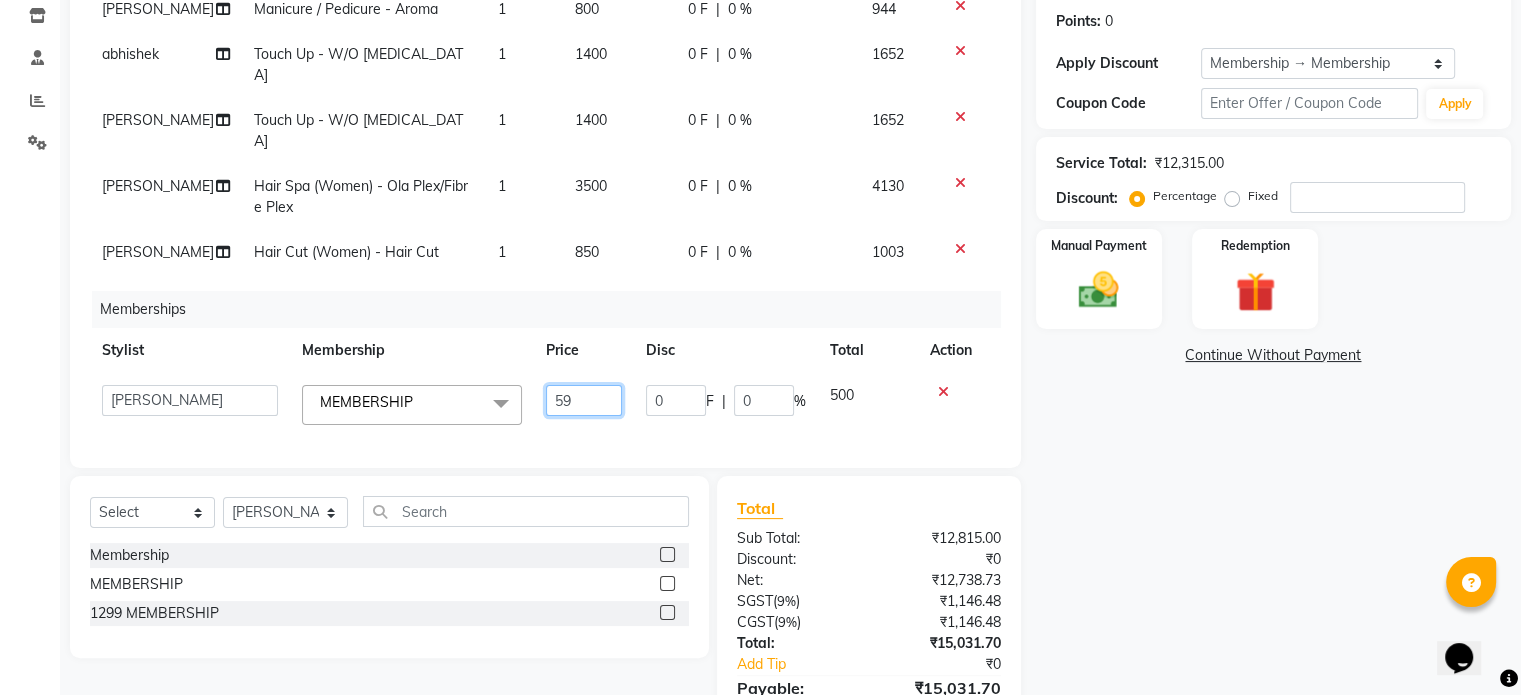 type on "590" 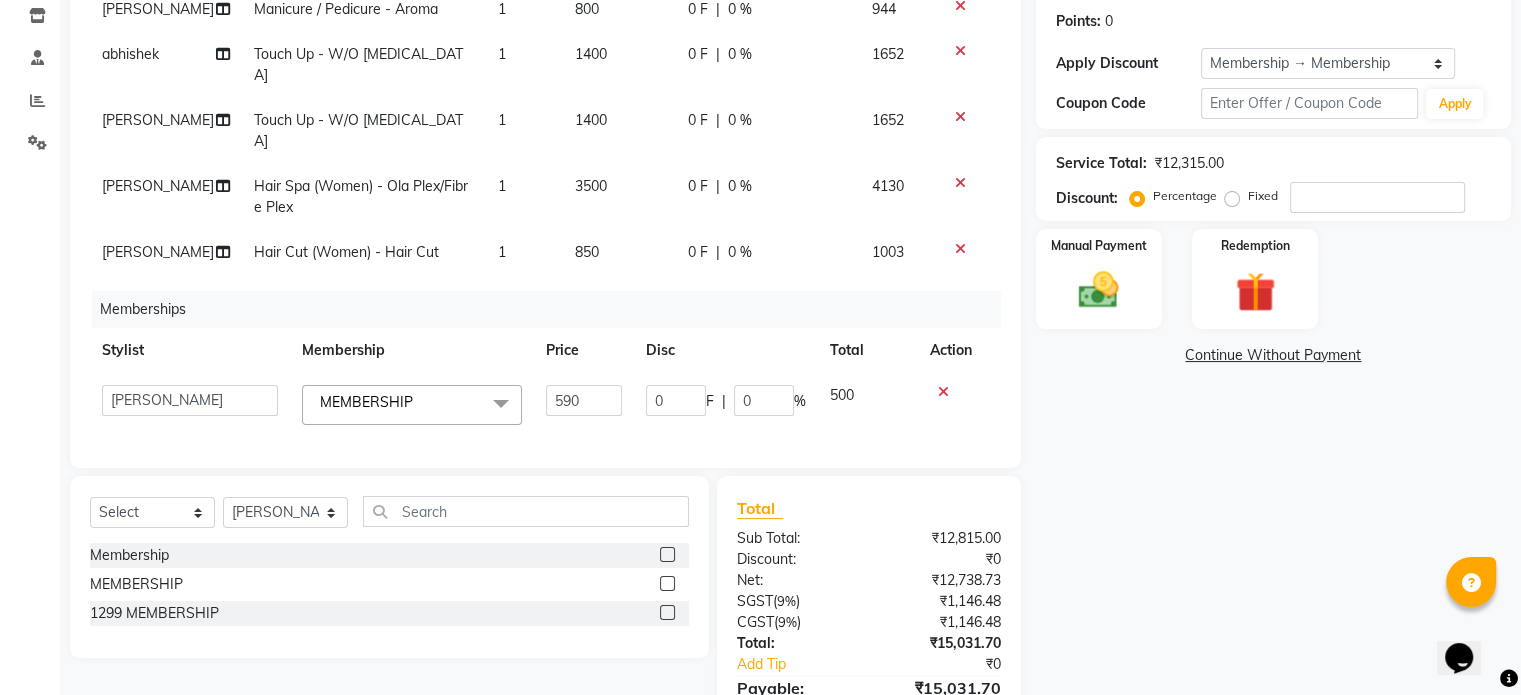 click on "Calendar  Invoice  Clients  Leads   Marketing  Inventory  Staff  Reports  Settings Completed InProgress Upcoming Dropped Tentative Check-In Confirm Bookings Generate Report Segments Page Builder" 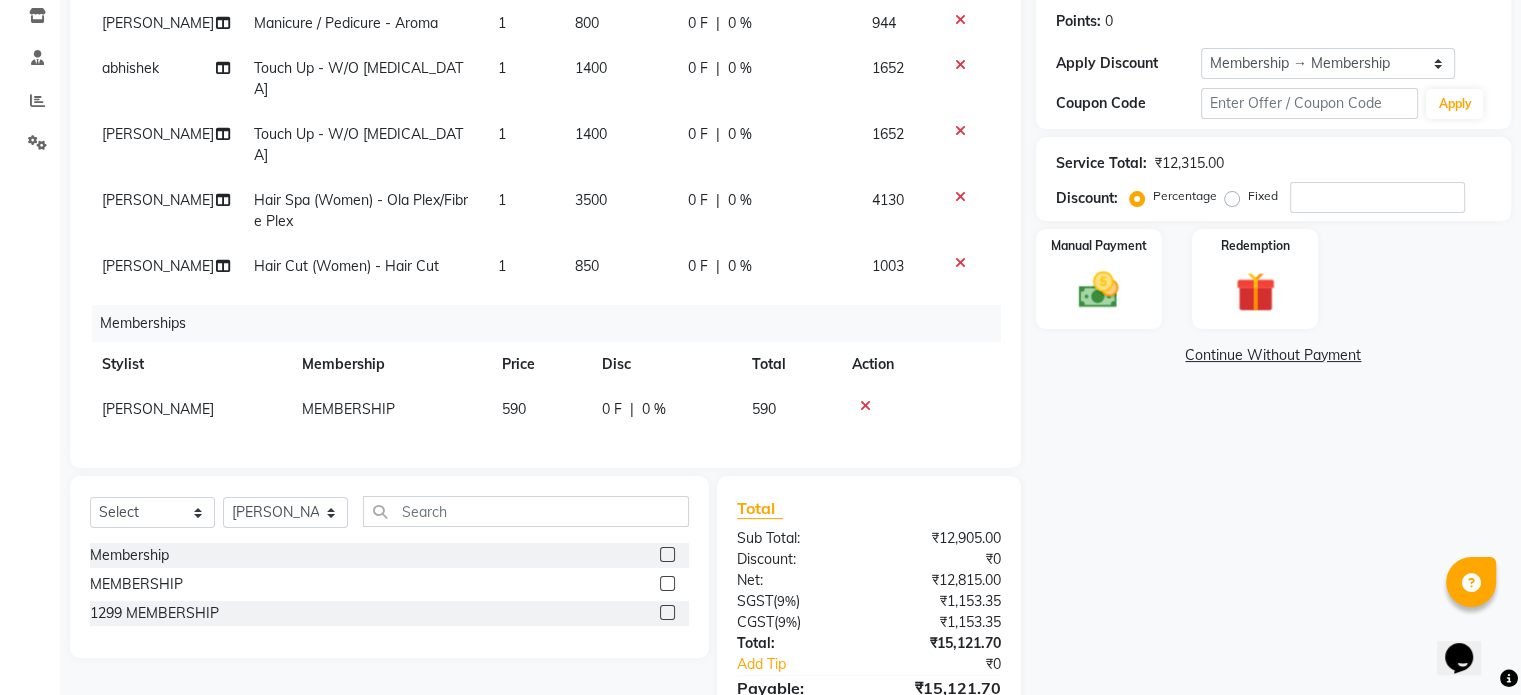 click on "Calendar  Invoice  Clients  Leads   Marketing  Inventory  Staff  Reports  Settings Completed InProgress Upcoming Dropped Tentative Check-In Confirm Bookings Generate Report Segments Page Builder" 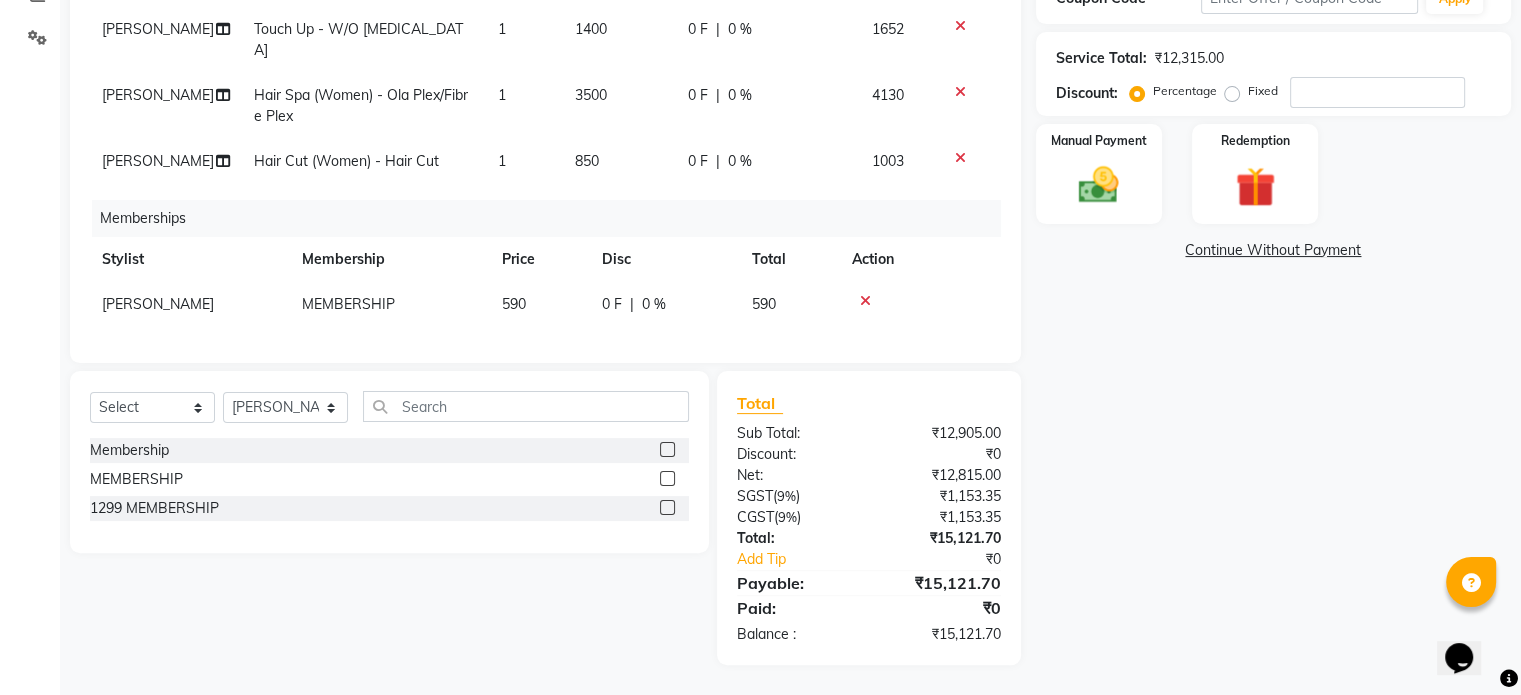 scroll, scrollTop: 305, scrollLeft: 0, axis: vertical 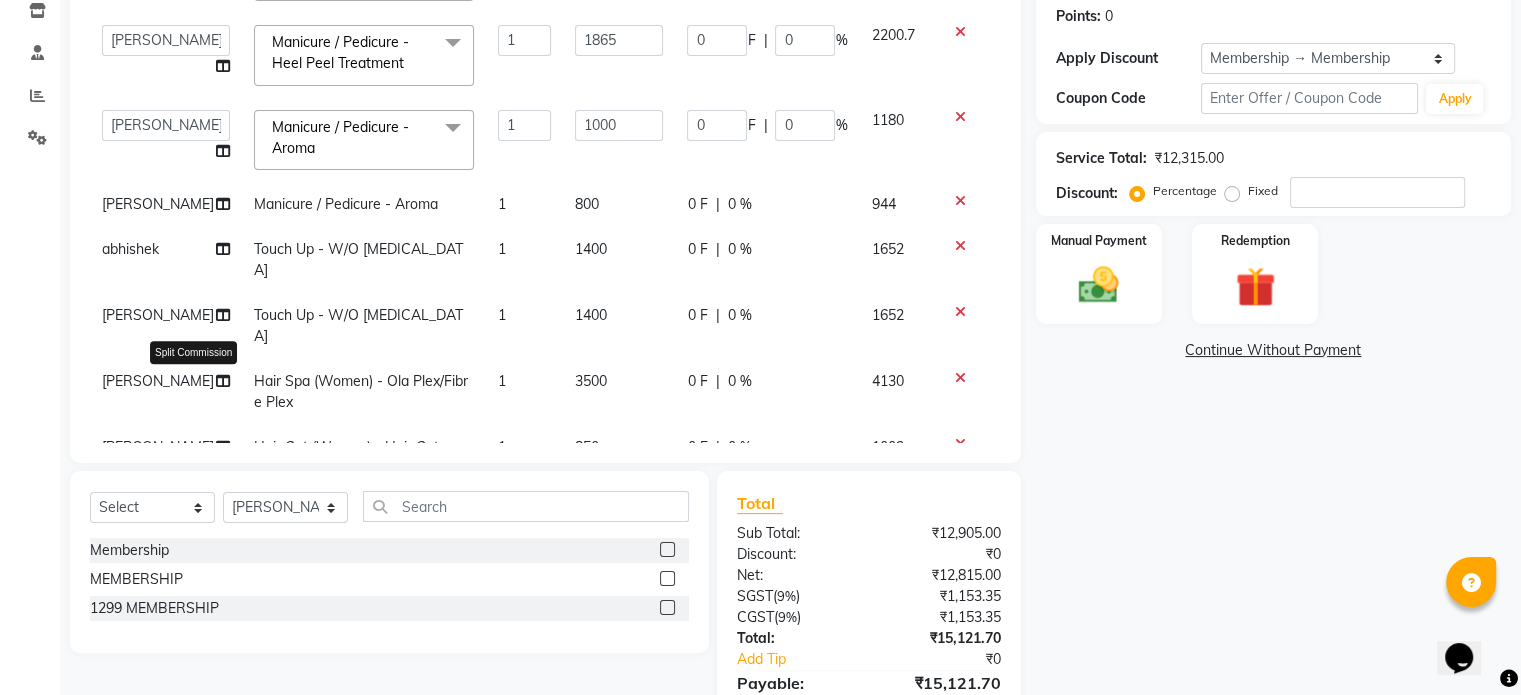 click 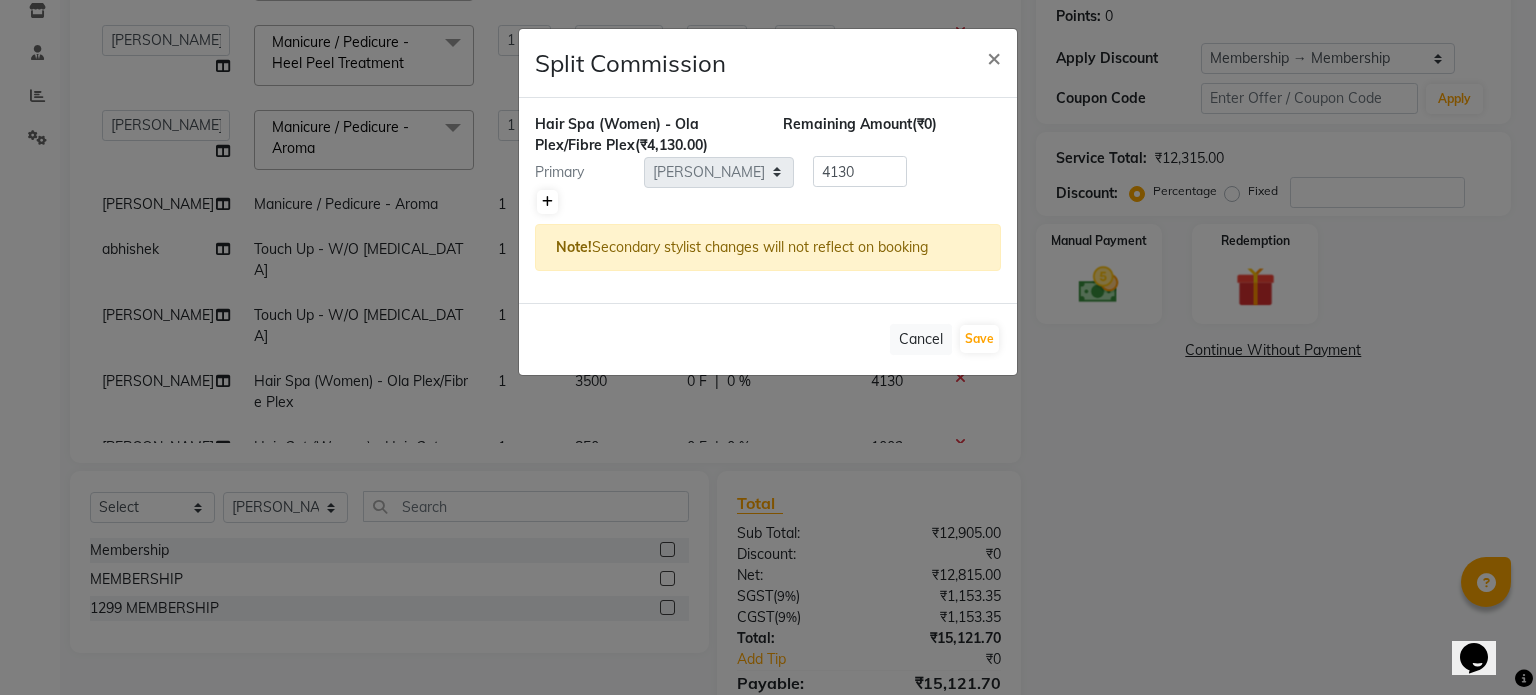 click 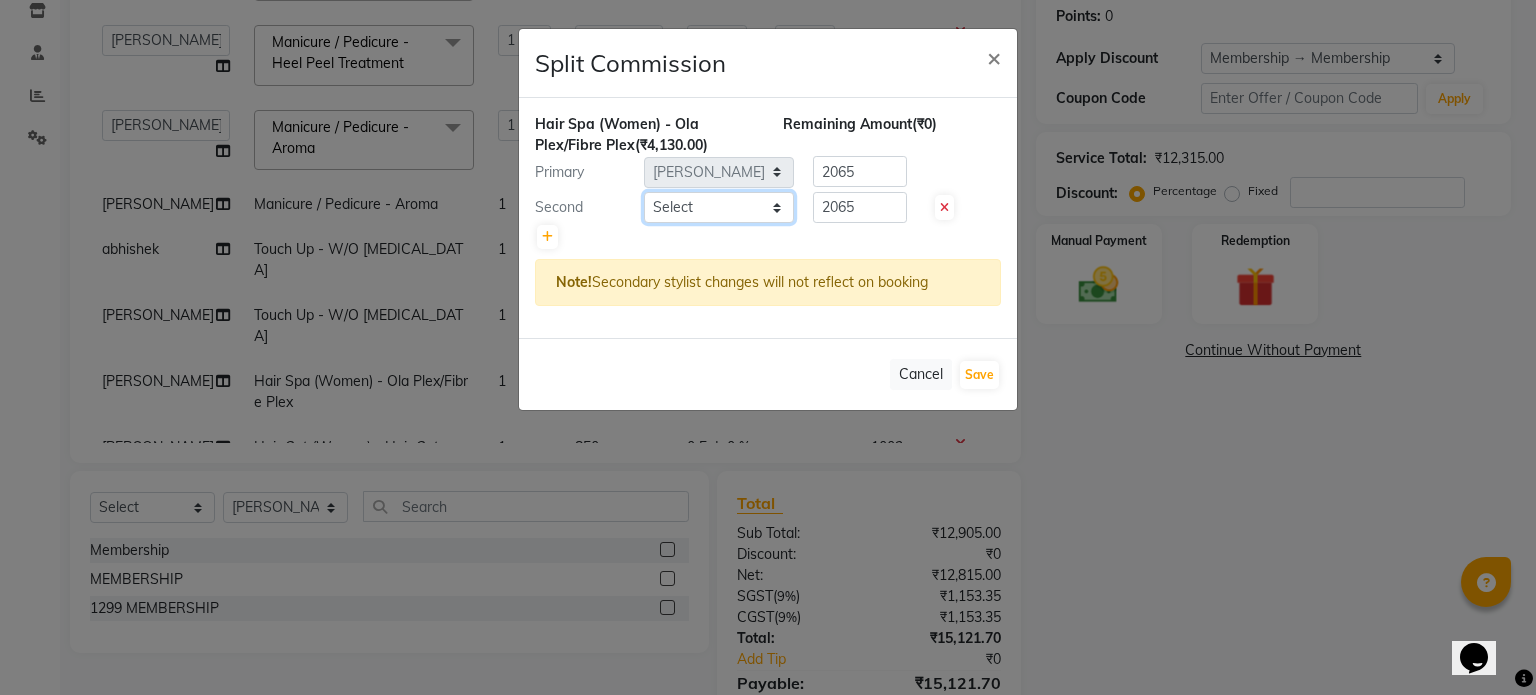click on "Select  [PERSON_NAME]   [PERSON_NAME]   Manager   navazish   [PERSON_NAME]   [PERSON_NAME]   [PERSON_NAME]   [PERSON_NAME]" 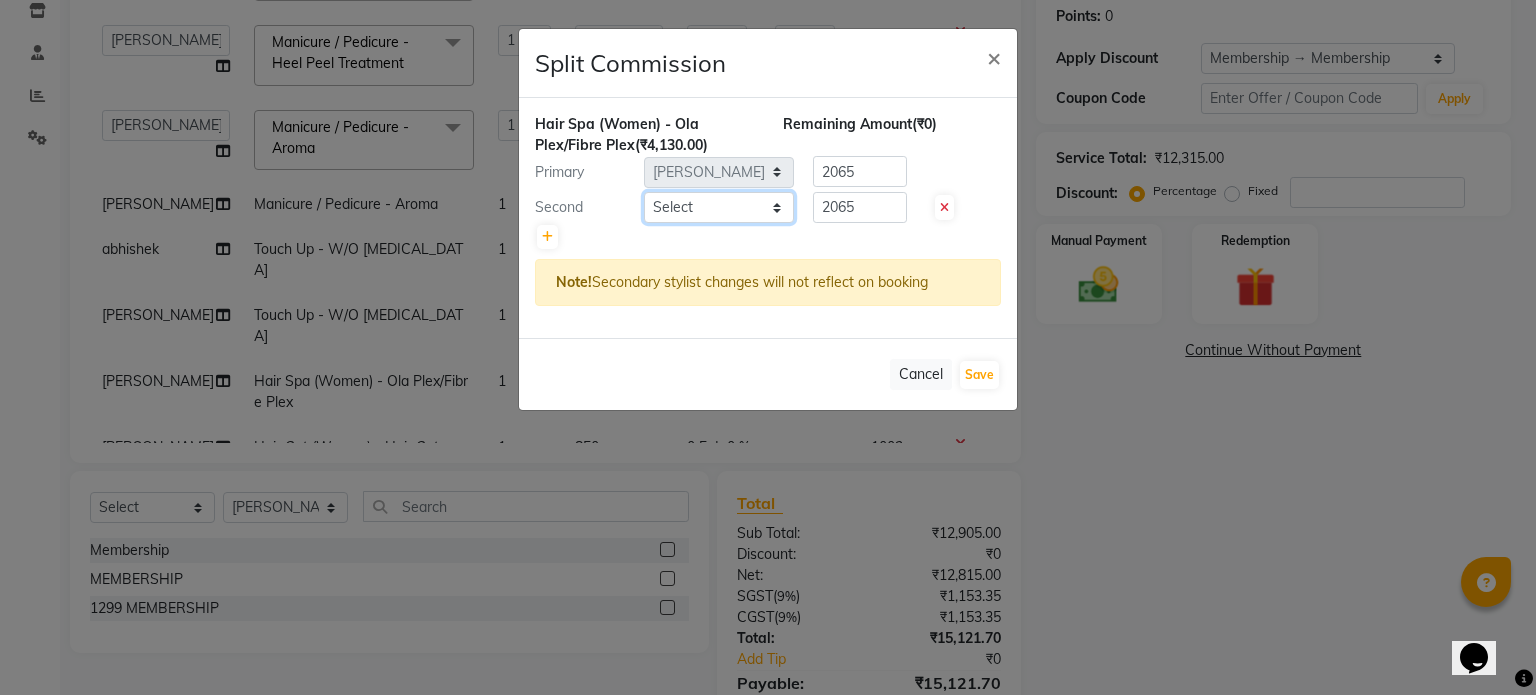 select on "79635" 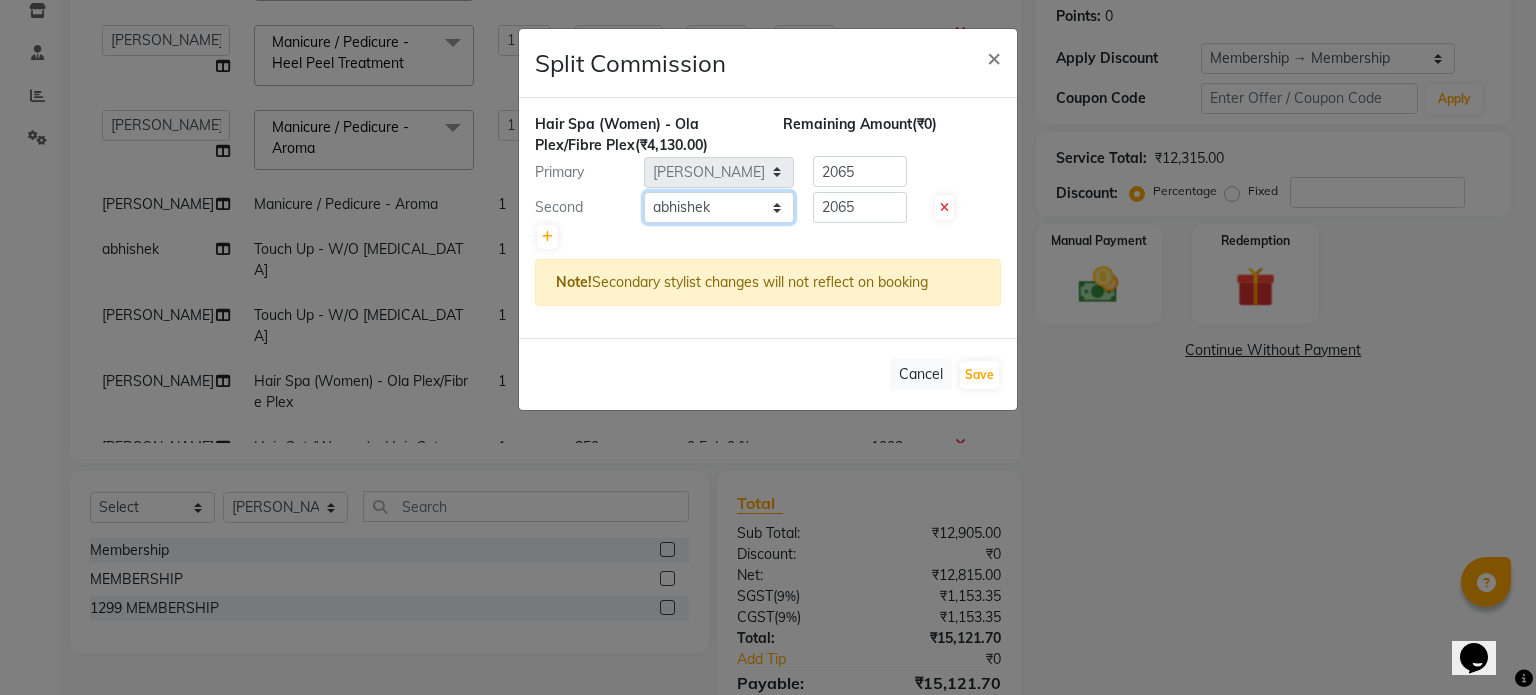 click on "Select  [PERSON_NAME]   [PERSON_NAME]   Manager   navazish   [PERSON_NAME]   [PERSON_NAME]   [PERSON_NAME]   [PERSON_NAME]" 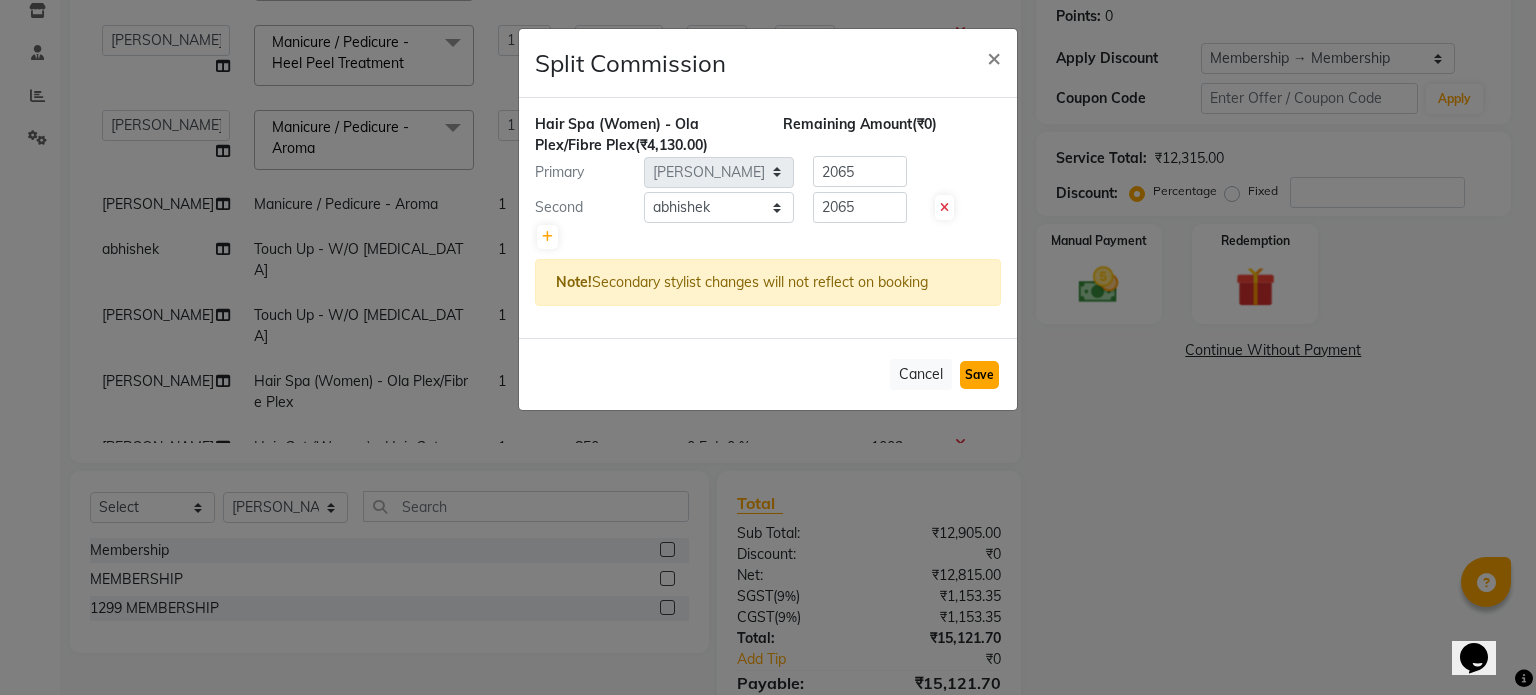 click on "Save" 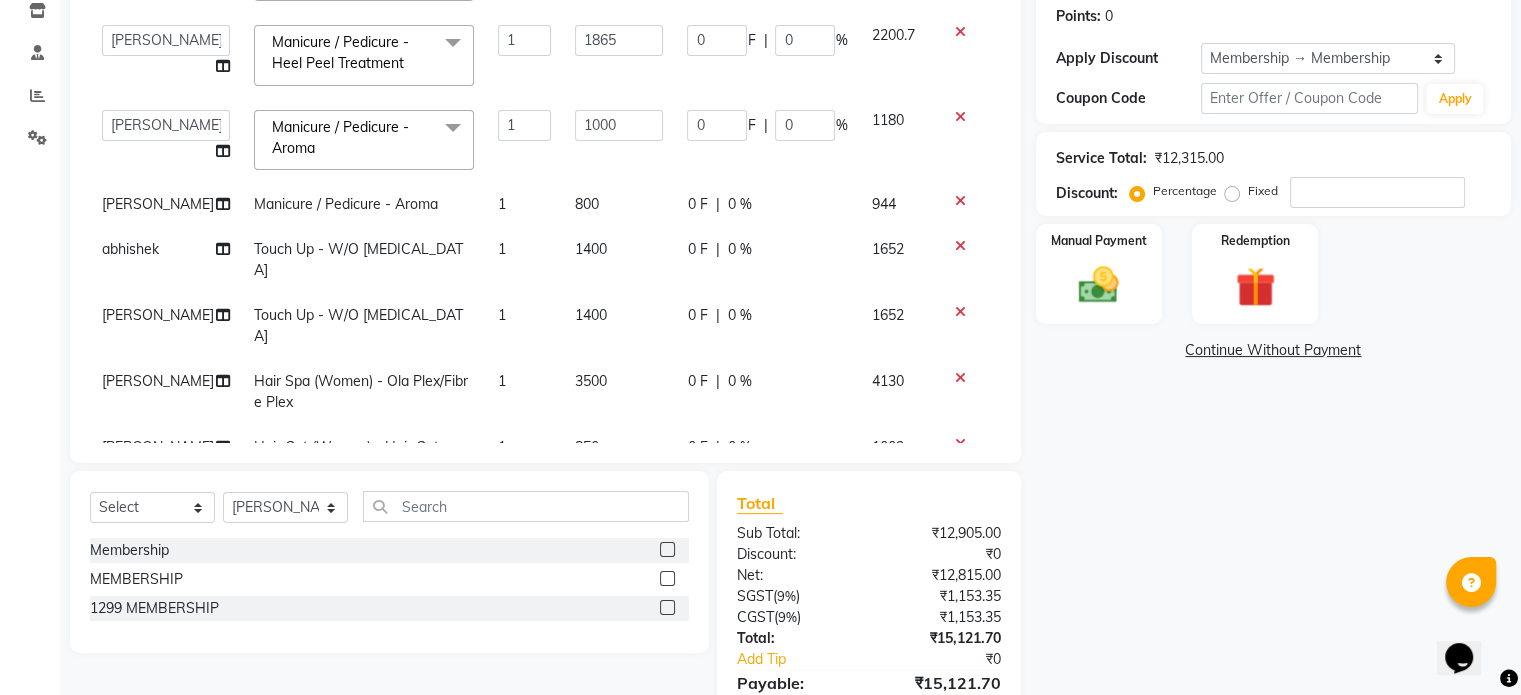 scroll, scrollTop: 205, scrollLeft: 0, axis: vertical 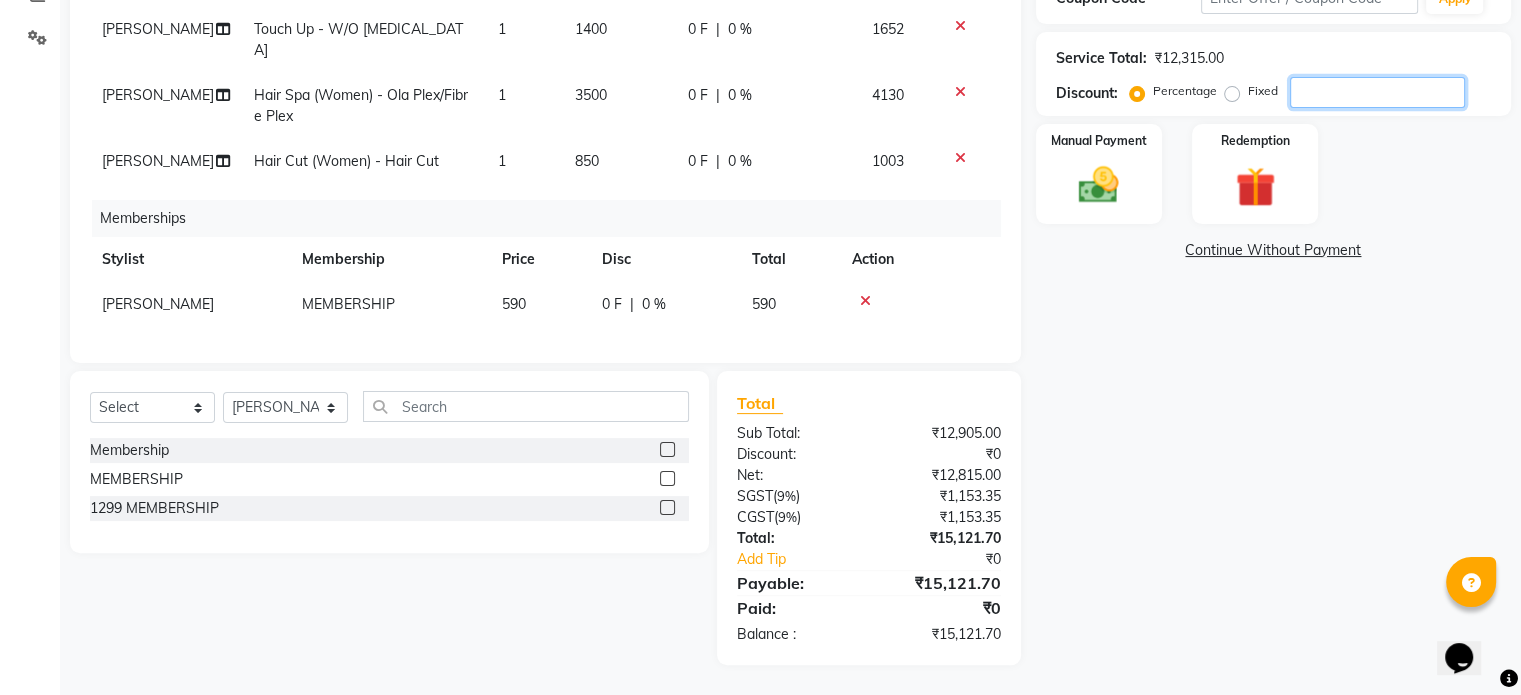click 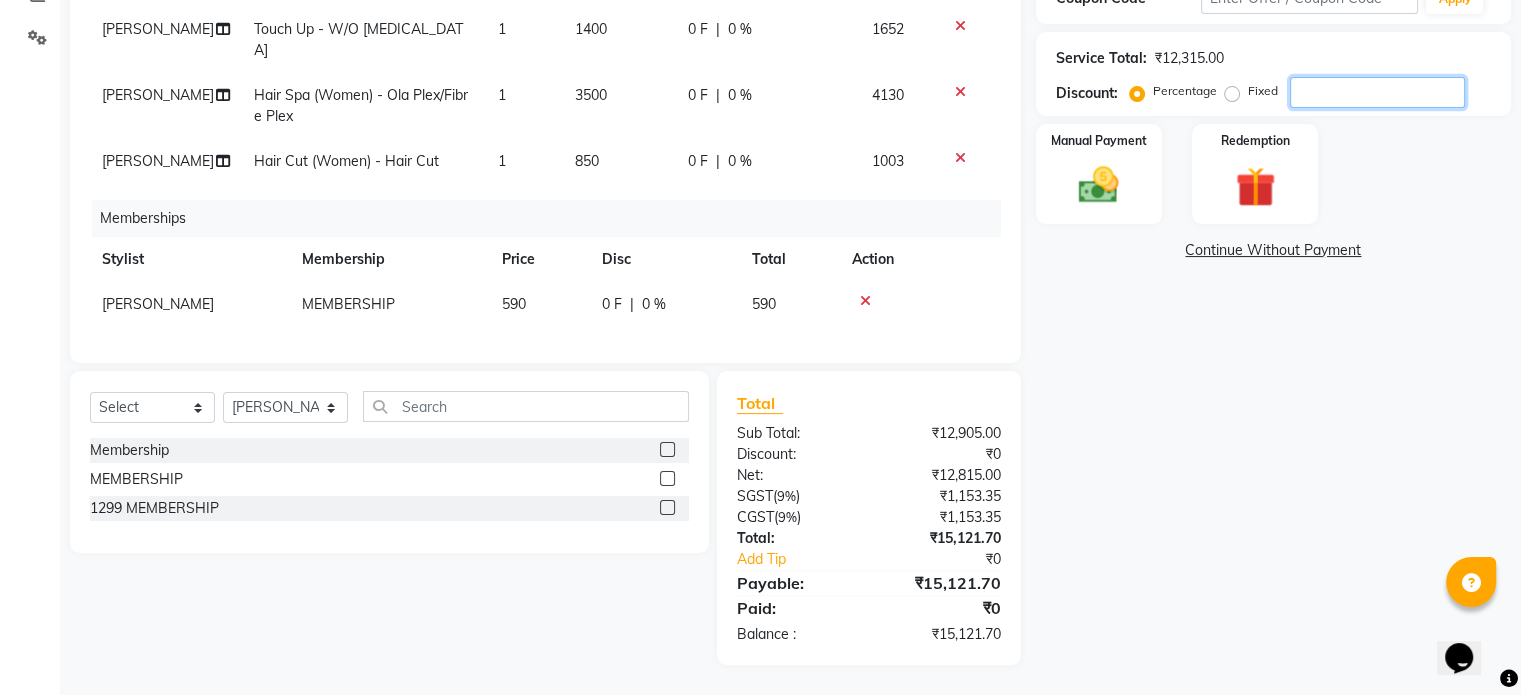 scroll, scrollTop: 205, scrollLeft: 0, axis: vertical 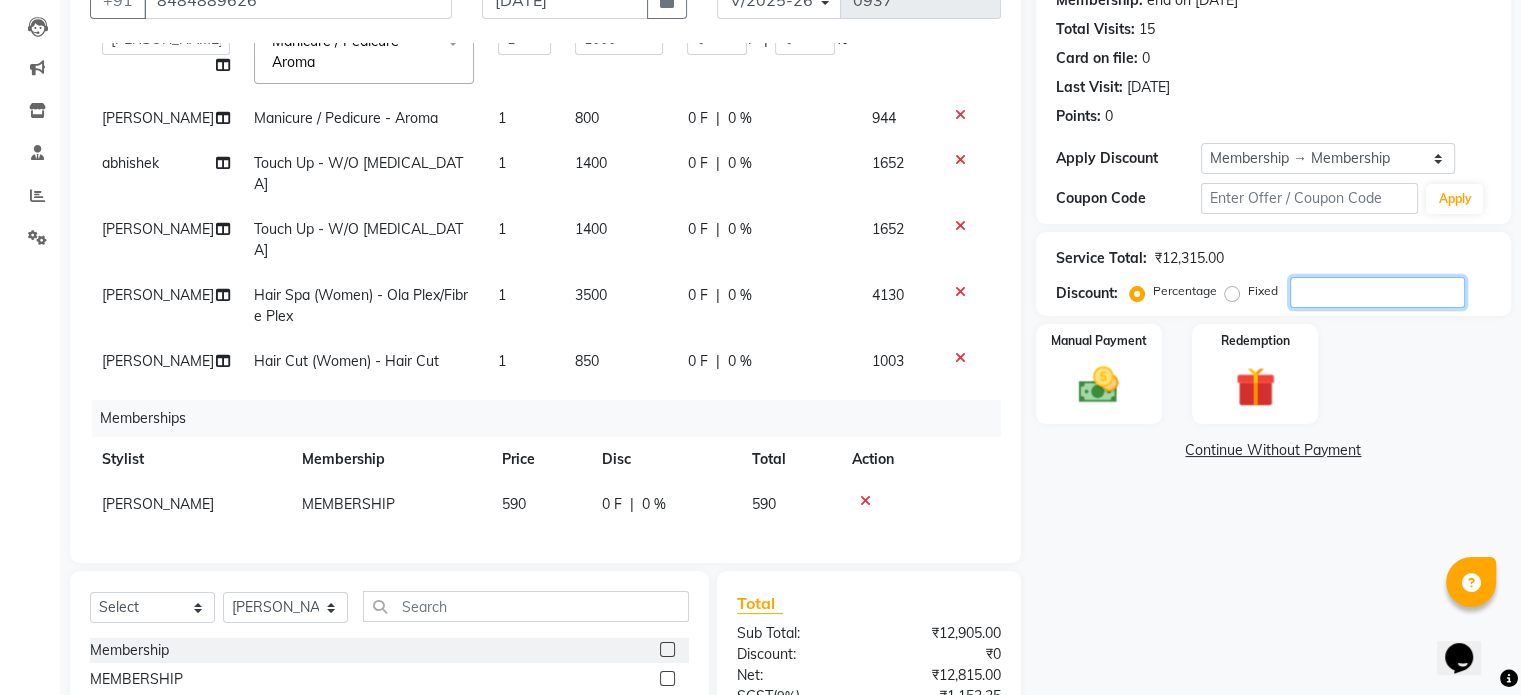type on "2" 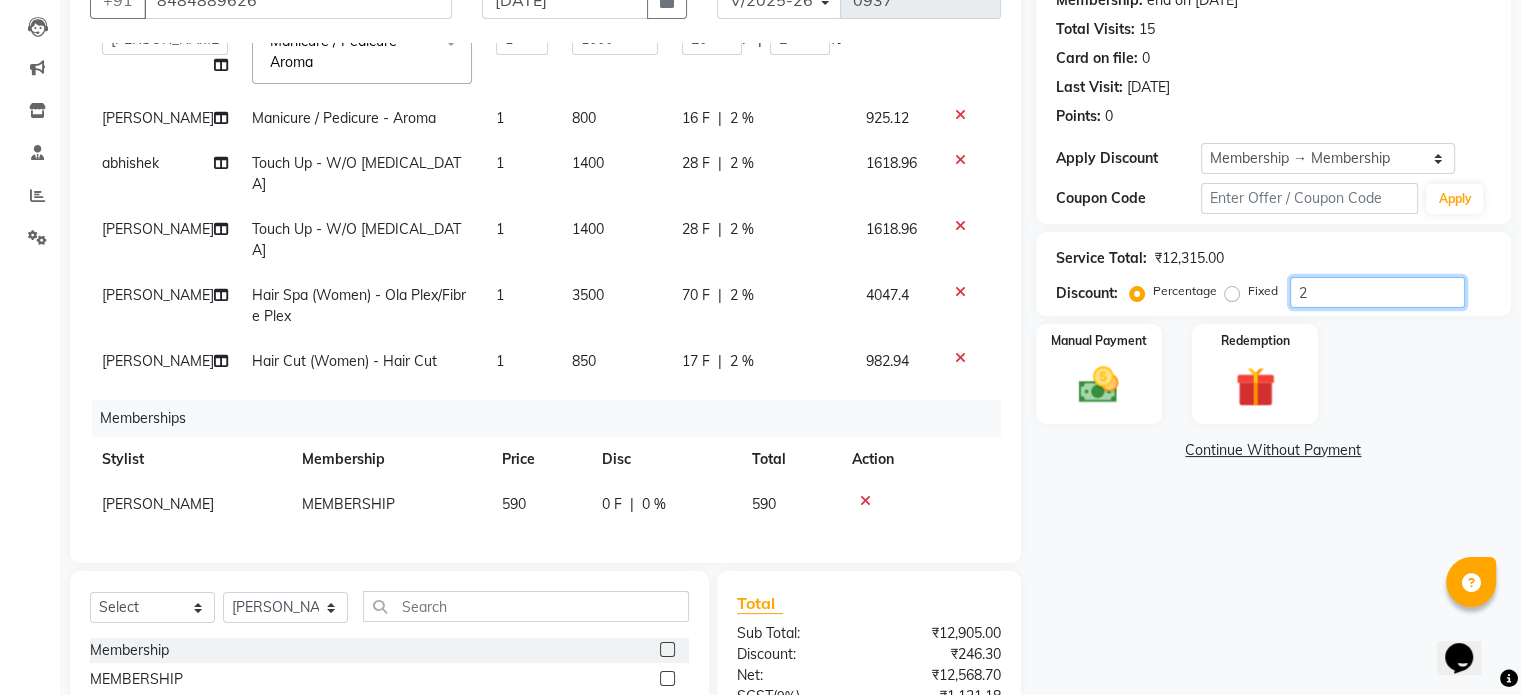 type on "20" 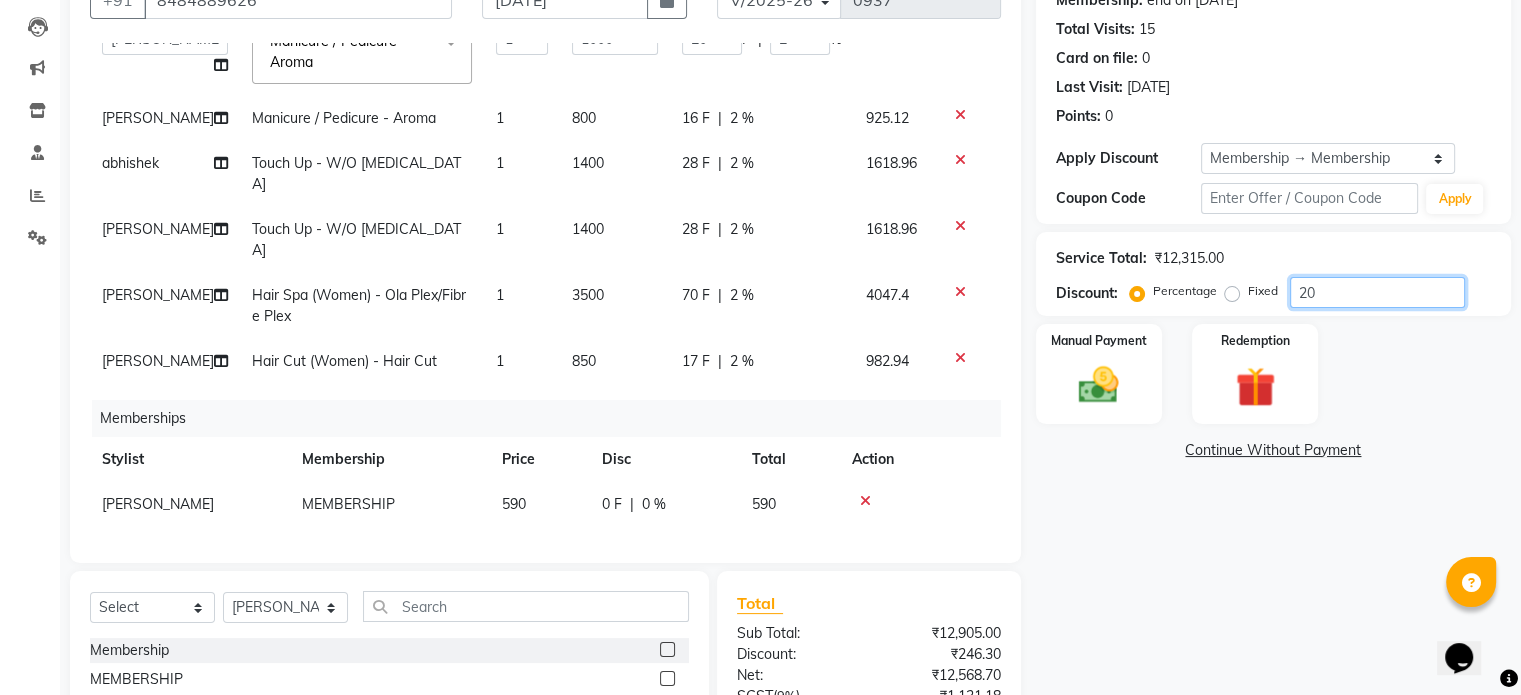 type on "300" 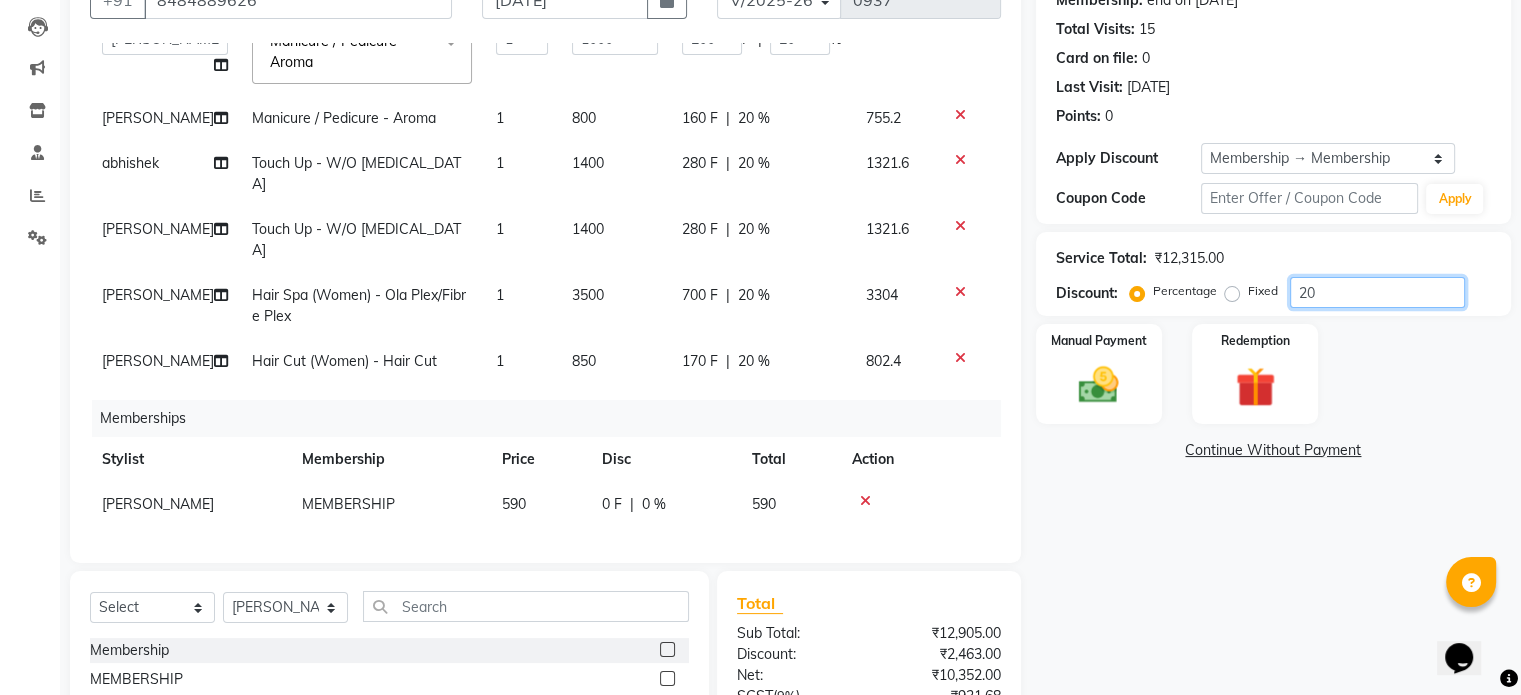 type on "20" 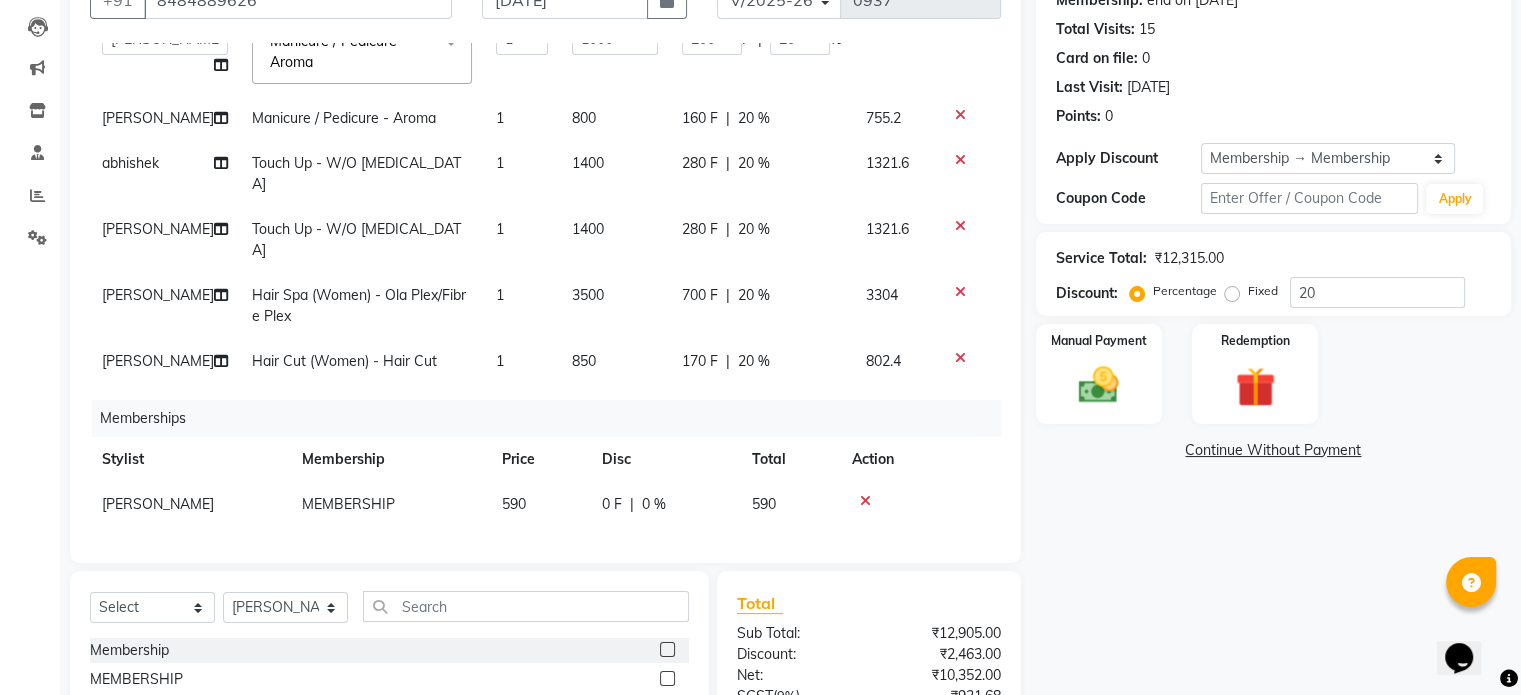 click on "20 %" 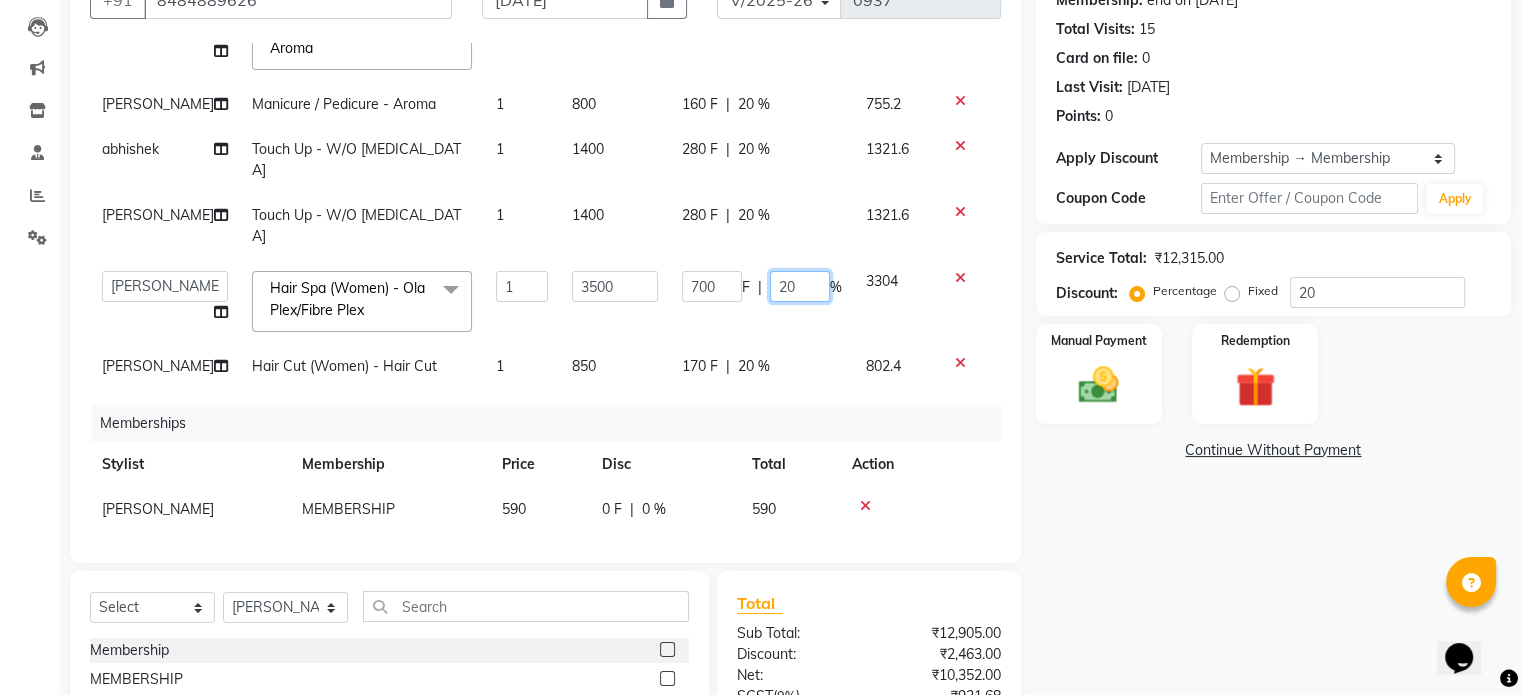 click on "20" 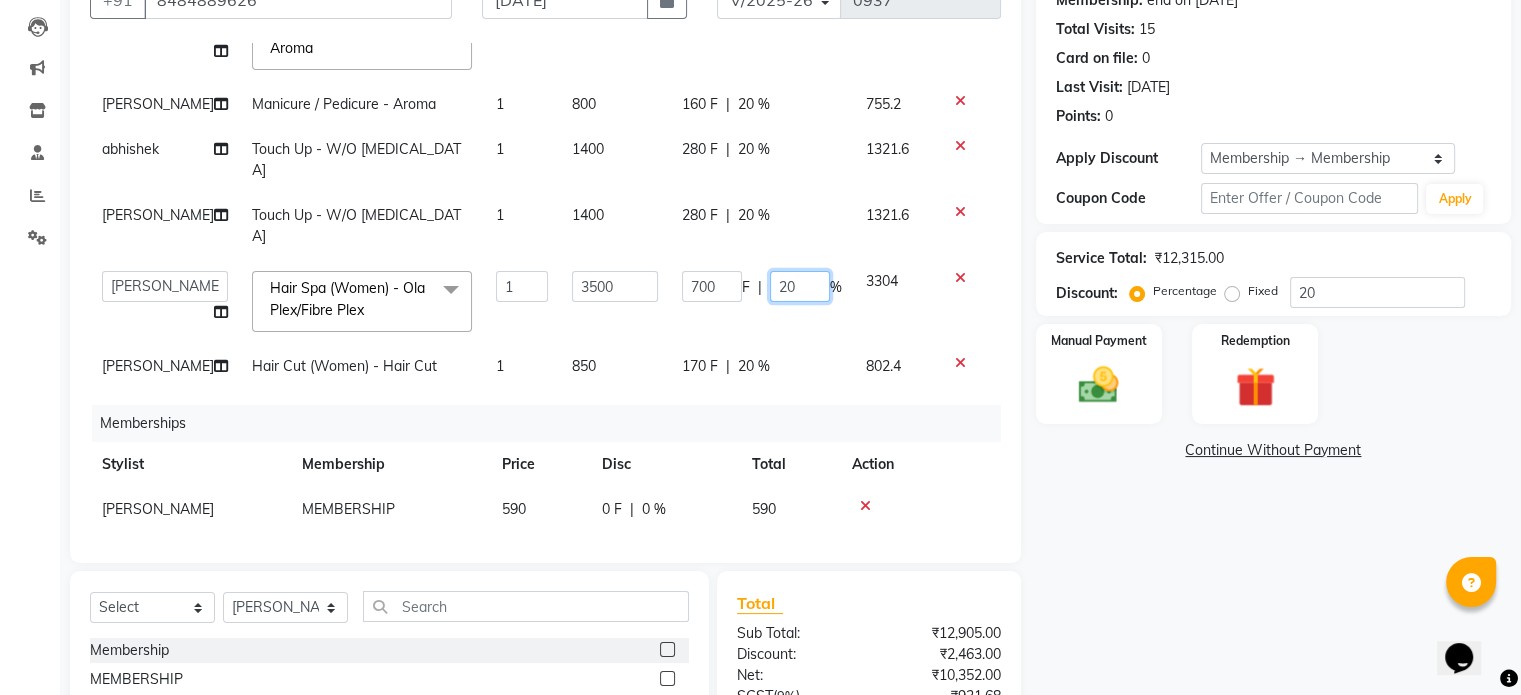 type on "2" 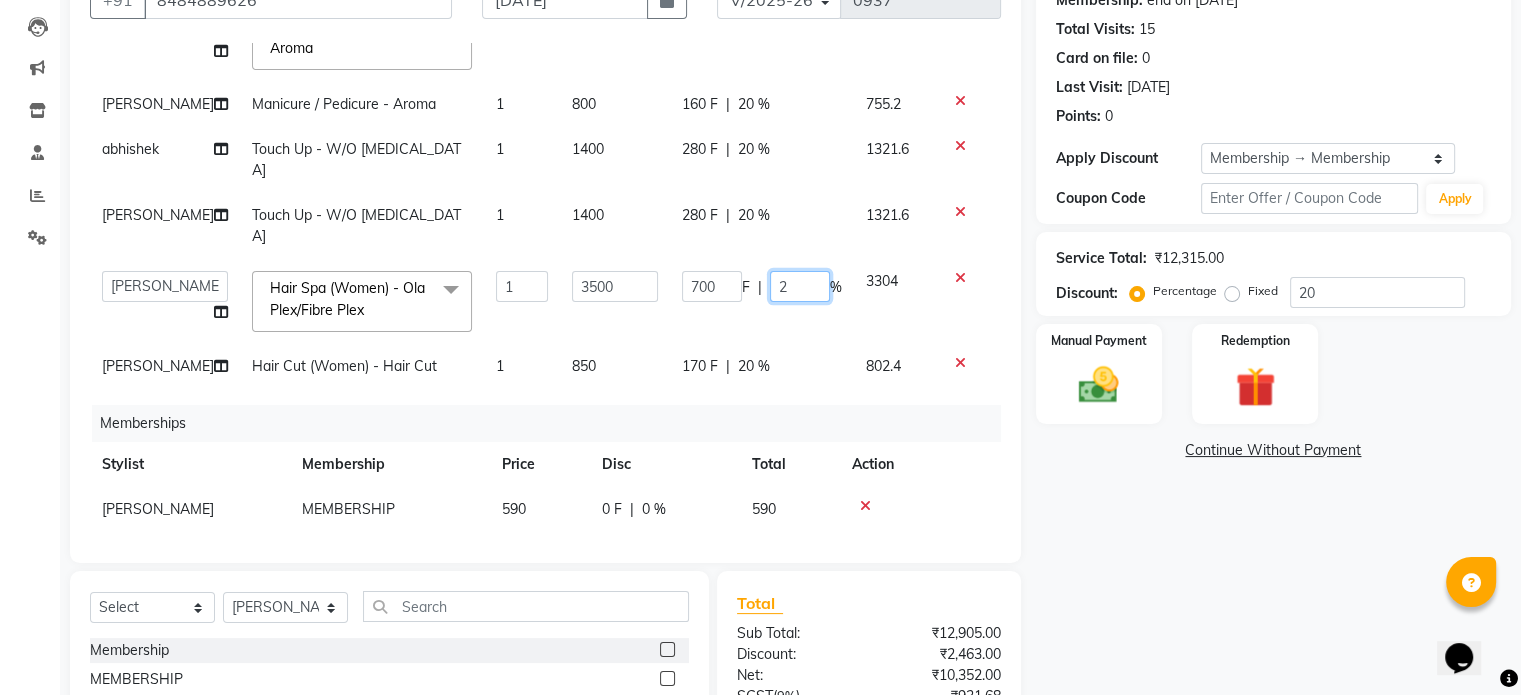 type 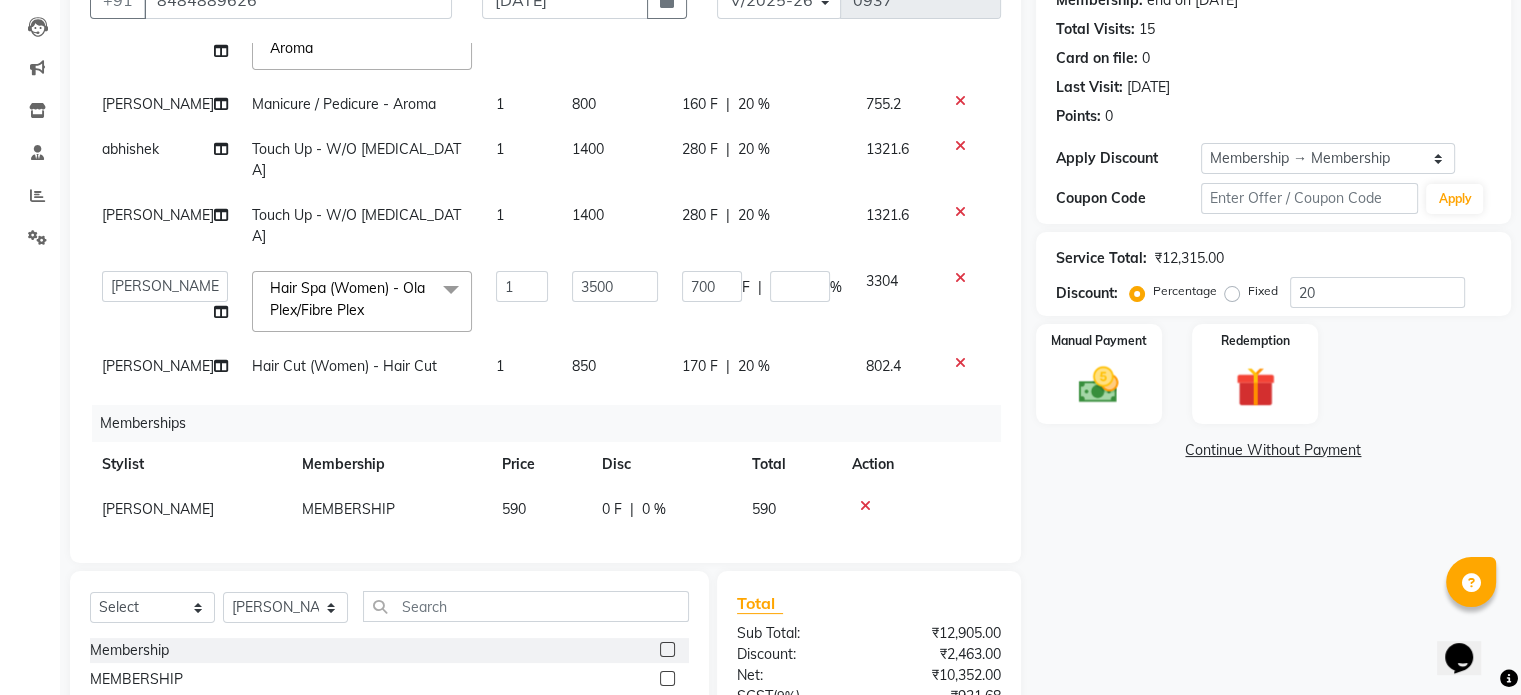 click on "Name: [PERSON_NAME] Membership: end on [DATE] Total Visits:  15 Card on file:  0 Last Visit:   [DATE] Points:   0  Apply Discount Select Membership → Membership Coupon Code Apply Service Total:  ₹12,315.00  Discount:  Percentage   Fixed  20 Manual Payment Redemption  Continue Without Payment" 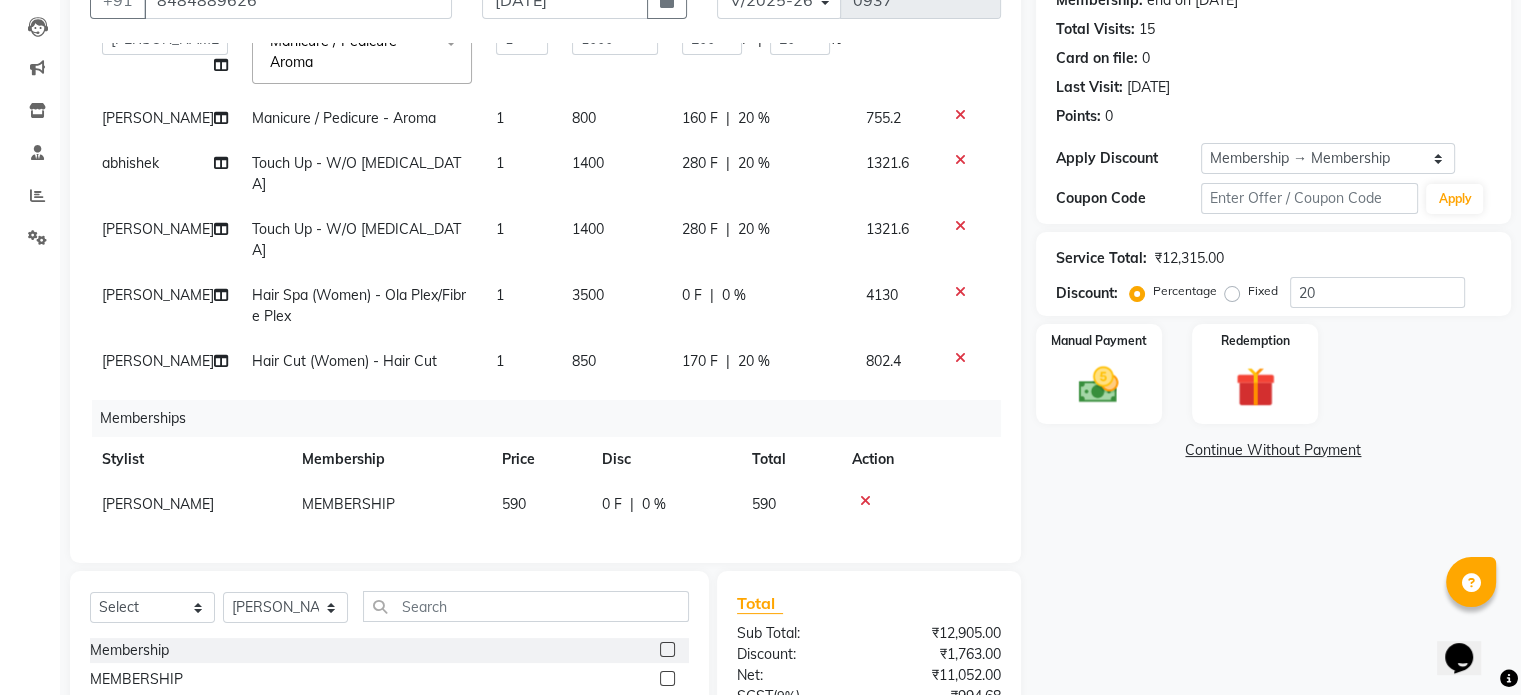 scroll, scrollTop: 405, scrollLeft: 0, axis: vertical 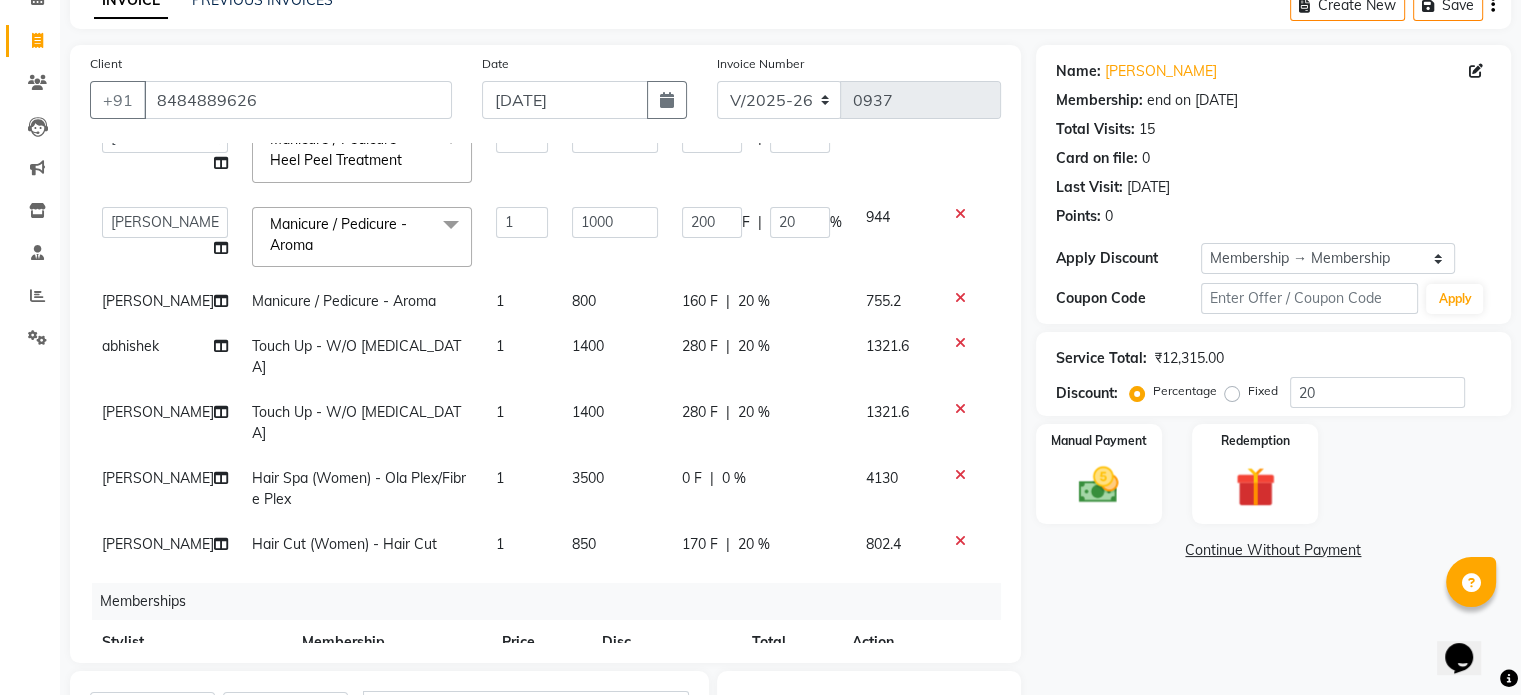 click on "1400" 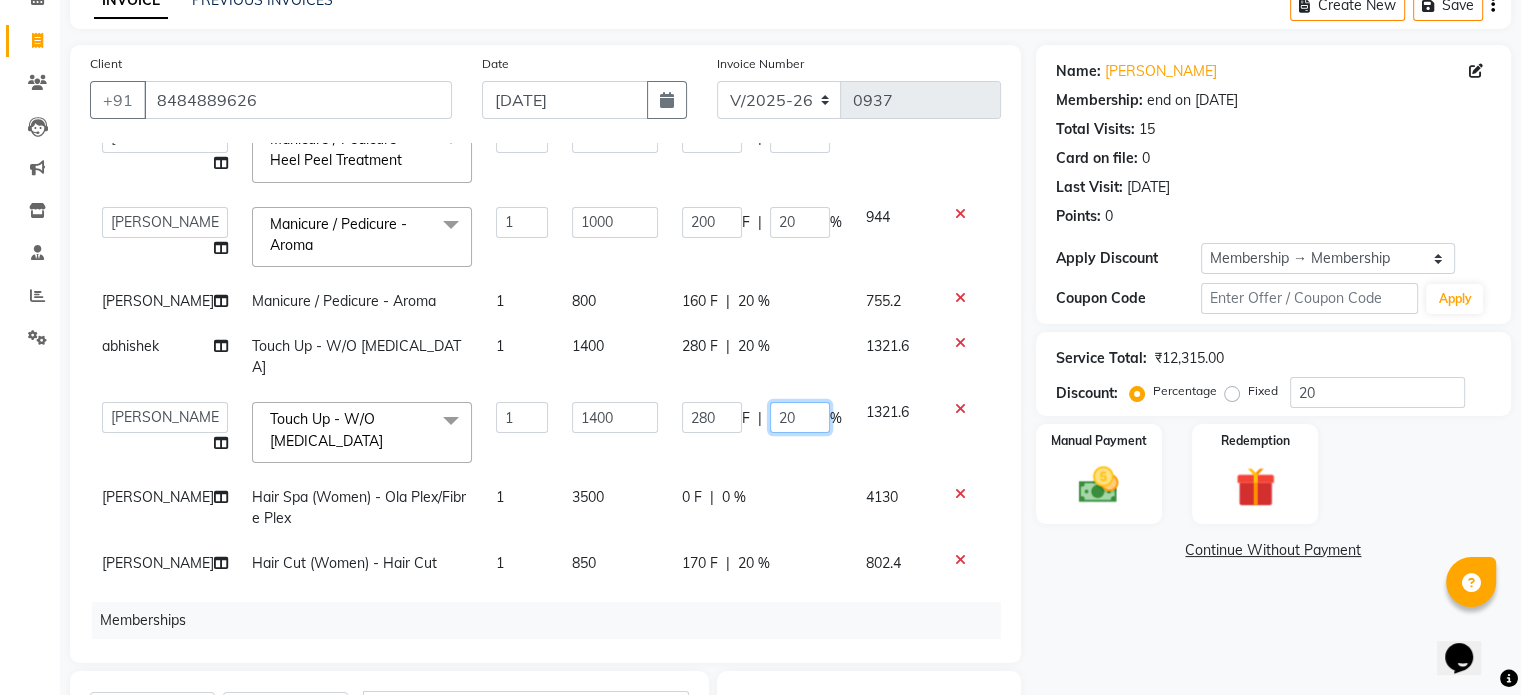 click on "20" 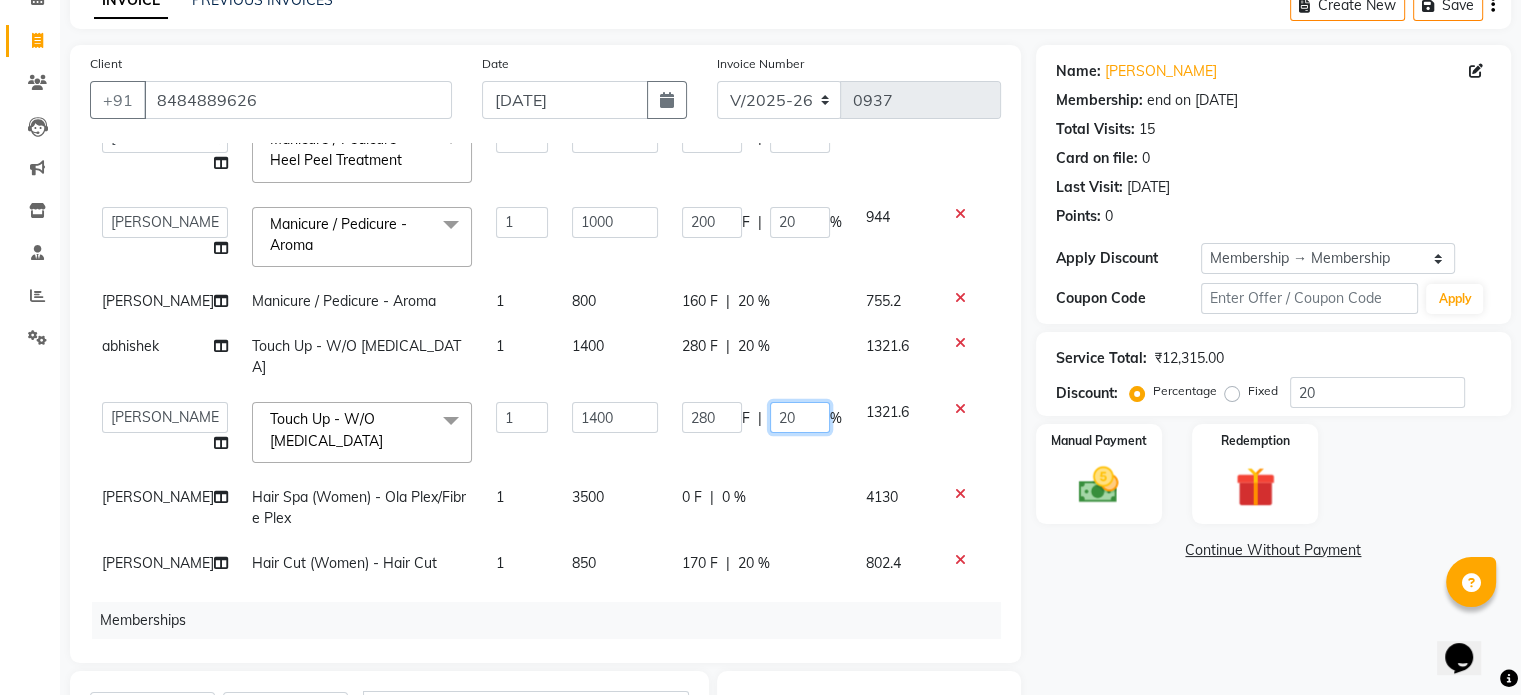 type on "2" 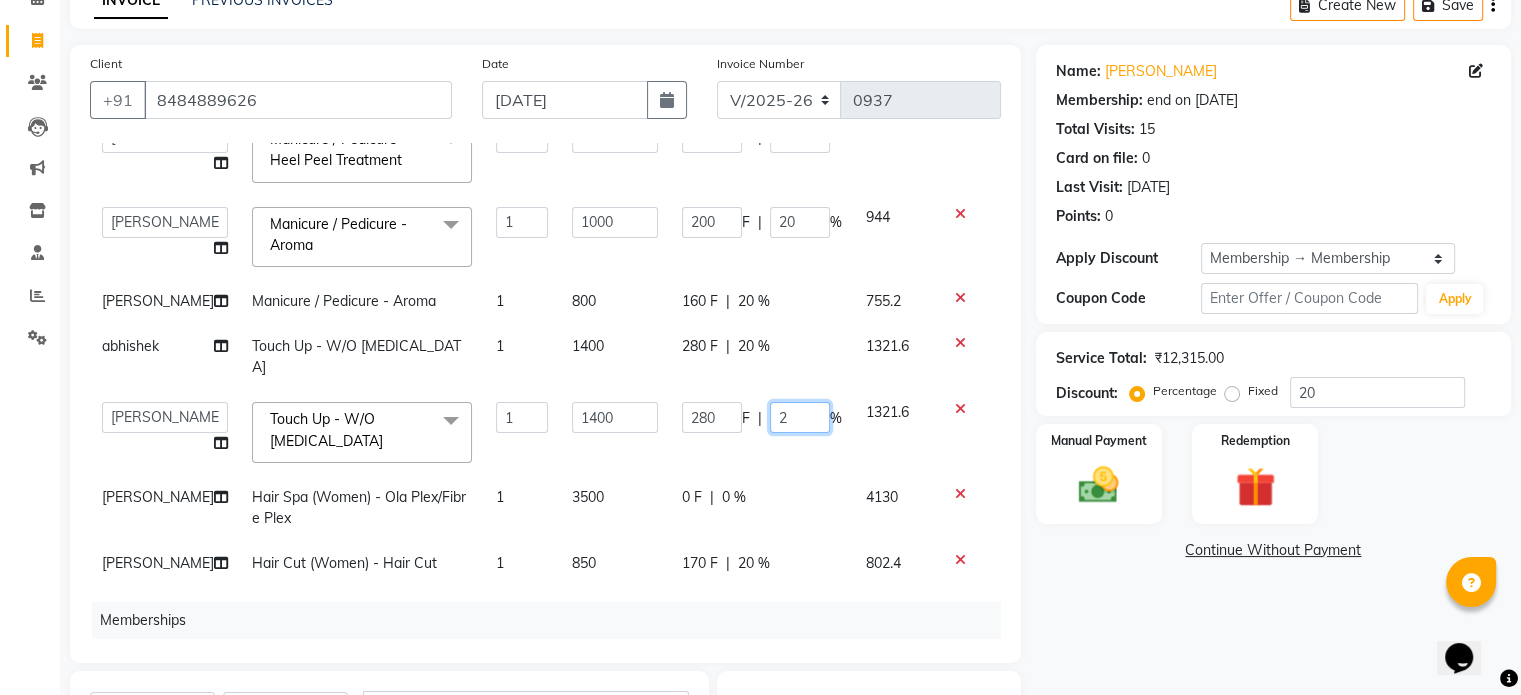 type 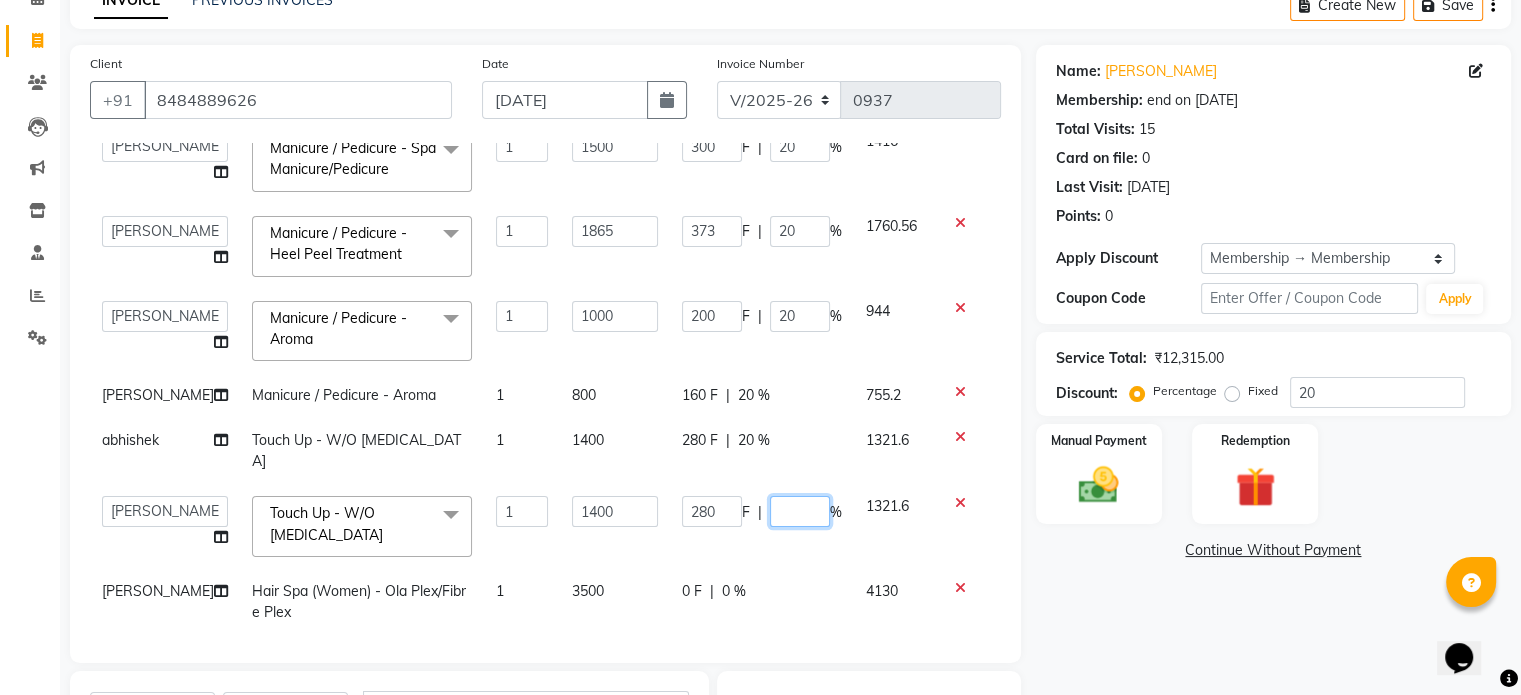 scroll, scrollTop: 100, scrollLeft: 0, axis: vertical 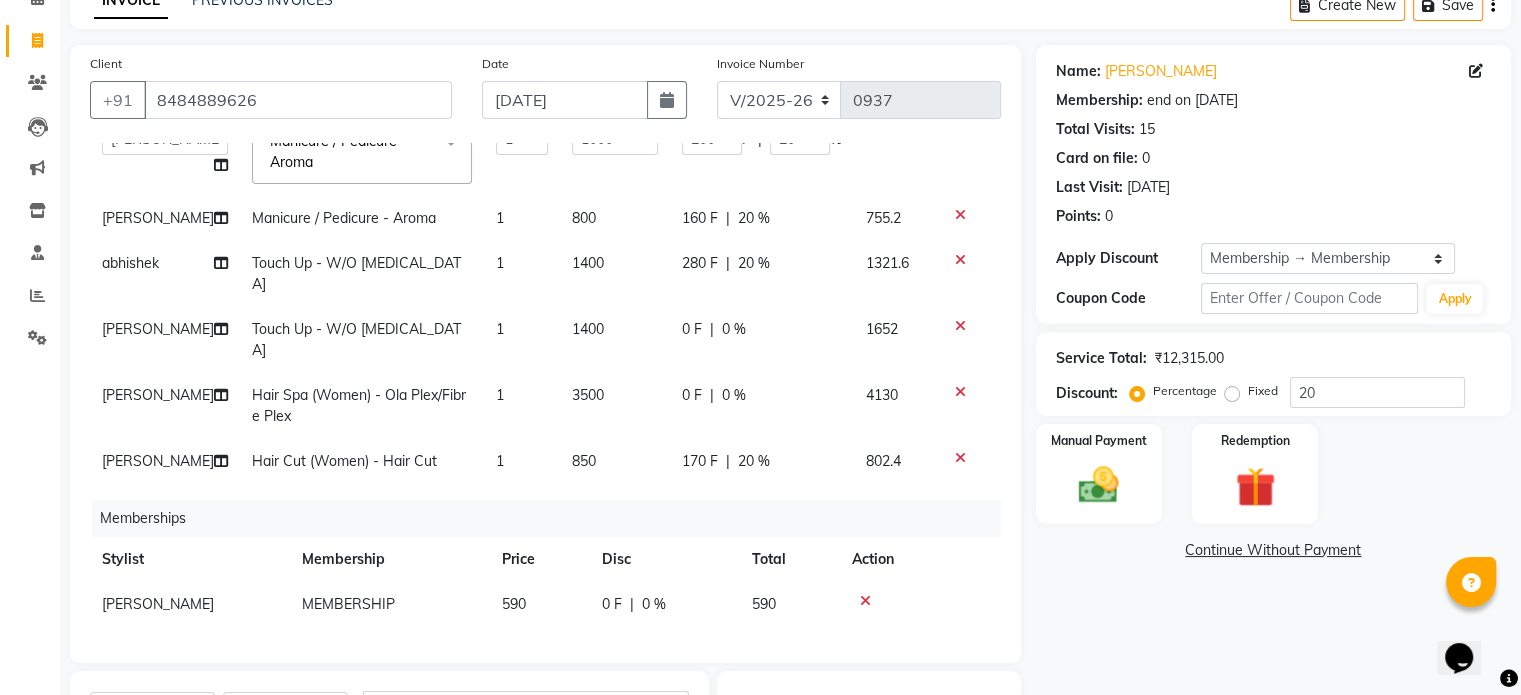 click on "1400" 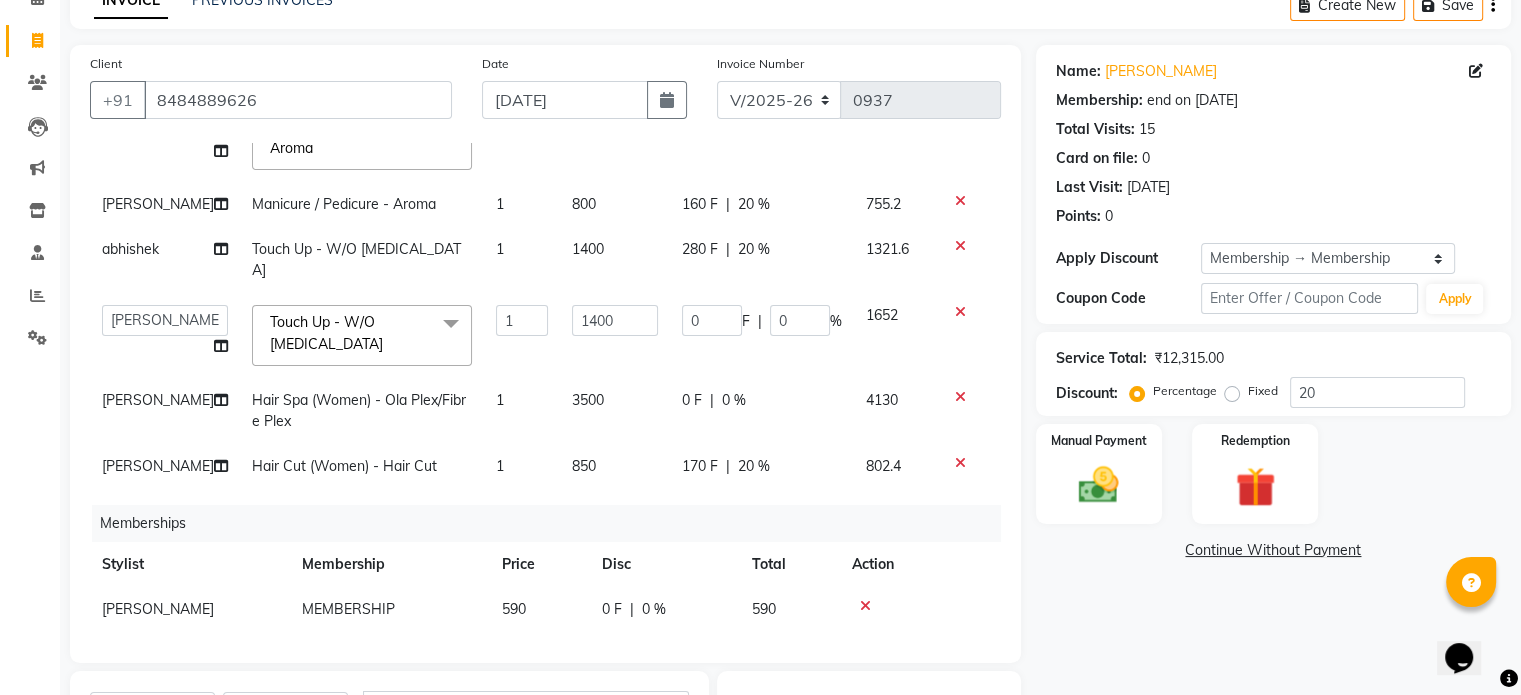 scroll, scrollTop: 300, scrollLeft: 0, axis: vertical 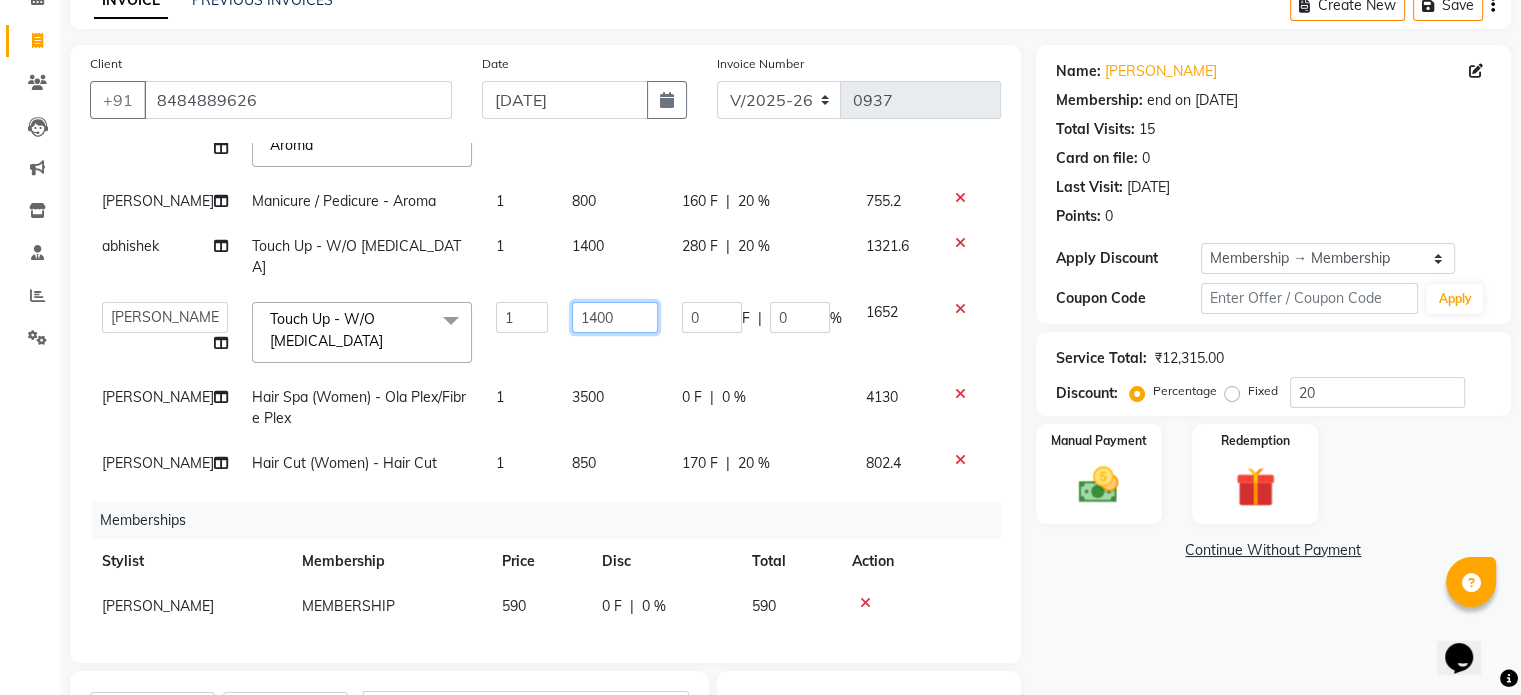click on "1400" 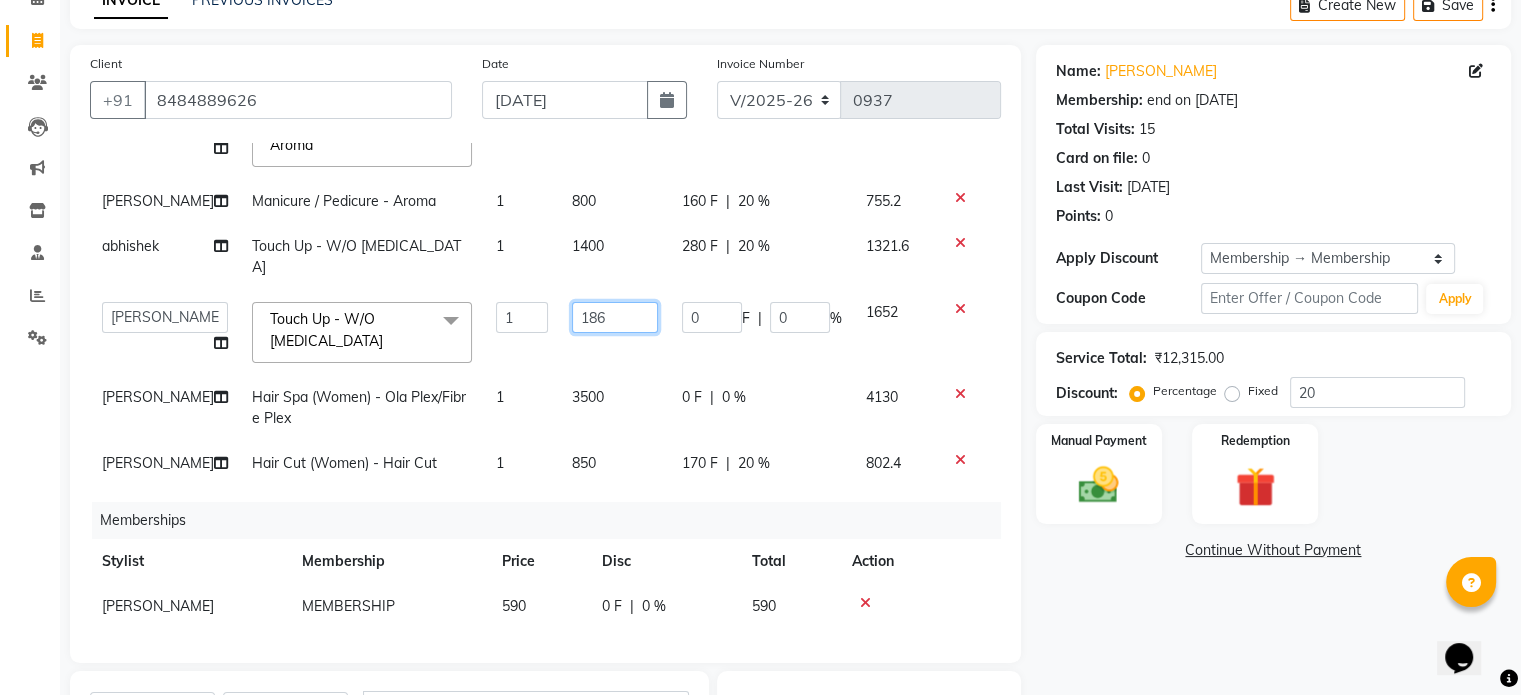 type on "1865" 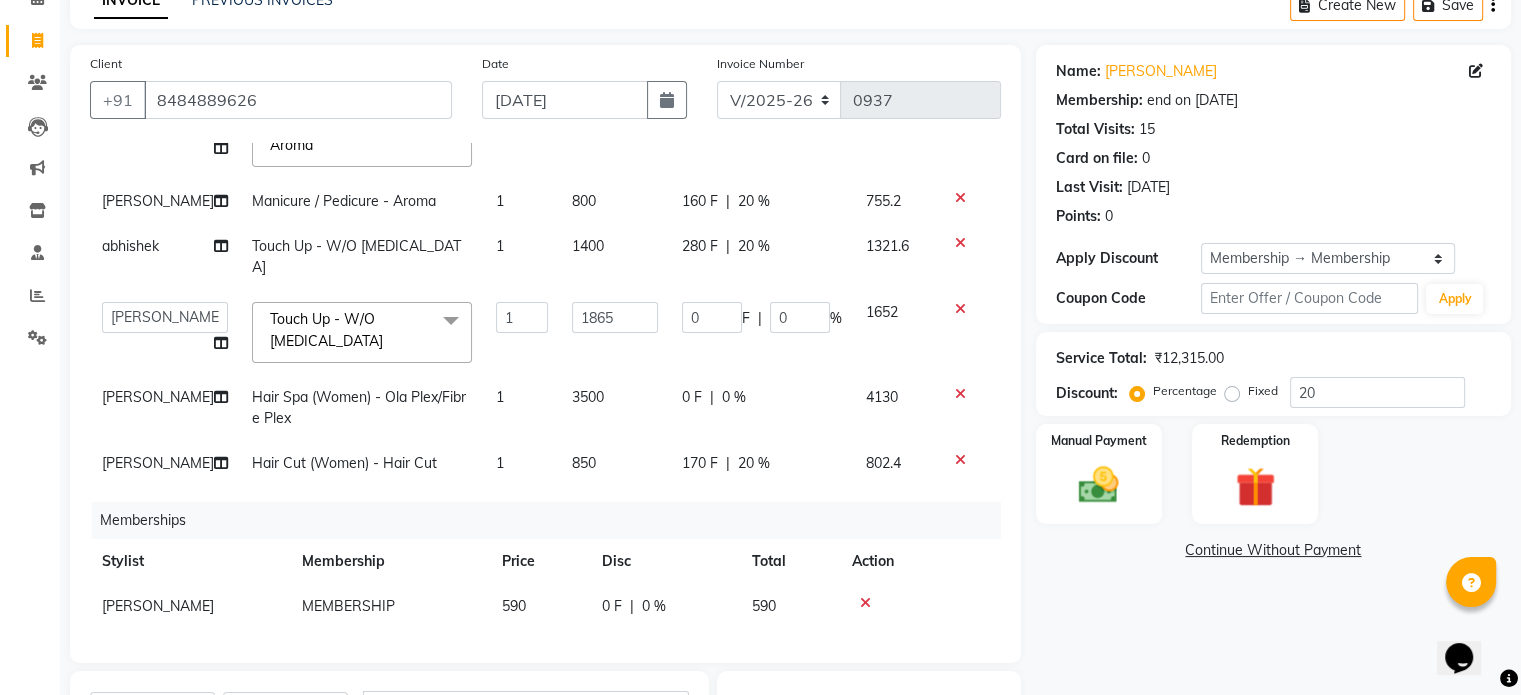 click on "0 F | 0 %" 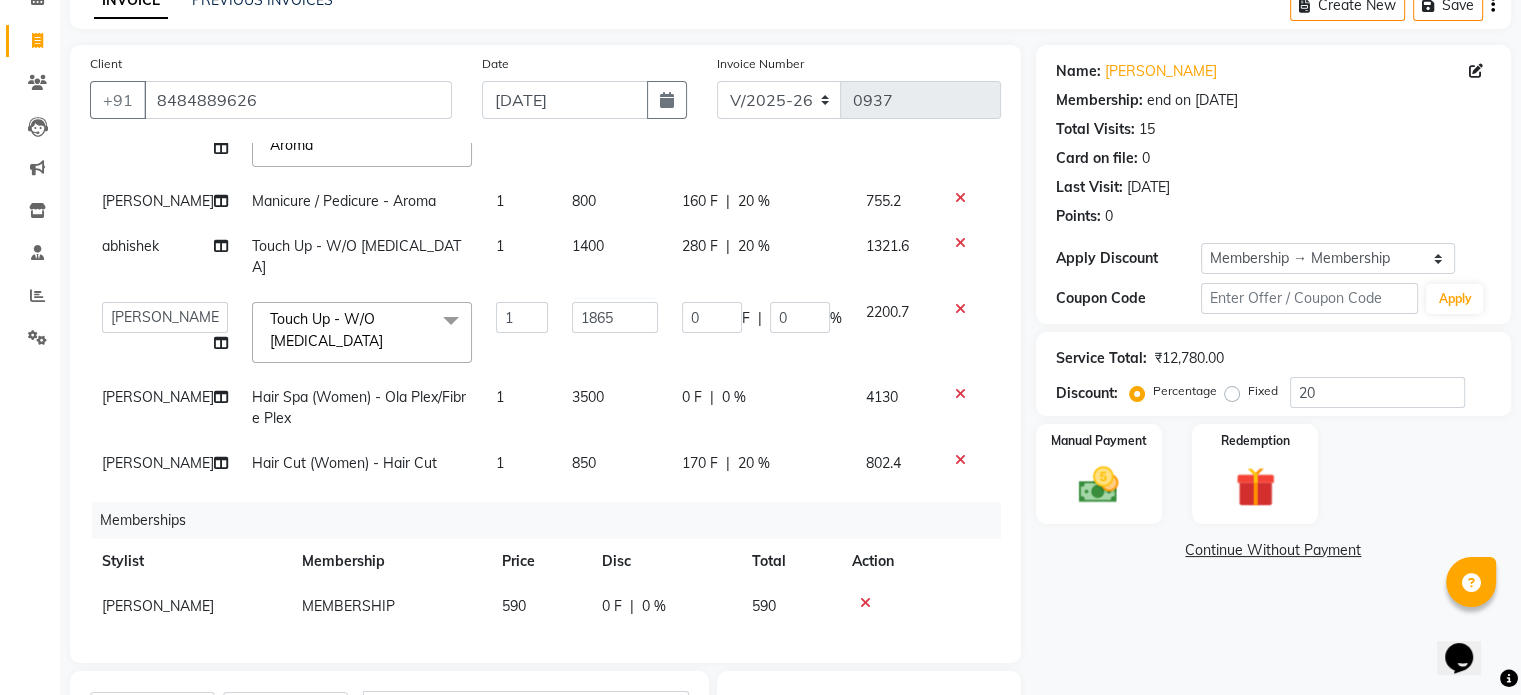 scroll, scrollTop: 300, scrollLeft: 0, axis: vertical 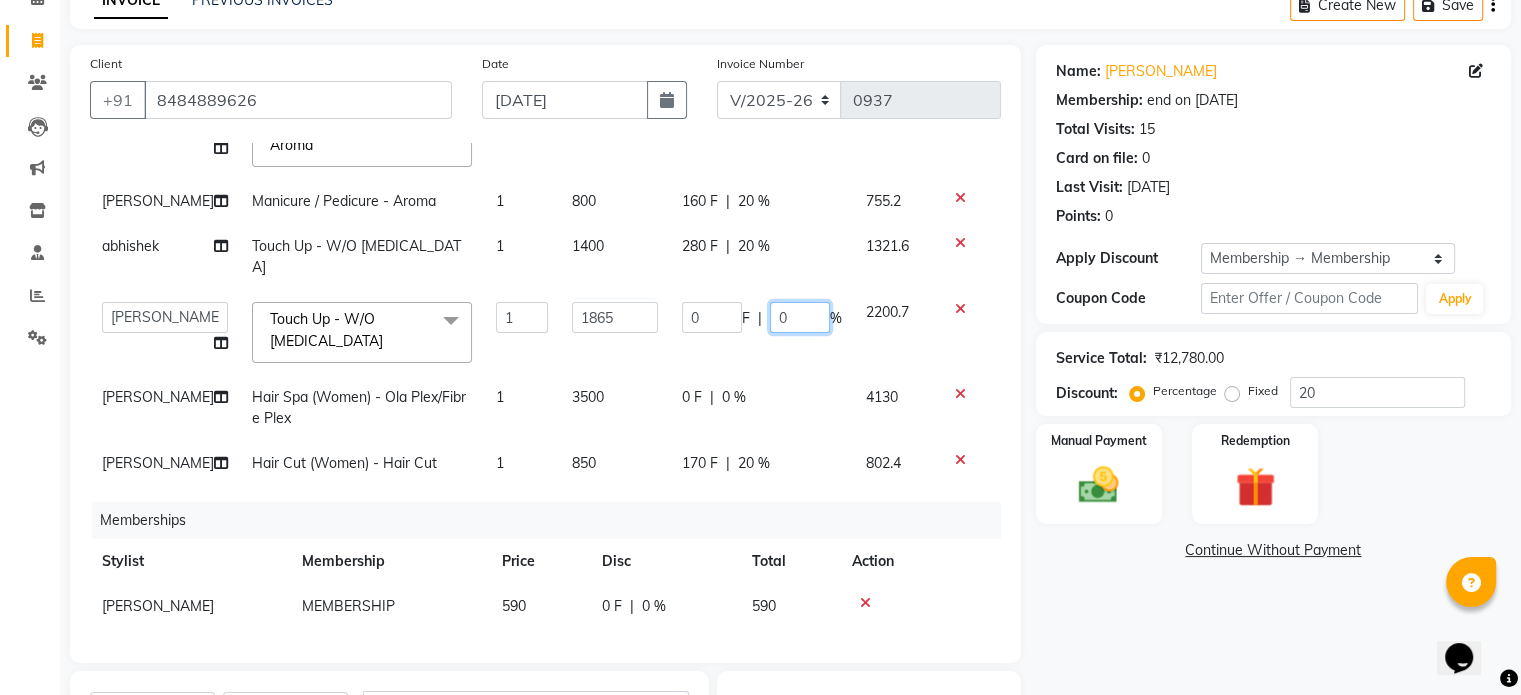 click on "0" 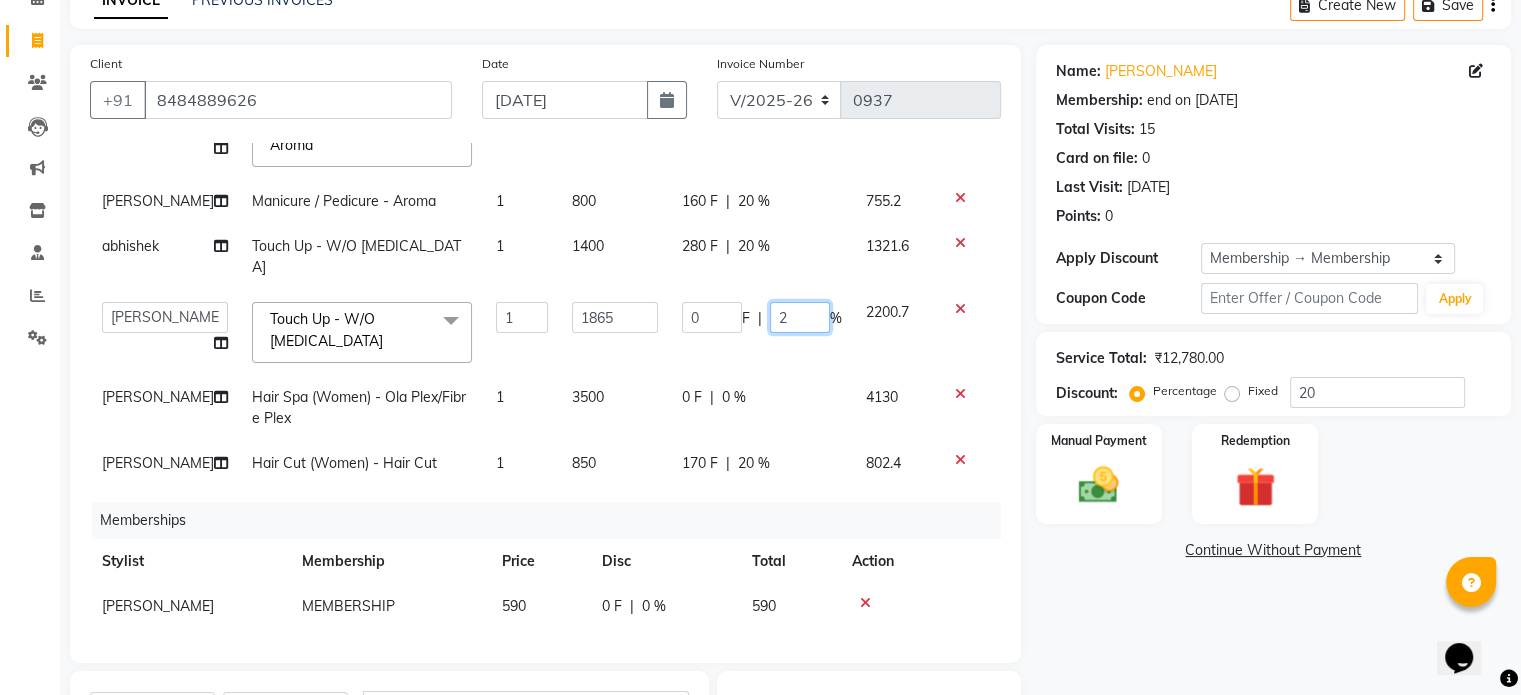 type on "20" 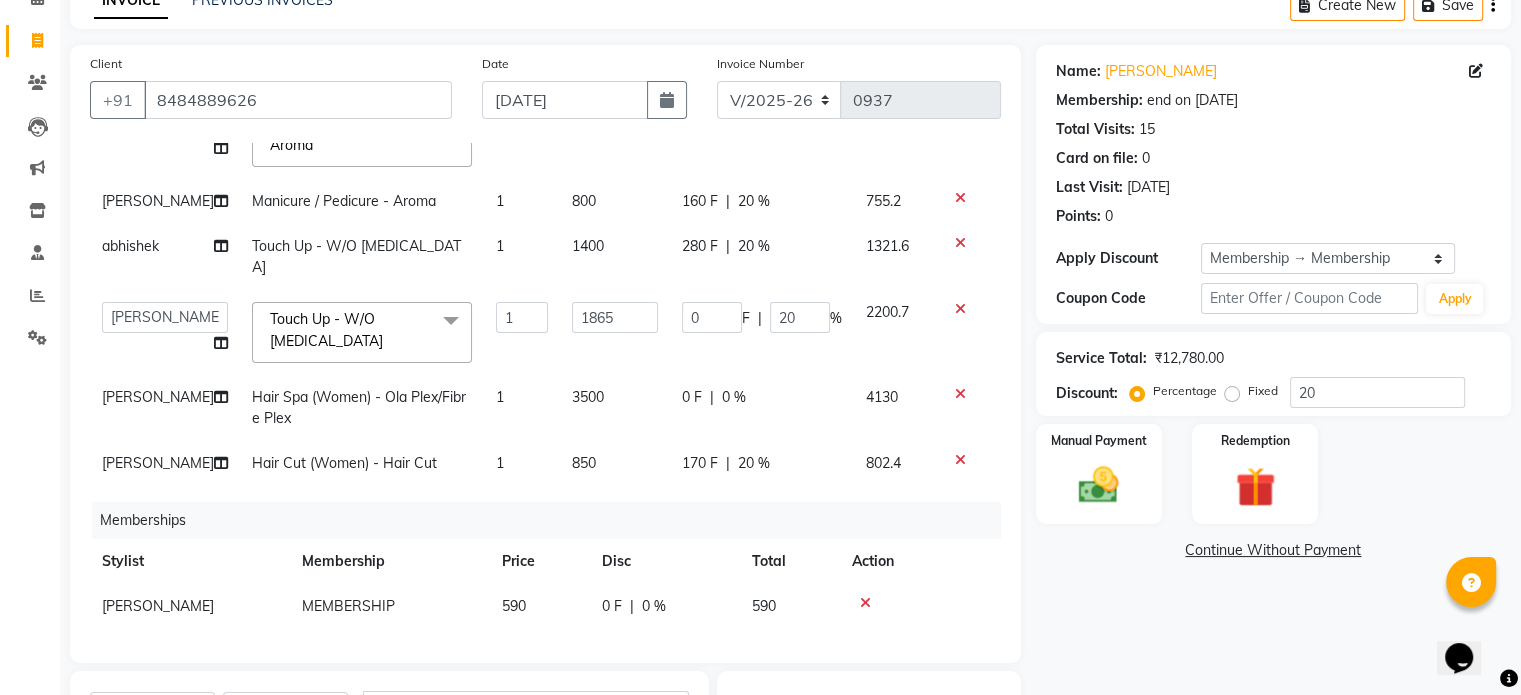 click on "Name: [PERSON_NAME] Membership: end on [DATE] Total Visits:  15 Card on file:  0 Last Visit:   [DATE] Points:   0  Apply Discount Select Membership → Membership Coupon Code Apply Service Total:  ₹12,780.00  Discount:  Percentage   Fixed  20 Manual Payment Redemption  Continue Without Payment" 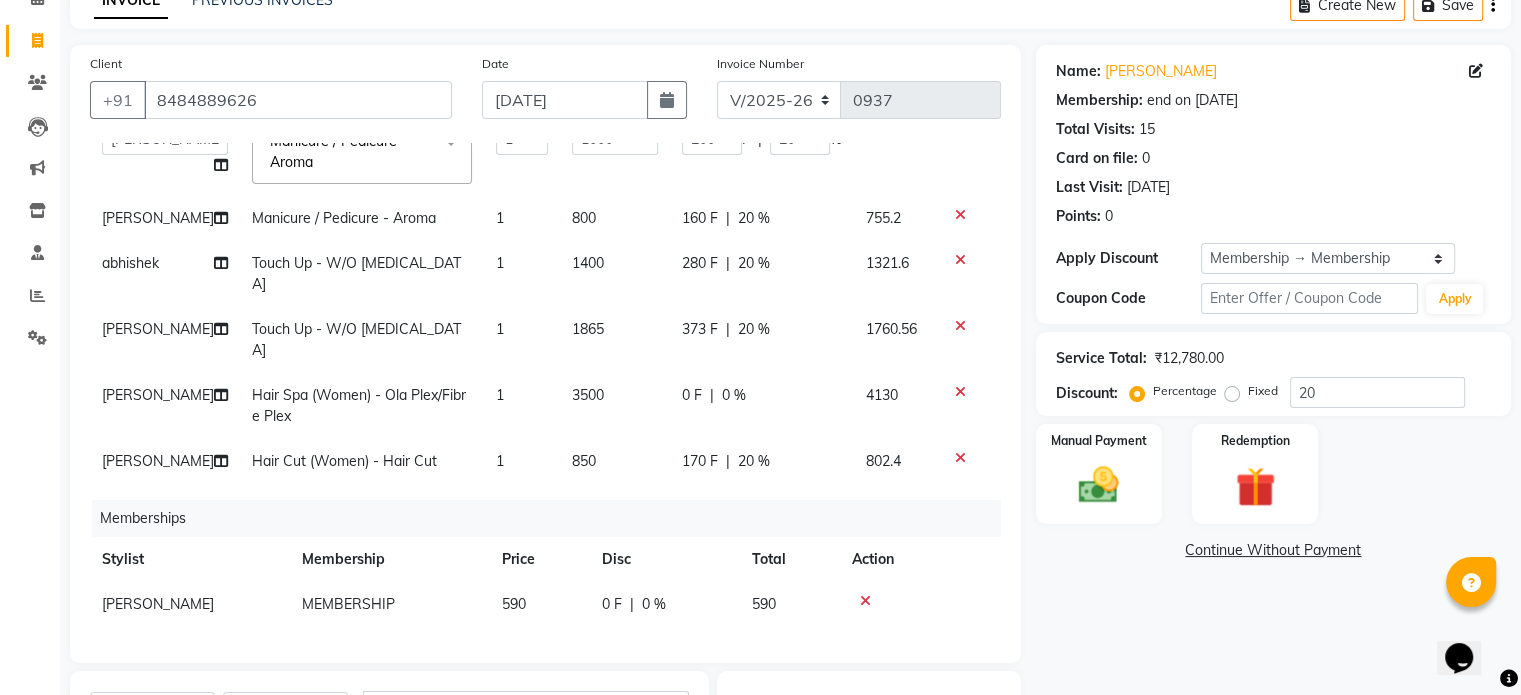 scroll, scrollTop: 297, scrollLeft: 0, axis: vertical 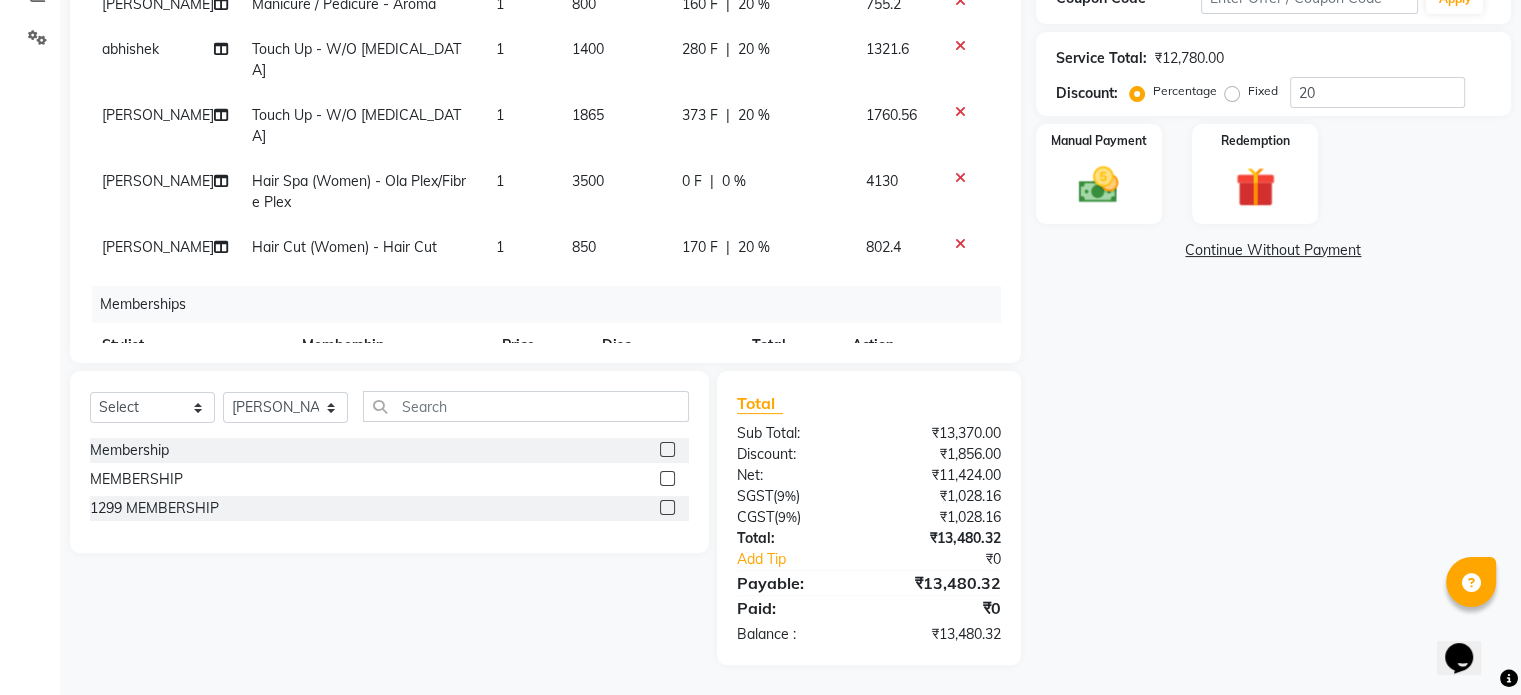 drag, startPoint x: 598, startPoint y: 168, endPoint x: 1262, endPoint y: 479, distance: 733.2237 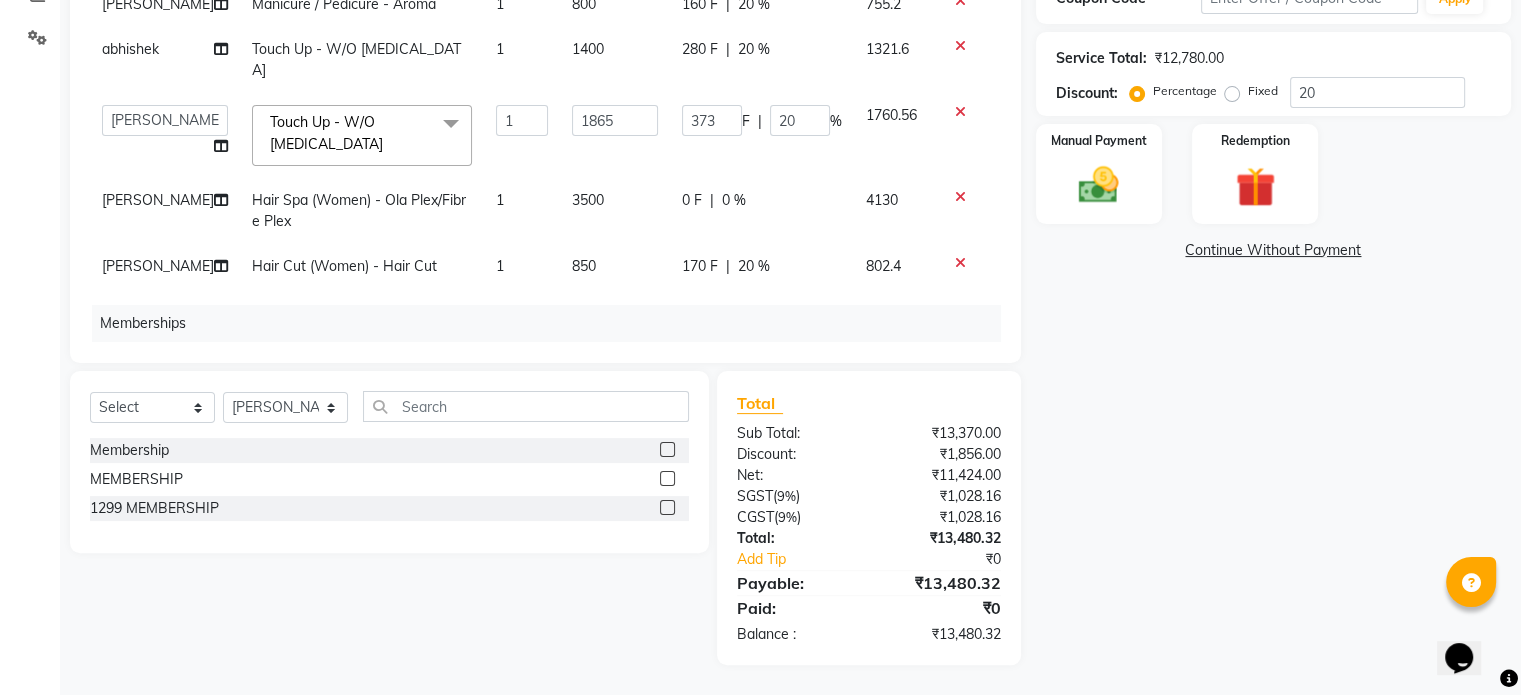 click on "1865" 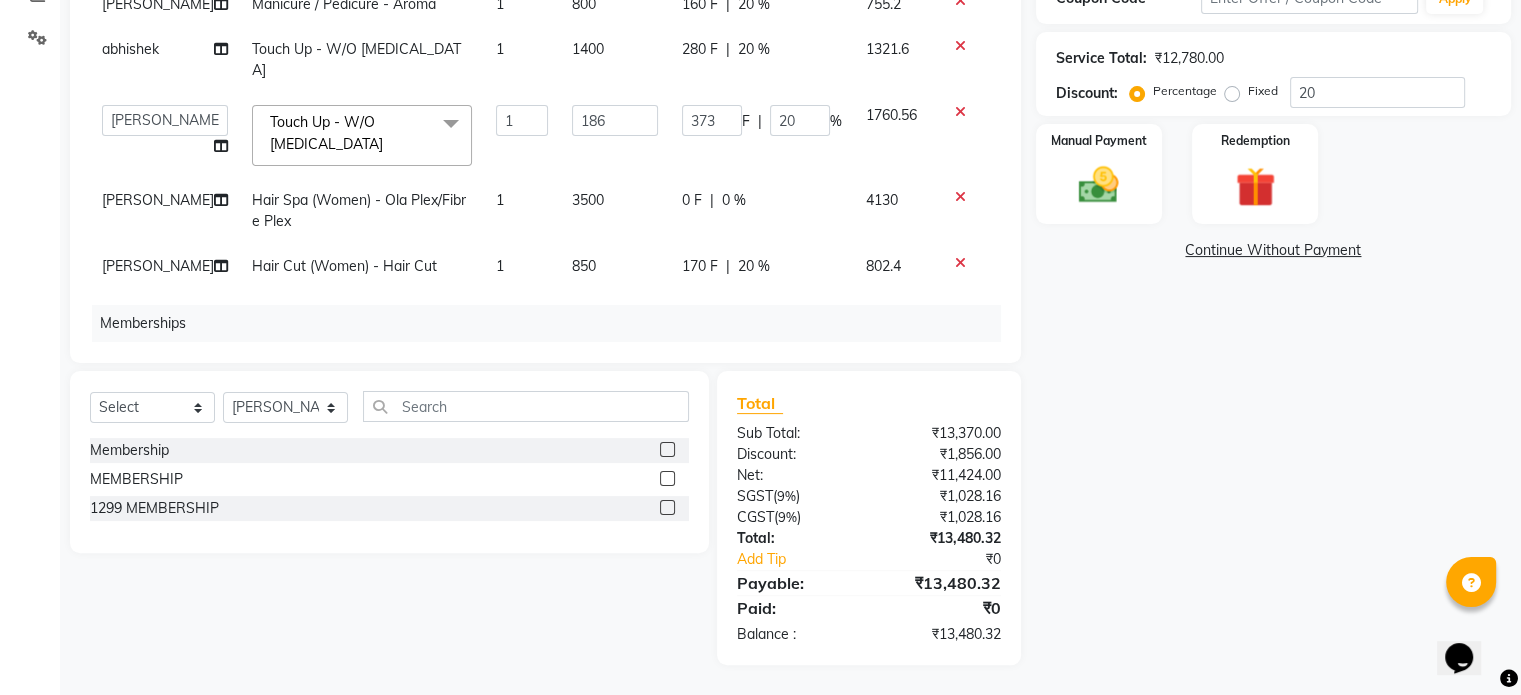 type on "1864" 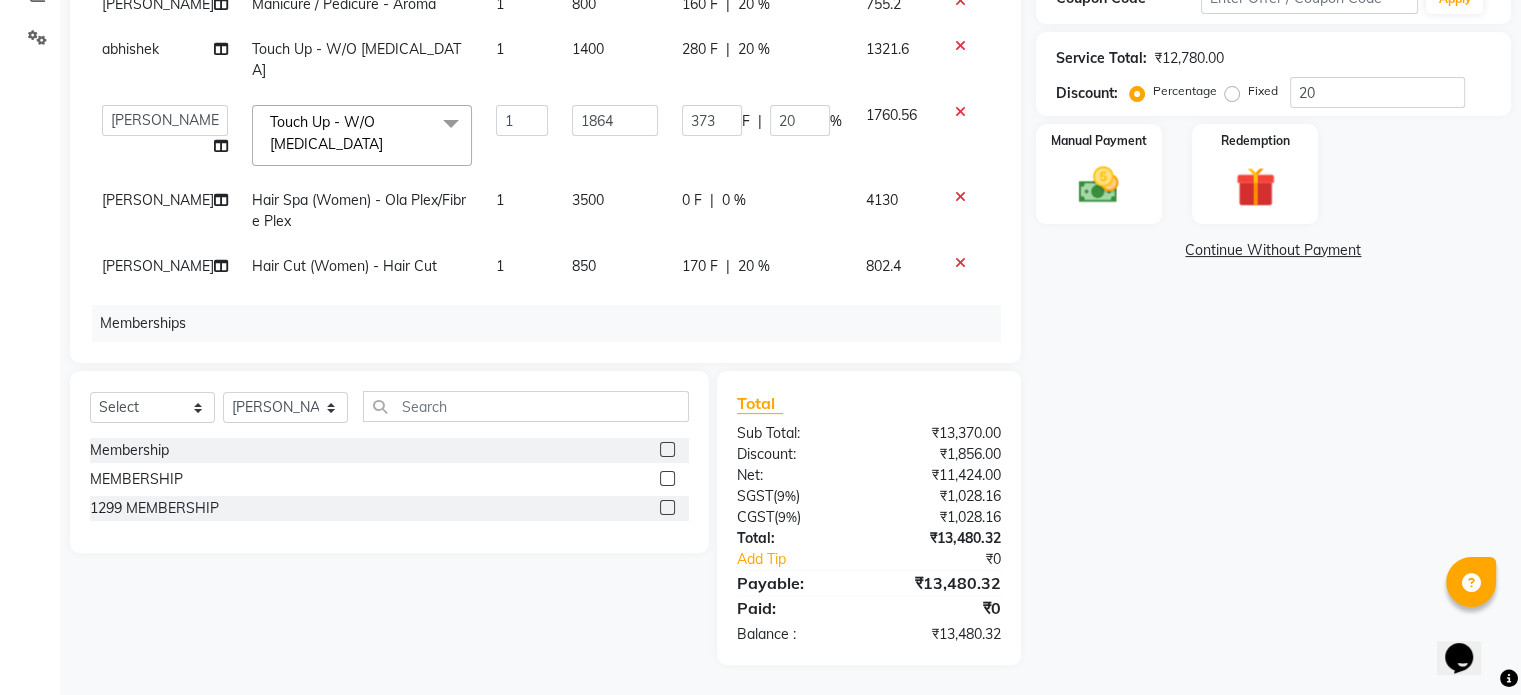 click on "Name: [PERSON_NAME] Membership: end on [DATE] Total Visits:  15 Card on file:  0 Last Visit:   [DATE] Points:   0  Apply Discount Select Membership → Membership Coupon Code Apply Service Total:  ₹12,780.00  Discount:  Percentage   Fixed  20 Manual Payment Redemption  Continue Without Payment" 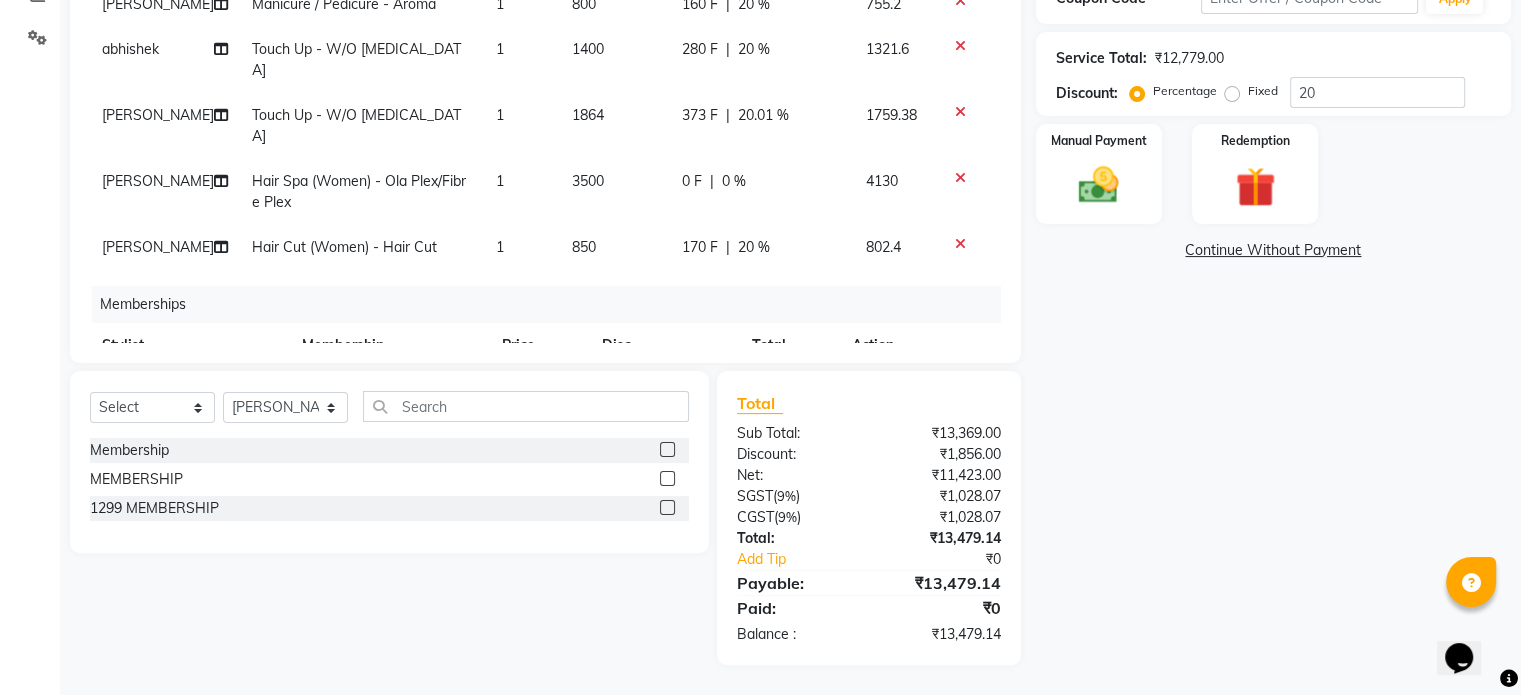 drag, startPoint x: 1260, startPoint y: 551, endPoint x: 1236, endPoint y: 640, distance: 92.17918 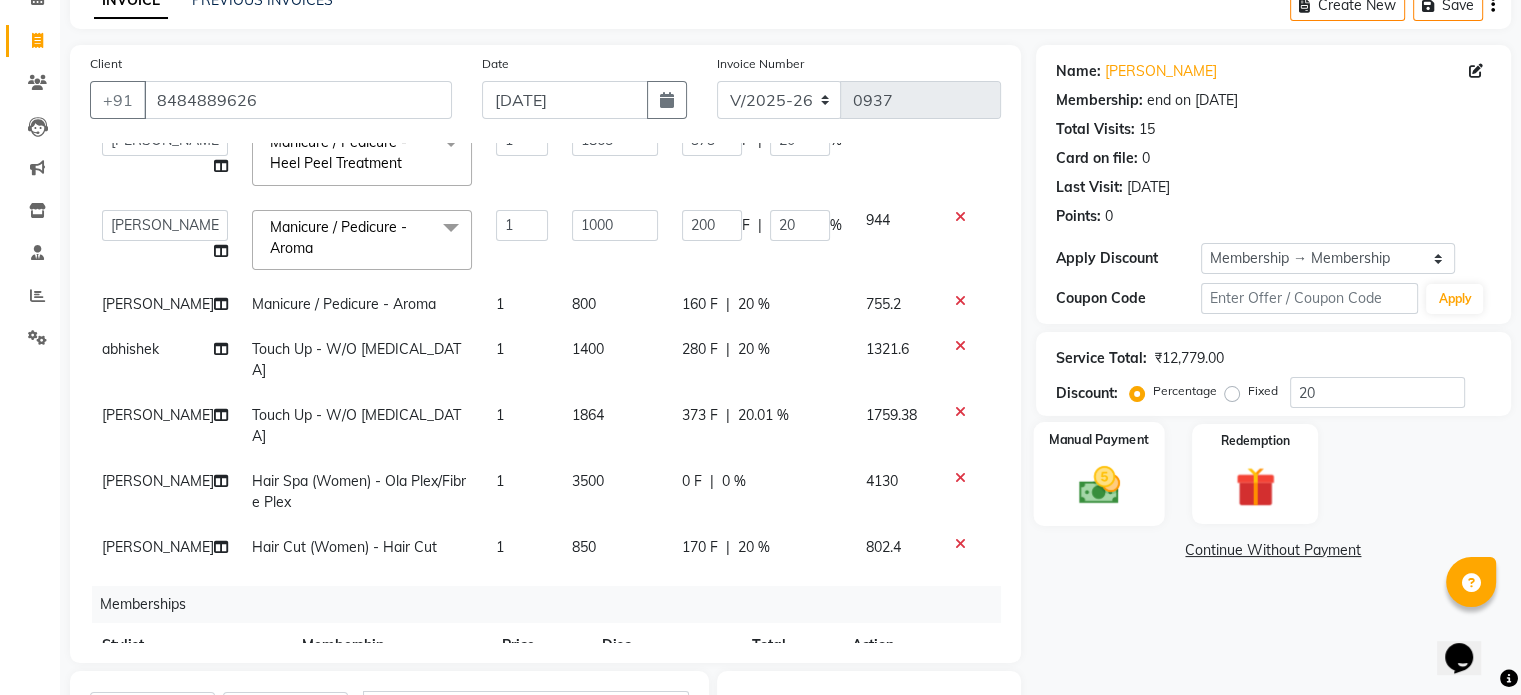 click on "Manual Payment" 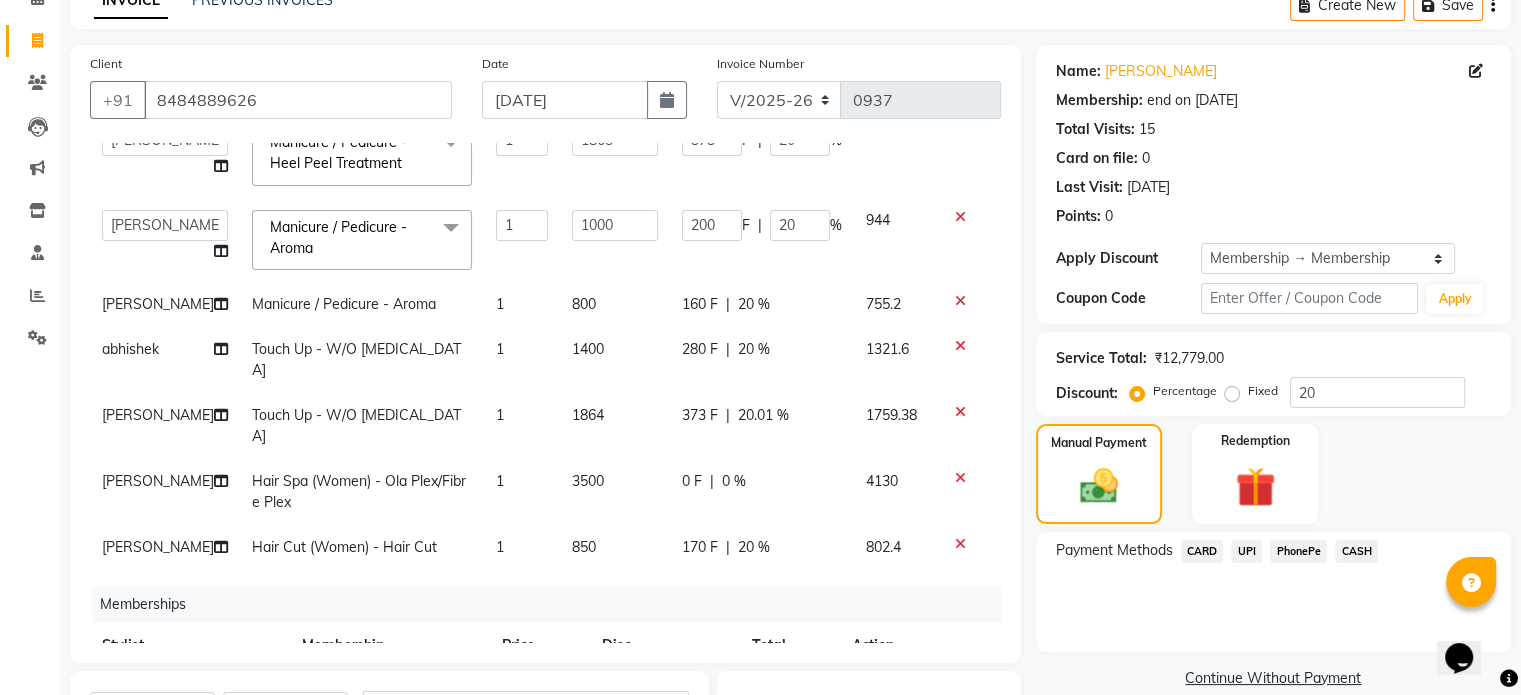 scroll, scrollTop: 305, scrollLeft: 0, axis: vertical 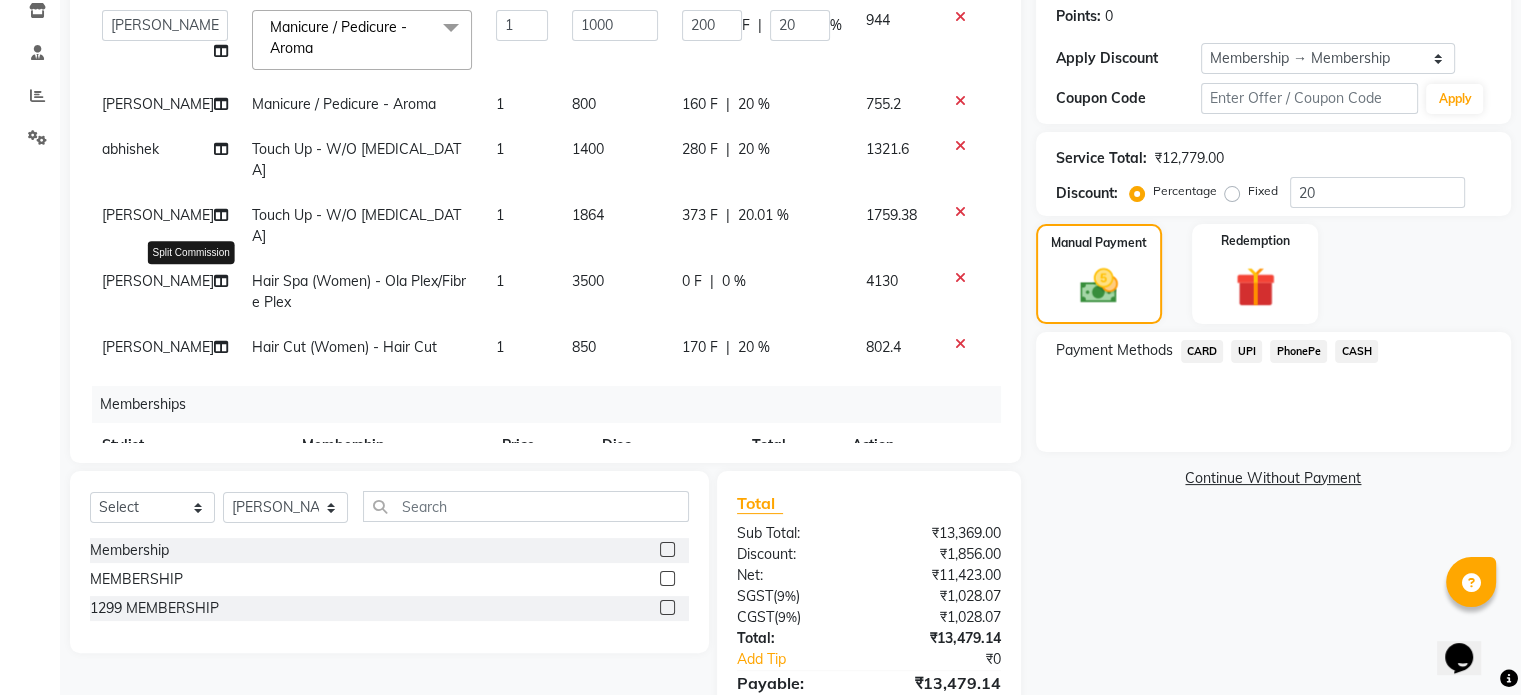 click 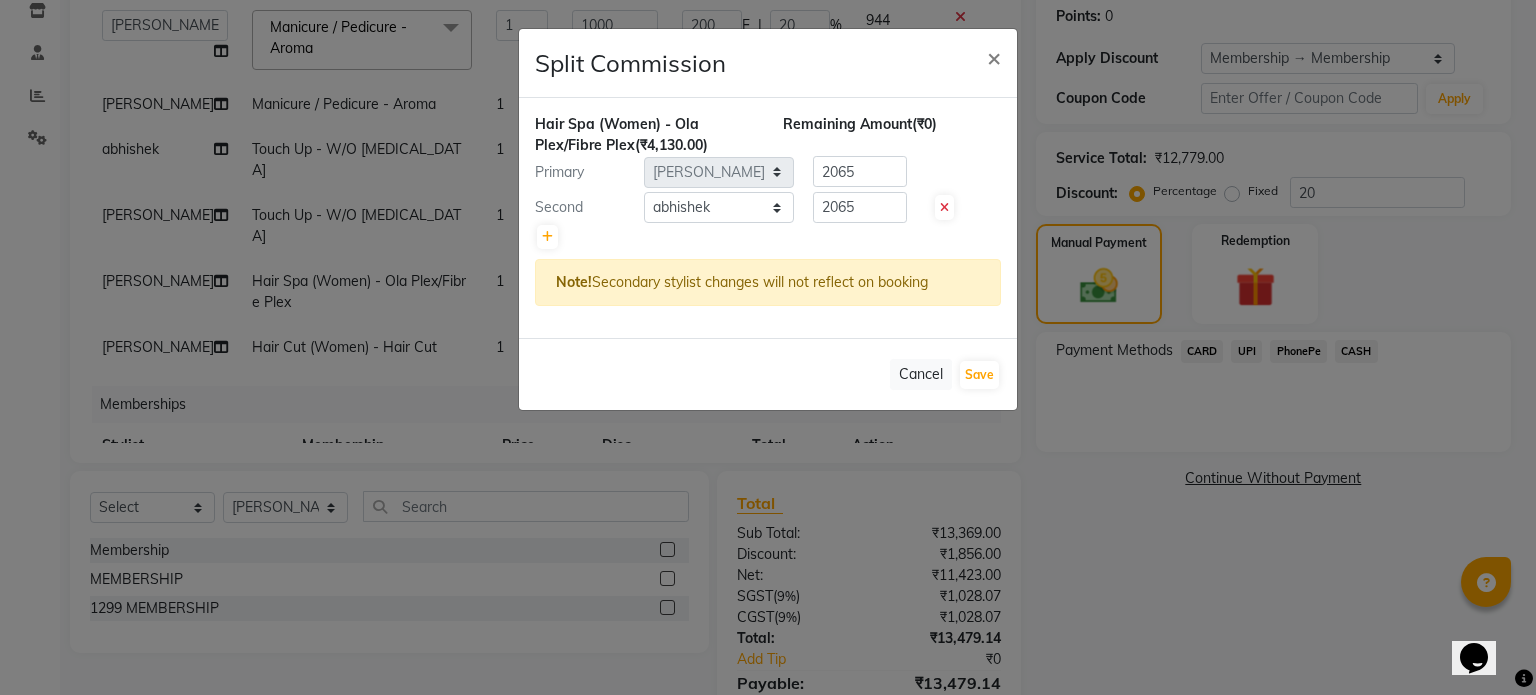 click on "Split Commission × Hair Spa (Women) - Ola Plex/Fibre Plex  (₹4,130.00) Remaining Amount  (₹0) Primary Select  abhishek   AMBIKA   [PERSON_NAME]   Manager   navazish   [PERSON_NAME]   [PERSON_NAME]   [PERSON_NAME]   [PERSON_NAME]  2065 Second Select  abhishek   AMBIKA   [PERSON_NAME]   Manager   navazish   [PERSON_NAME]   [PERSON_NAME]   [PERSON_NAME]   [PERSON_NAME]  2065 Note!  Secondary stylist changes will not reflect on booking   Cancel   Save" 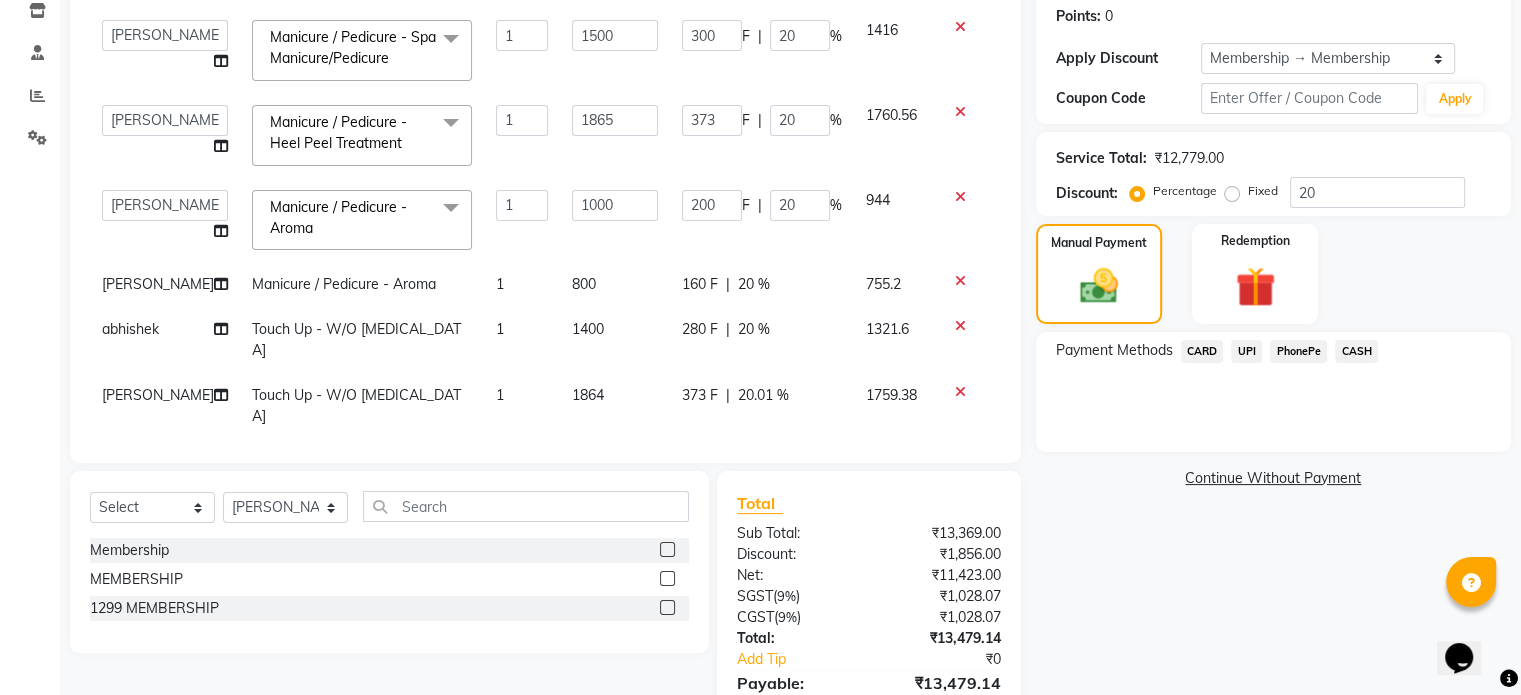 scroll, scrollTop: 0, scrollLeft: 0, axis: both 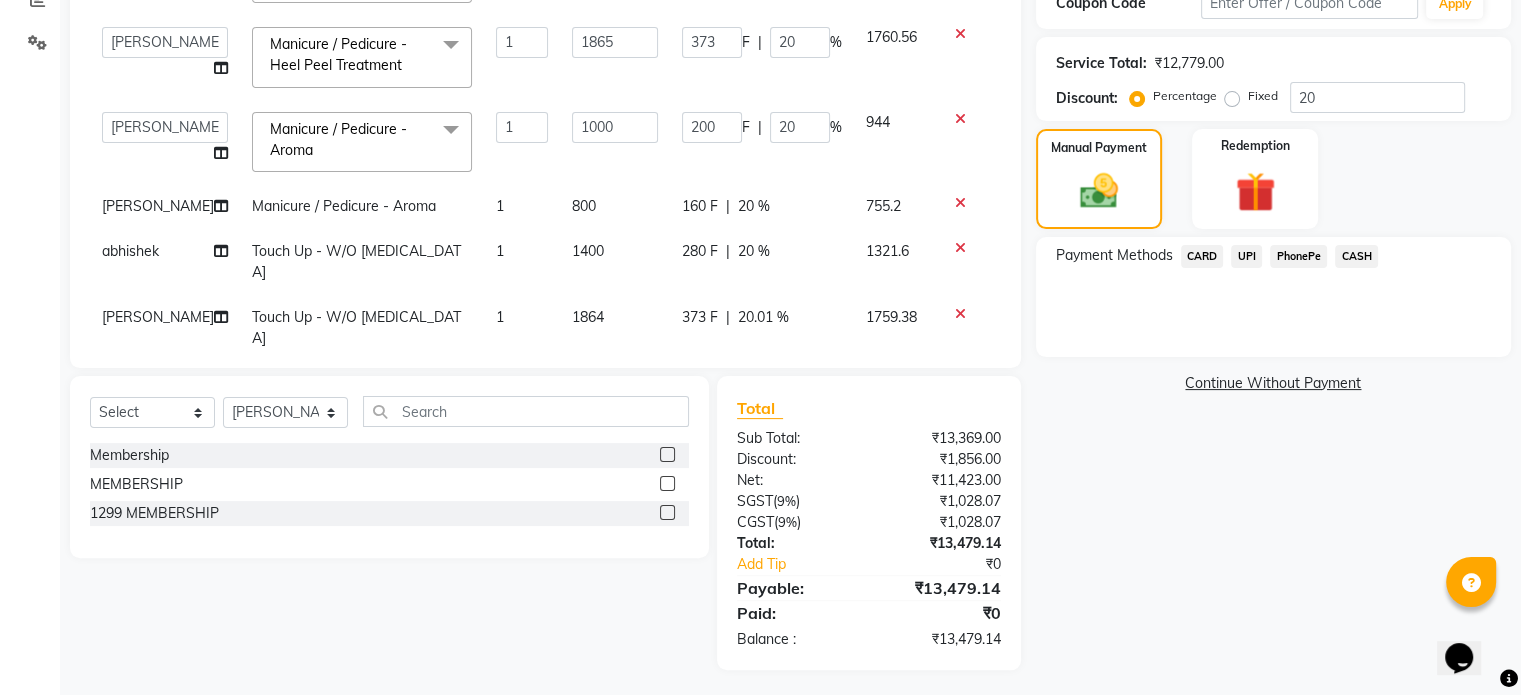 click on "UPI" 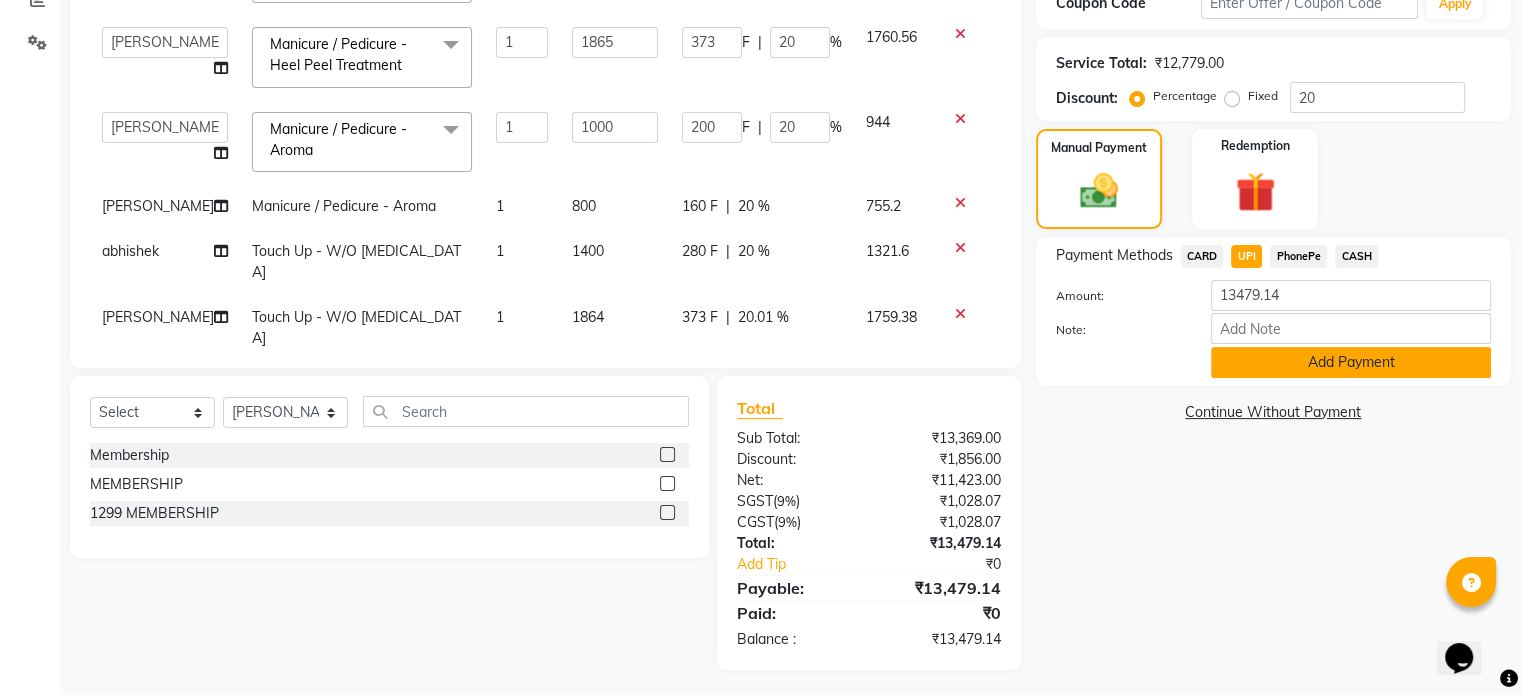 click on "Add Payment" 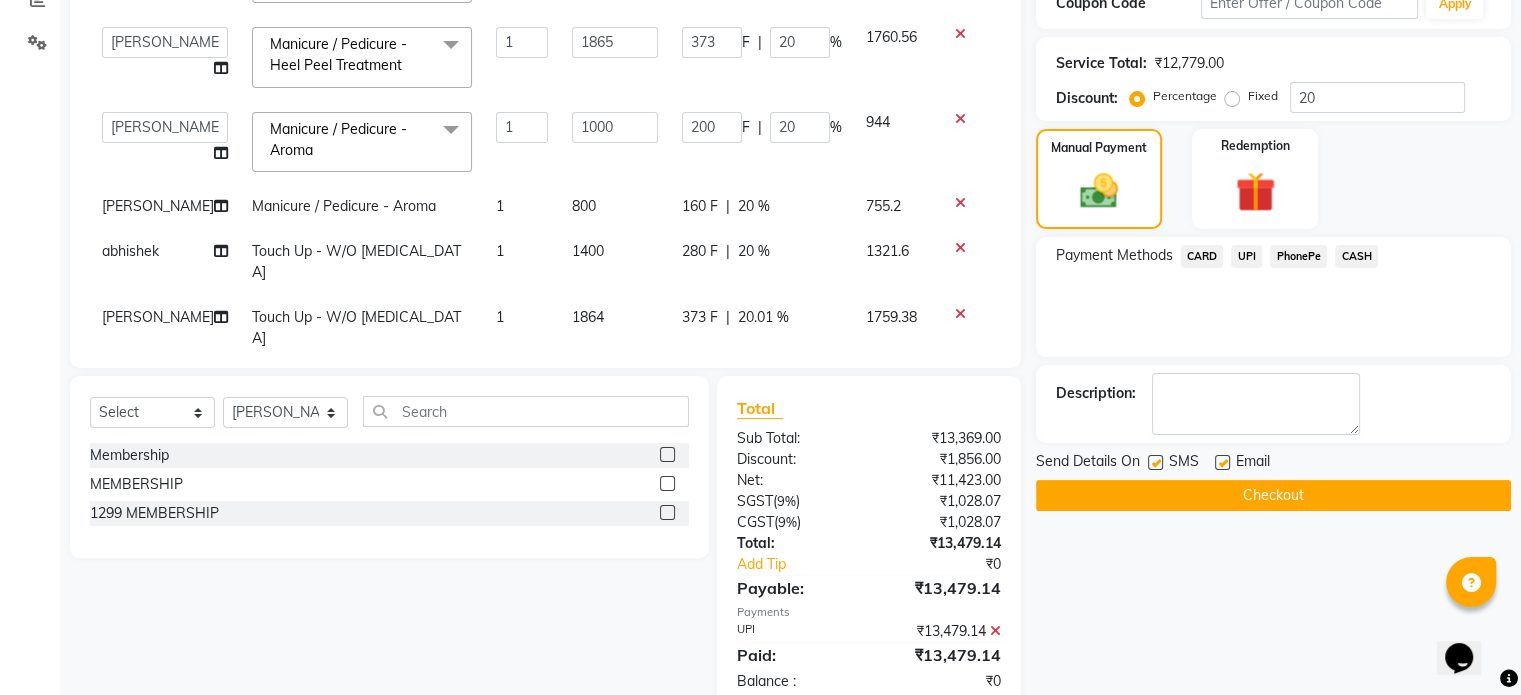 click on "Checkout" 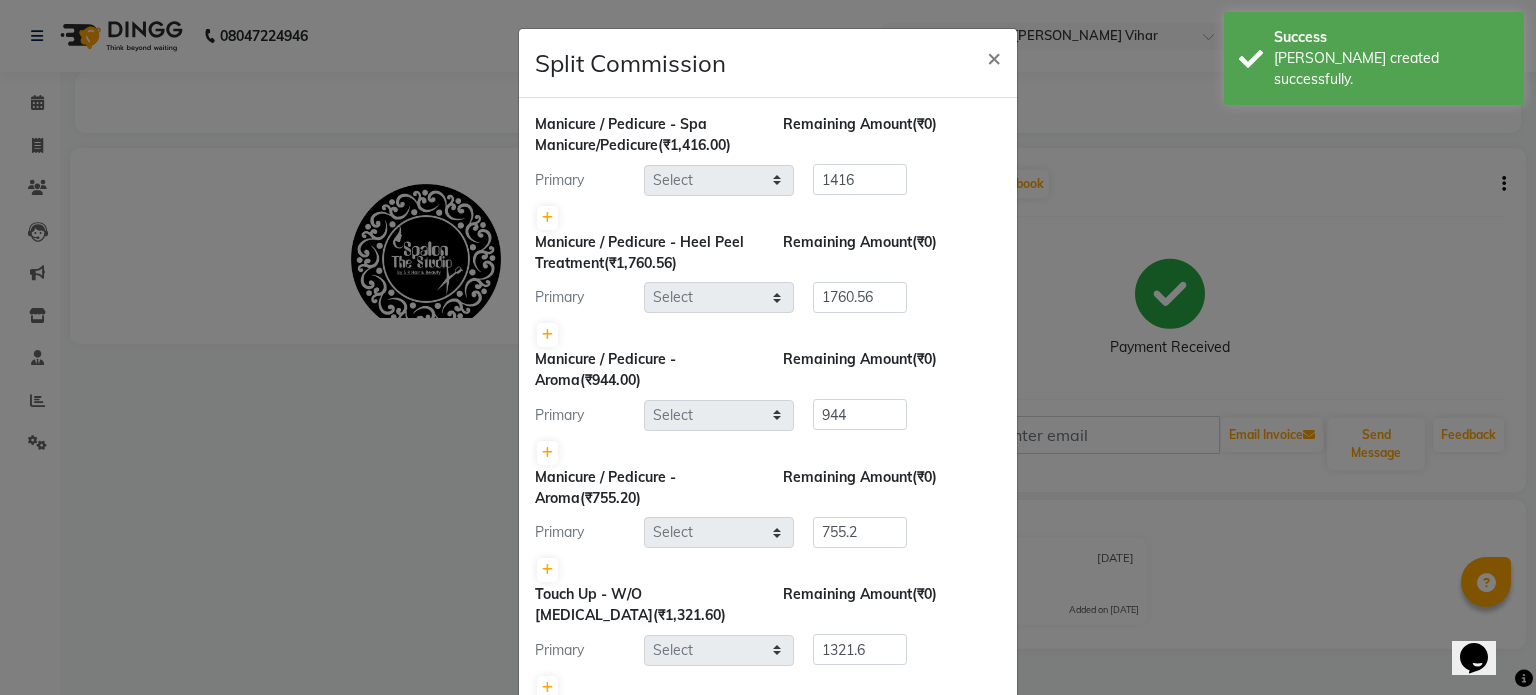 scroll, scrollTop: 0, scrollLeft: 0, axis: both 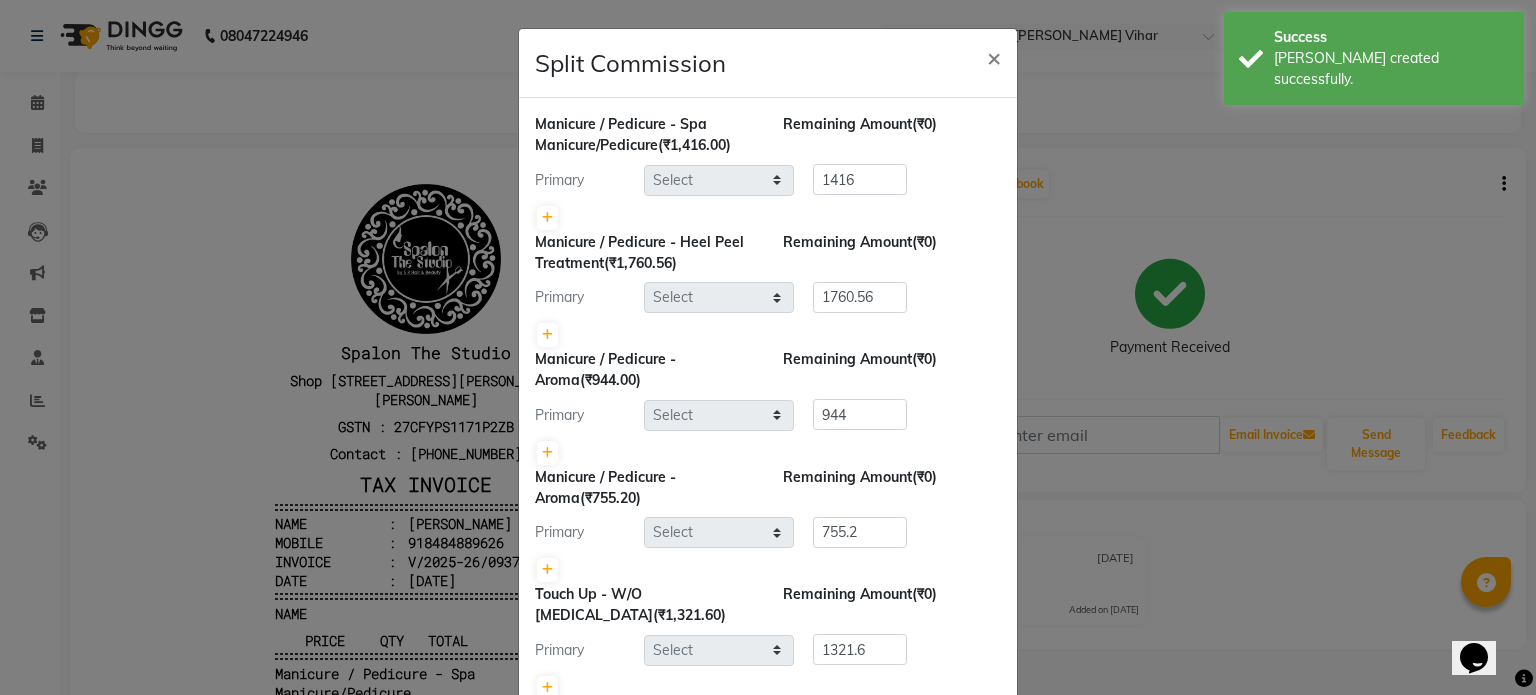 select on "63680" 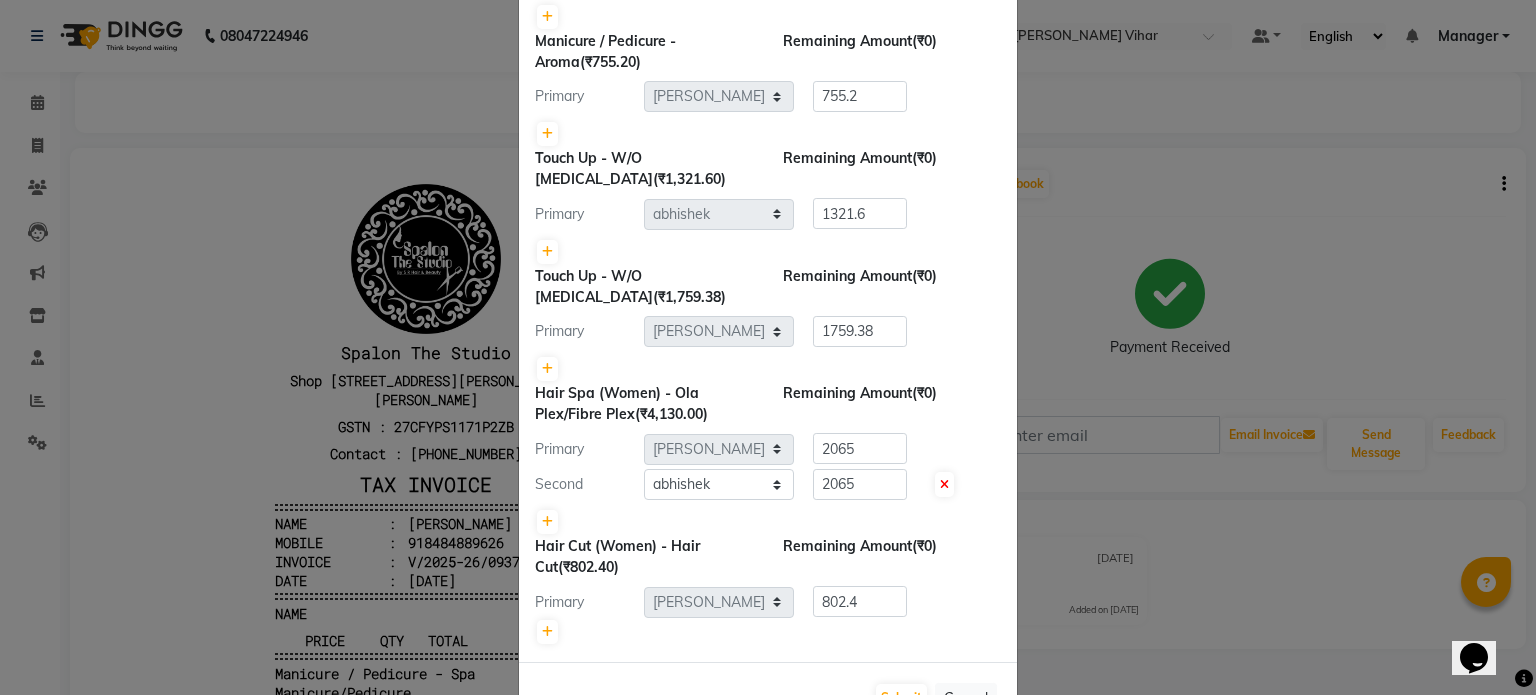 scroll, scrollTop: 498, scrollLeft: 0, axis: vertical 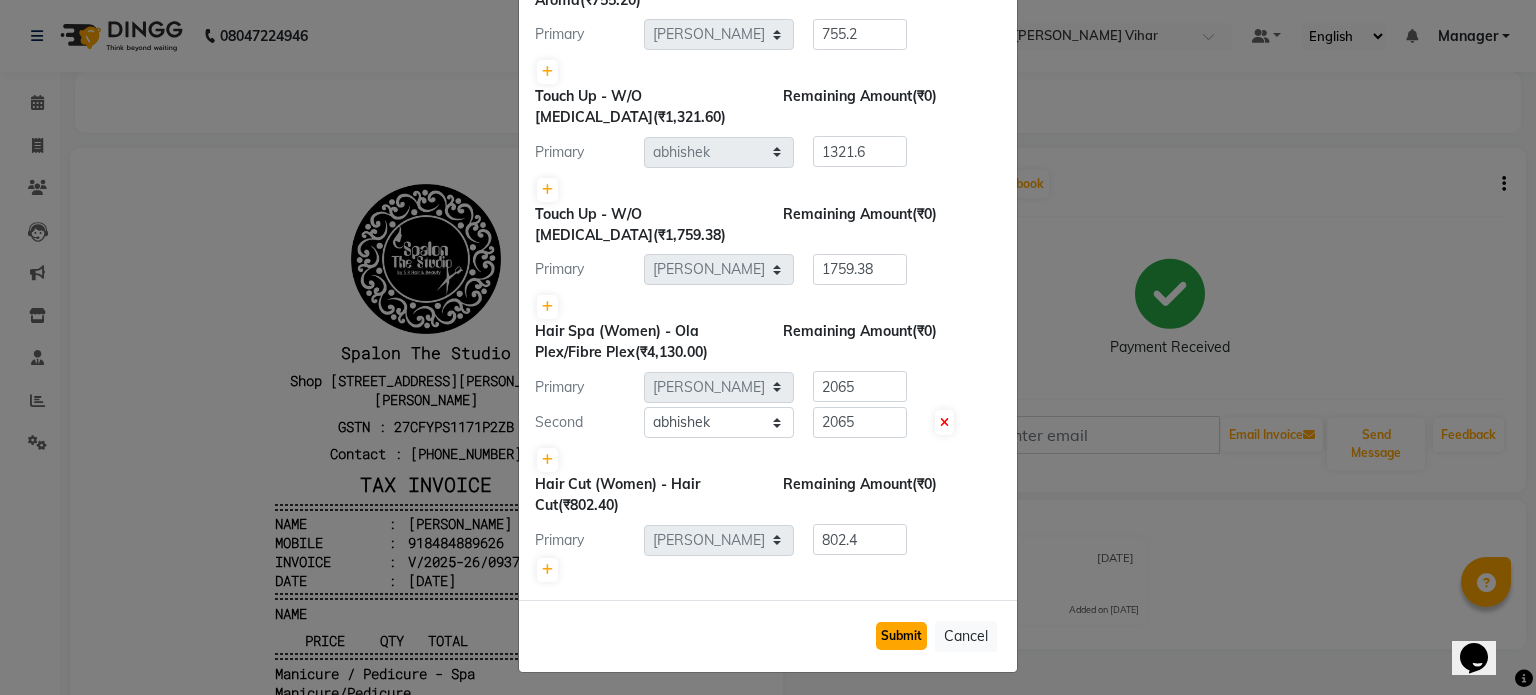 click on "Submit" 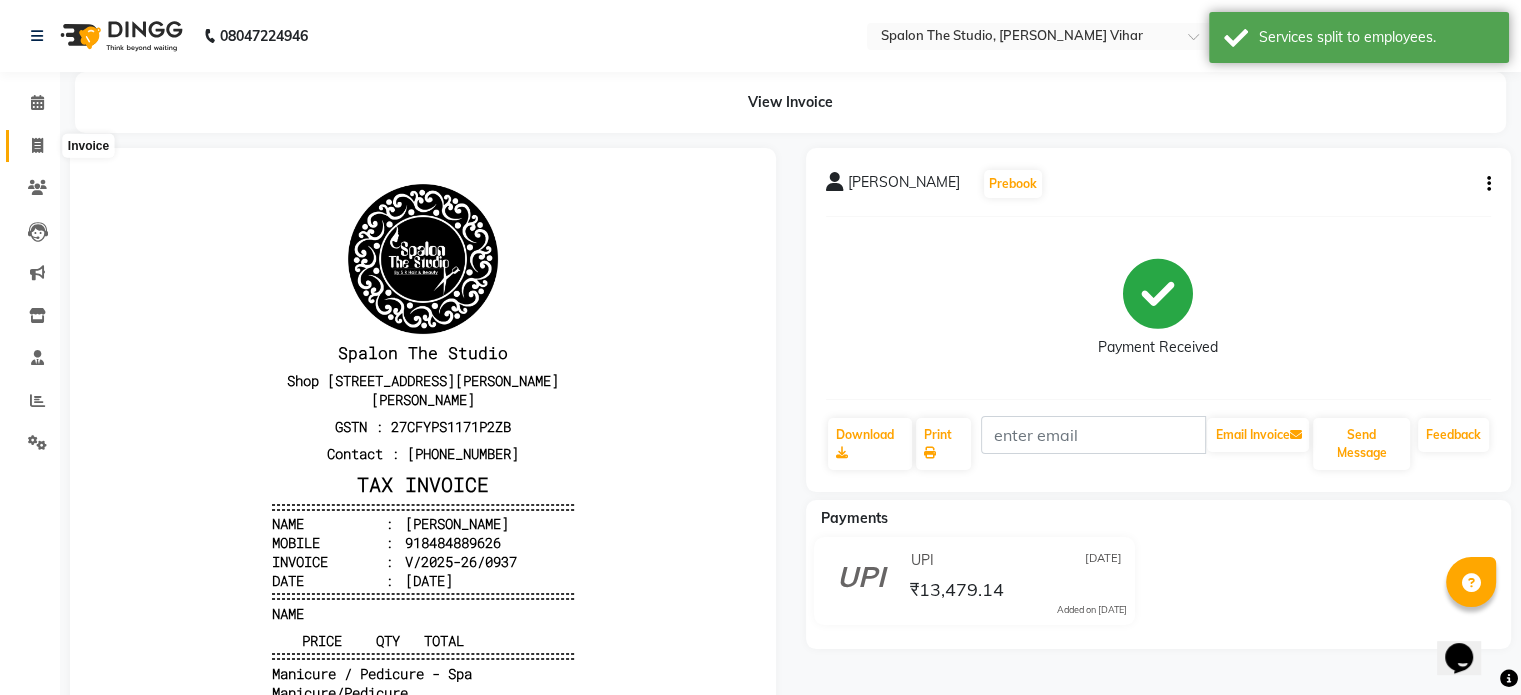 click 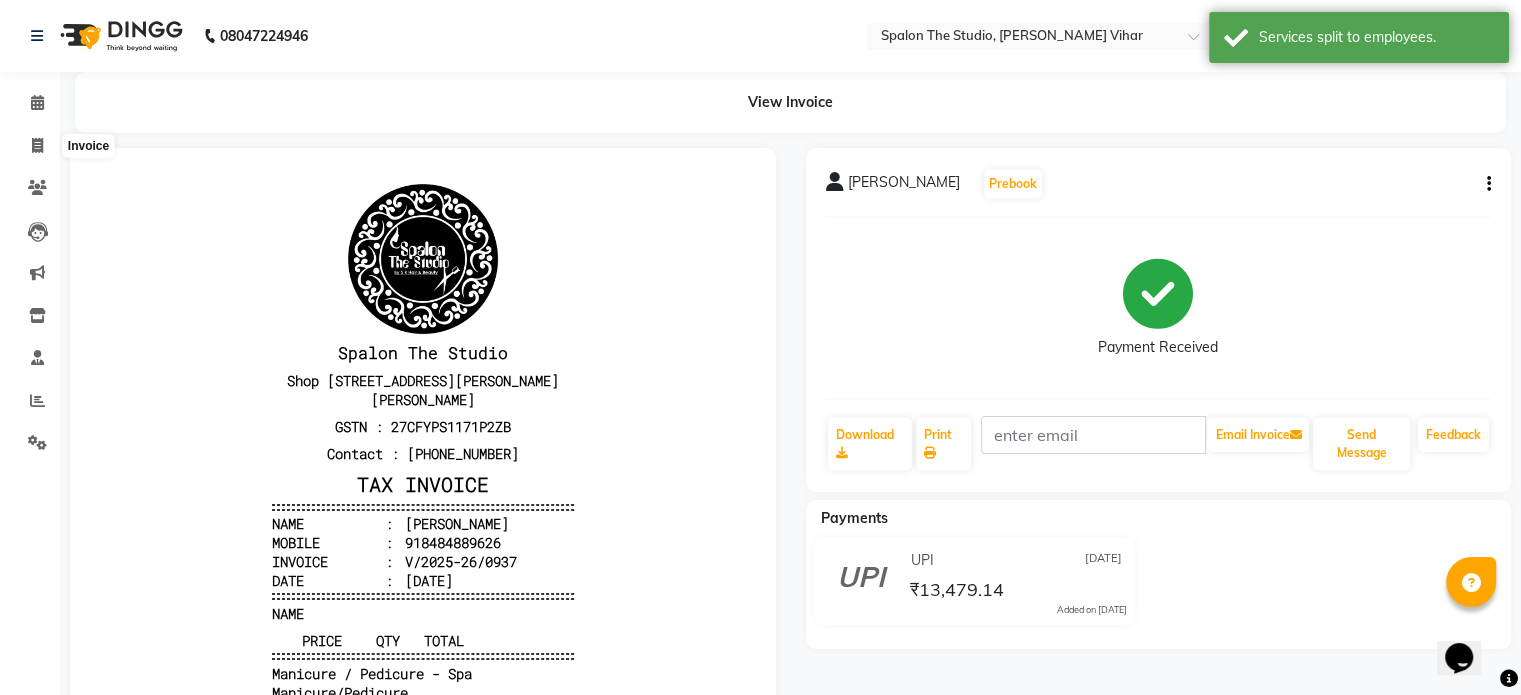 select on "service" 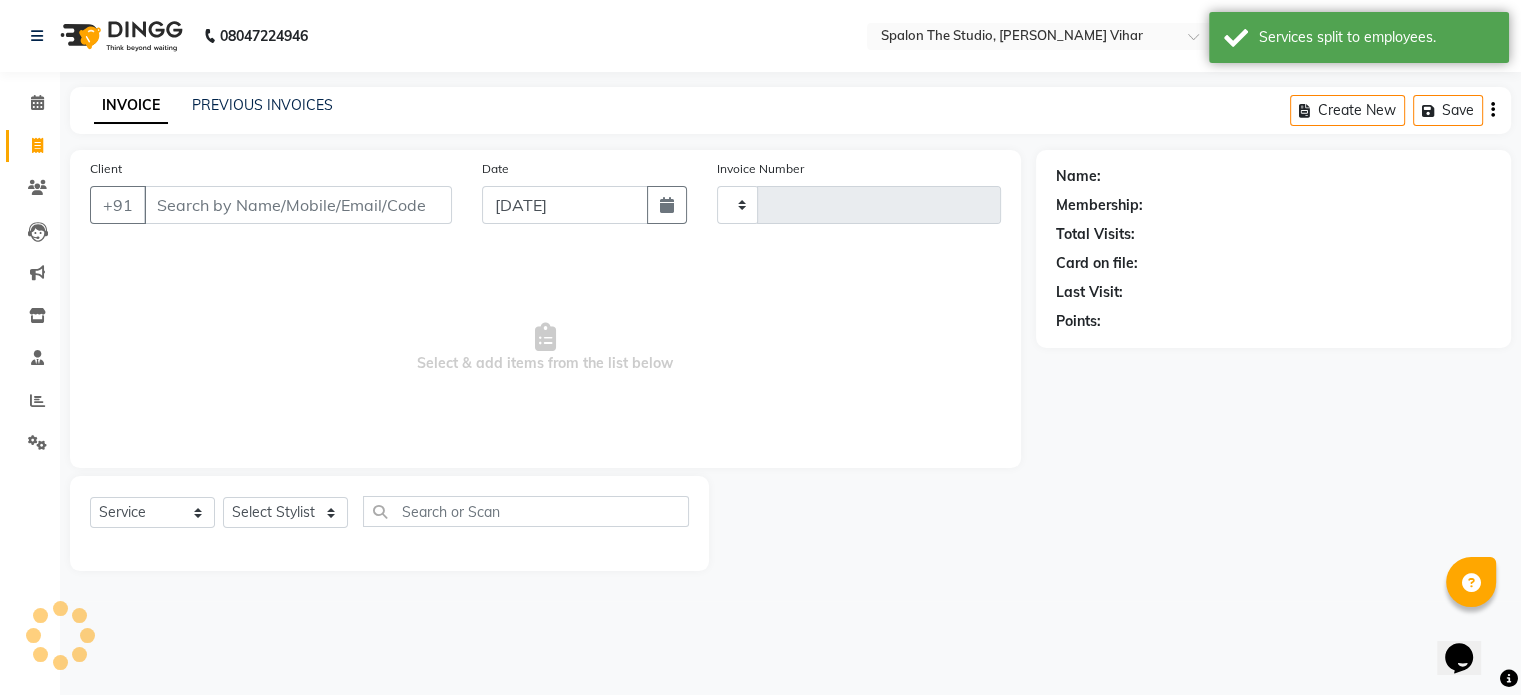 type on "0938" 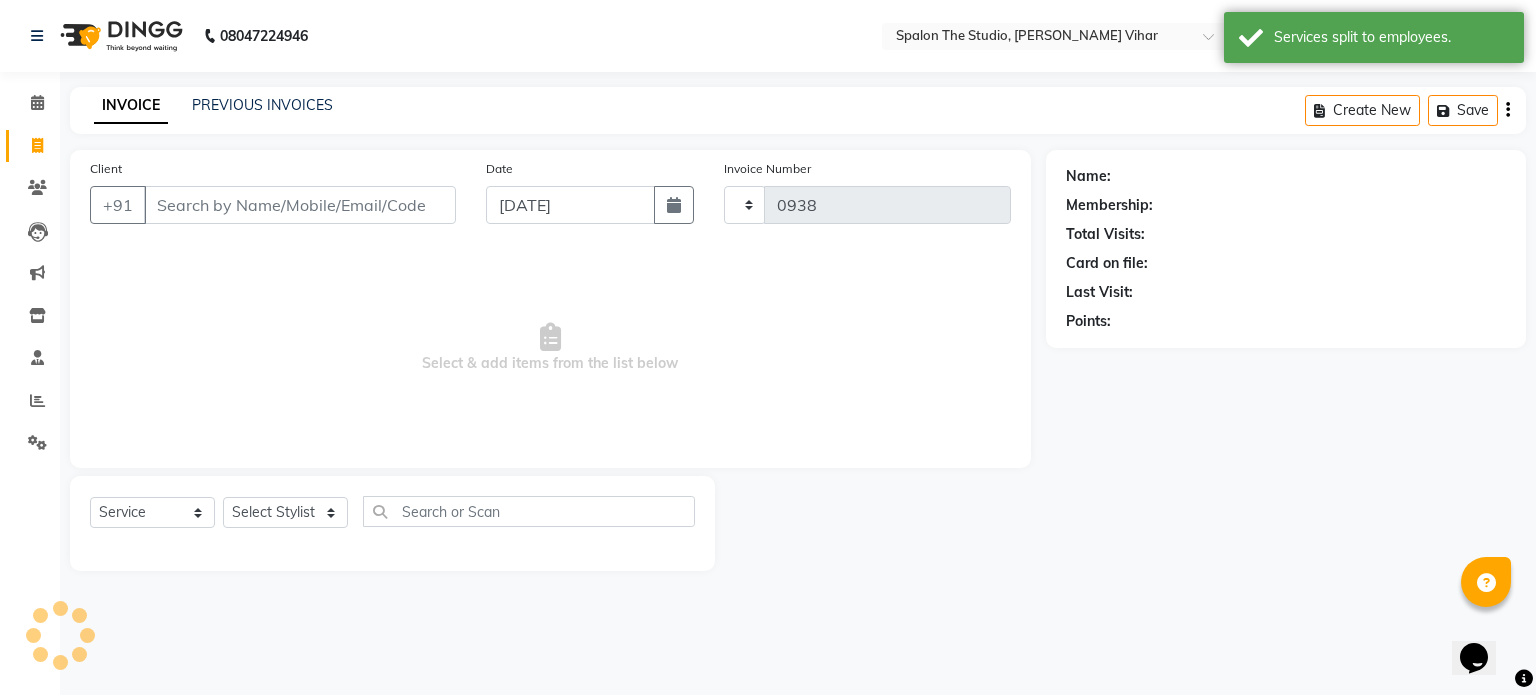 select on "903" 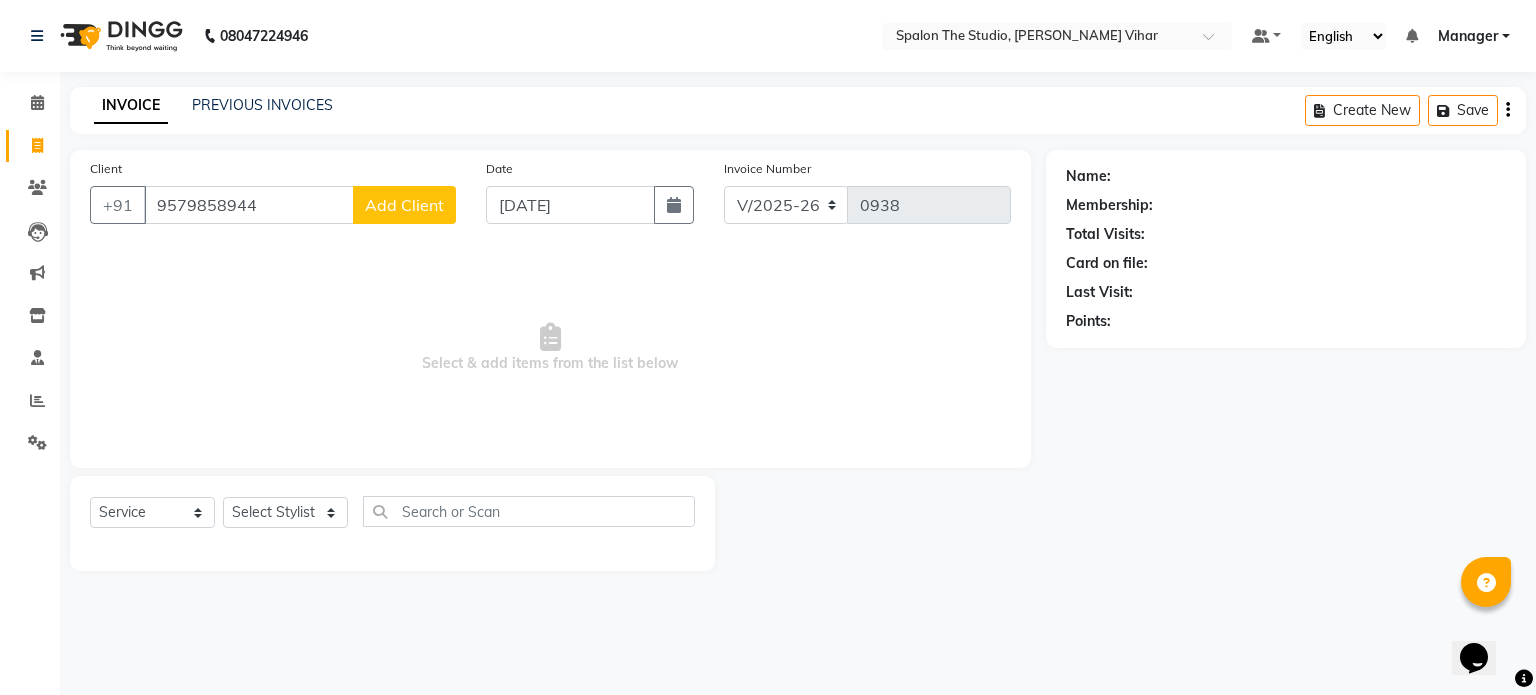 type on "9579858944" 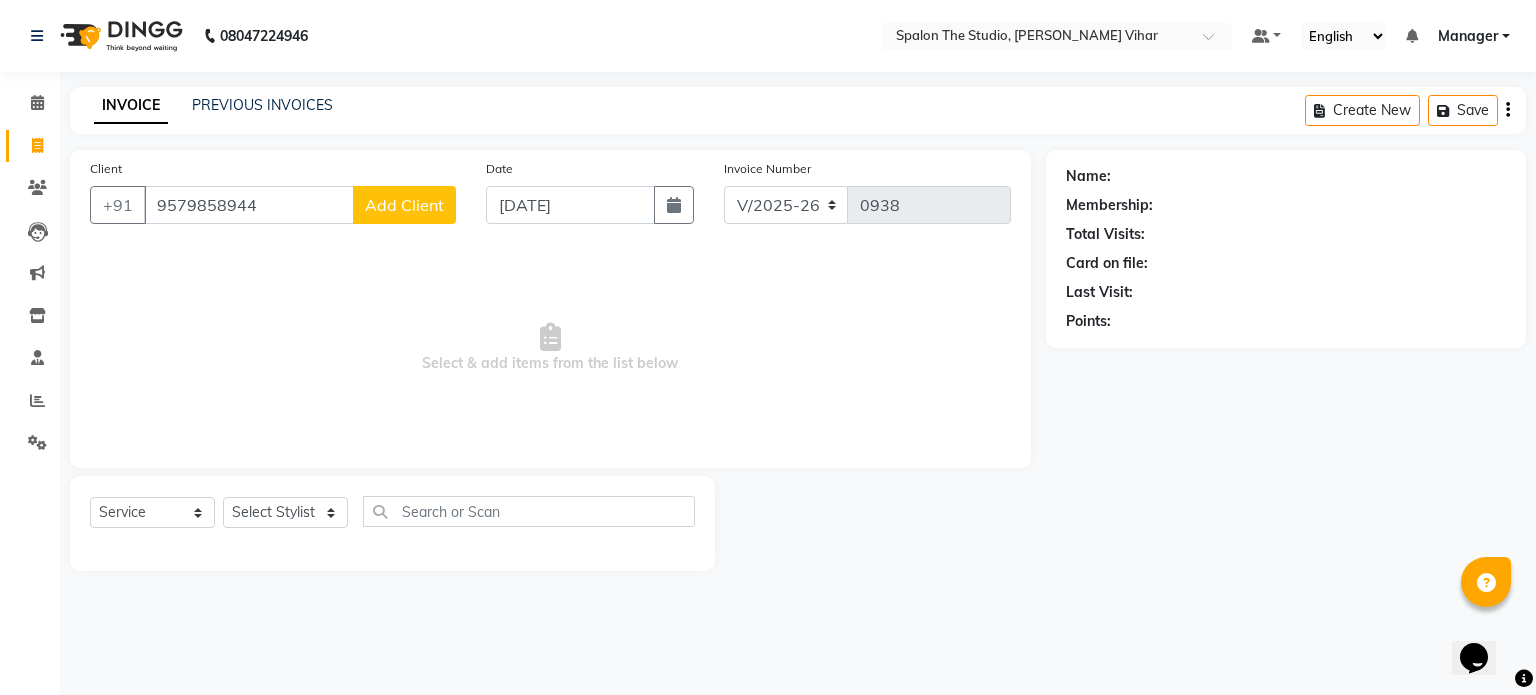 select on "22" 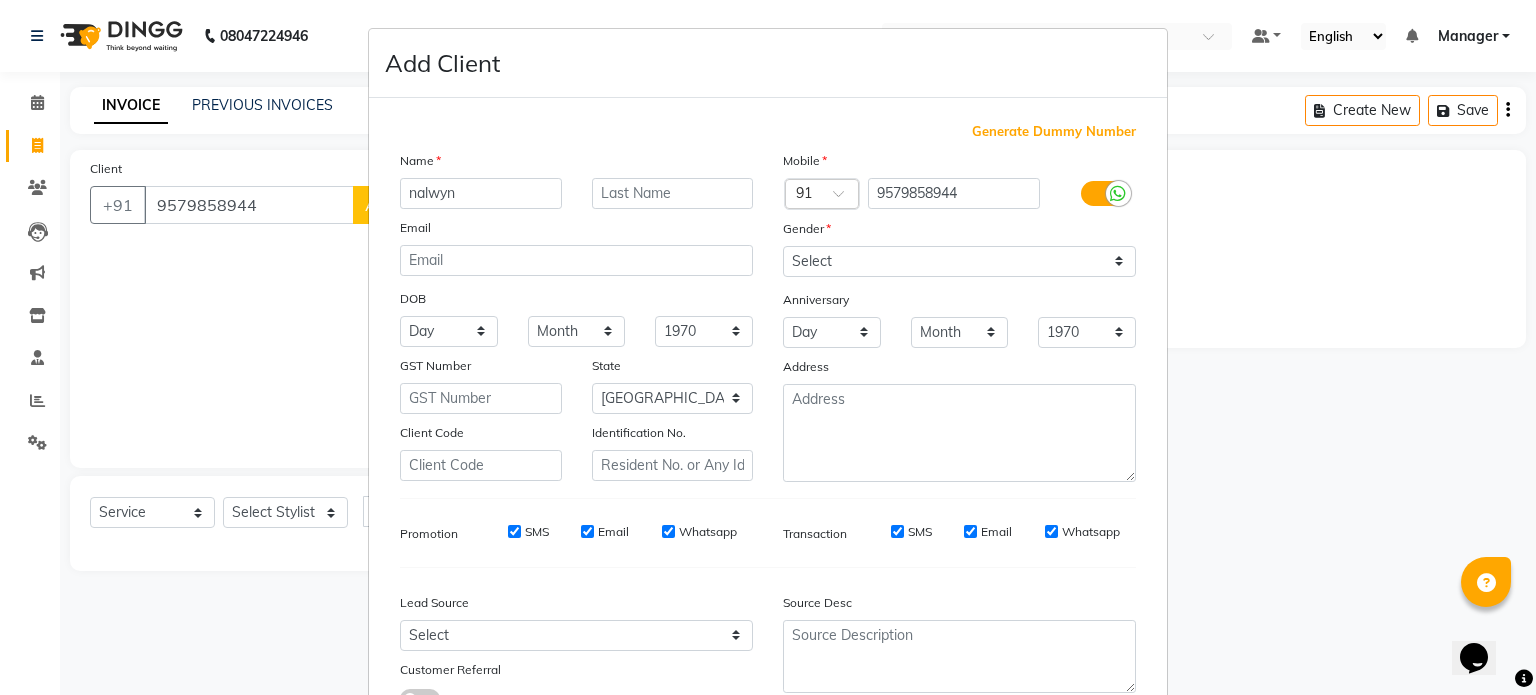 type on "nalwyn" 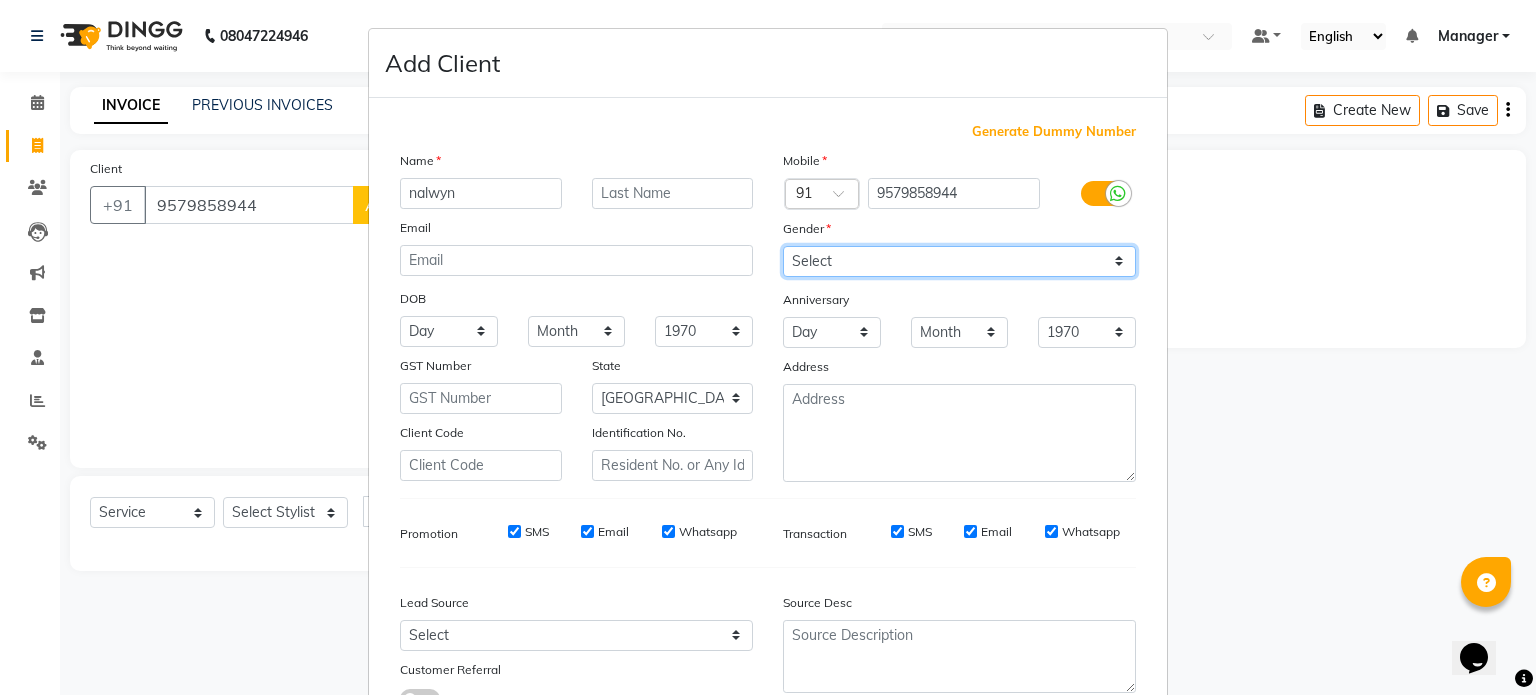 click on "Select [DEMOGRAPHIC_DATA] [DEMOGRAPHIC_DATA] Other Prefer Not To Say" at bounding box center [959, 261] 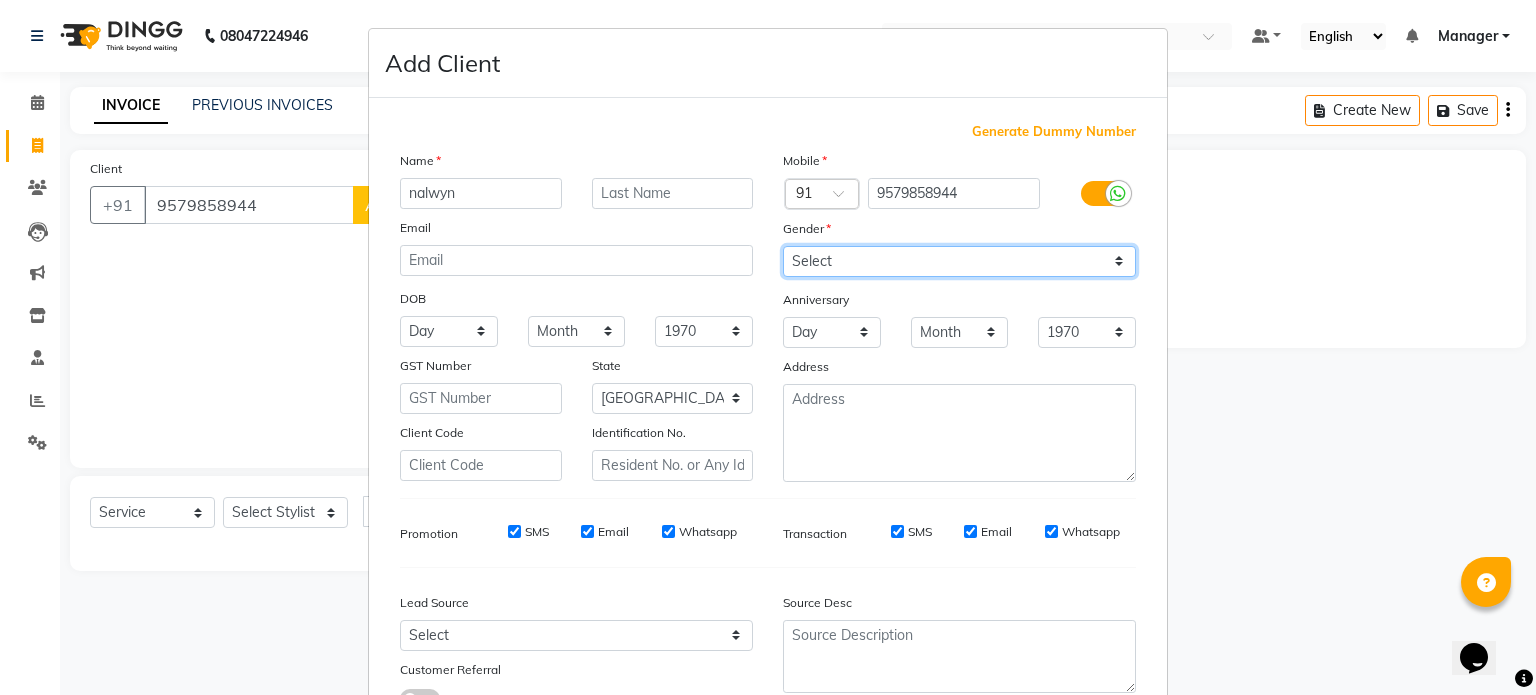 select on "[DEMOGRAPHIC_DATA]" 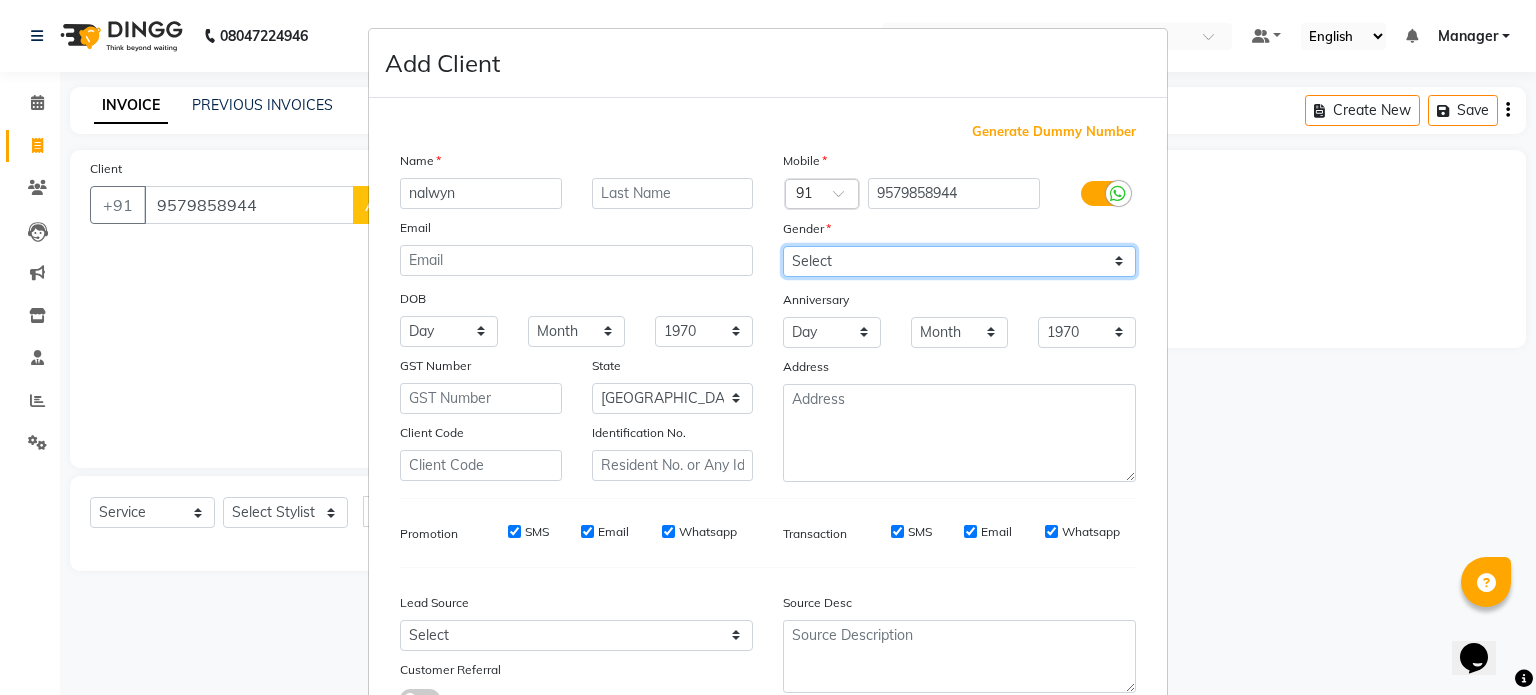 click on "Select [DEMOGRAPHIC_DATA] [DEMOGRAPHIC_DATA] Other Prefer Not To Say" at bounding box center [959, 261] 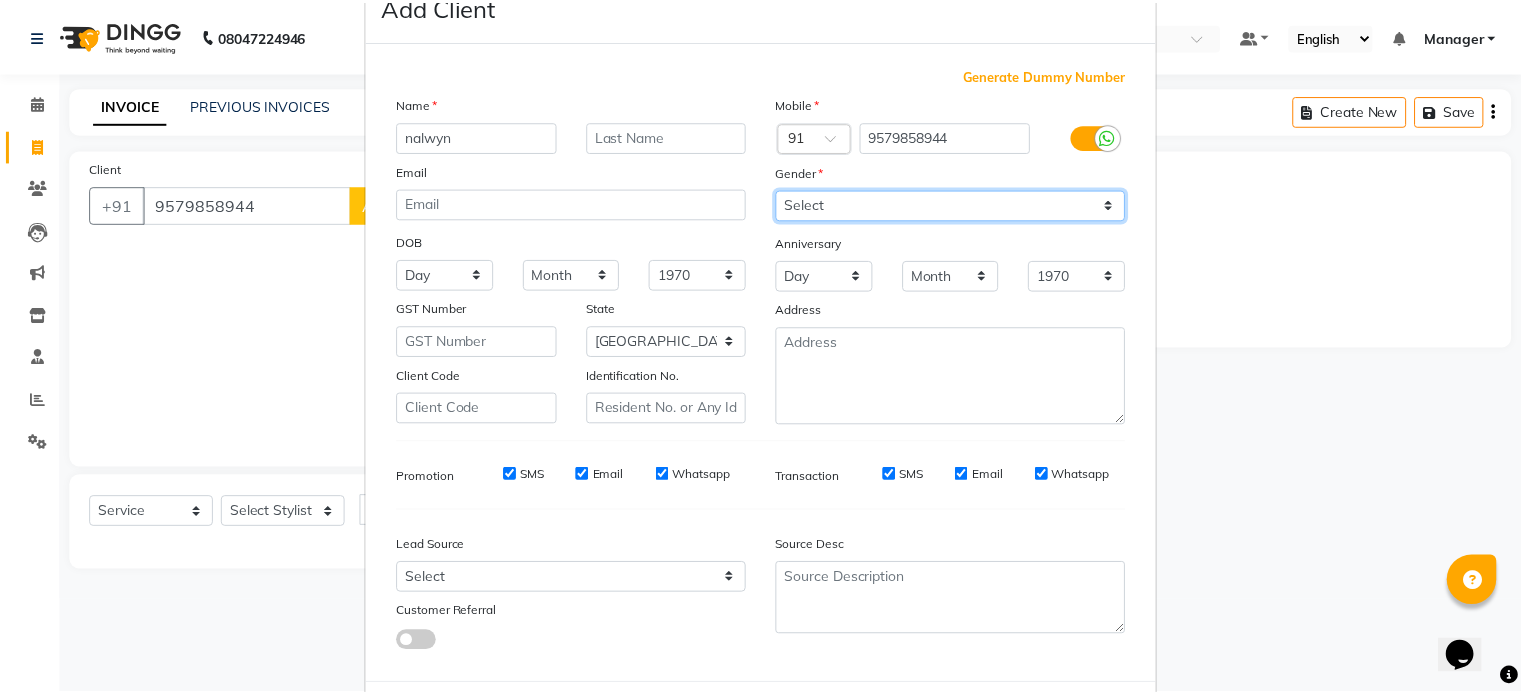 scroll, scrollTop: 161, scrollLeft: 0, axis: vertical 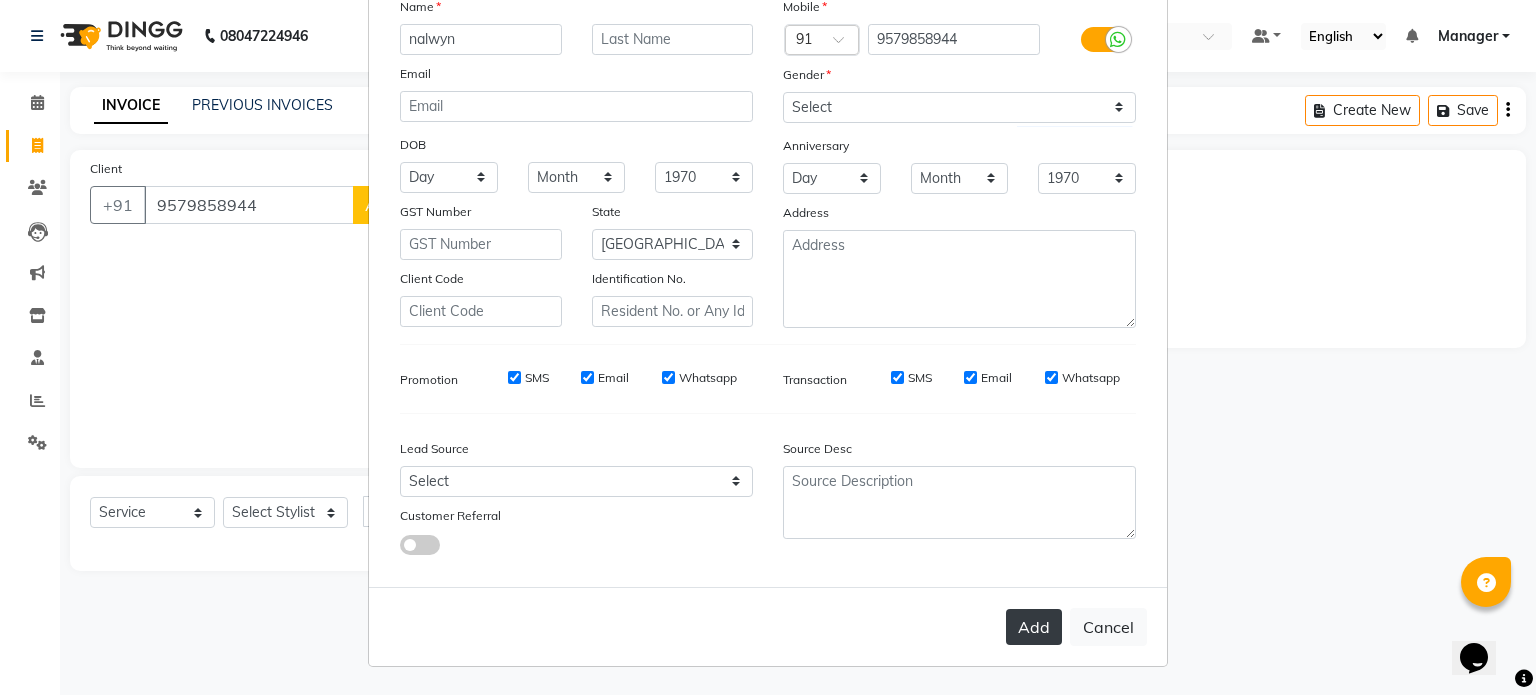 click on "Add" at bounding box center (1034, 627) 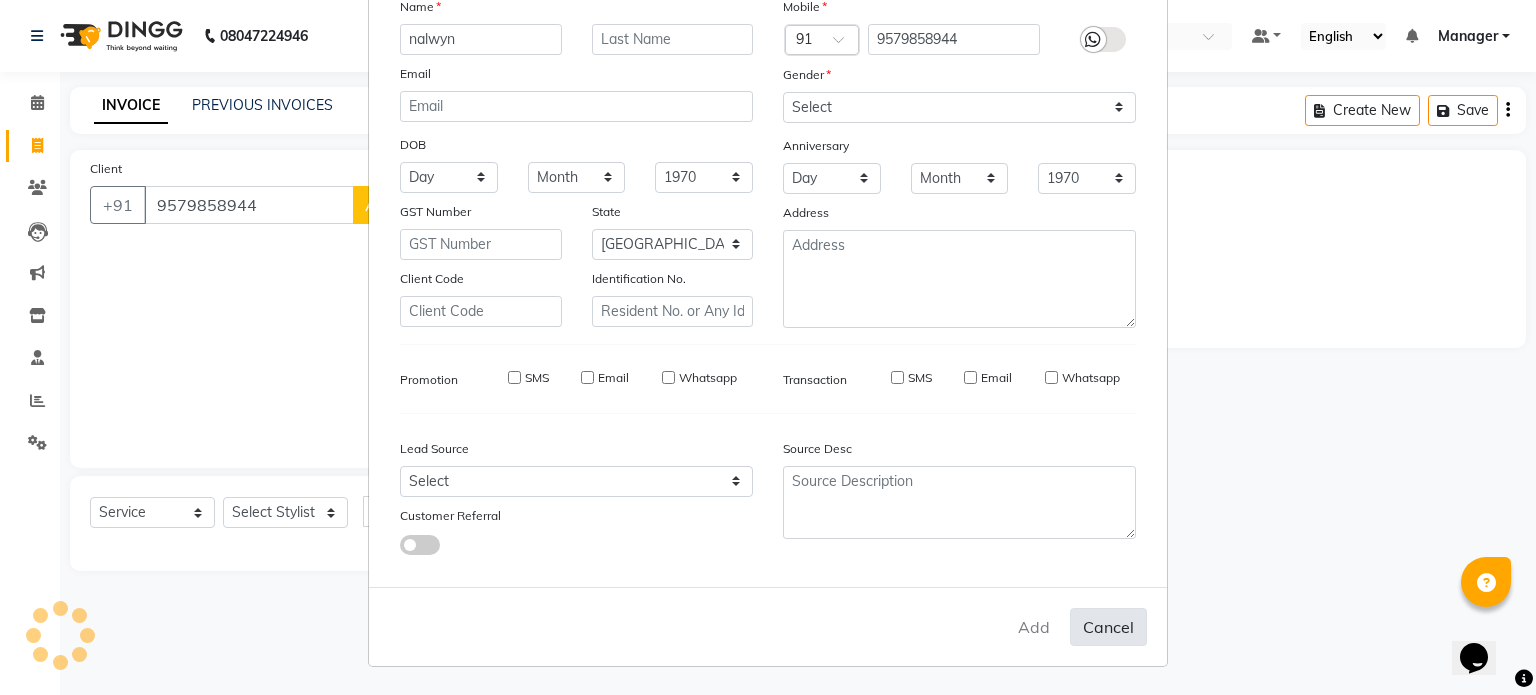 type 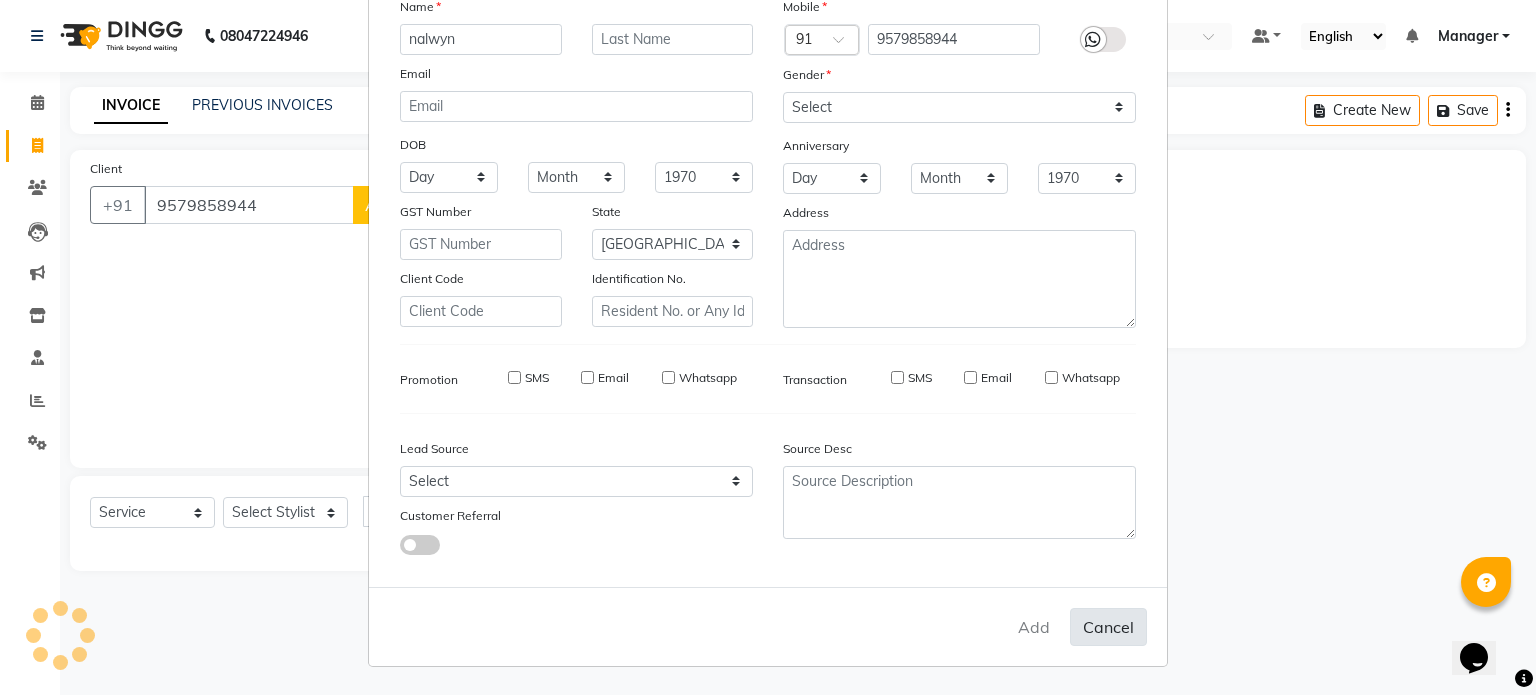 select 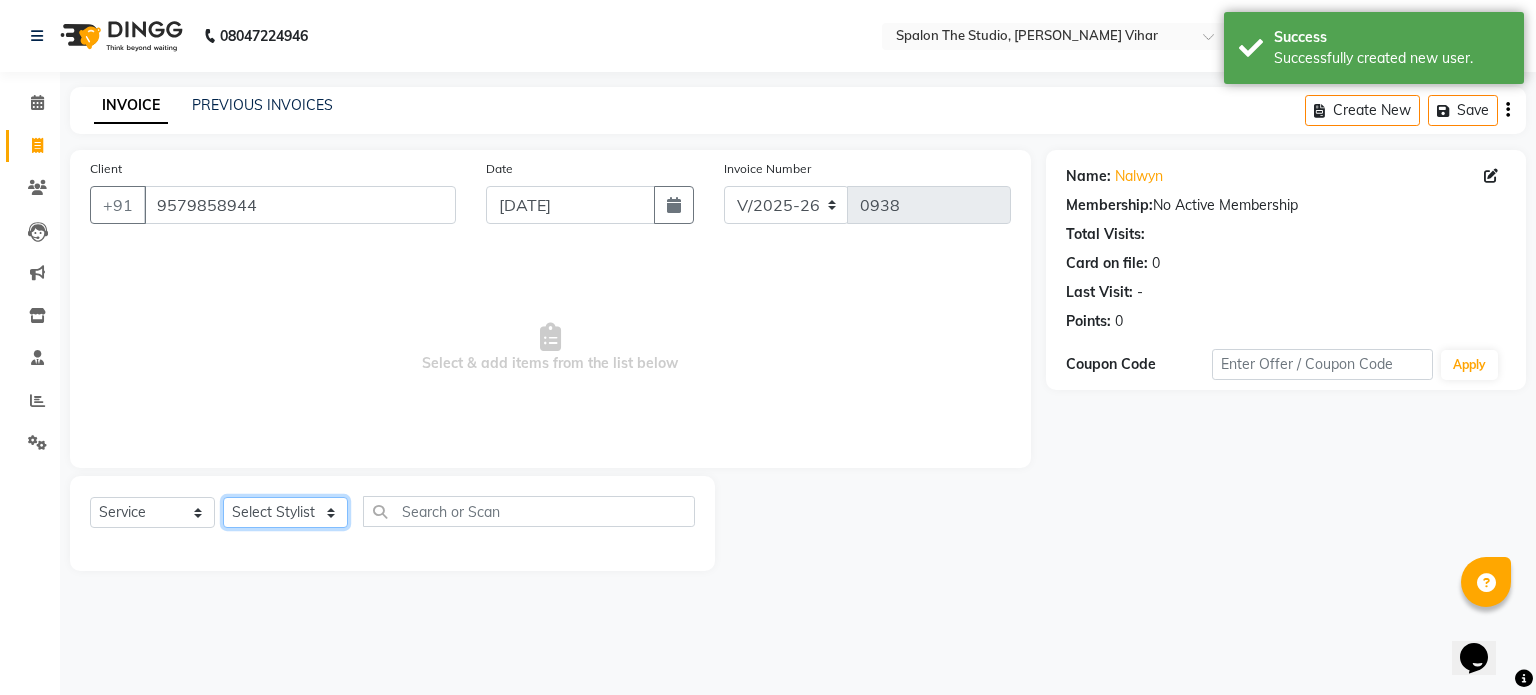 click on "Select Stylist [PERSON_NAME] [PERSON_NAME] Manager navazish [PERSON_NAME] [PERSON_NAME] [PERSON_NAME] [PERSON_NAME]" 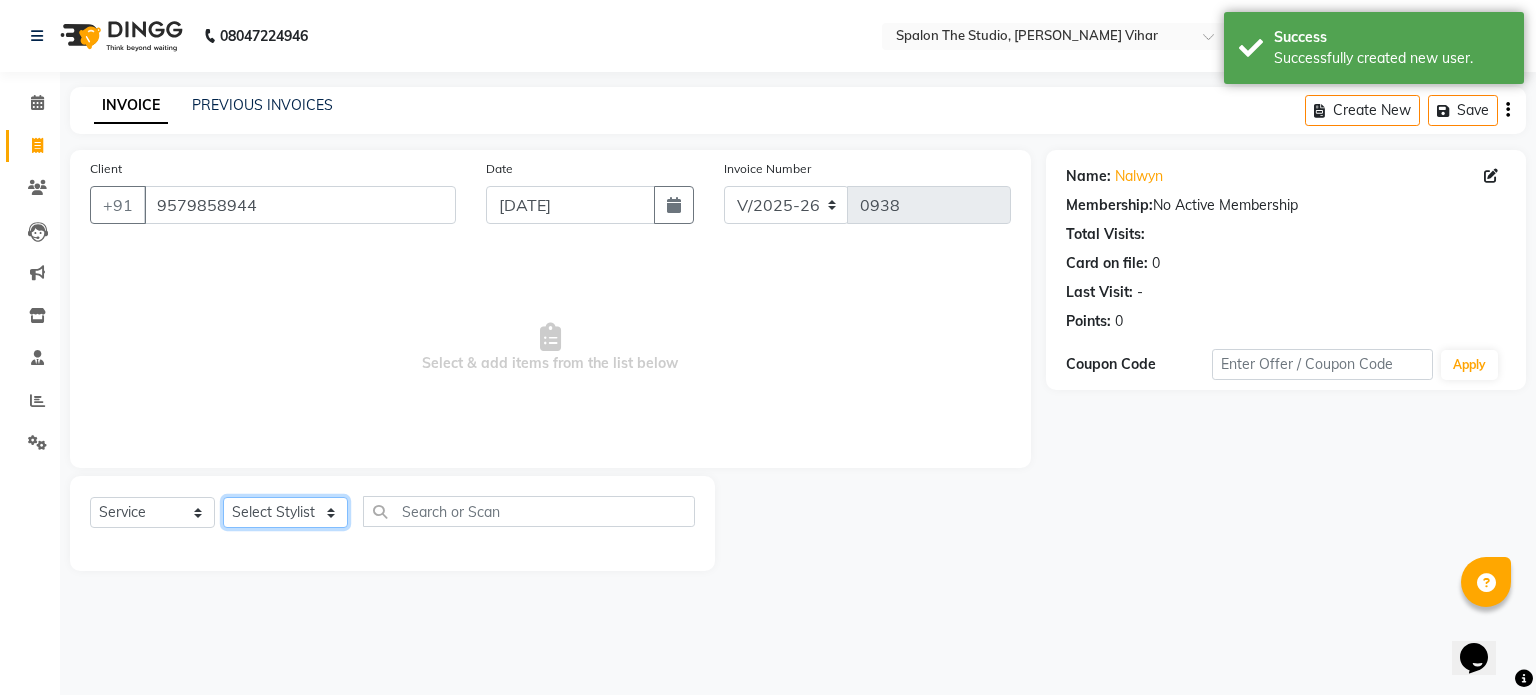 select on "63779" 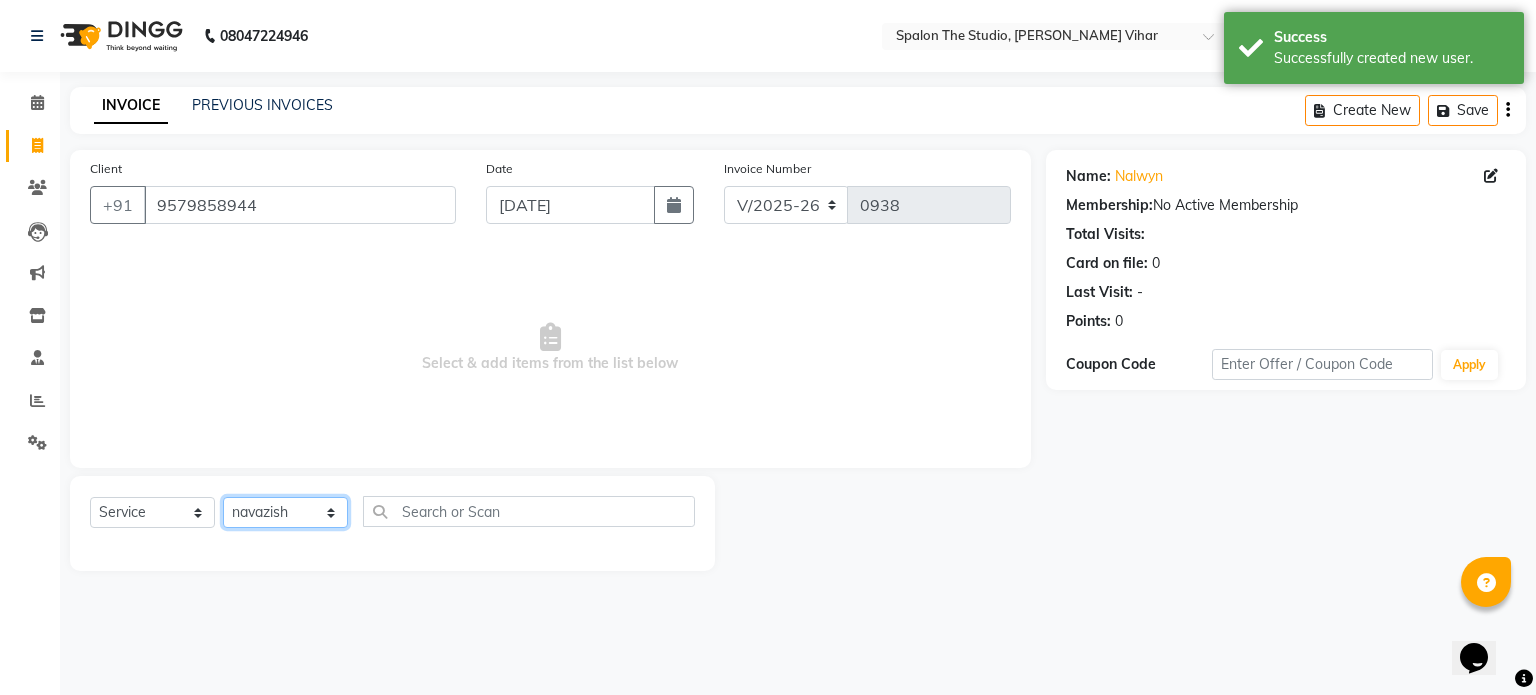 click on "Select Stylist [PERSON_NAME] [PERSON_NAME] Manager navazish [PERSON_NAME] [PERSON_NAME] [PERSON_NAME] [PERSON_NAME]" 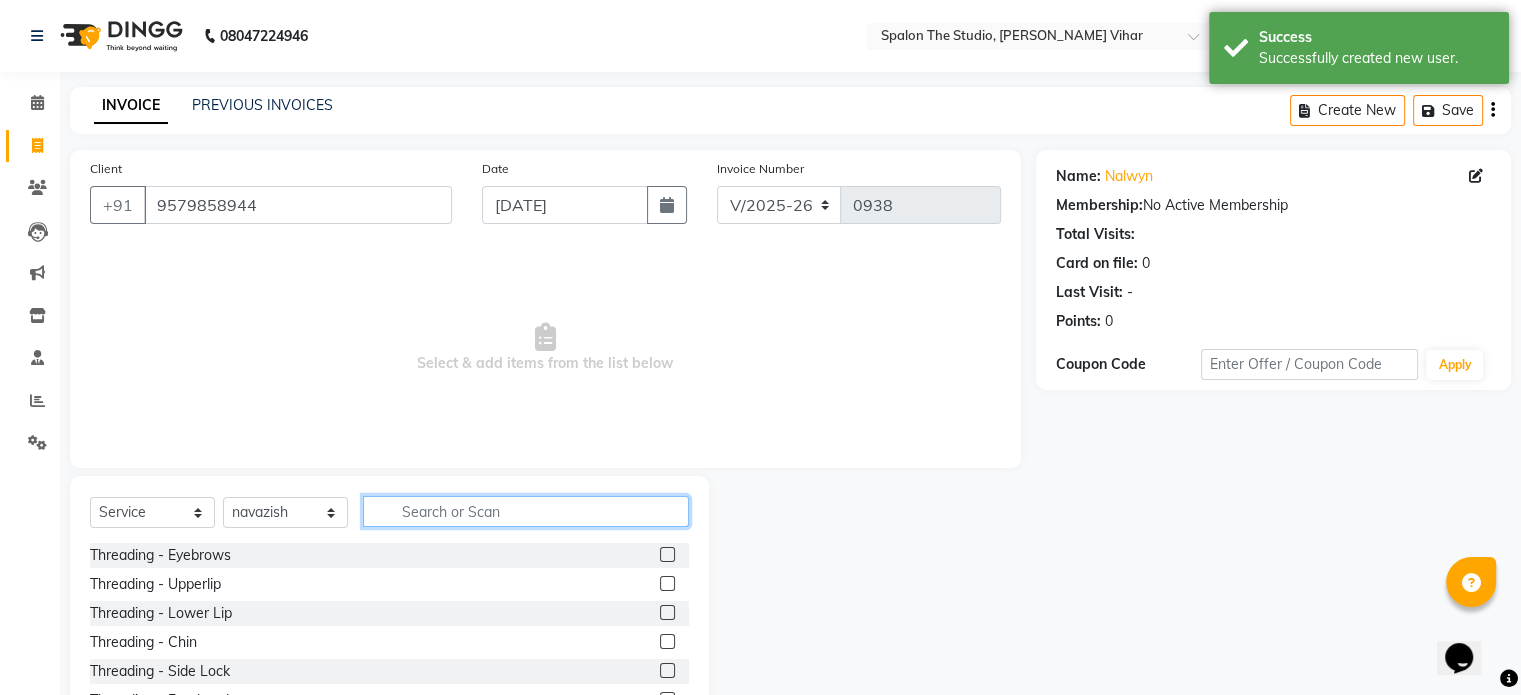click 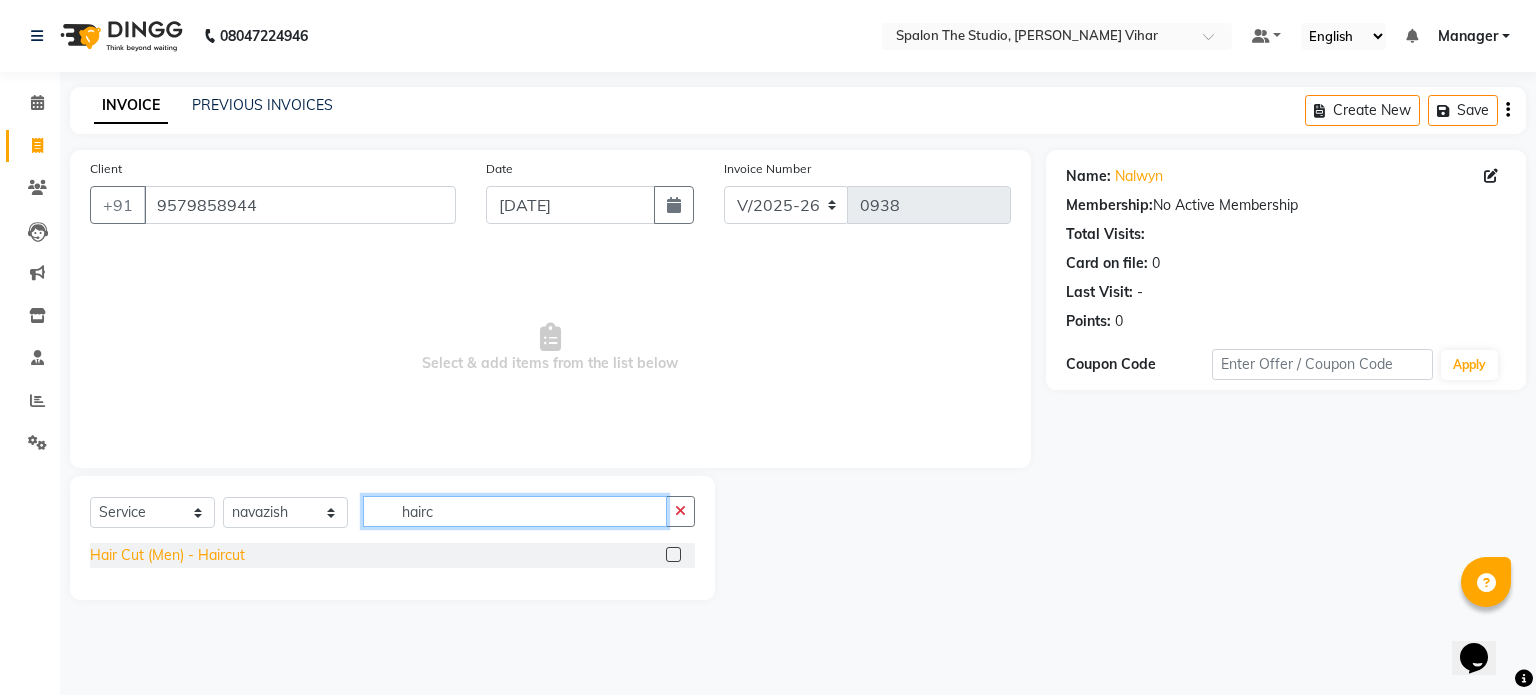 type on "hairc" 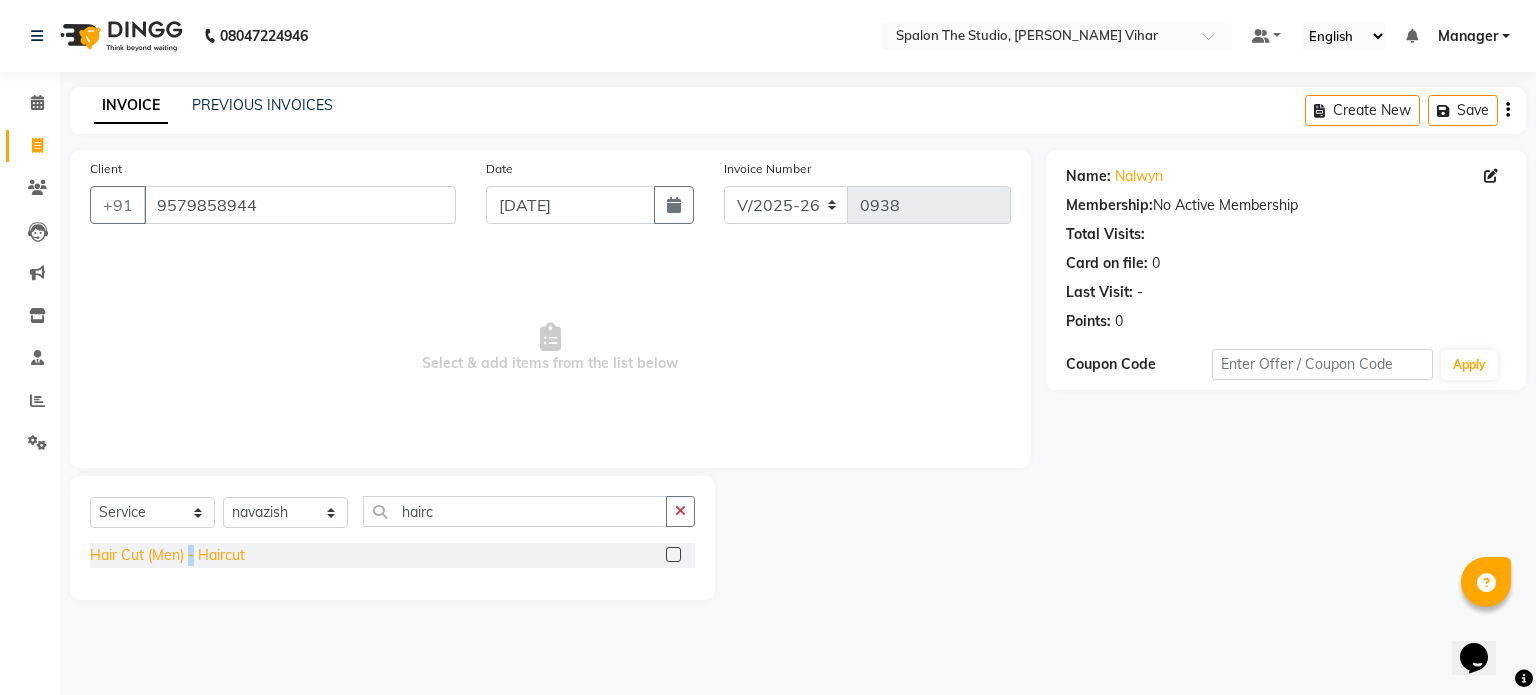 click on "Hair Cut (Men) - Haircut" 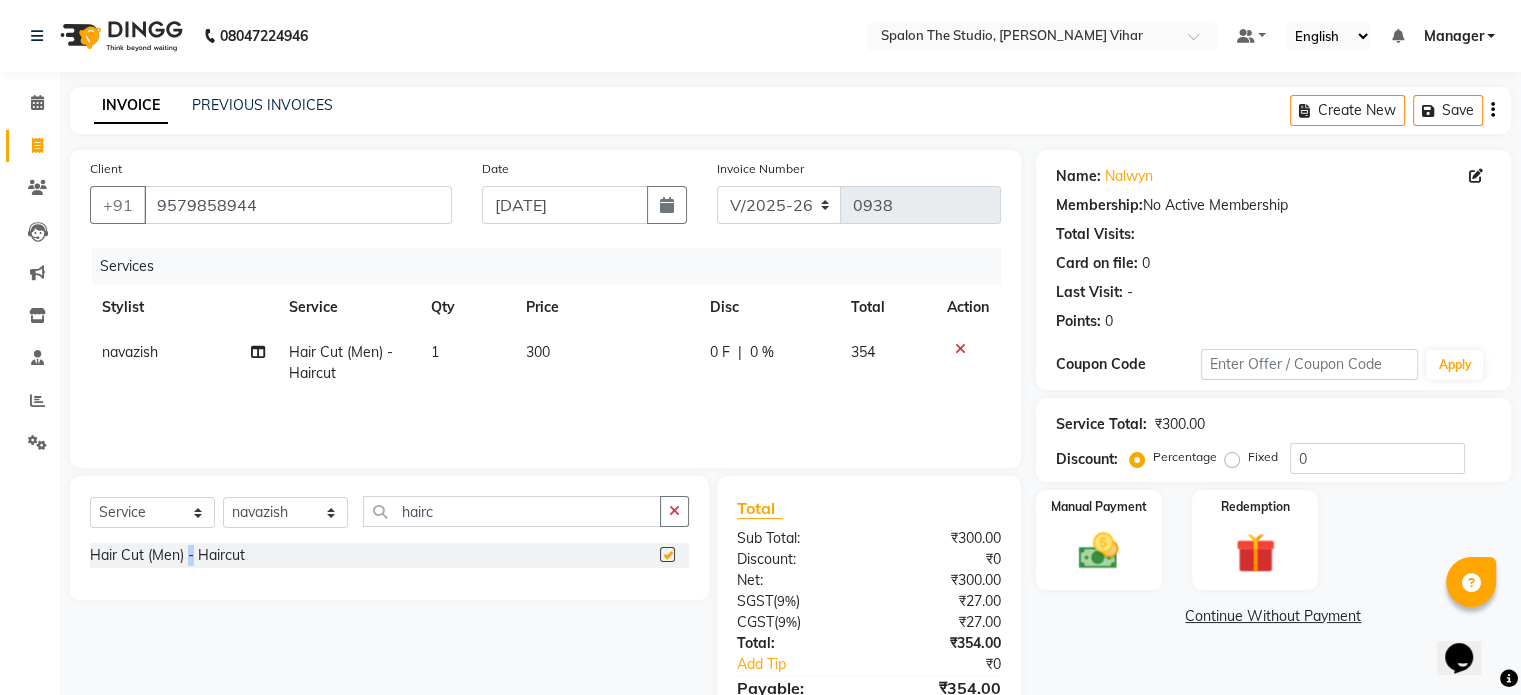 checkbox on "false" 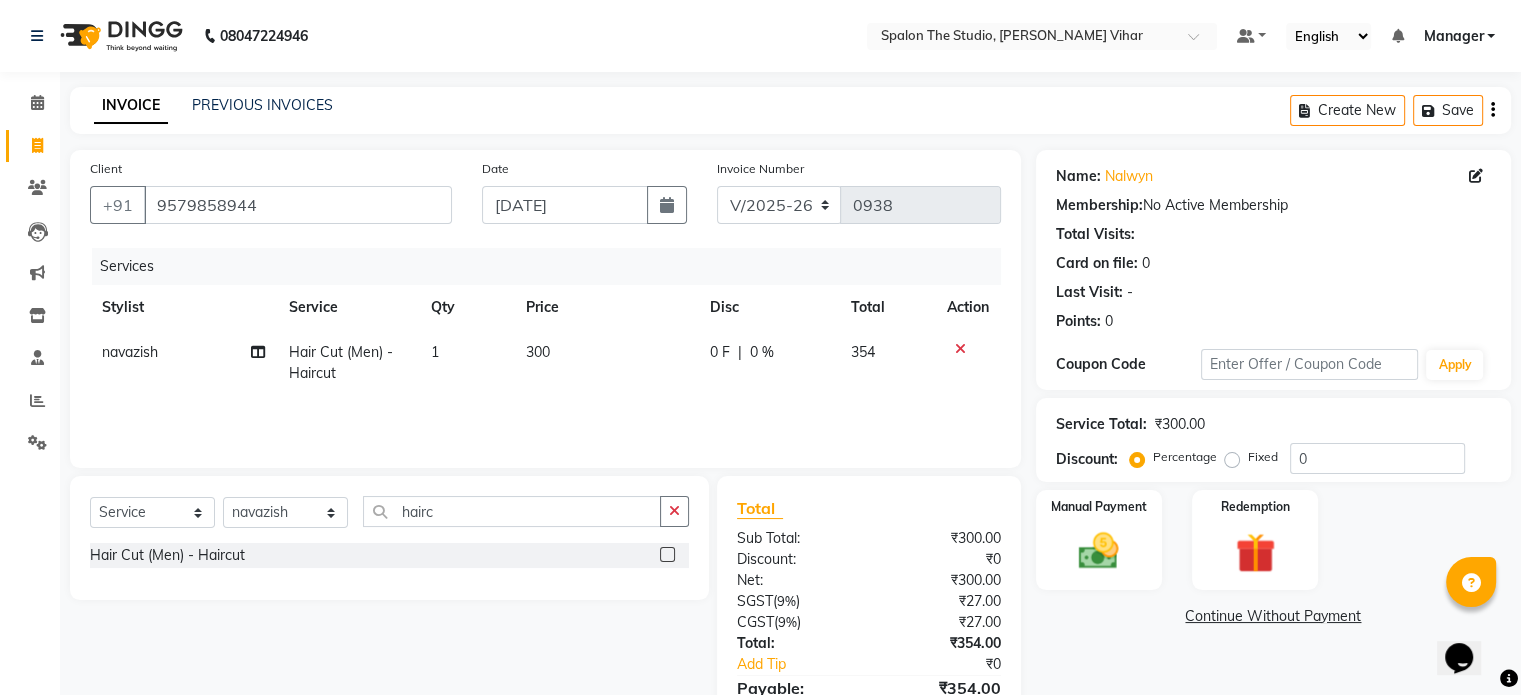 drag, startPoint x: 596, startPoint y: 321, endPoint x: 560, endPoint y: 393, distance: 80.49844 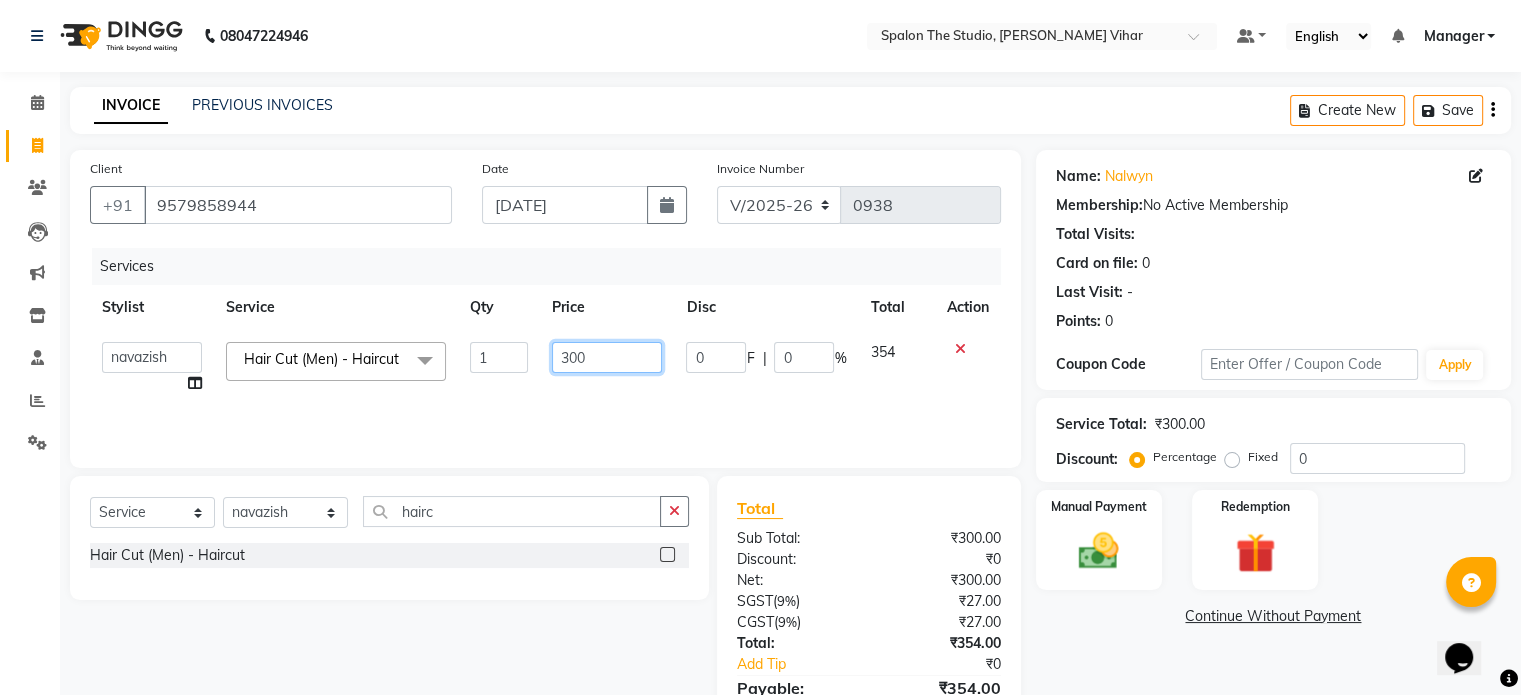 click on "300" 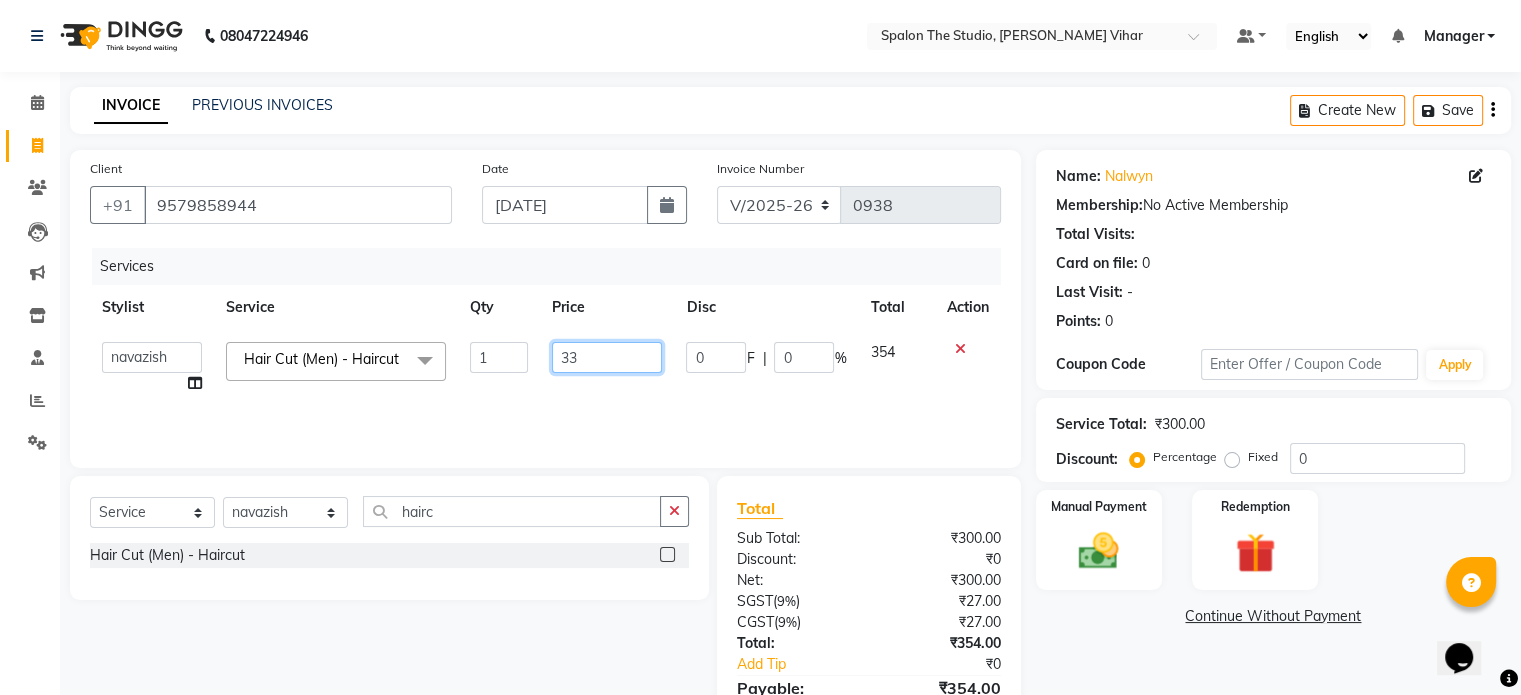 type on "339" 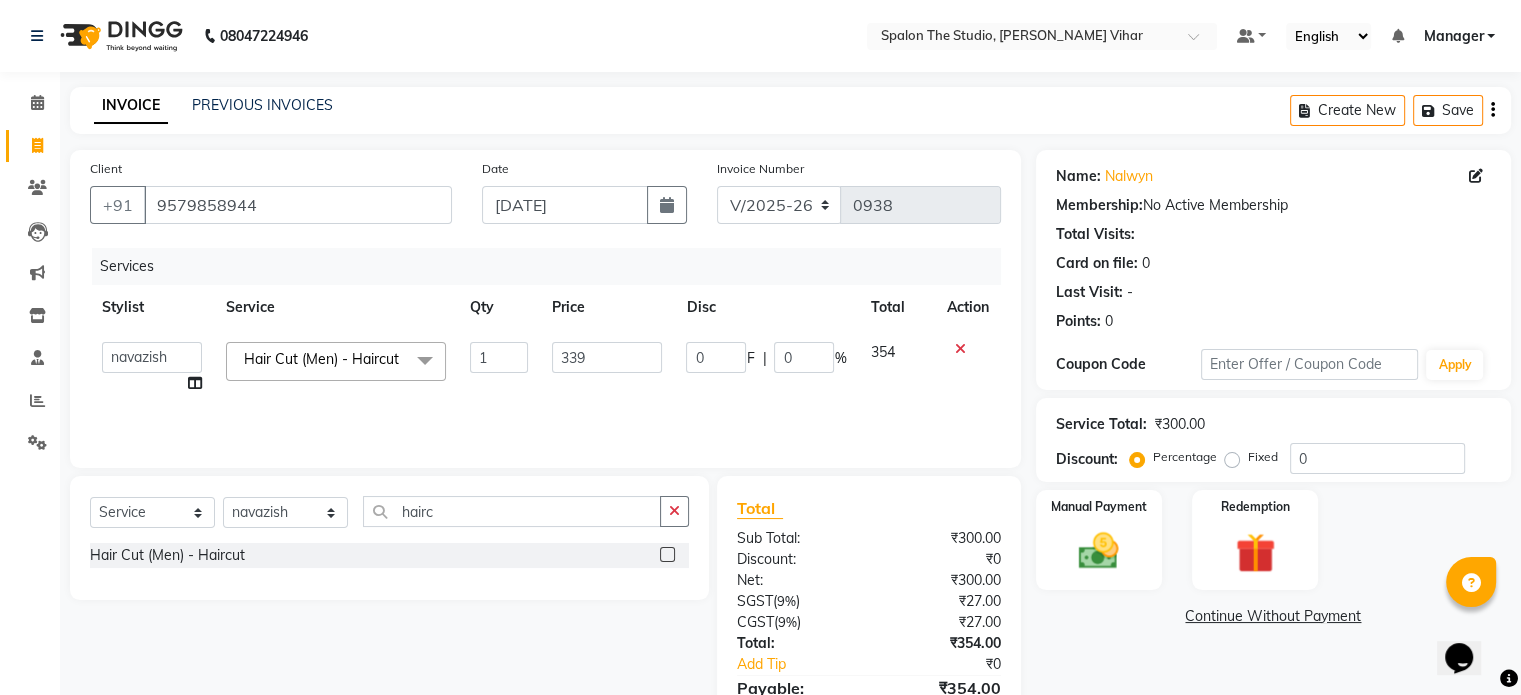 click on "Services Stylist Service Qty Price Disc Total Action  abhishek   AMBIKA   [PERSON_NAME]   Manager   navazish   [PERSON_NAME]   [PERSON_NAME]   [PERSON_NAME]   [PERSON_NAME]  Hair Cut (Men) - Haircut  x Threading - Eyebrows Threading - Upperlip Threading - Lower Lip Threading - Chin Threading - Side Lock Threading - Forehead Threading - Full Face Threading - Jawline Threading - Neck Scieutific Combing green peel DERMA PEELING  LHR YELLOW PEEL LE MARINE TREATMENT tatto removal D - Tan - Underarm D - Tan - Feet D - Tan - Face & Neck D - Tan - Full Arm/Half Arm D - Tan - Half Back/Front D - Tan - [MEDICAL_DATA] D - Tan - Face Neck & Blouse Line D - Tan - Full Back/Front D - Tan - Full Leg/Half Leg D - Tan - Full Body Waxing - Sugar Wax Full Arm Waxing - Sugar Wax Full Leg Waxing - Sugar Wax Half Arm Waxing - Sugar Wax Half Leg Waxing - Sugar Wax Under Arm Waxing - Sugar Wax Chin Waxing - Sugar Wax Upperlip/Lowerlip Waxing - Sugar Wax Side Lock Waxing - Sugar Wax Forehead Waxing - Sugar Wax Jawline B.B GLOW FACIAL" 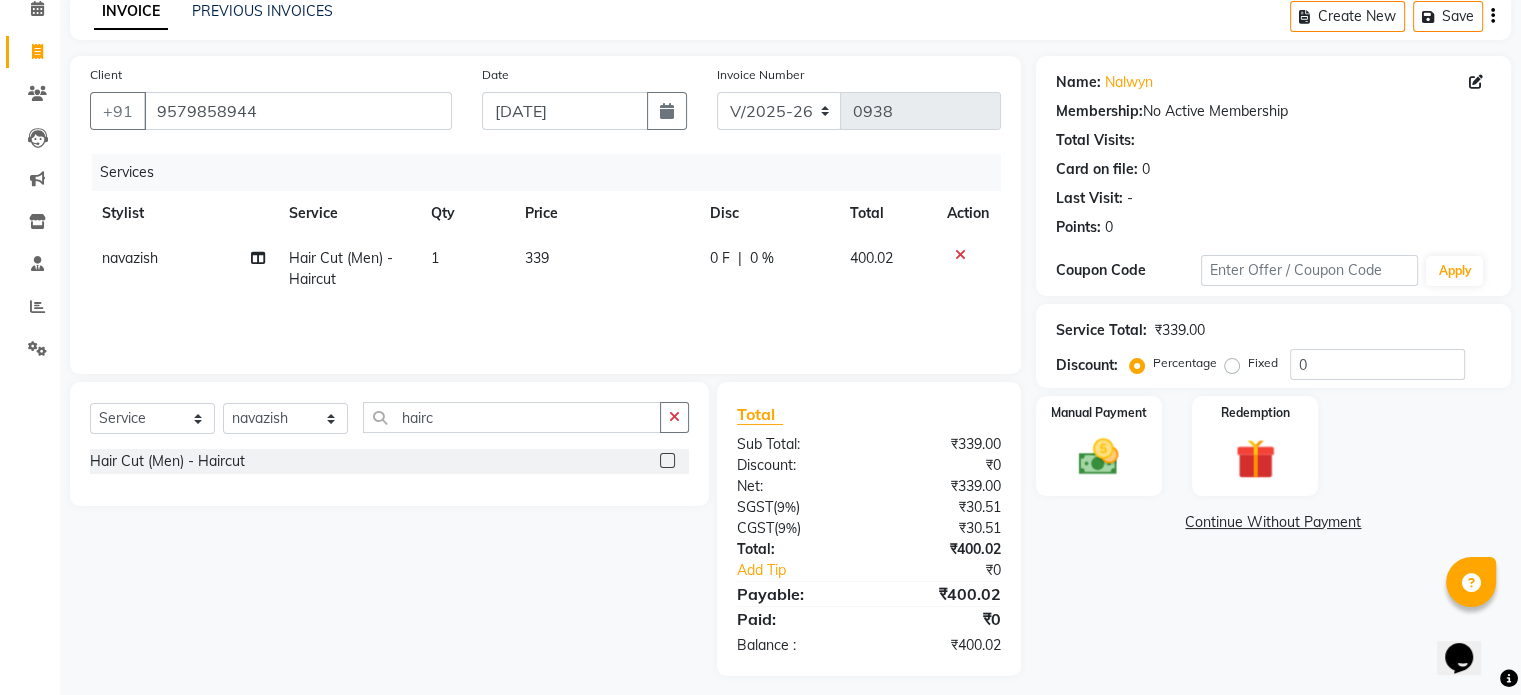 scroll, scrollTop: 105, scrollLeft: 0, axis: vertical 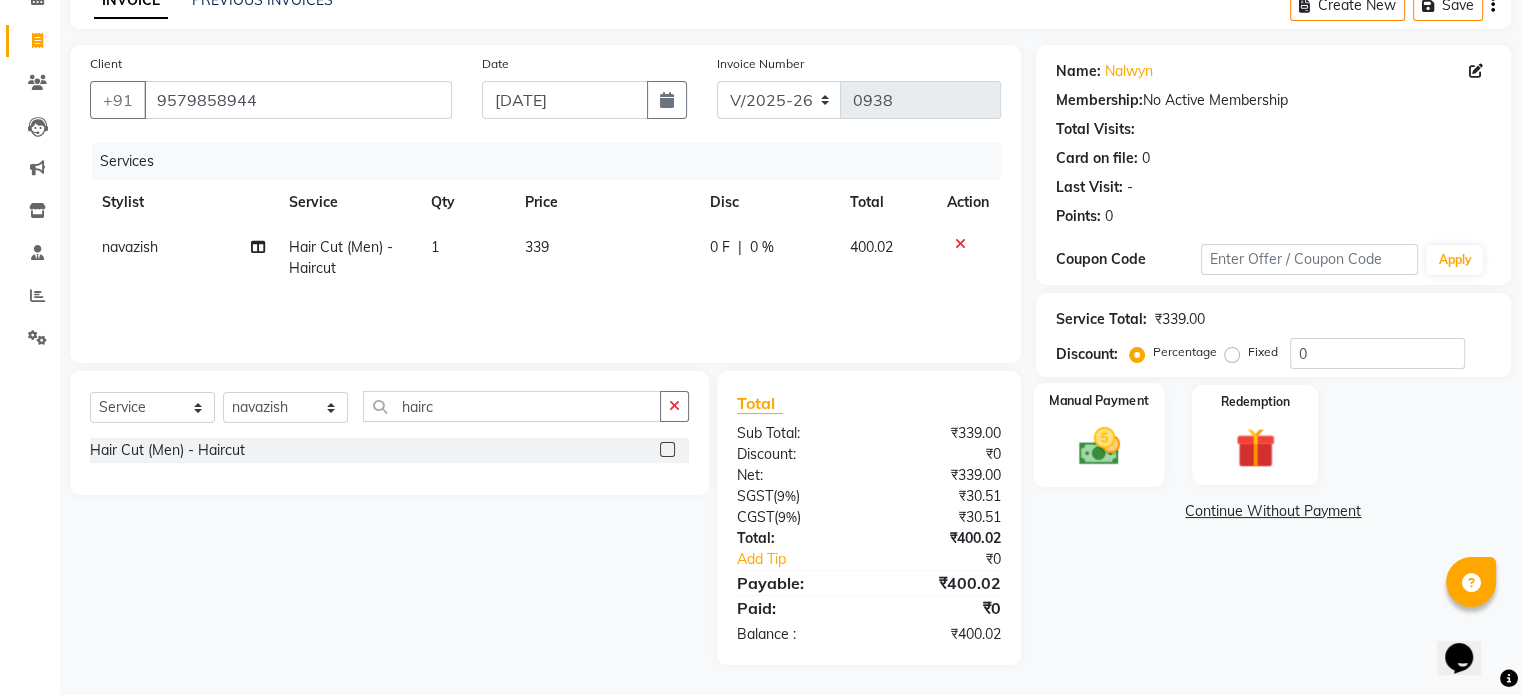 click on "Manual Payment" 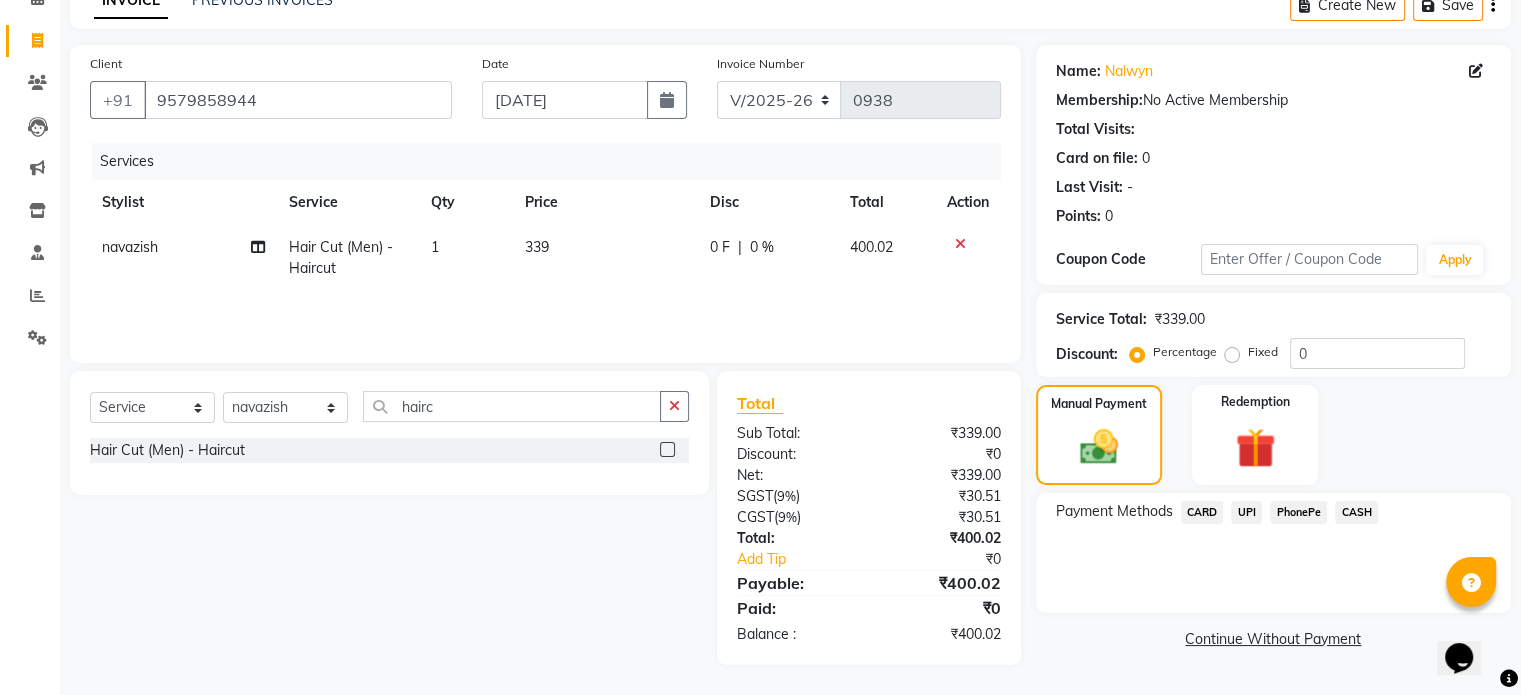 click on "UPI" 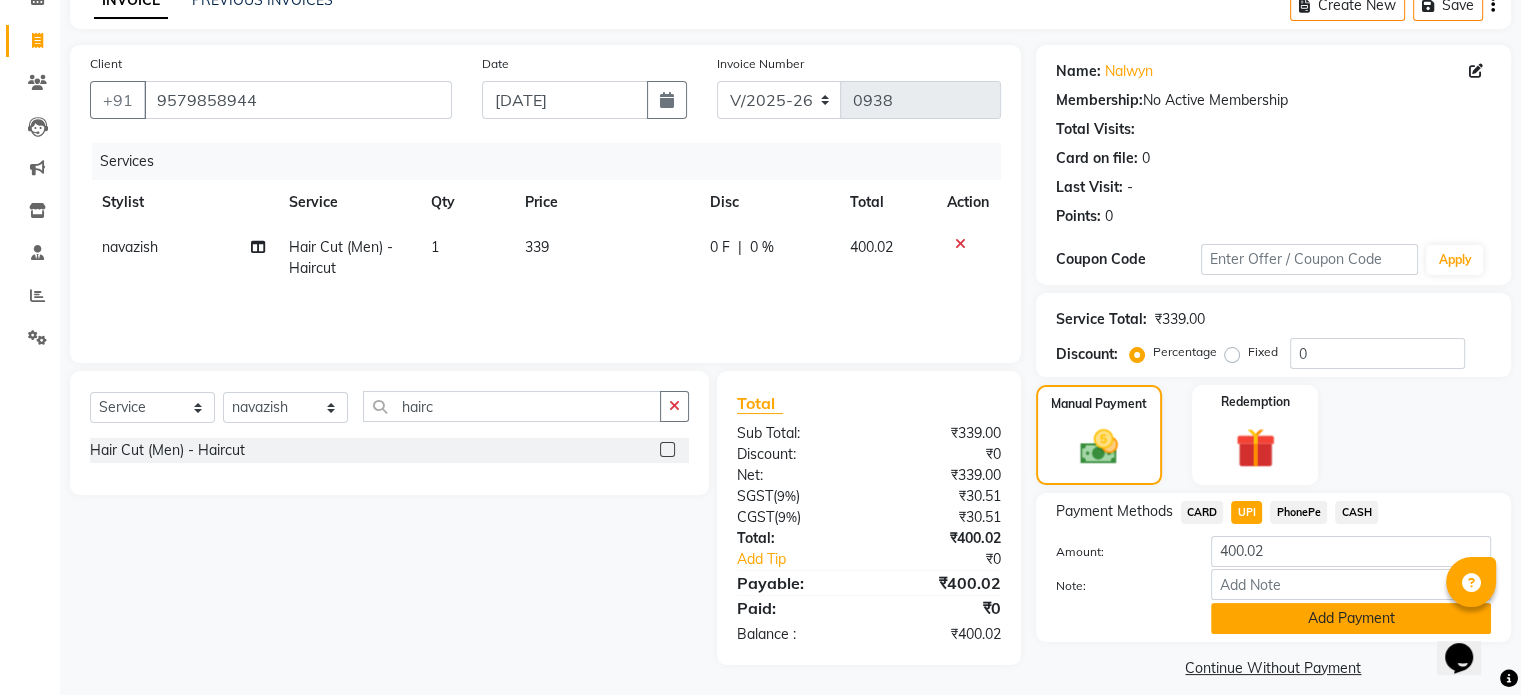 scroll, scrollTop: 124, scrollLeft: 0, axis: vertical 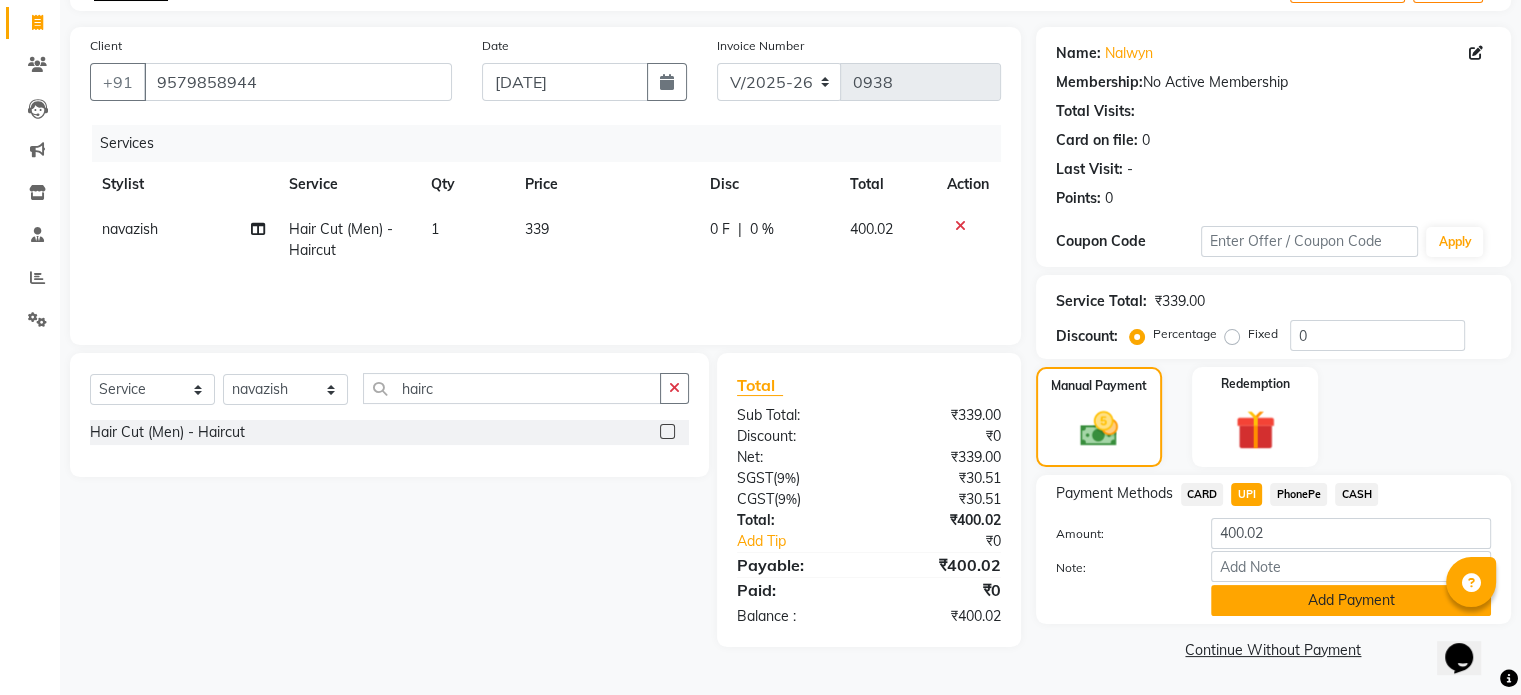 click on "Add Payment" 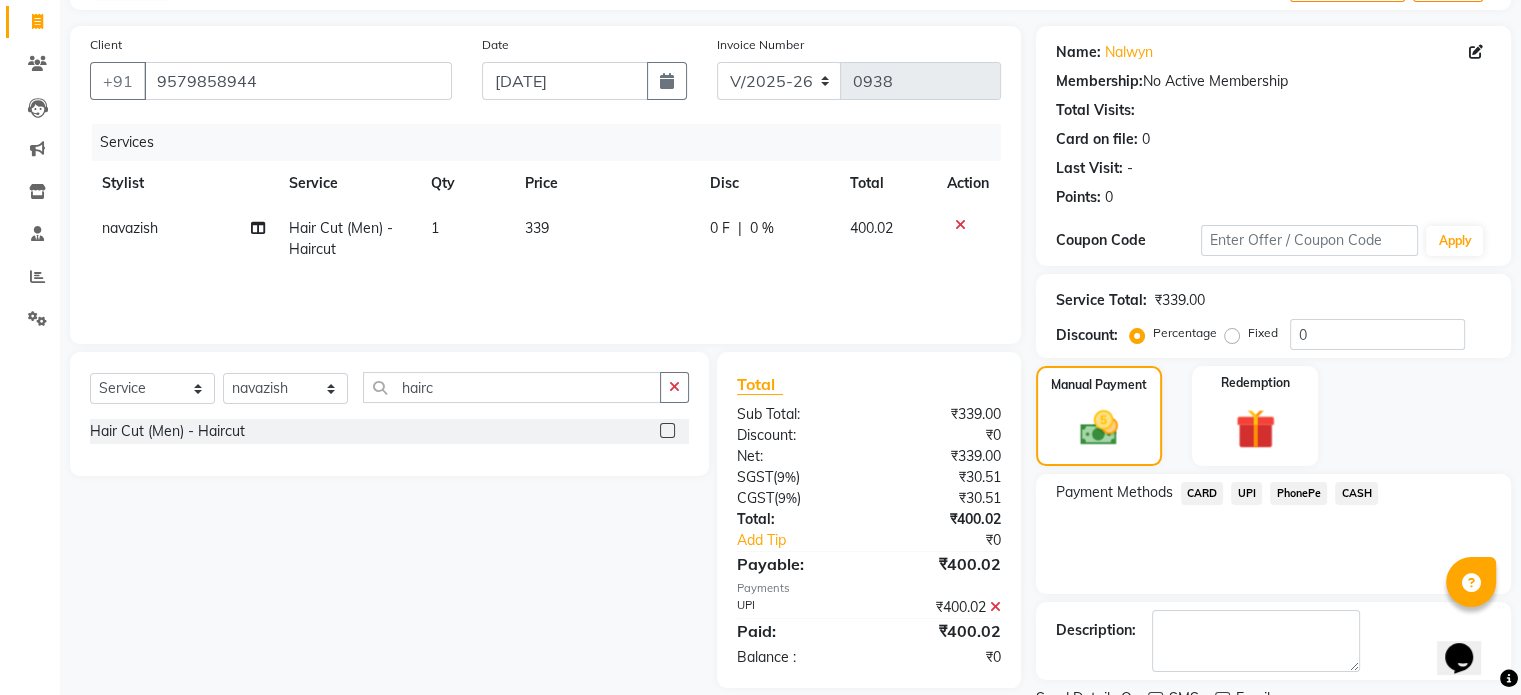 scroll, scrollTop: 205, scrollLeft: 0, axis: vertical 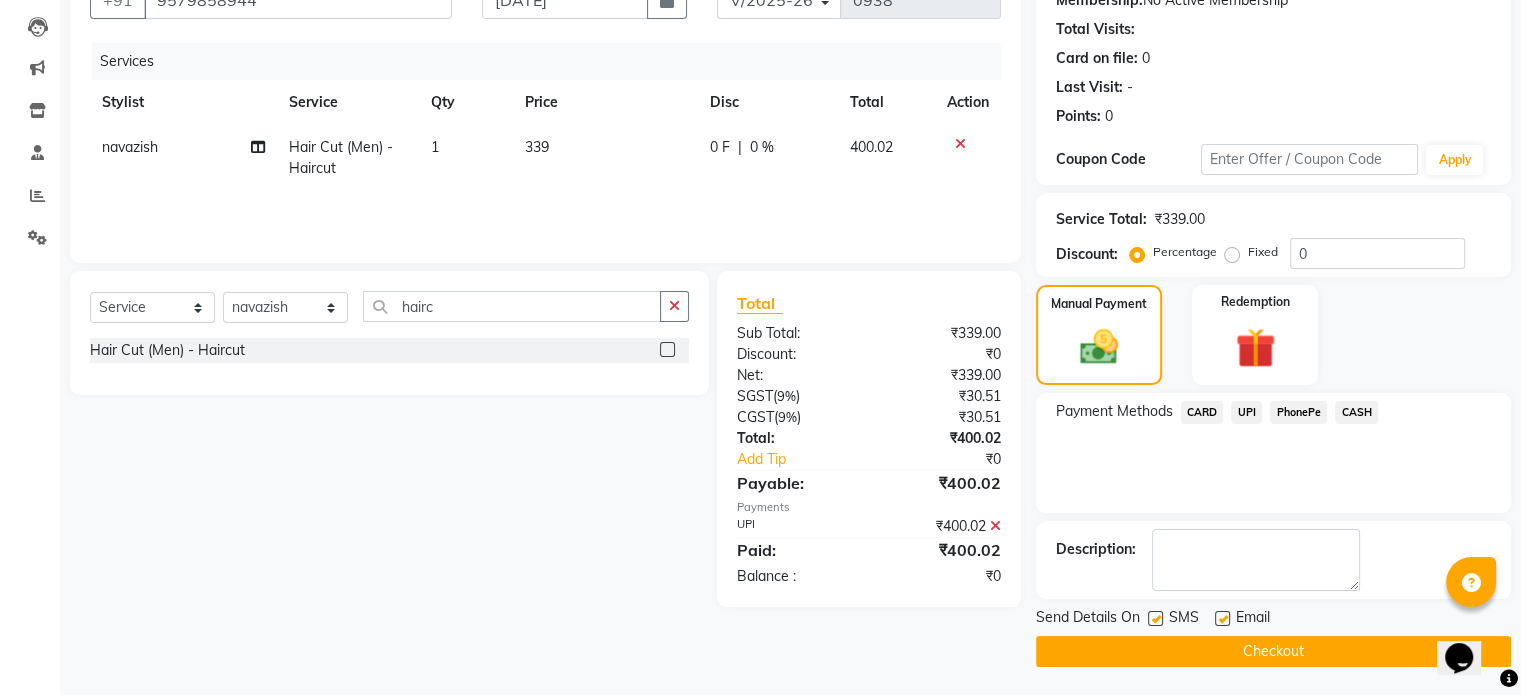 click on "Checkout" 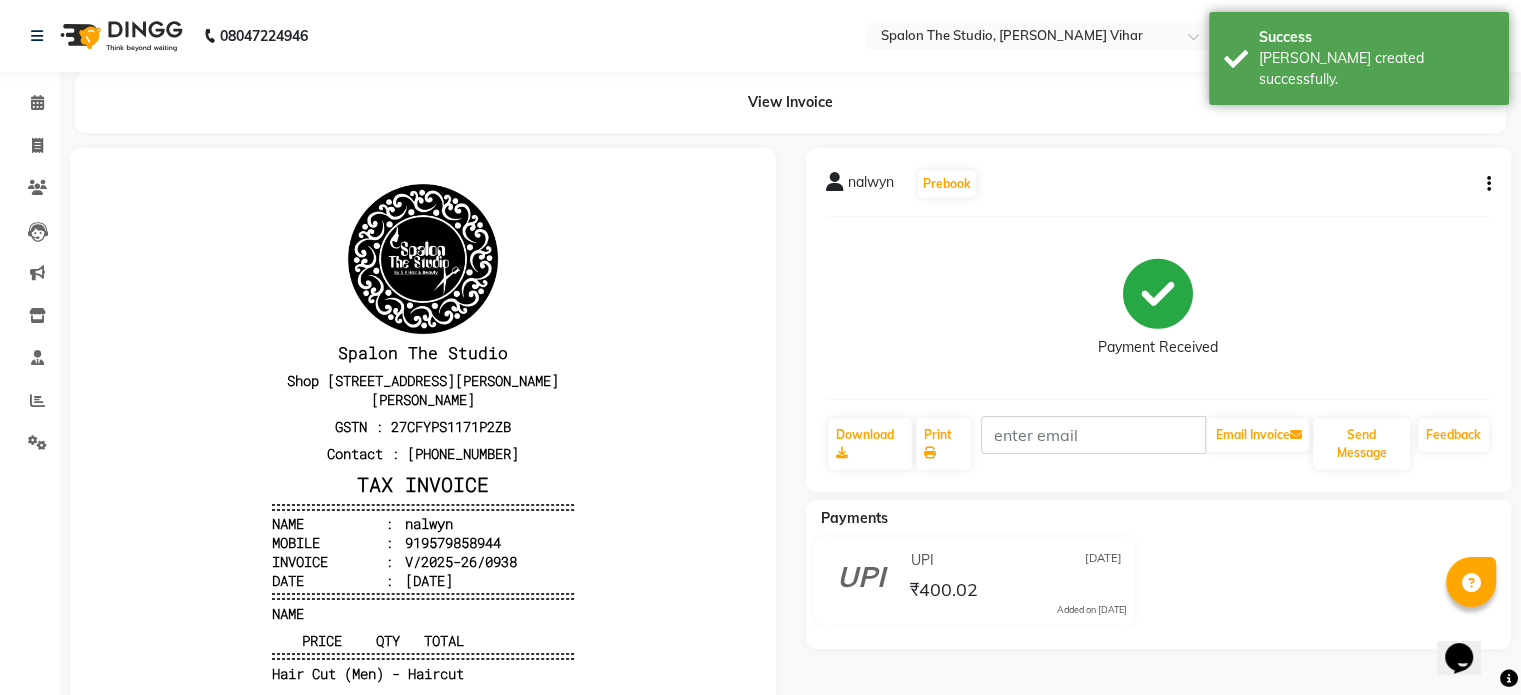 scroll, scrollTop: 0, scrollLeft: 0, axis: both 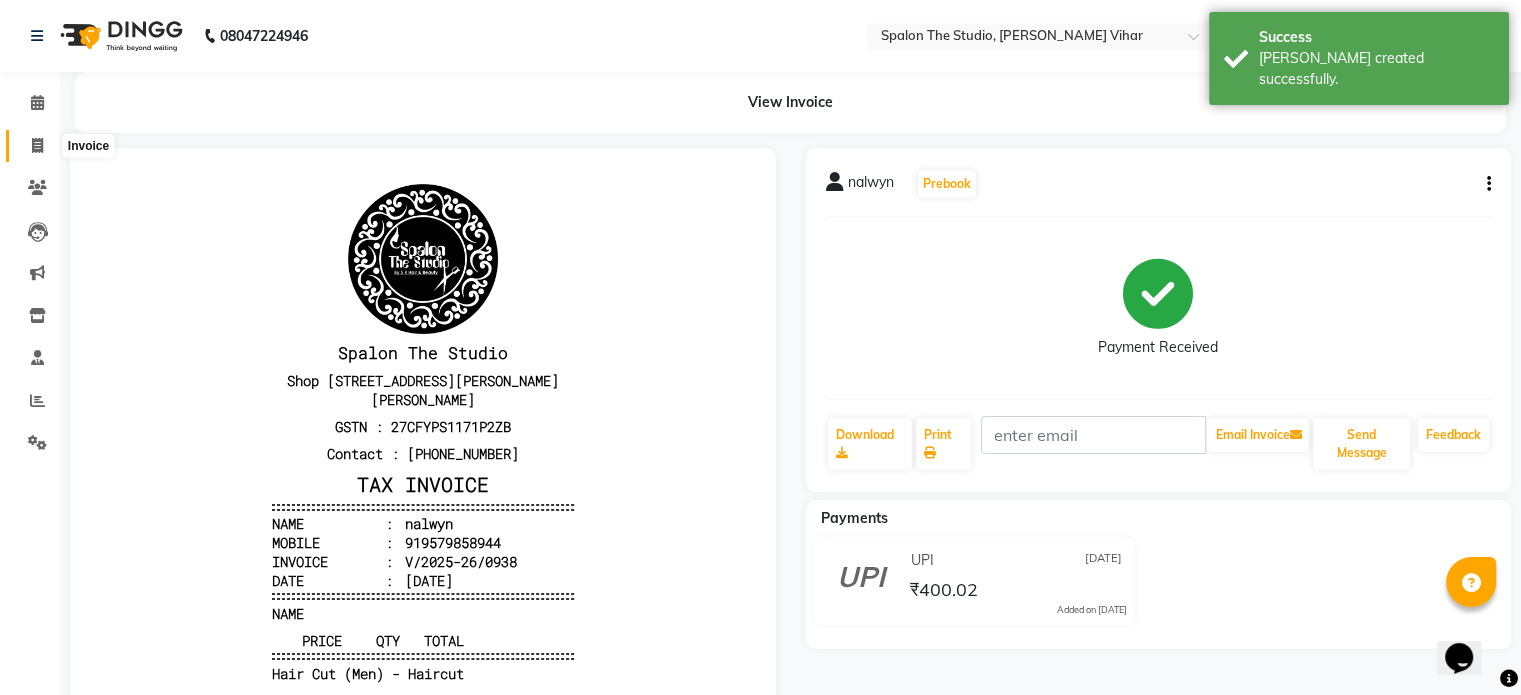 click 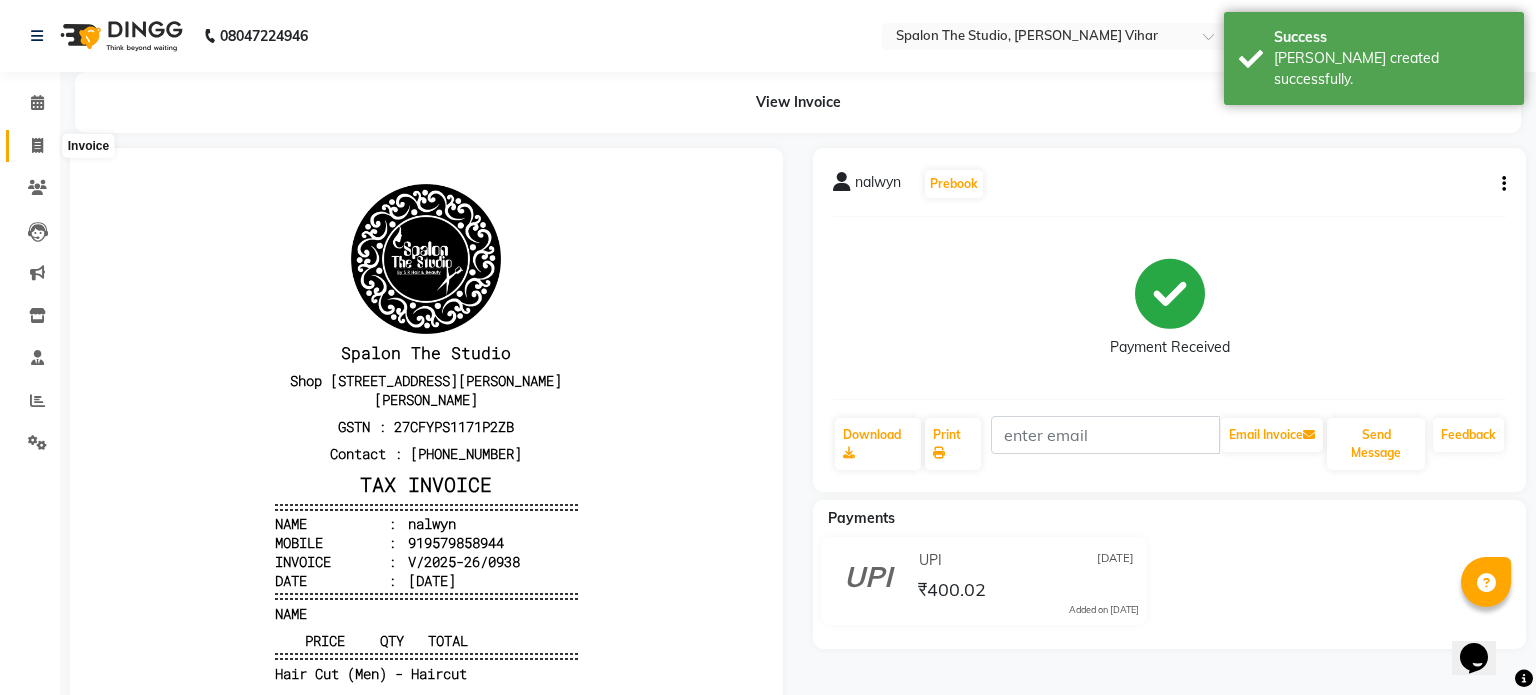 select on "service" 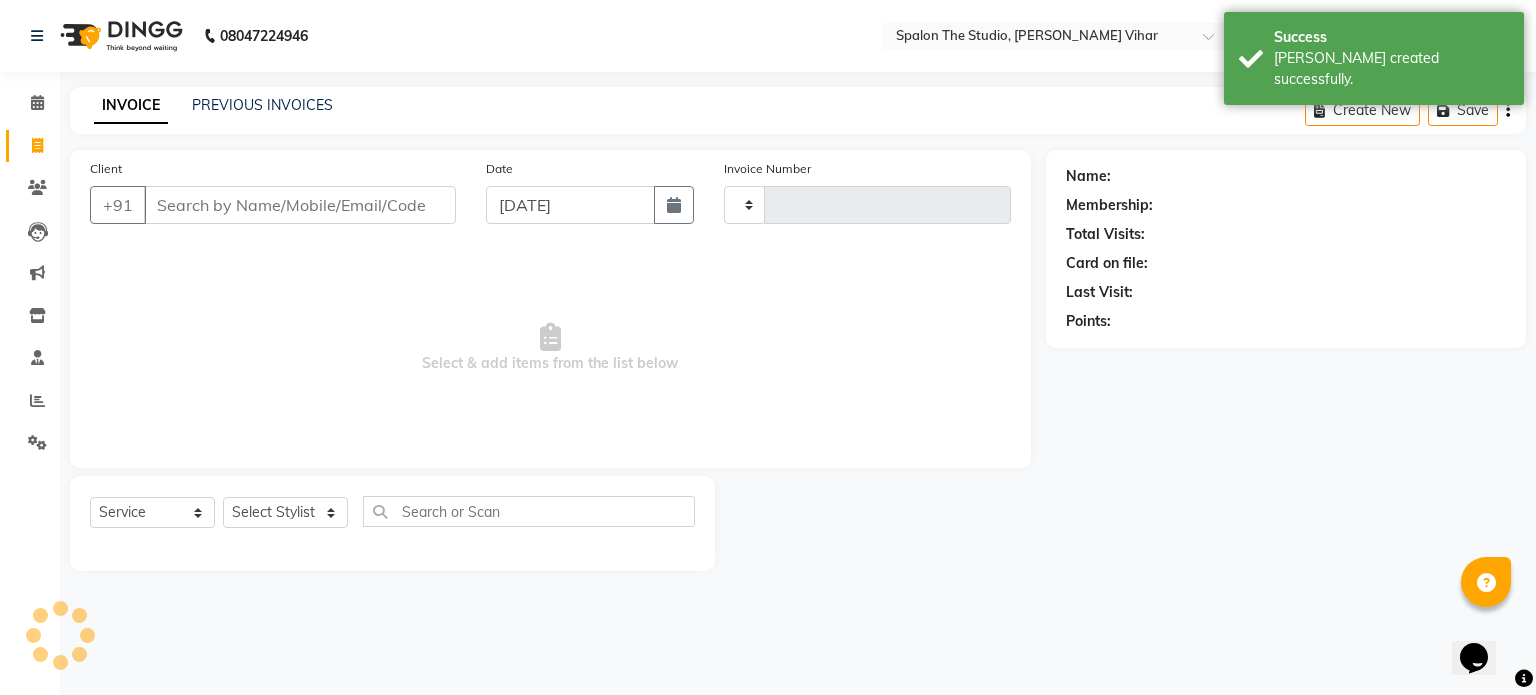 type on "0939" 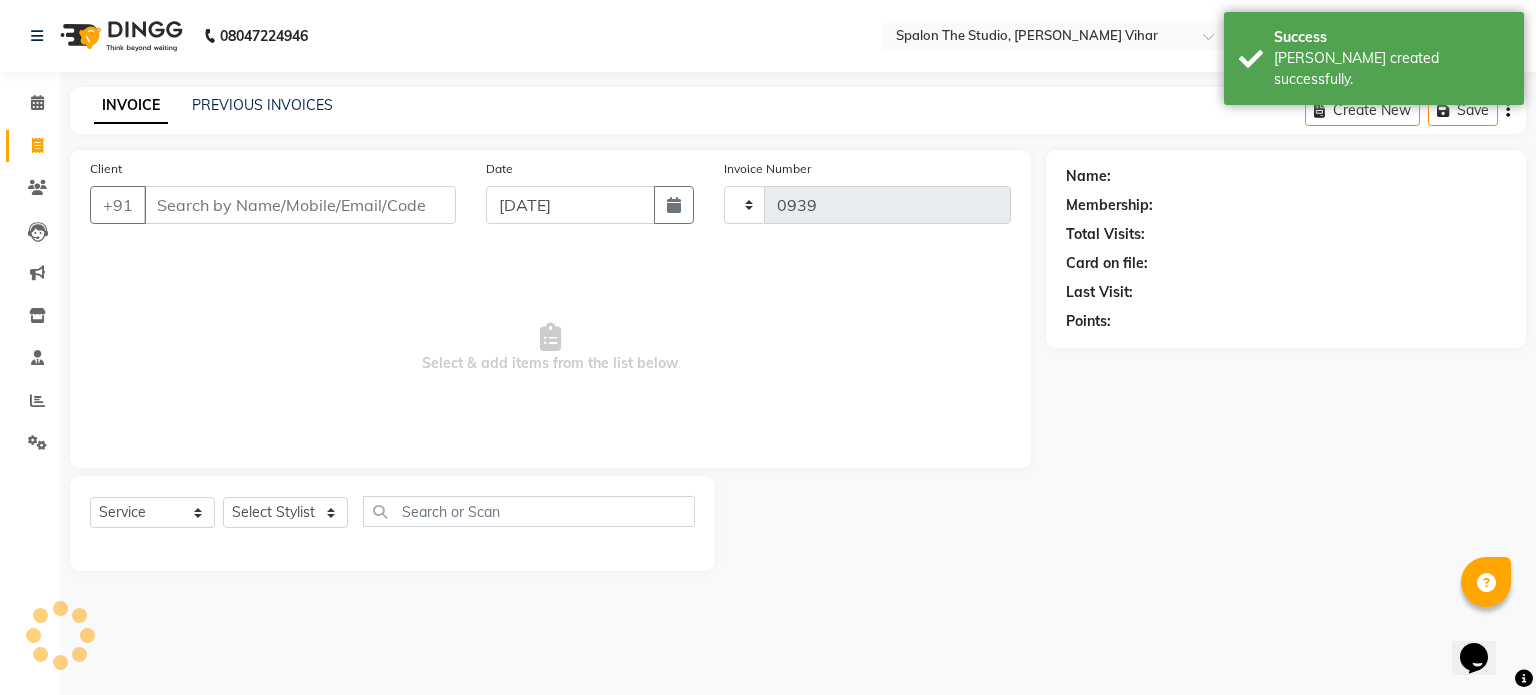 select on "903" 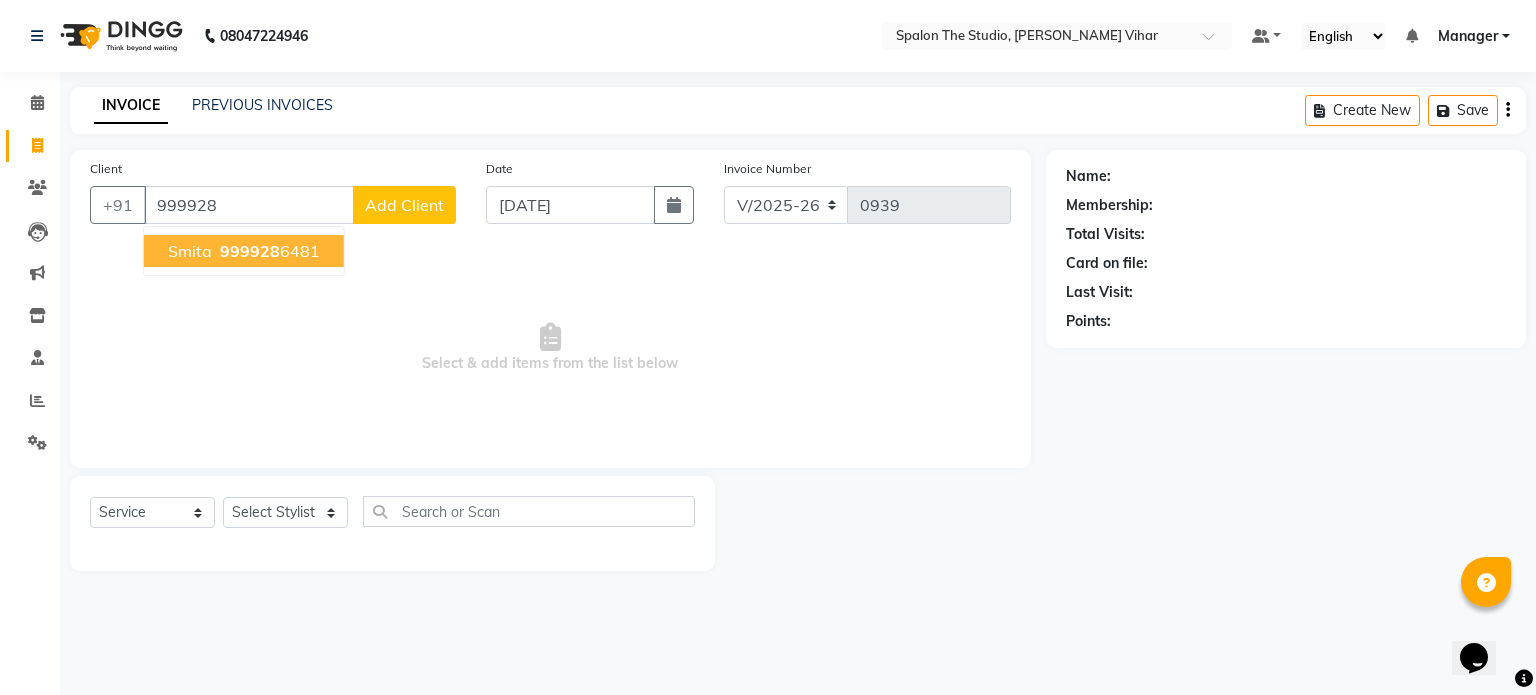 click on "smita   999928 6481" at bounding box center [244, 251] 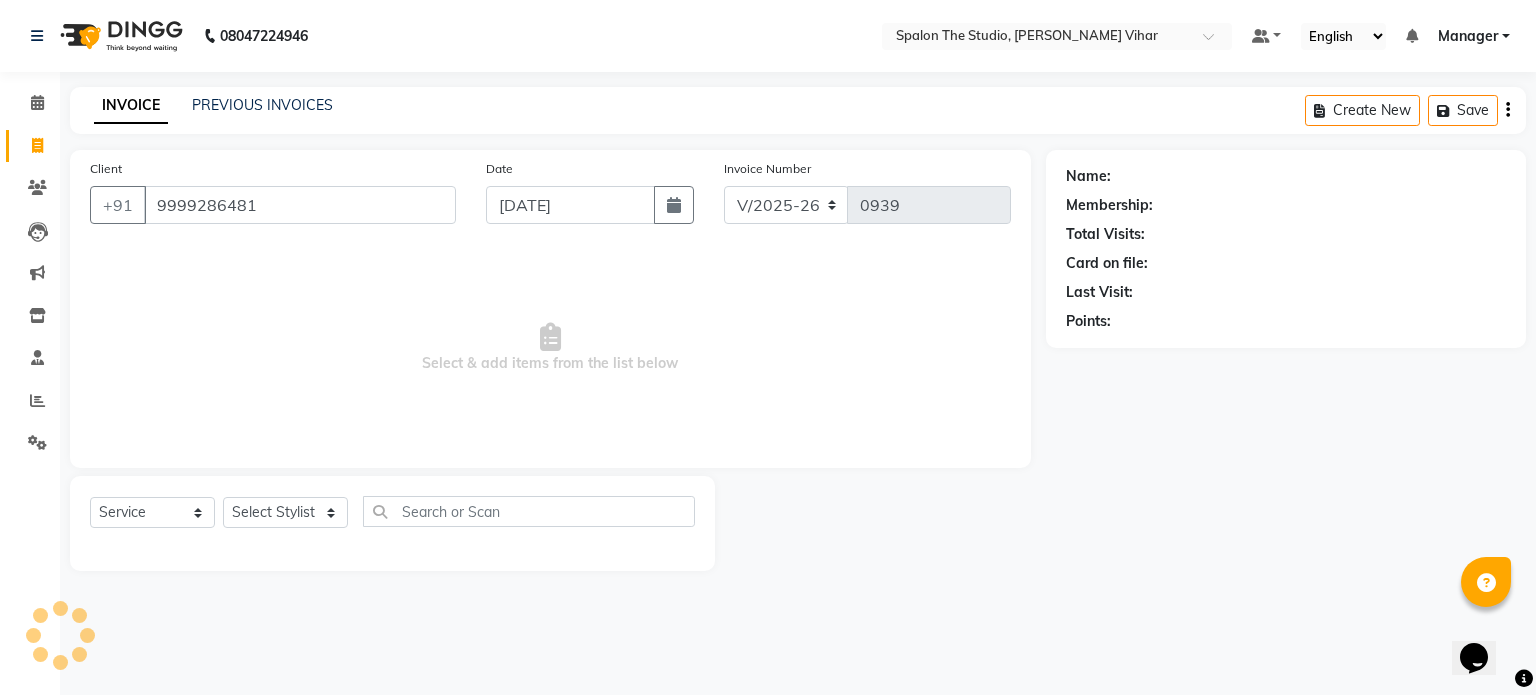 type on "9999286481" 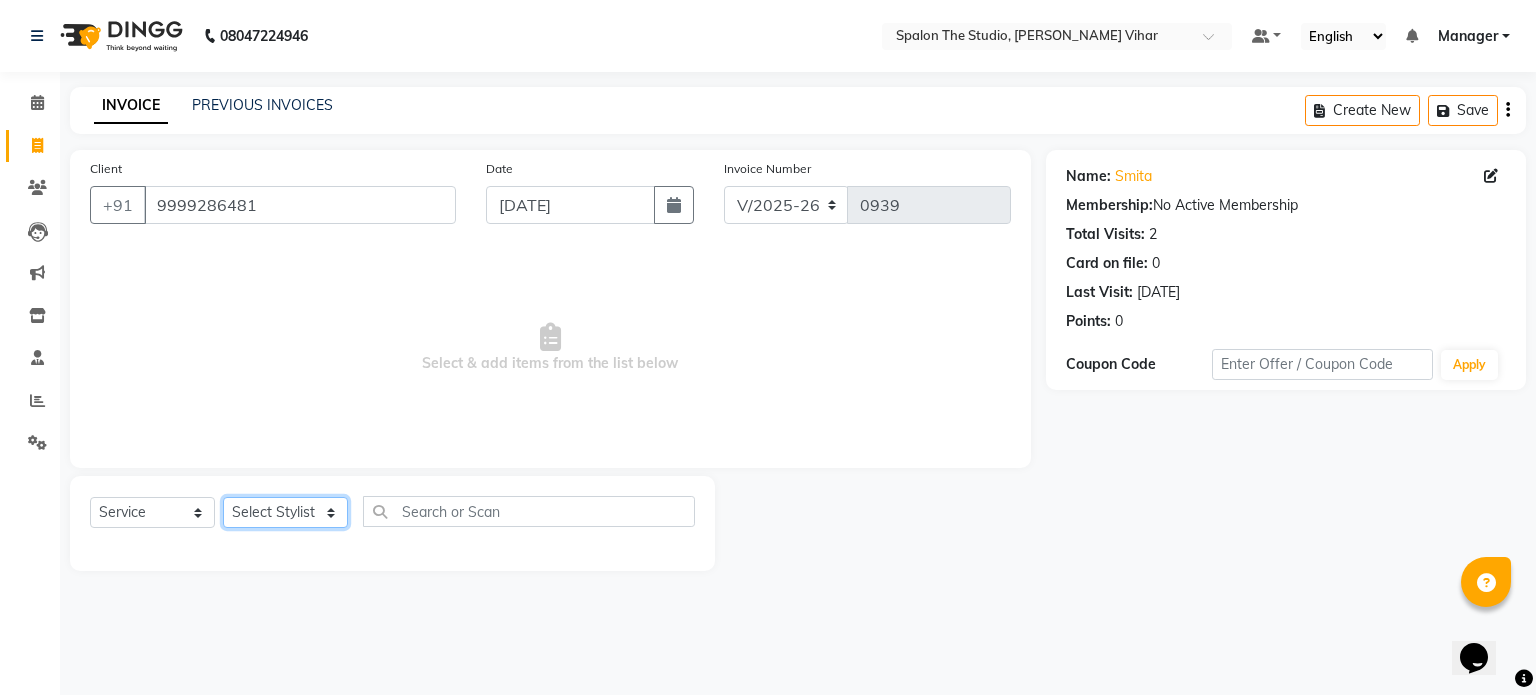 click on "Select Stylist [PERSON_NAME] [PERSON_NAME] Manager navazish [PERSON_NAME] [PERSON_NAME] [PERSON_NAME] [PERSON_NAME]" 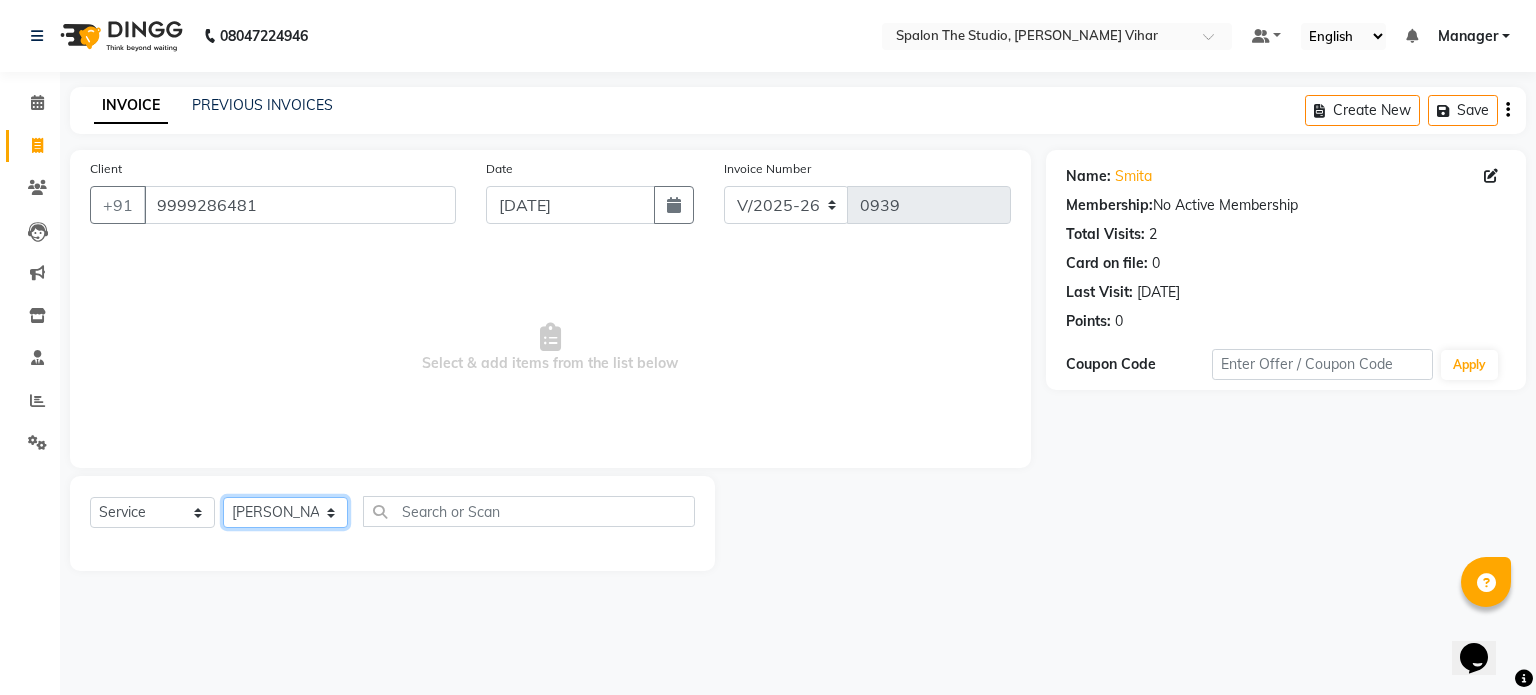 click on "Select Stylist [PERSON_NAME] [PERSON_NAME] Manager navazish [PERSON_NAME] [PERSON_NAME] [PERSON_NAME] [PERSON_NAME]" 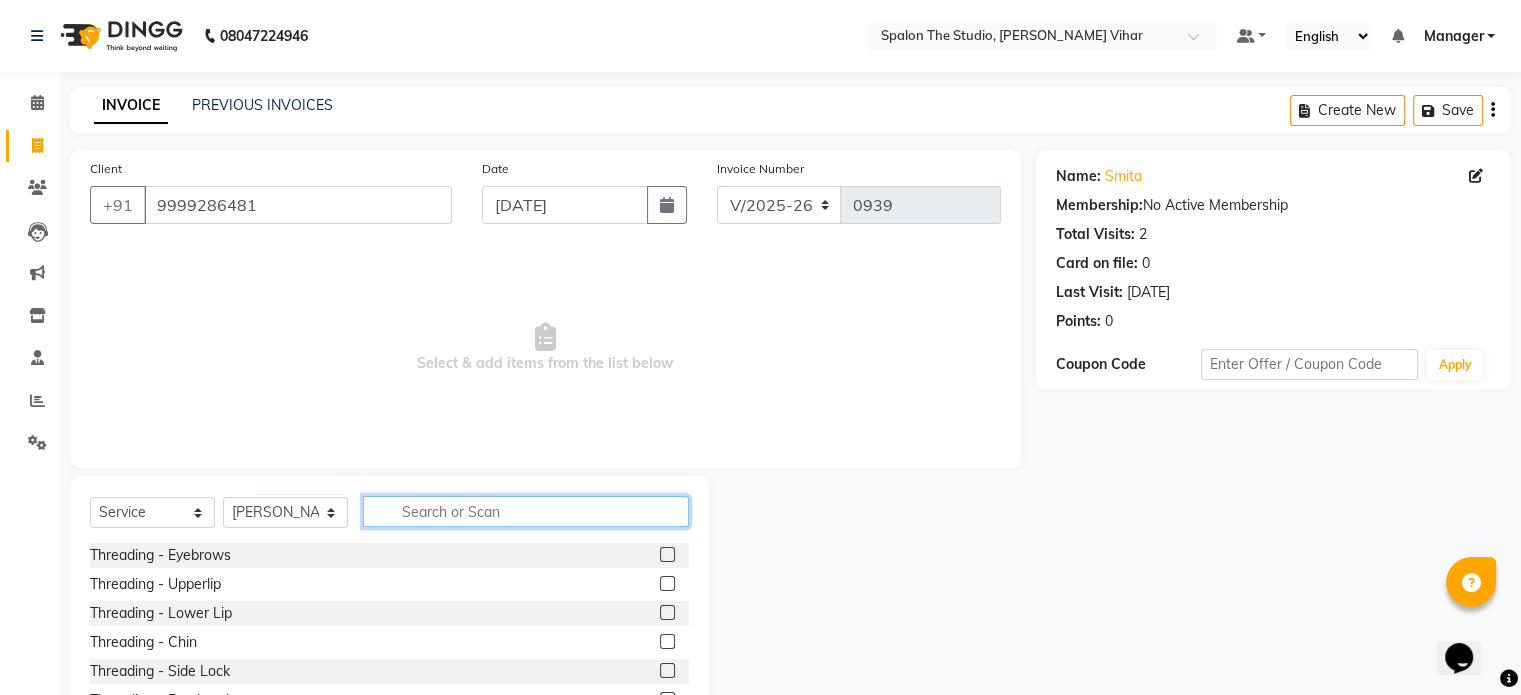 click 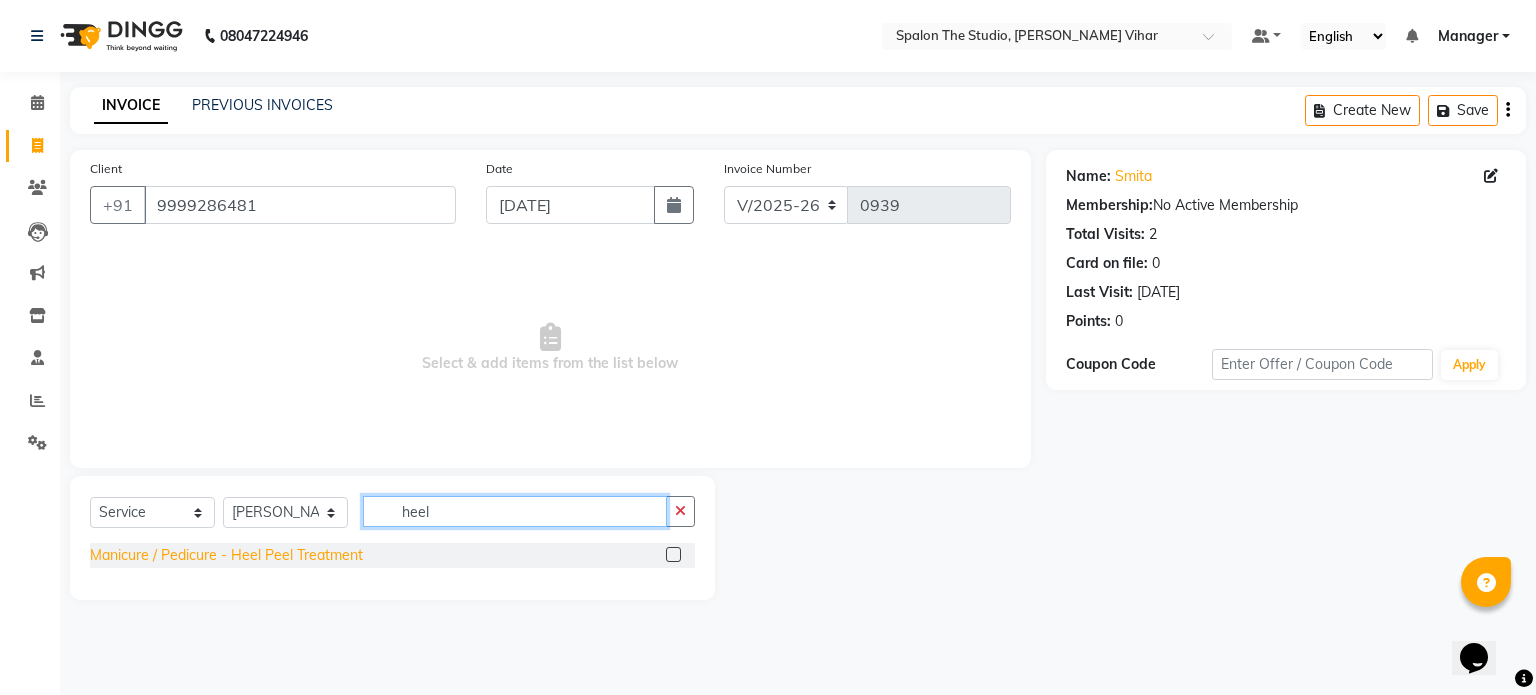 type on "heel" 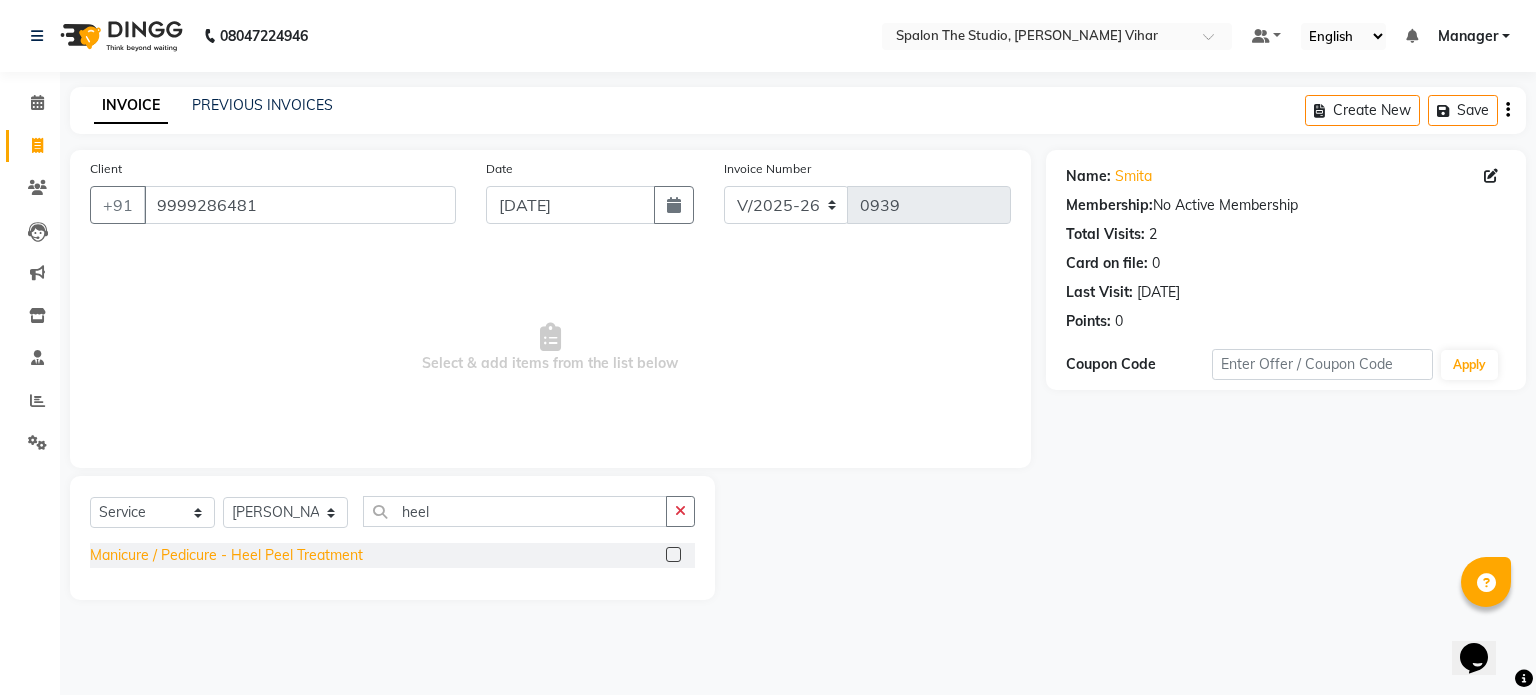 click on "Manicure / Pedicure - Heel Peel Treatment" 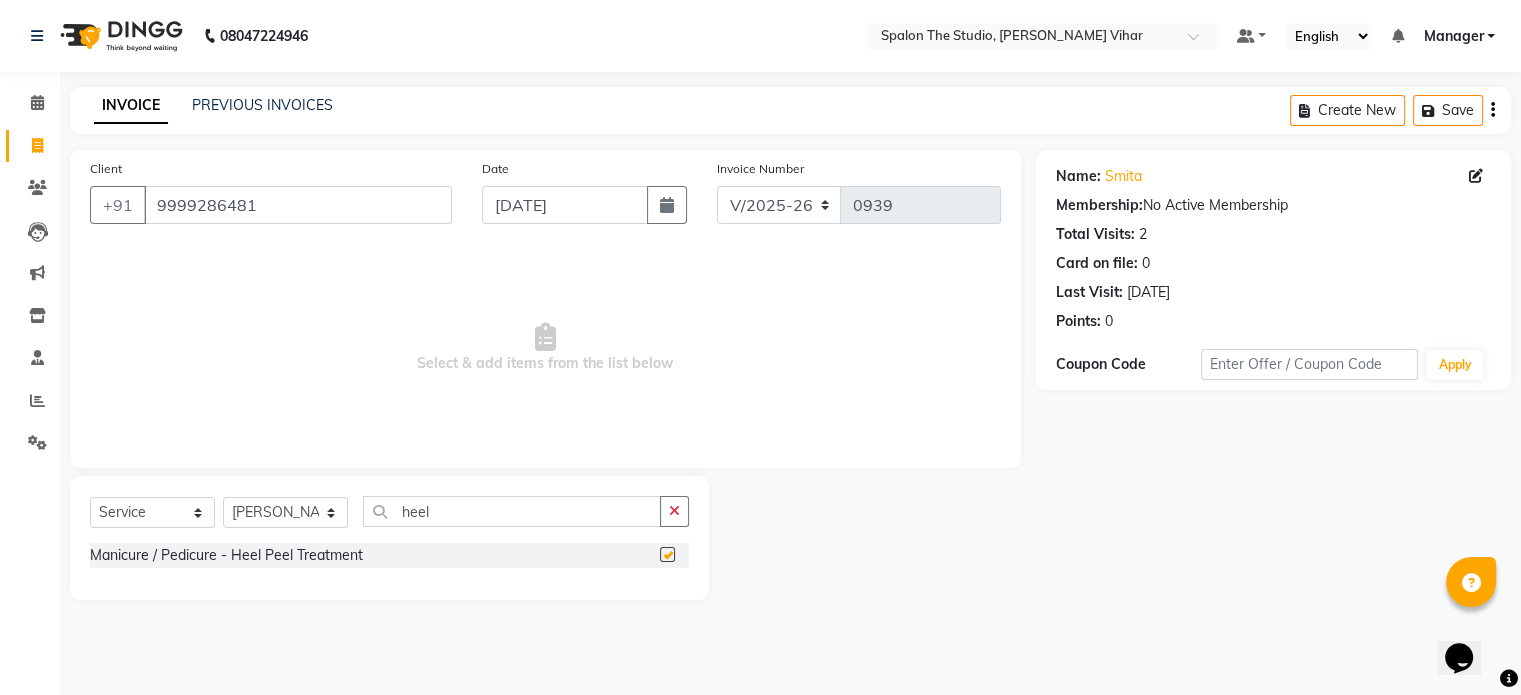 checkbox on "false" 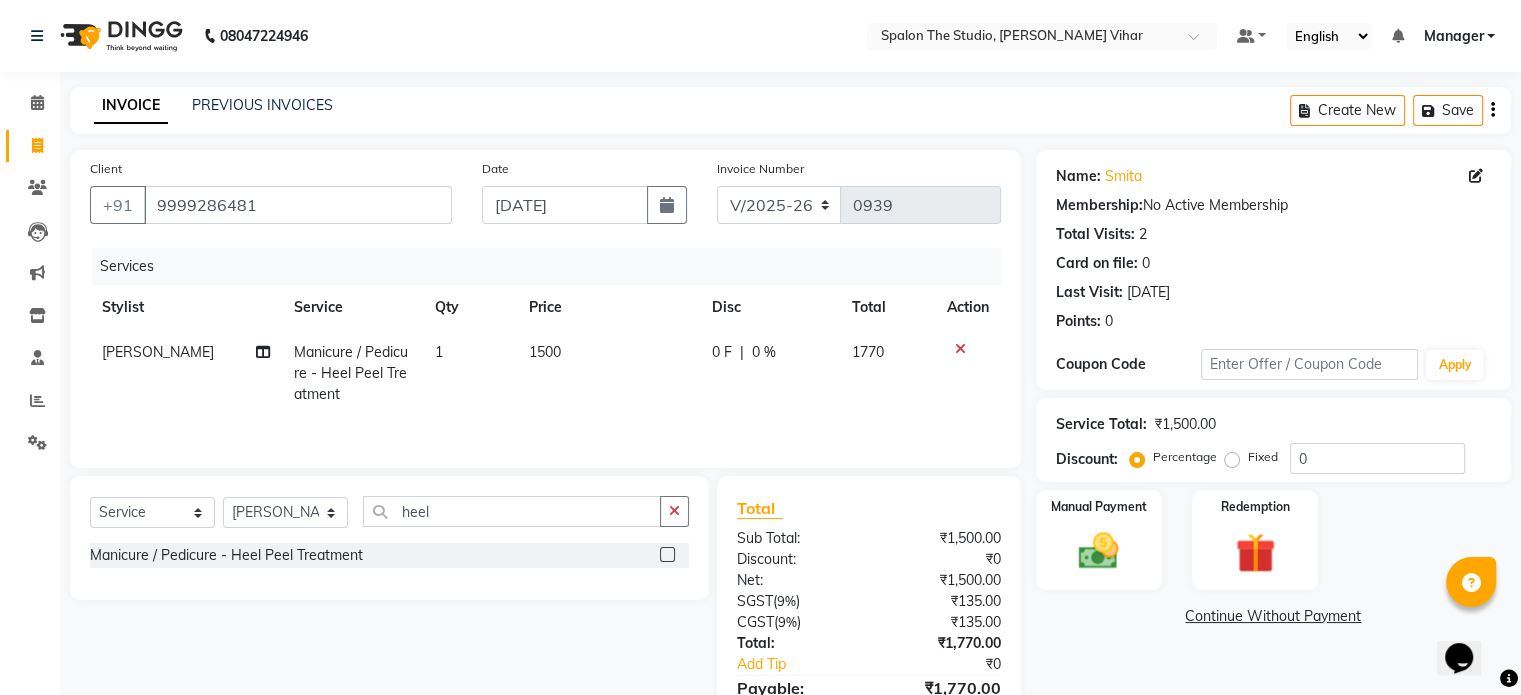 click on "1500" 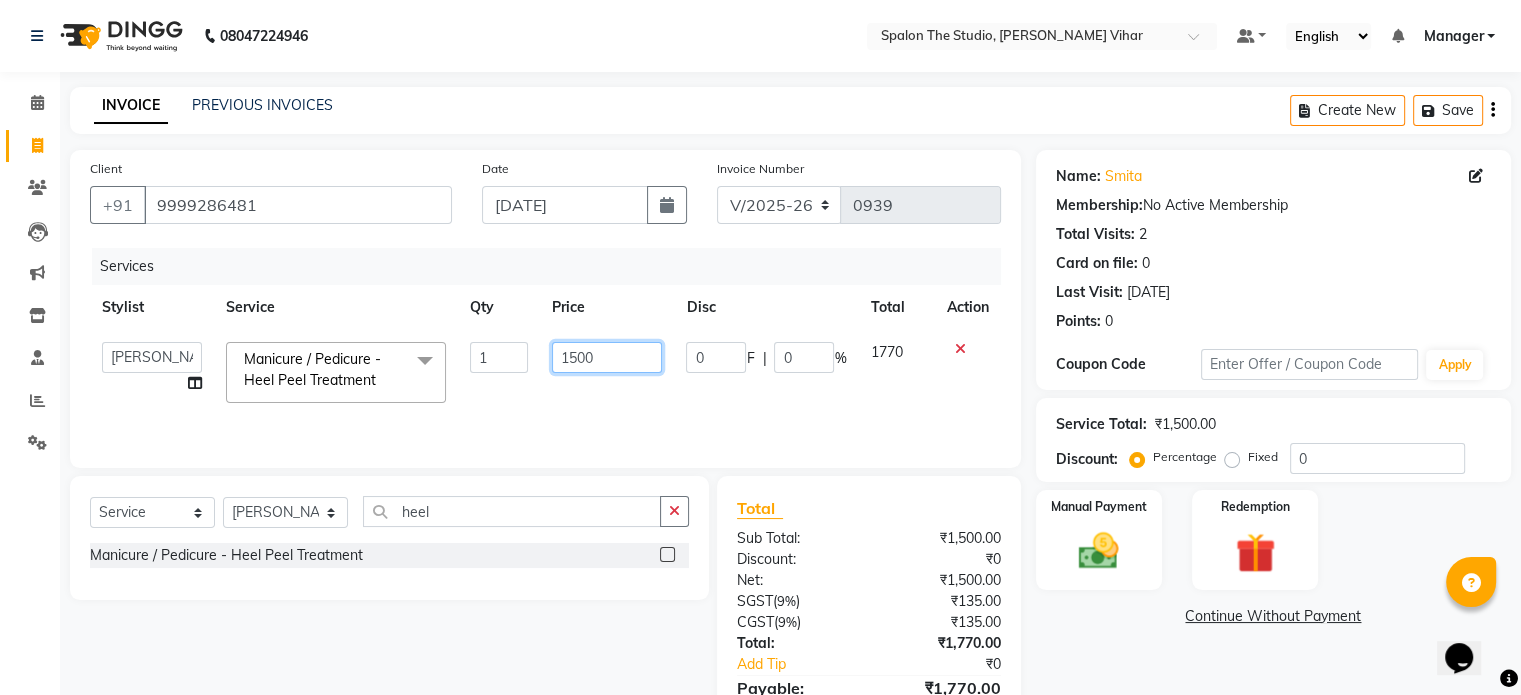 click on "1500" 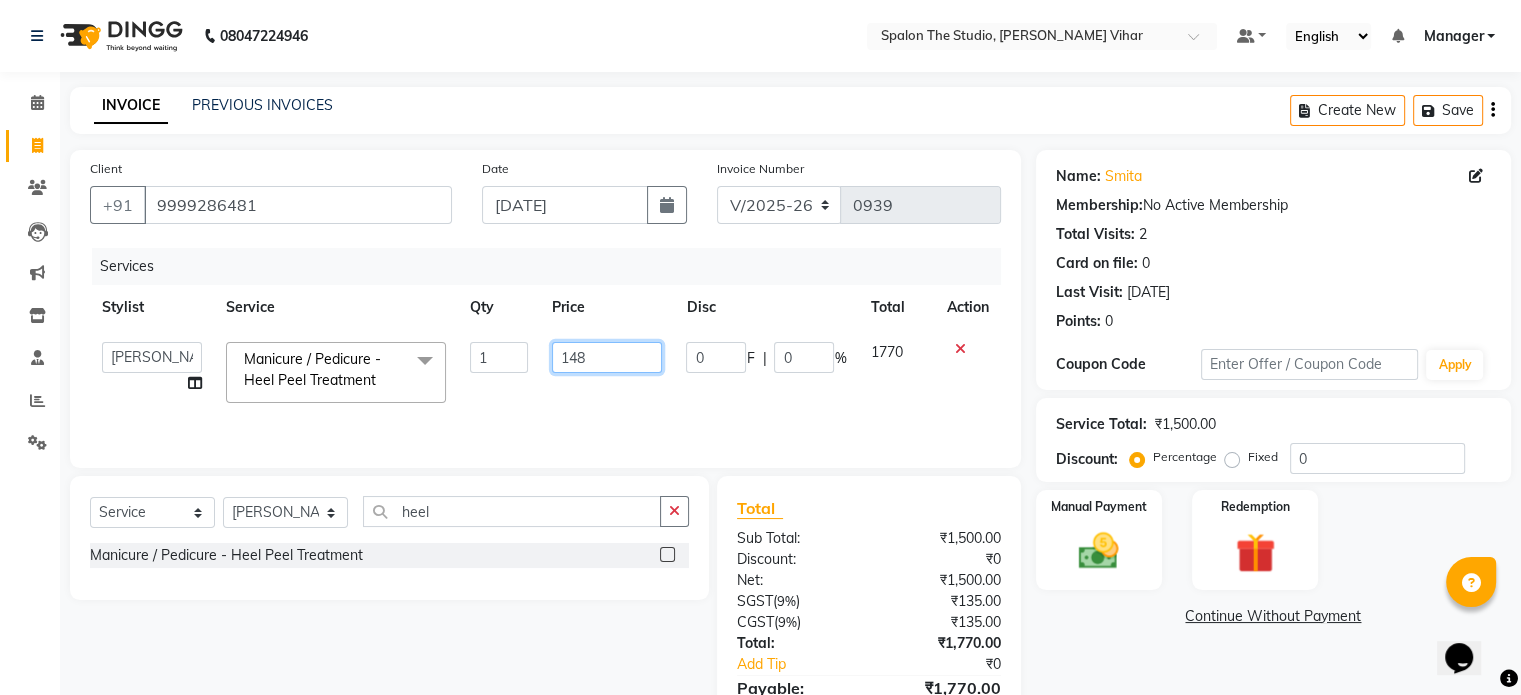 type on "1480" 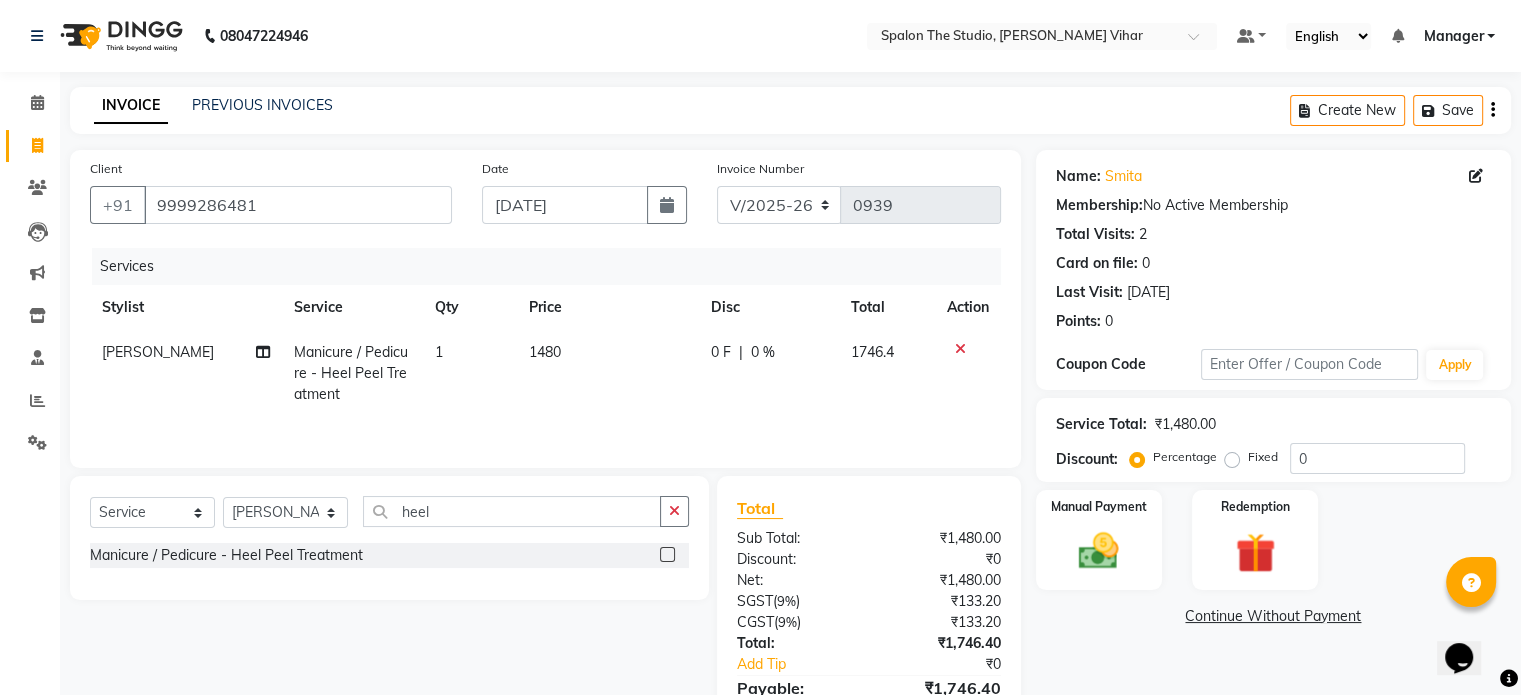 click on "Stylist Service Qty Price Disc Total Action" 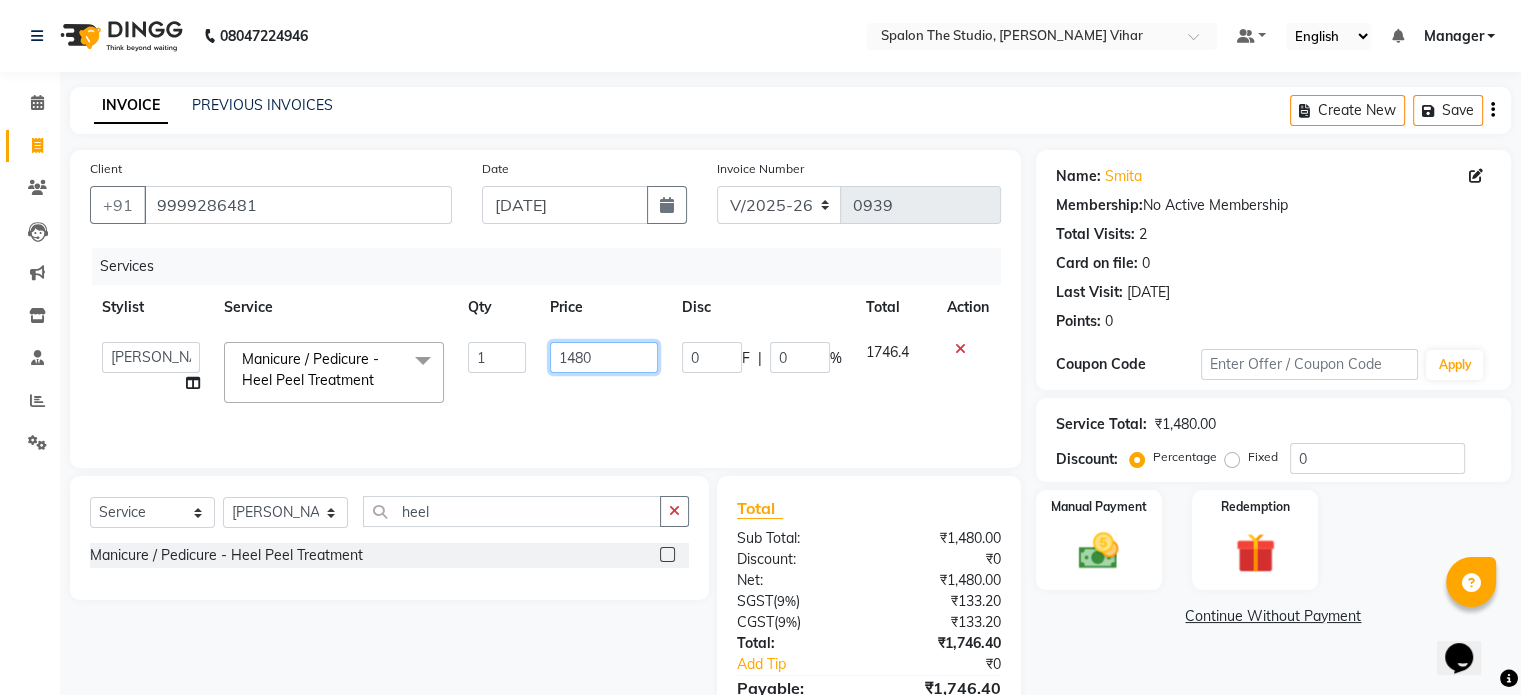 click on "1480" 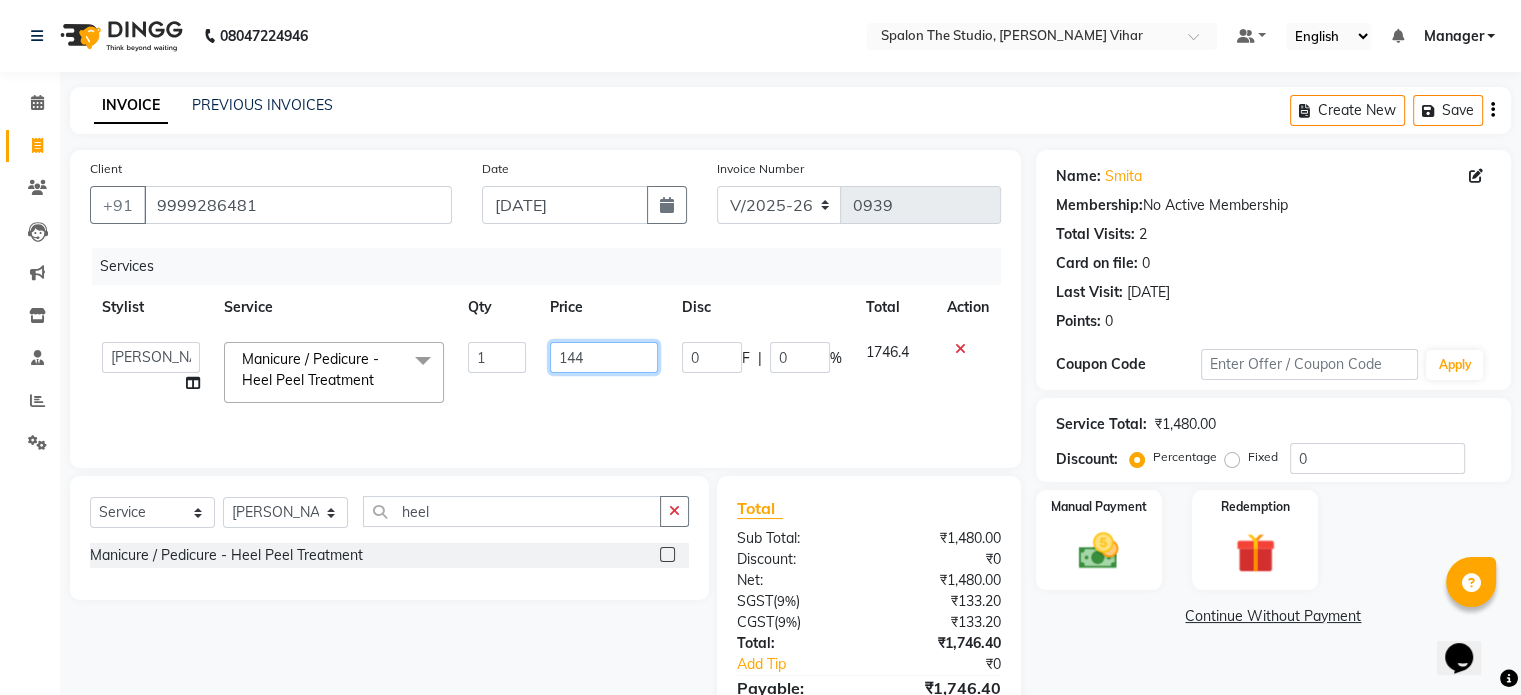 type on "1440" 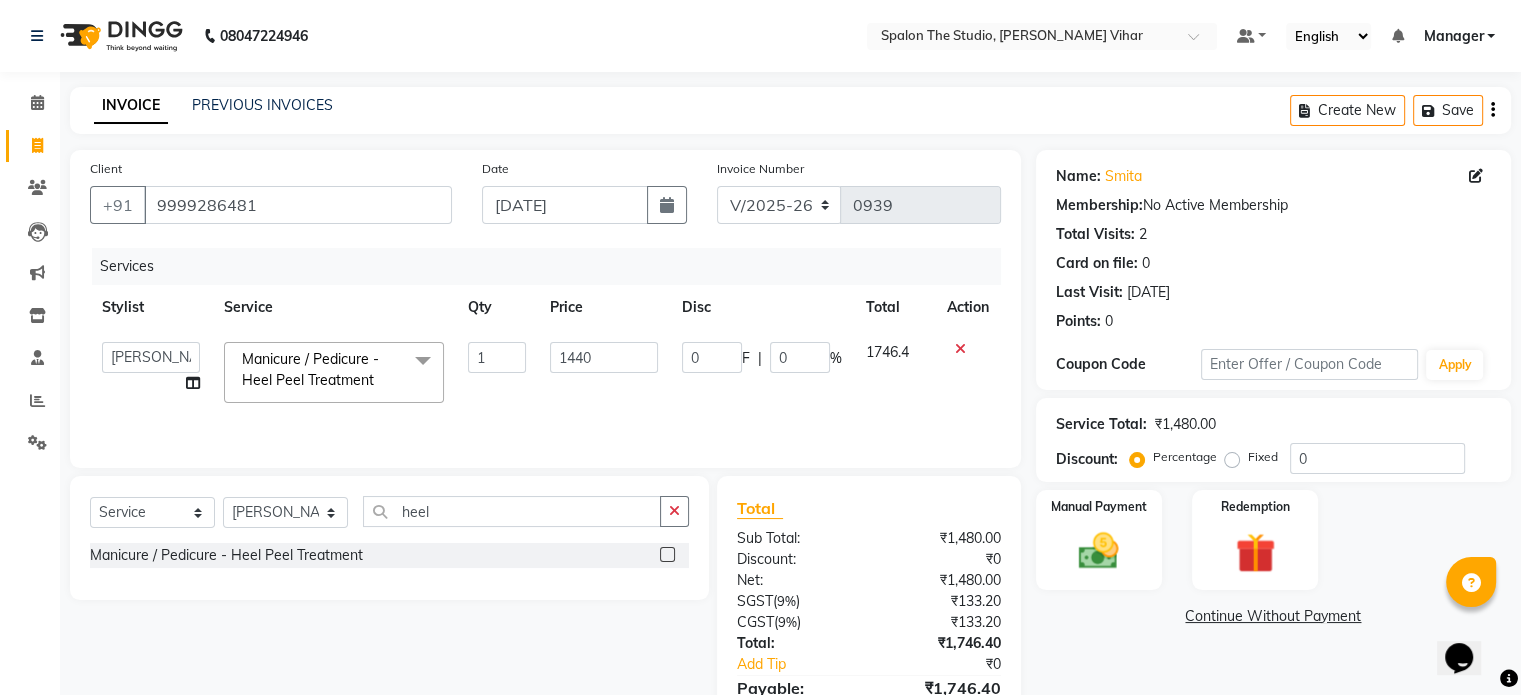 drag, startPoint x: 628, startPoint y: 171, endPoint x: 626, endPoint y: 239, distance: 68.0294 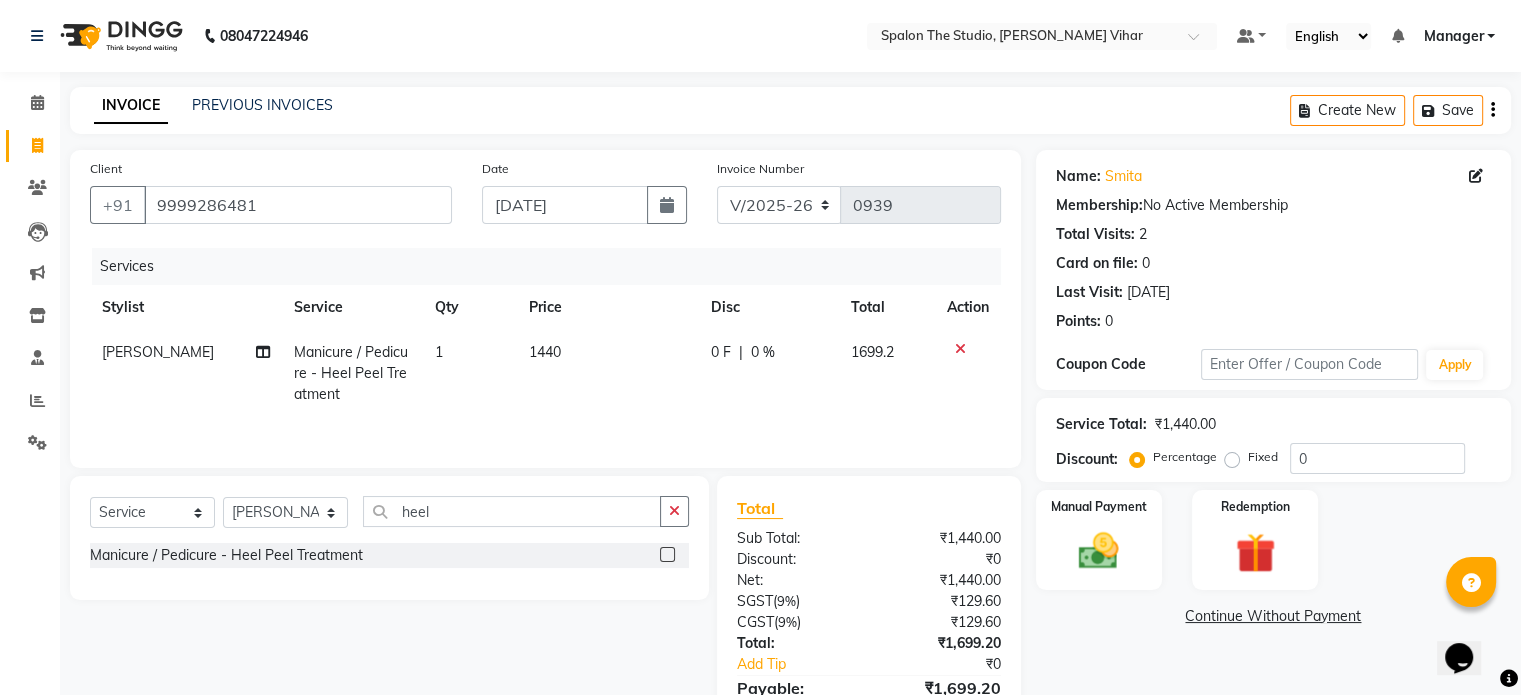 click on "1440" 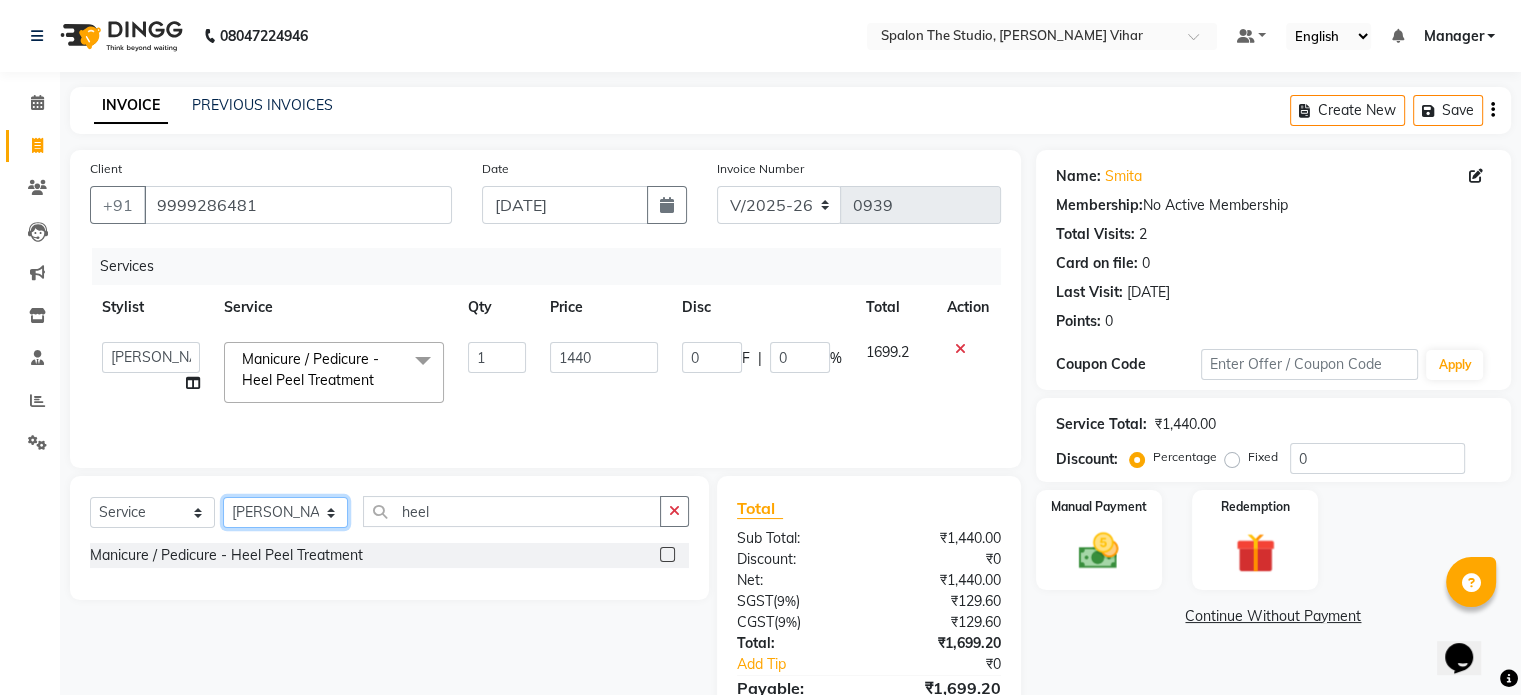 click on "Select Stylist [PERSON_NAME] [PERSON_NAME] Manager navazish [PERSON_NAME] [PERSON_NAME] [PERSON_NAME] [PERSON_NAME]" 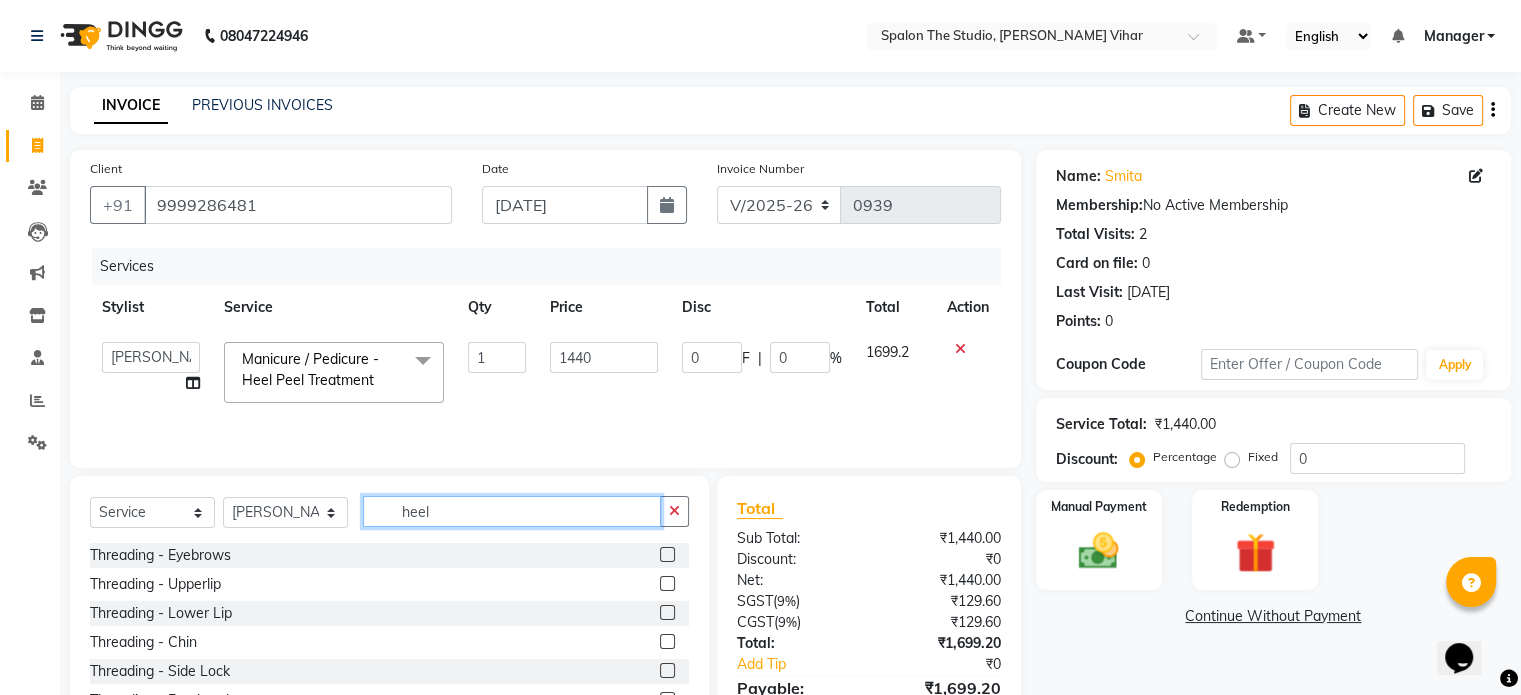 click on "heel" 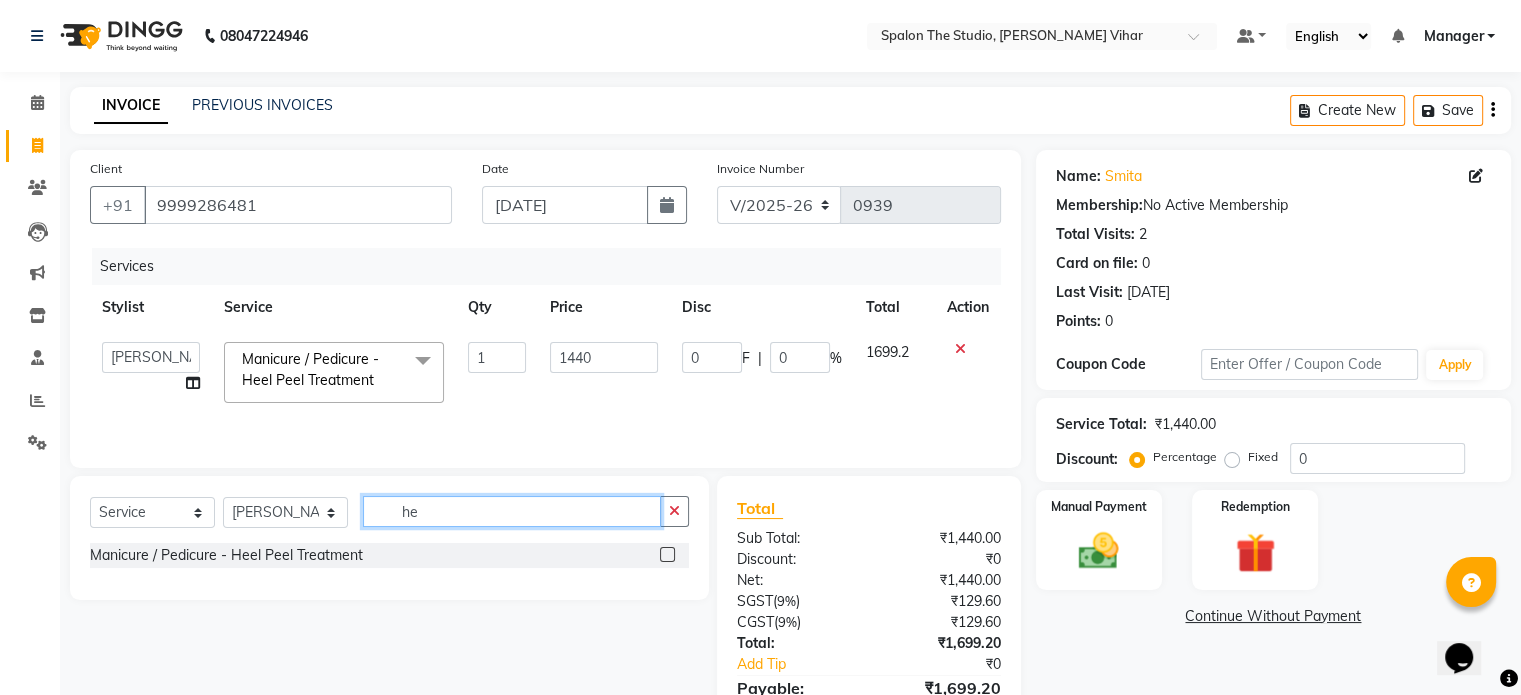 type on "h" 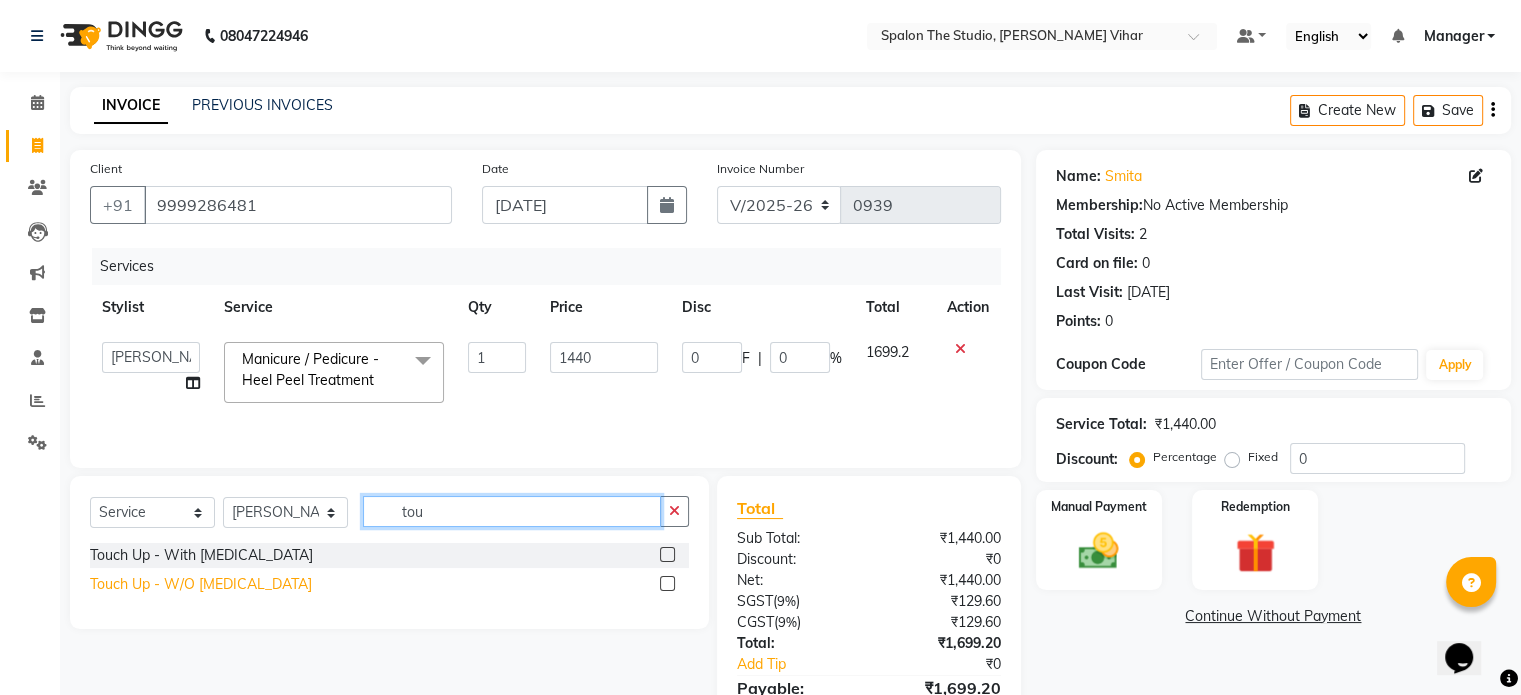 type on "tou" 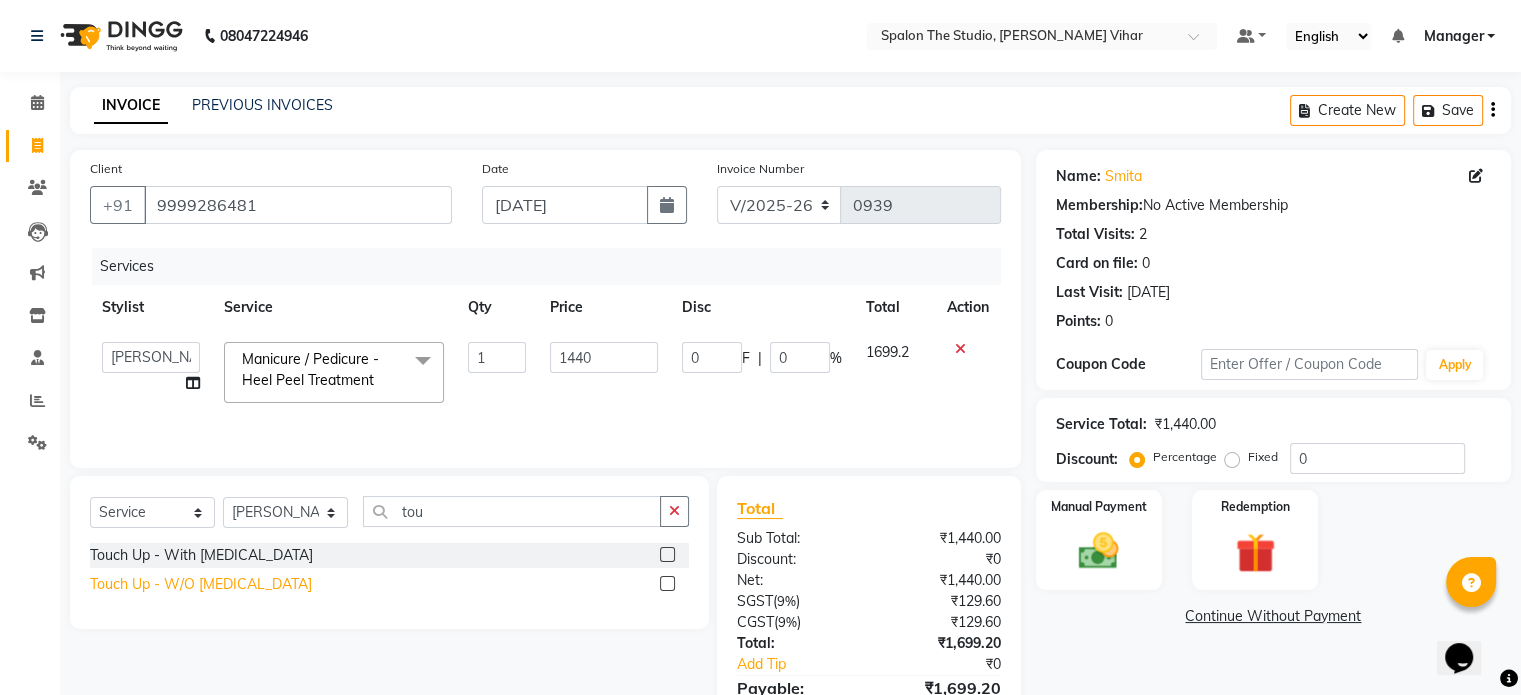 click on "Touch Up - W/O [MEDICAL_DATA]" 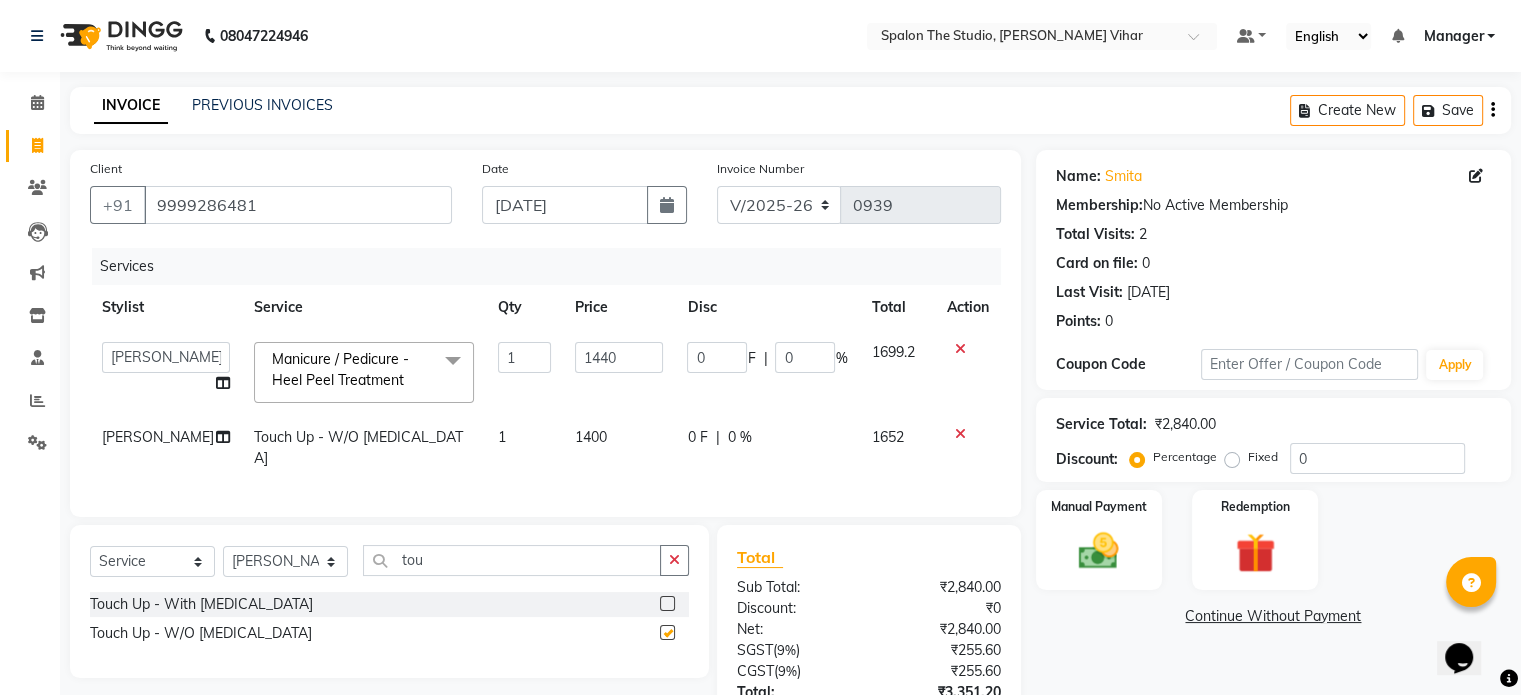 checkbox on "false" 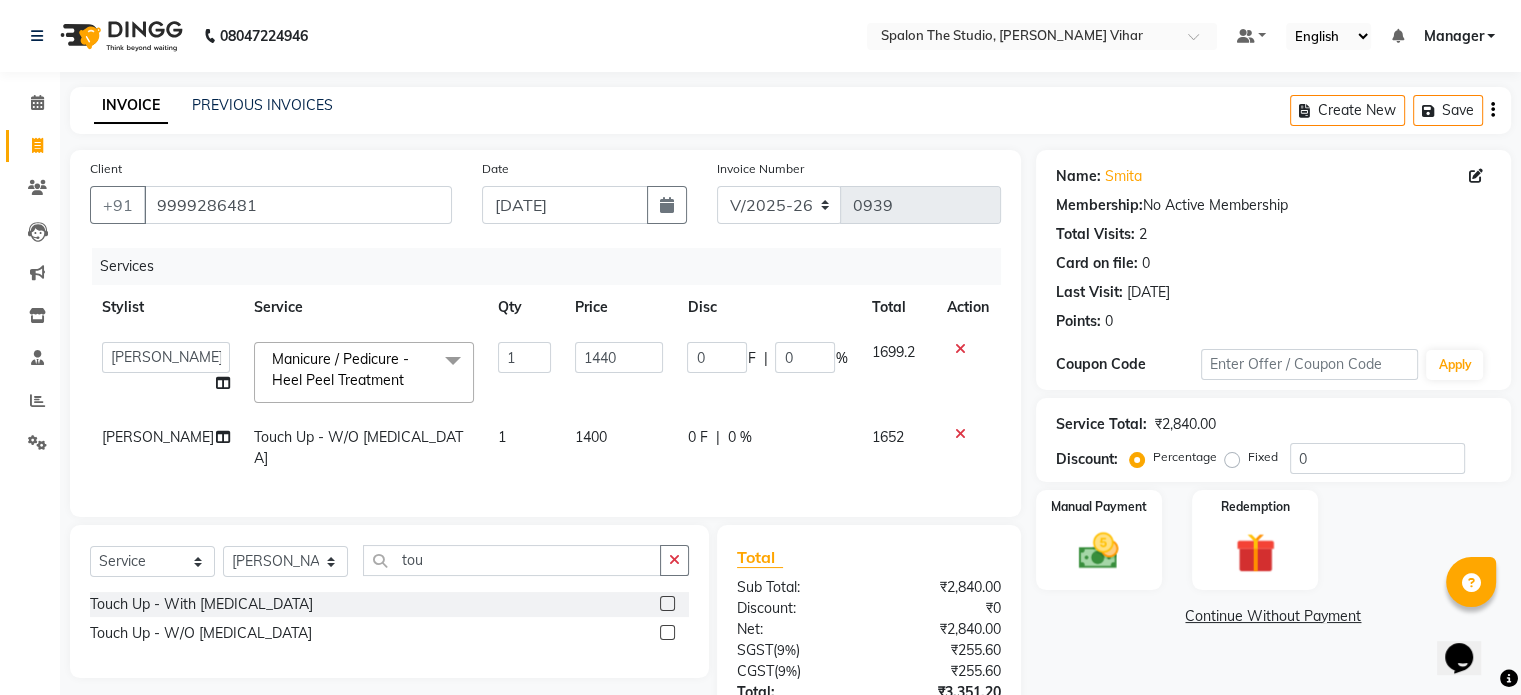 click on "1" 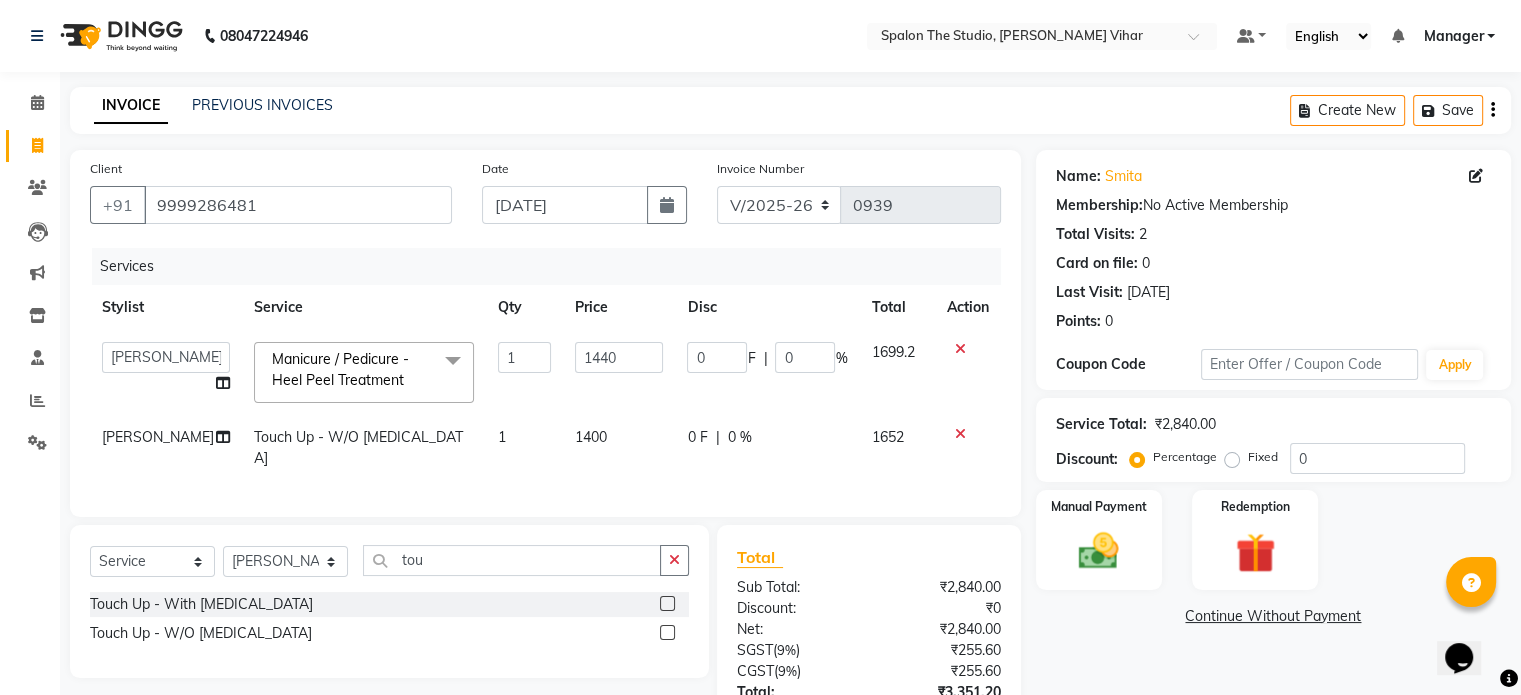 select on "14928" 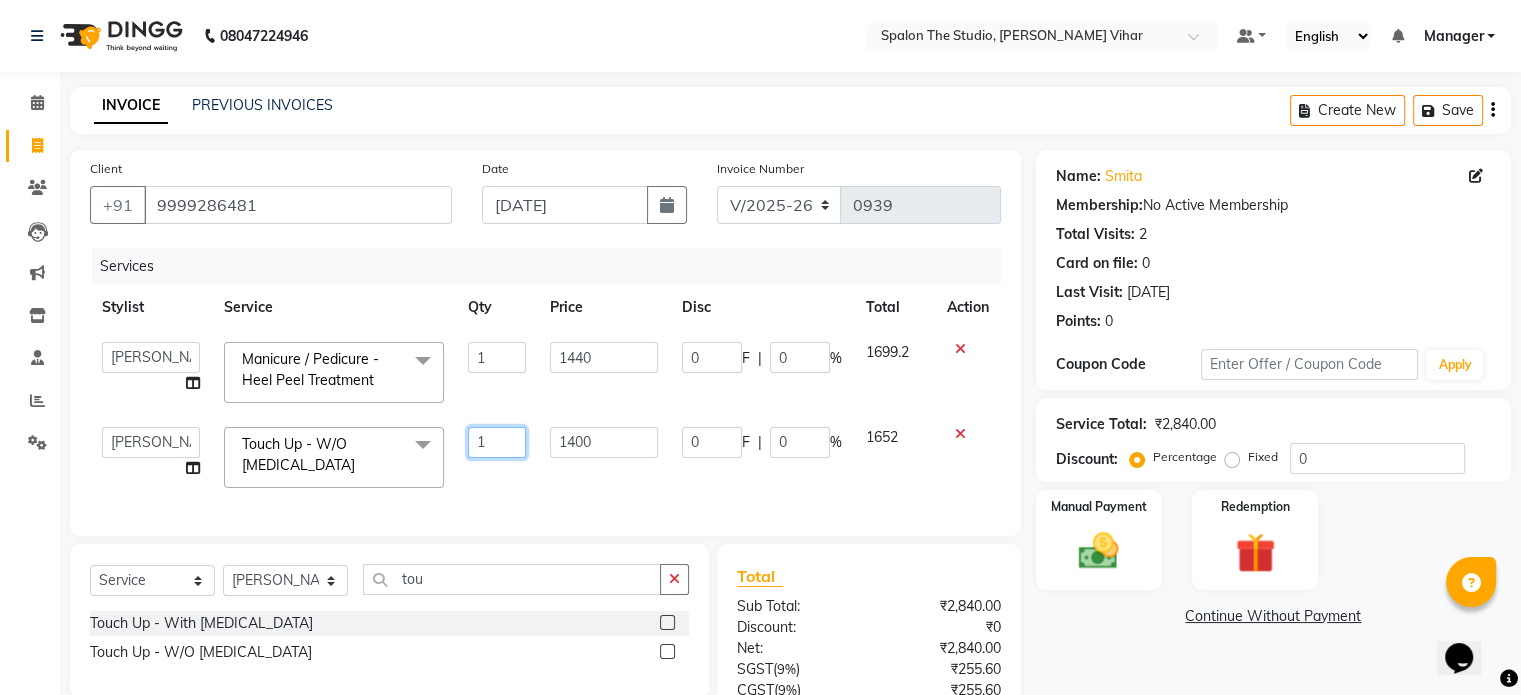 click on "1" 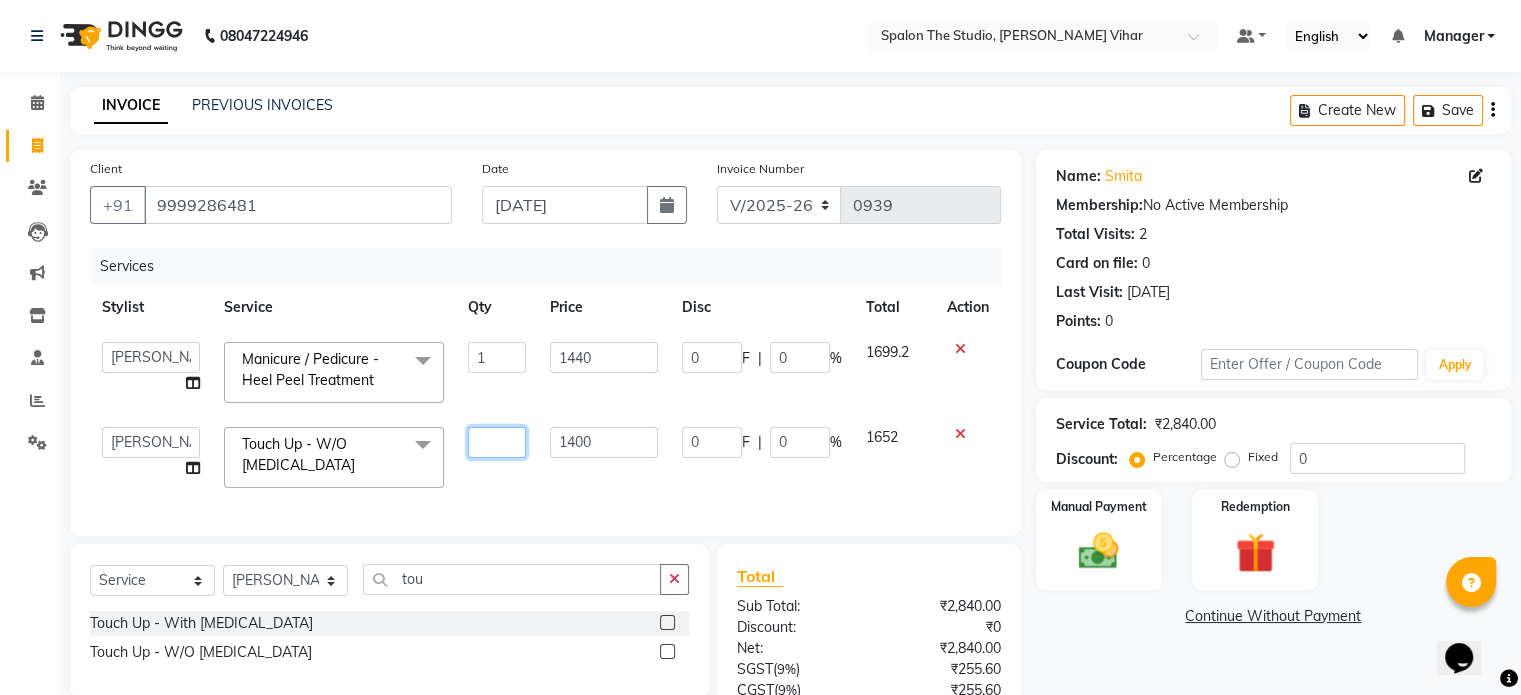 type on "5" 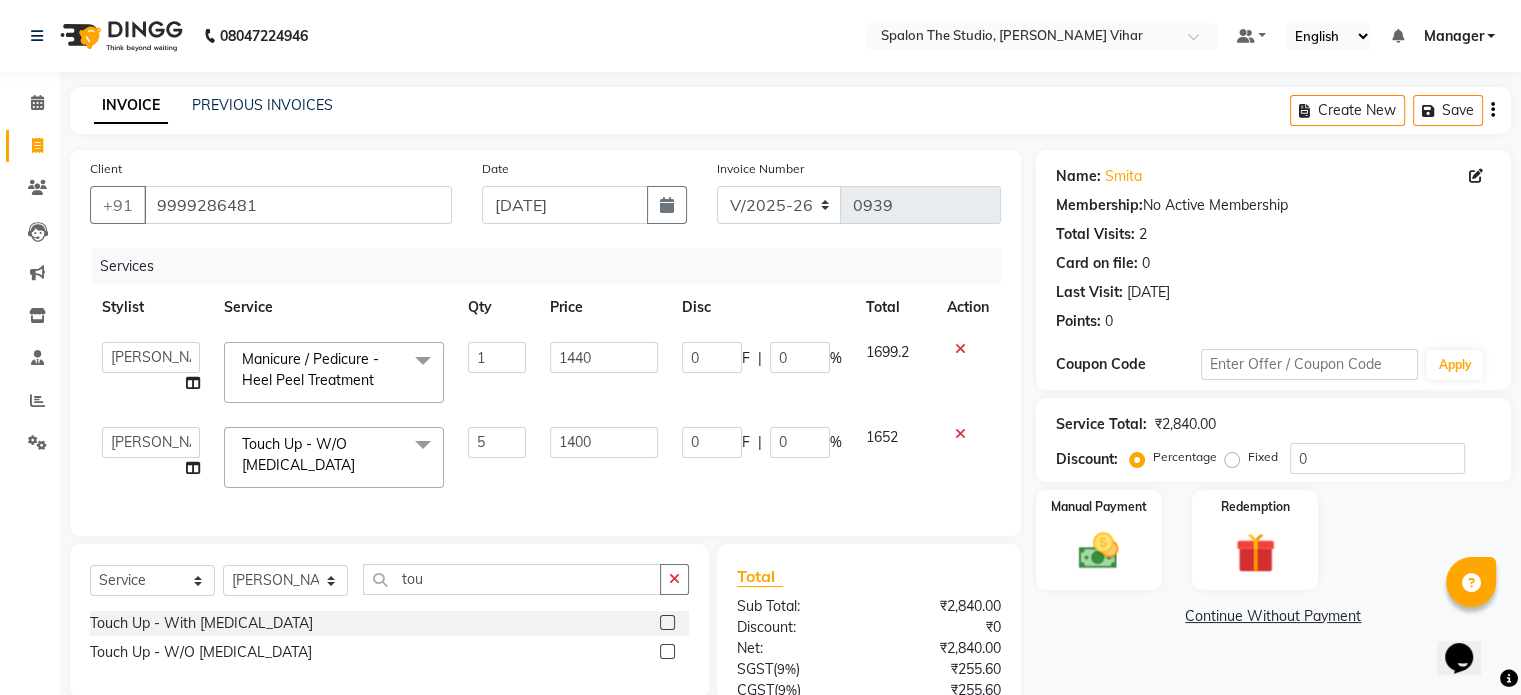 click on "Services Stylist Service Qty Price Disc Total Action  abhishek   AMBIKA   [PERSON_NAME]   Manager   navazish   [PERSON_NAME]   [PERSON_NAME]   [PERSON_NAME]   [PERSON_NAME]  Manicure / Pedicure - Heel Peel Treatment  x Threading - Eyebrows Threading - Upperlip Threading - Lower Lip Threading - Chin Threading - Side Lock Threading - Forehead Threading - Full Face Threading - Jawline Threading - Neck Scieutific Combing green peel DERMA PEELING  LHR YELLOW PEEL LE MARINE TREATMENT tatto removal D - Tan - Underarm D - Tan - Feet D - Tan - Face & Neck D - Tan - Full Arm/Half Arm D - Tan - Half Back/Front D - Tan - [MEDICAL_DATA] D - Tan - Face Neck & Blouse Line D - Tan - Full Back/Front D - Tan - Full Leg/Half Leg D - Tan - Full Body Waxing - Sugar Wax Full Arm Waxing - Sugar Wax Full Leg Waxing - Sugar Wax Half Arm Waxing - Sugar Wax Half Leg Waxing - Sugar Wax Under Arm Waxing - Sugar Wax Chin Waxing - Sugar Wax Upperlip/Lowerlip Waxing - Sugar Wax Side Lock Waxing - Sugar Wax Forehead Waxing - Sugar Wax Face 1" 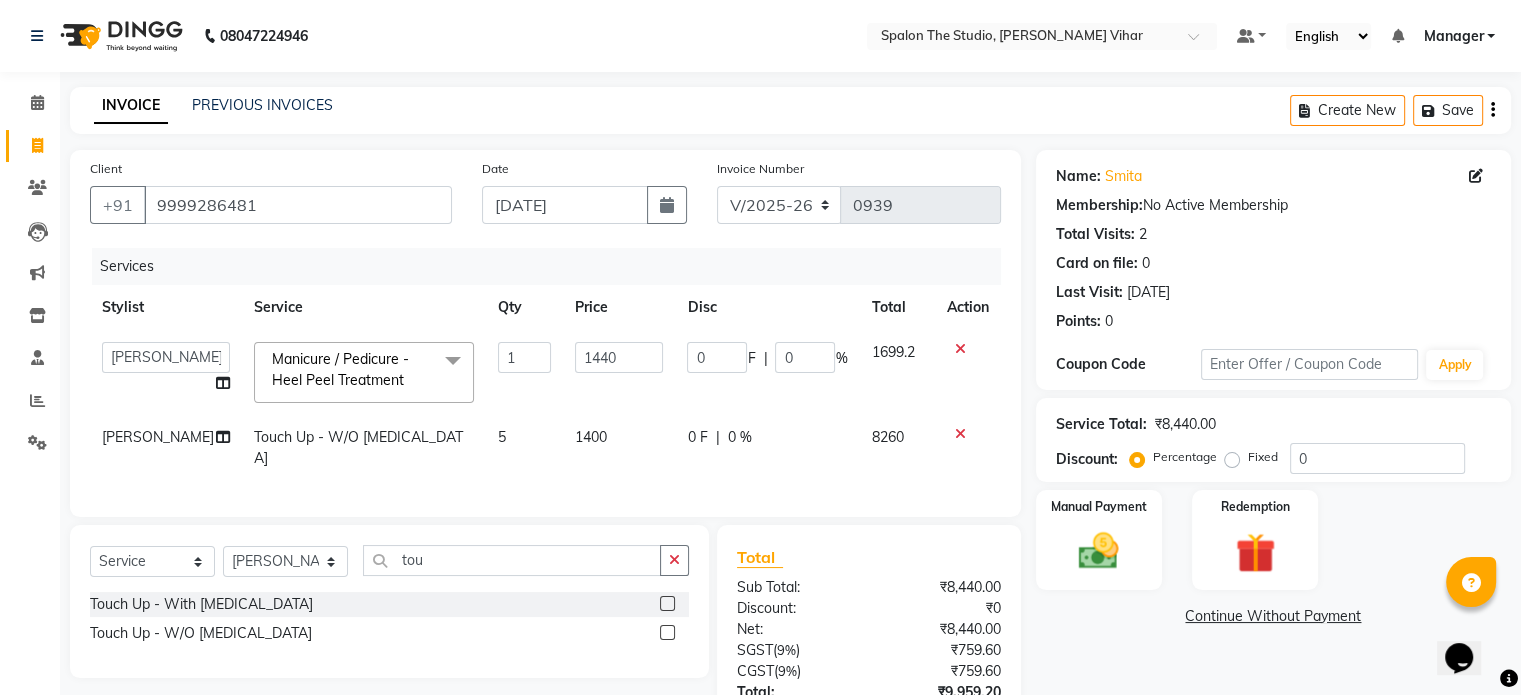 scroll, scrollTop: 168, scrollLeft: 0, axis: vertical 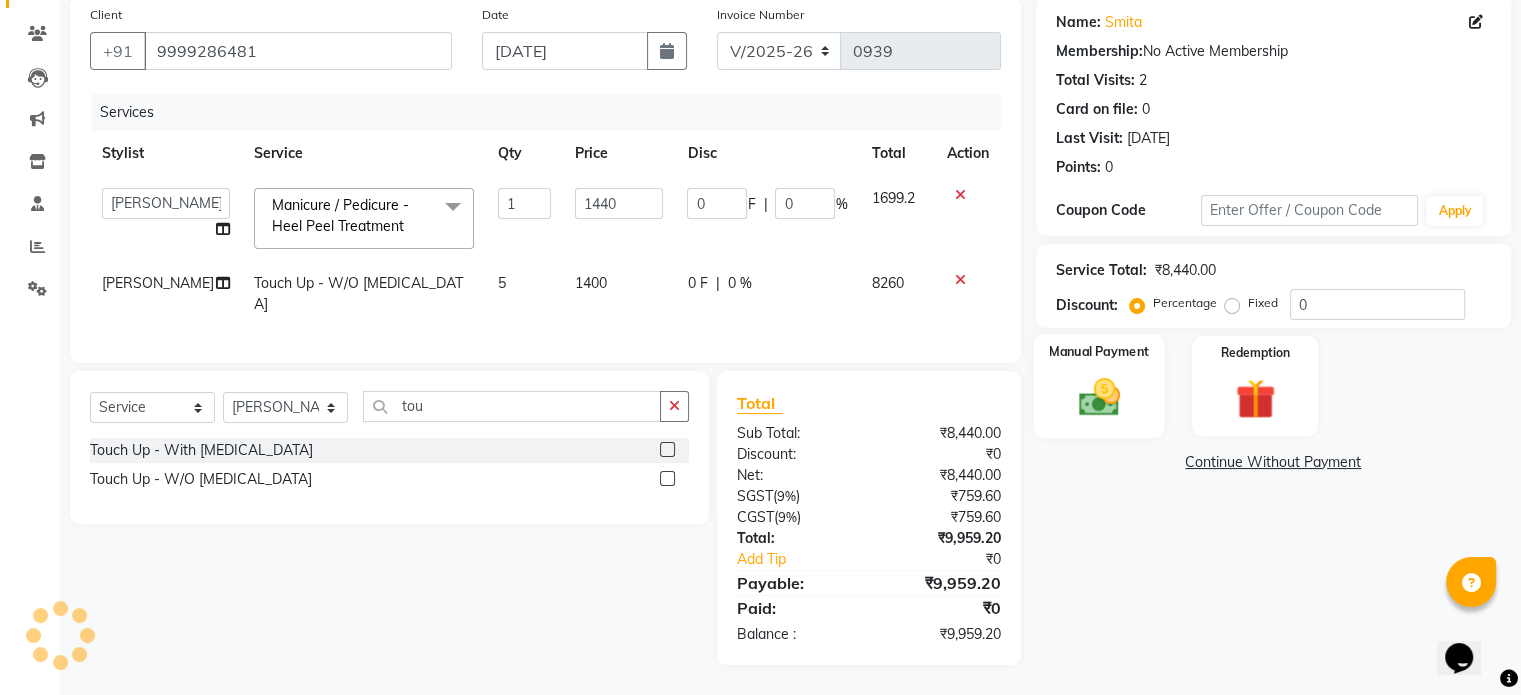 click on "Manual Payment" 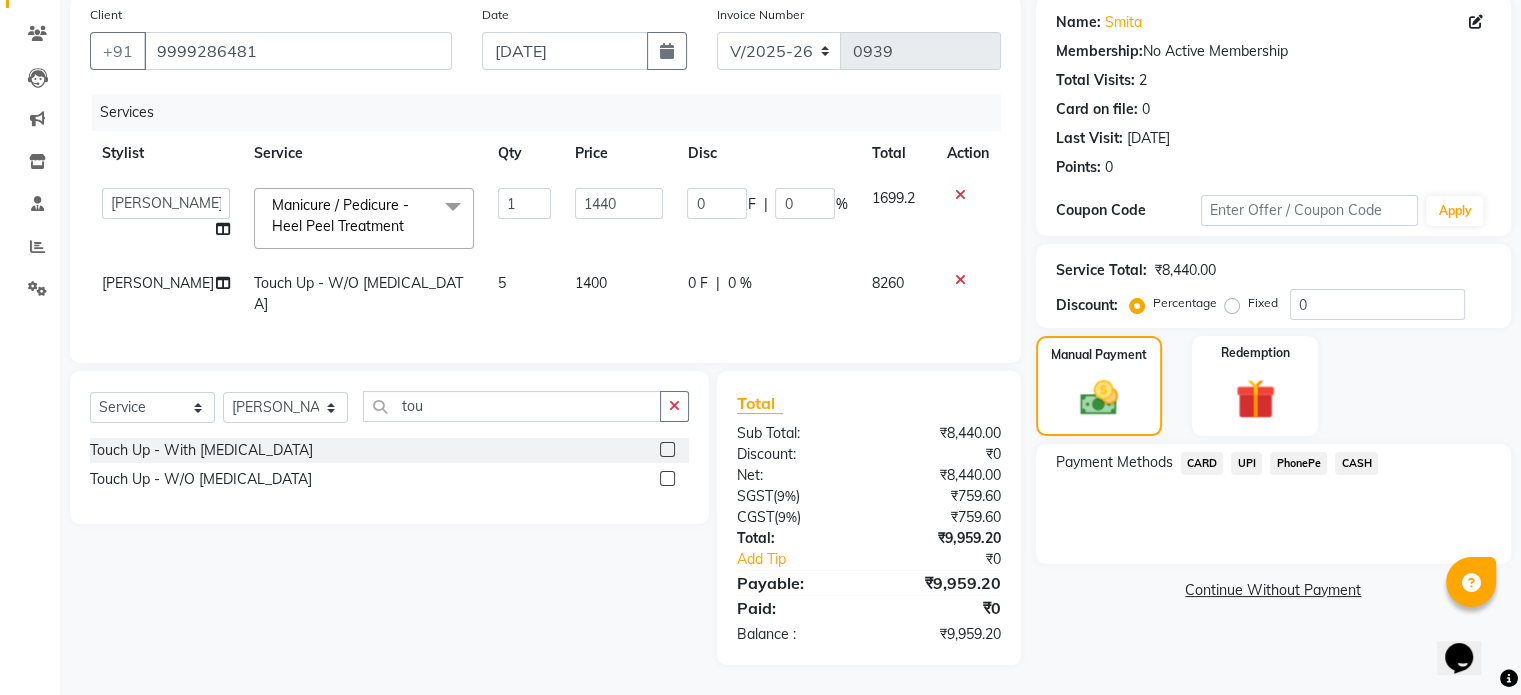 click on "CARD" 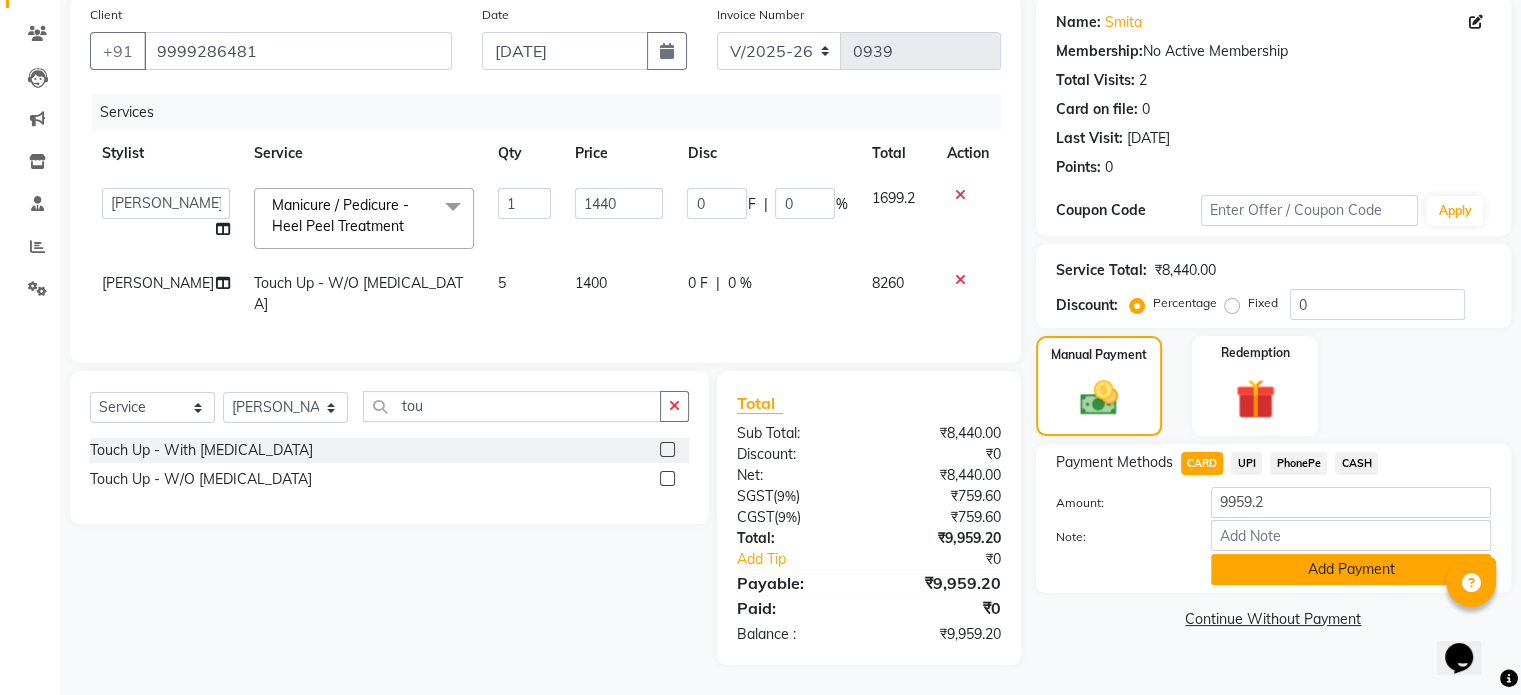click on "Add Payment" 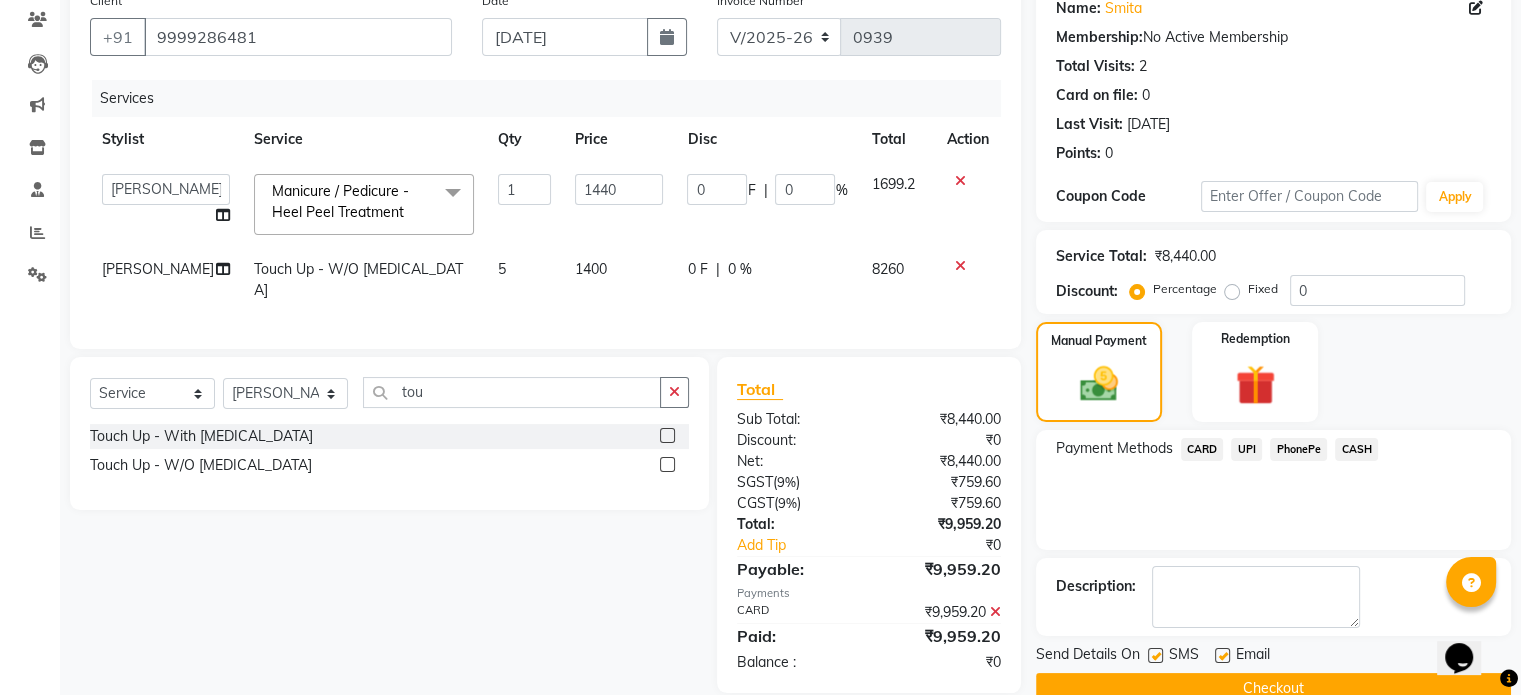 scroll, scrollTop: 211, scrollLeft: 0, axis: vertical 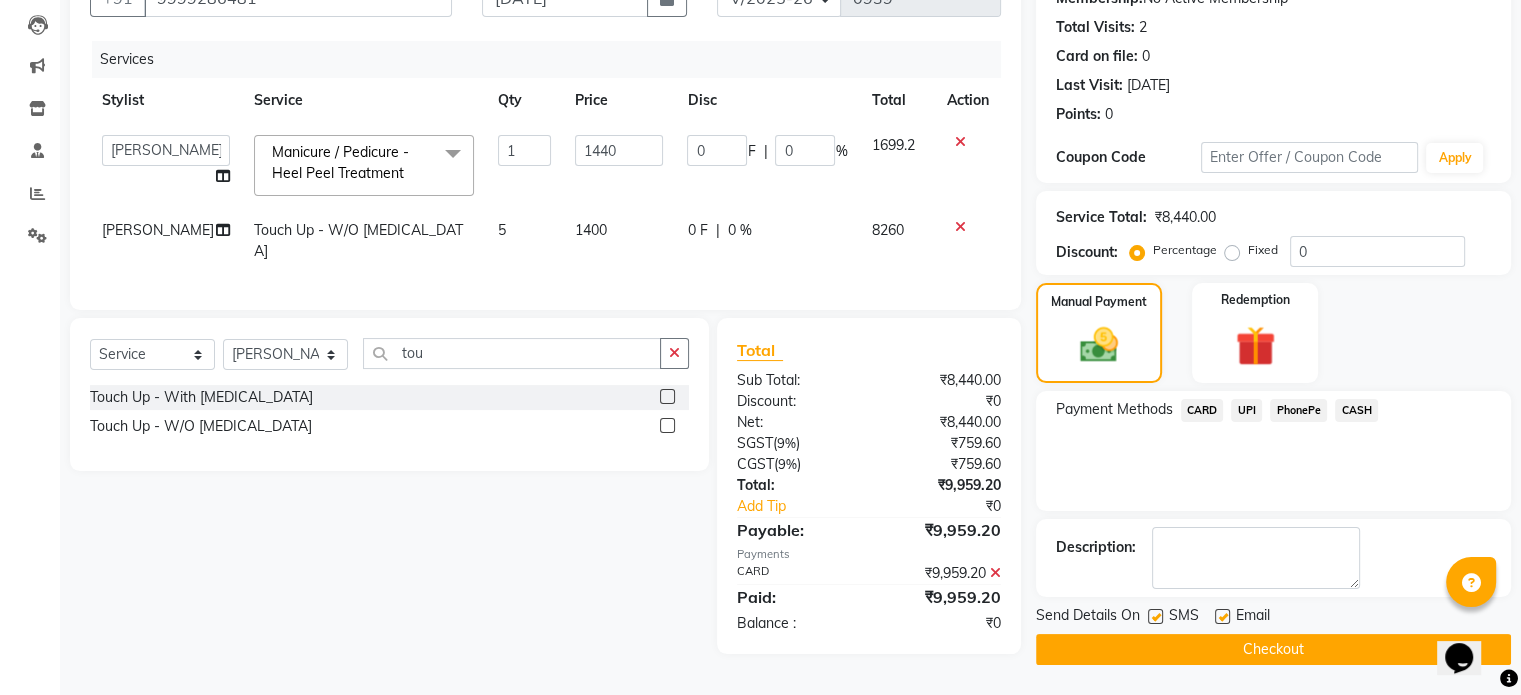 click 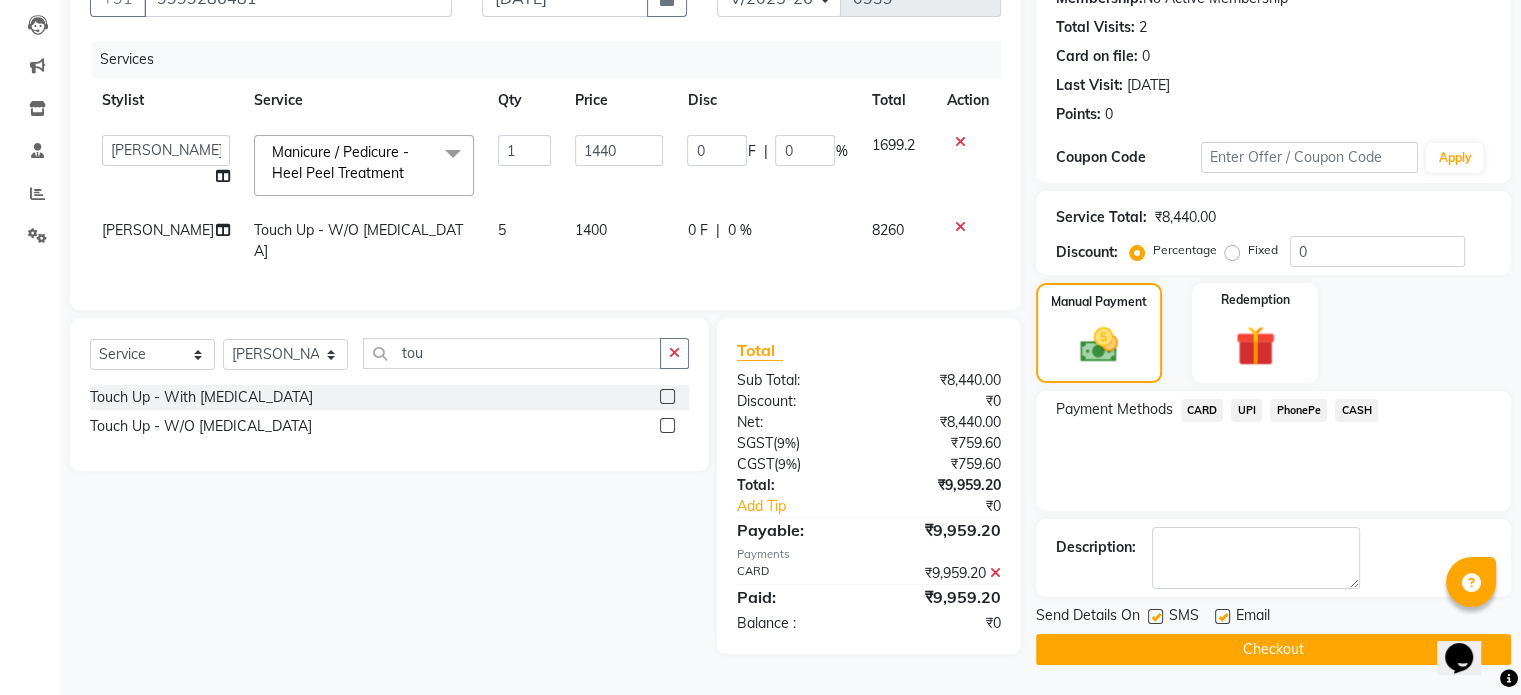 click at bounding box center [1154, 617] 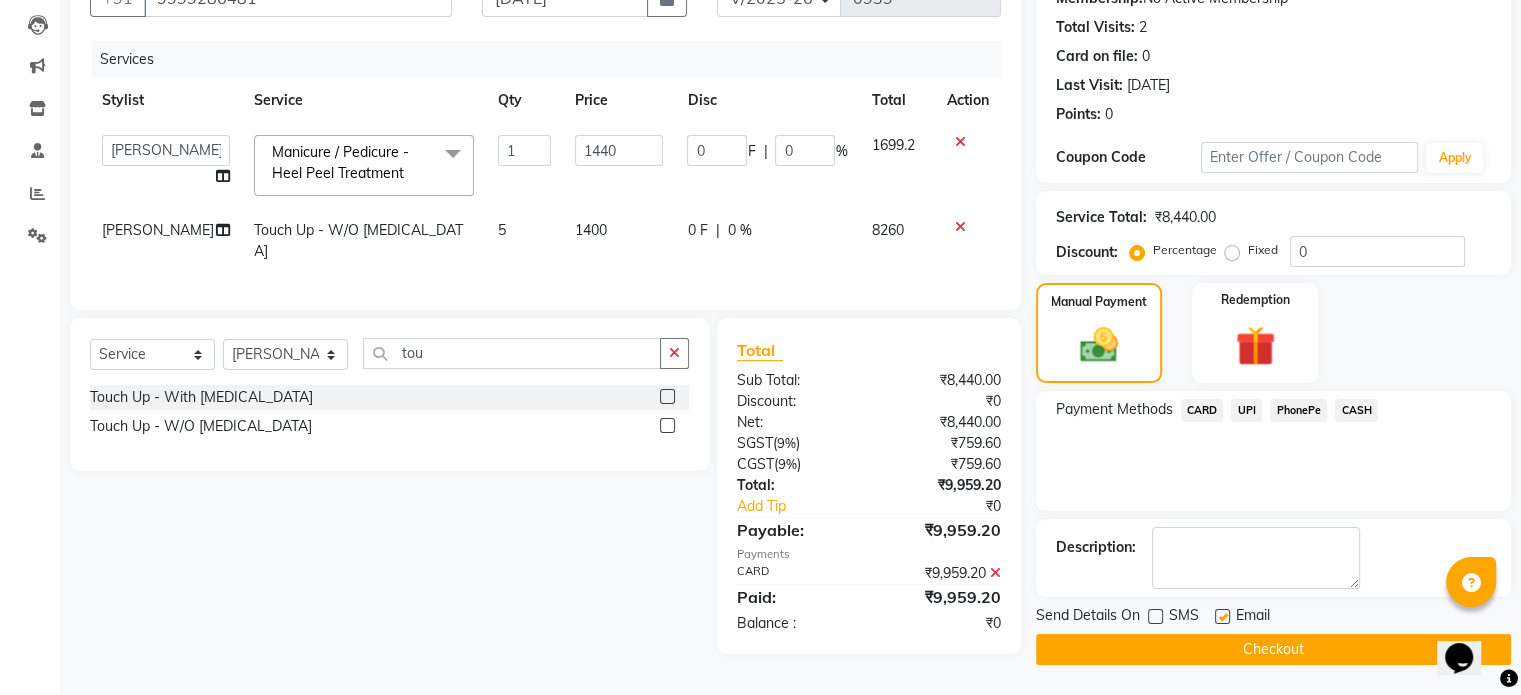 click on "Checkout" 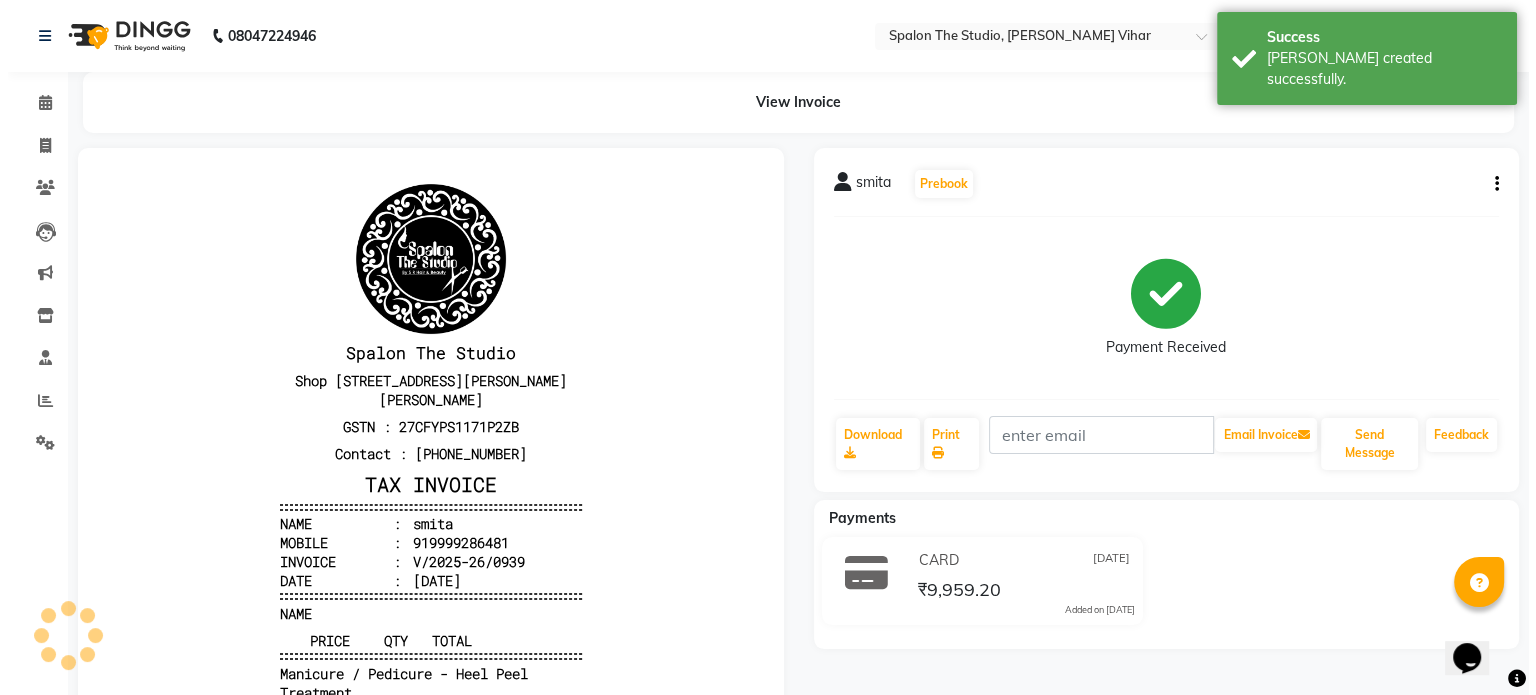 scroll, scrollTop: 0, scrollLeft: 0, axis: both 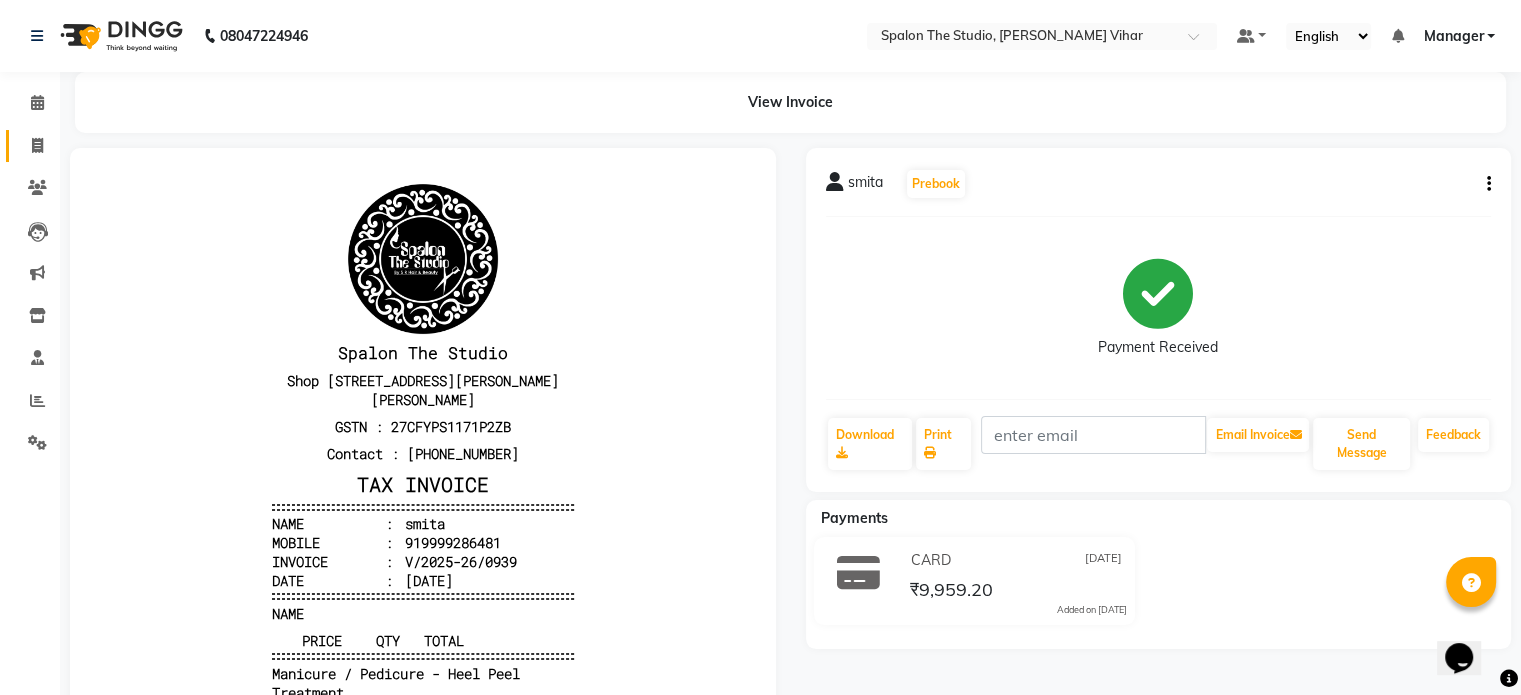 click on "Invoice" 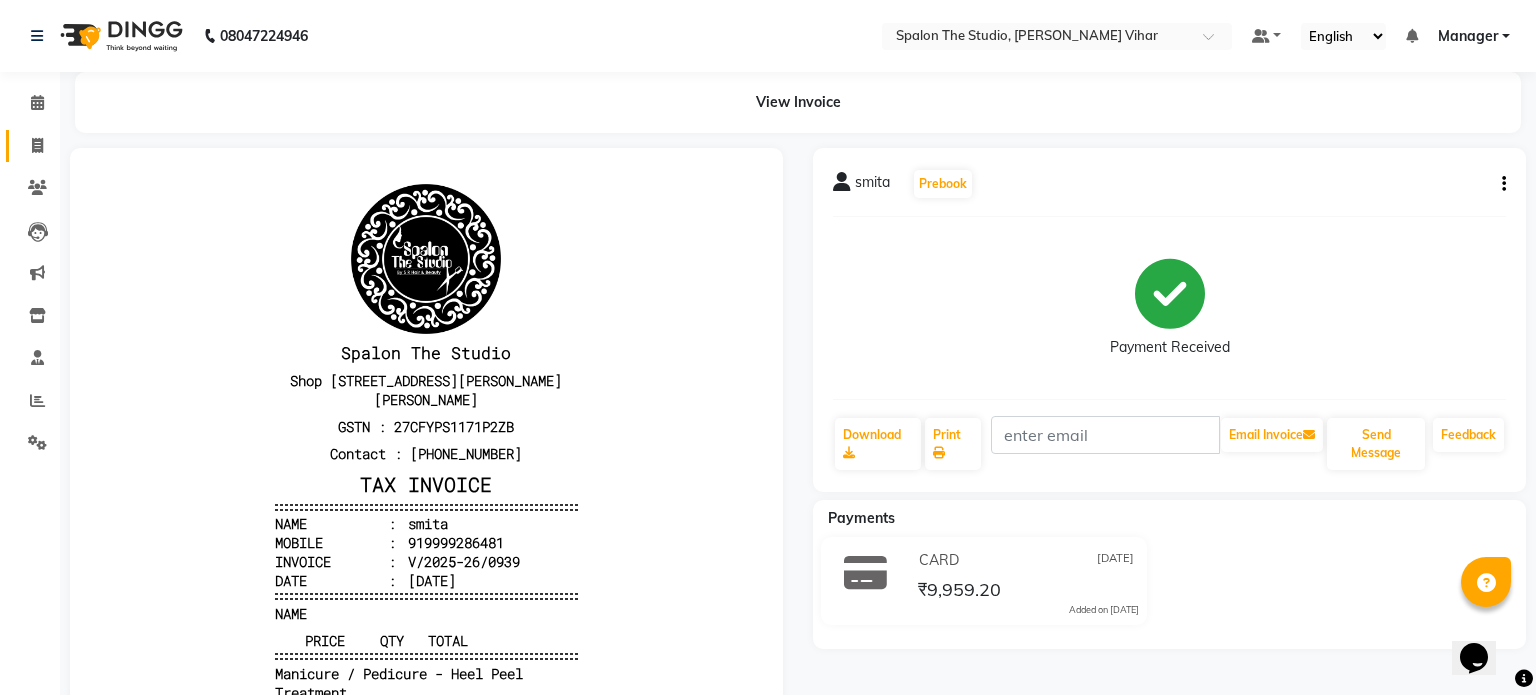 select on "service" 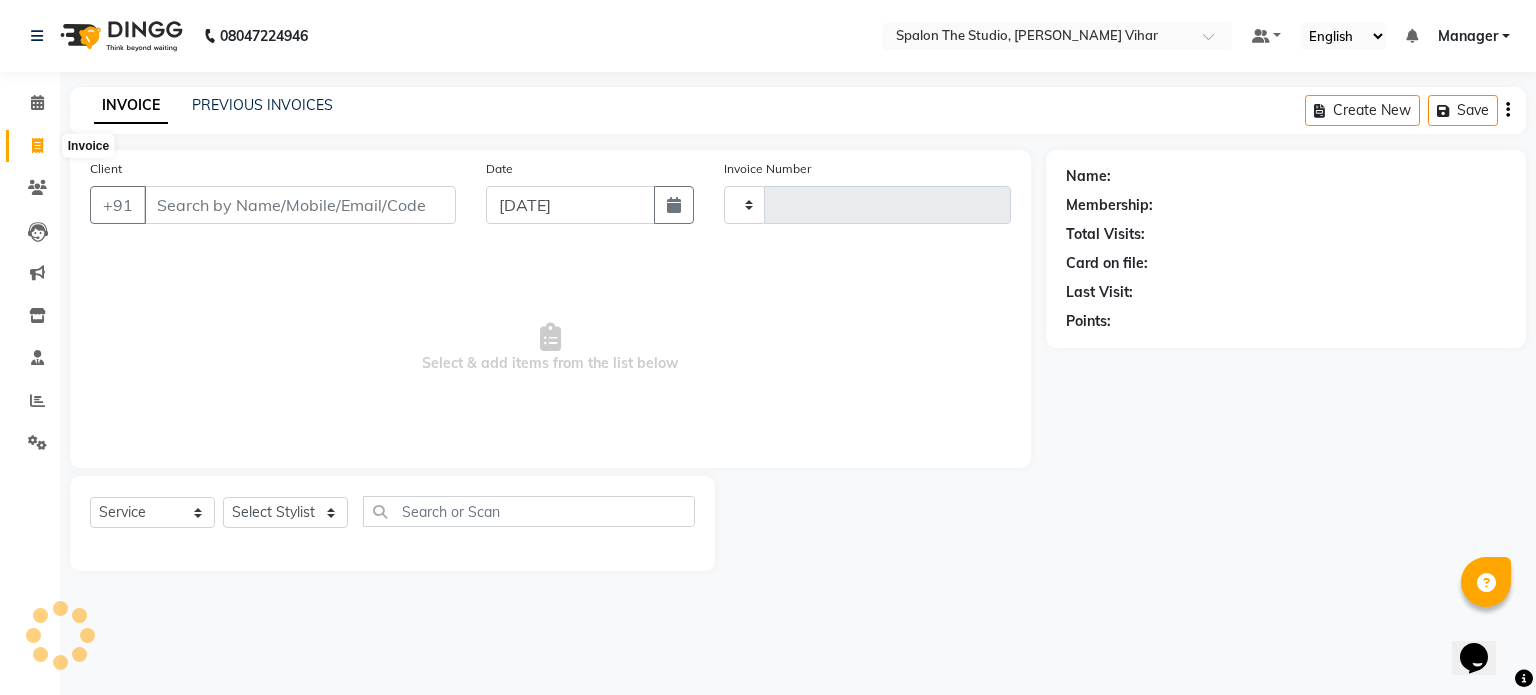 type on "0940" 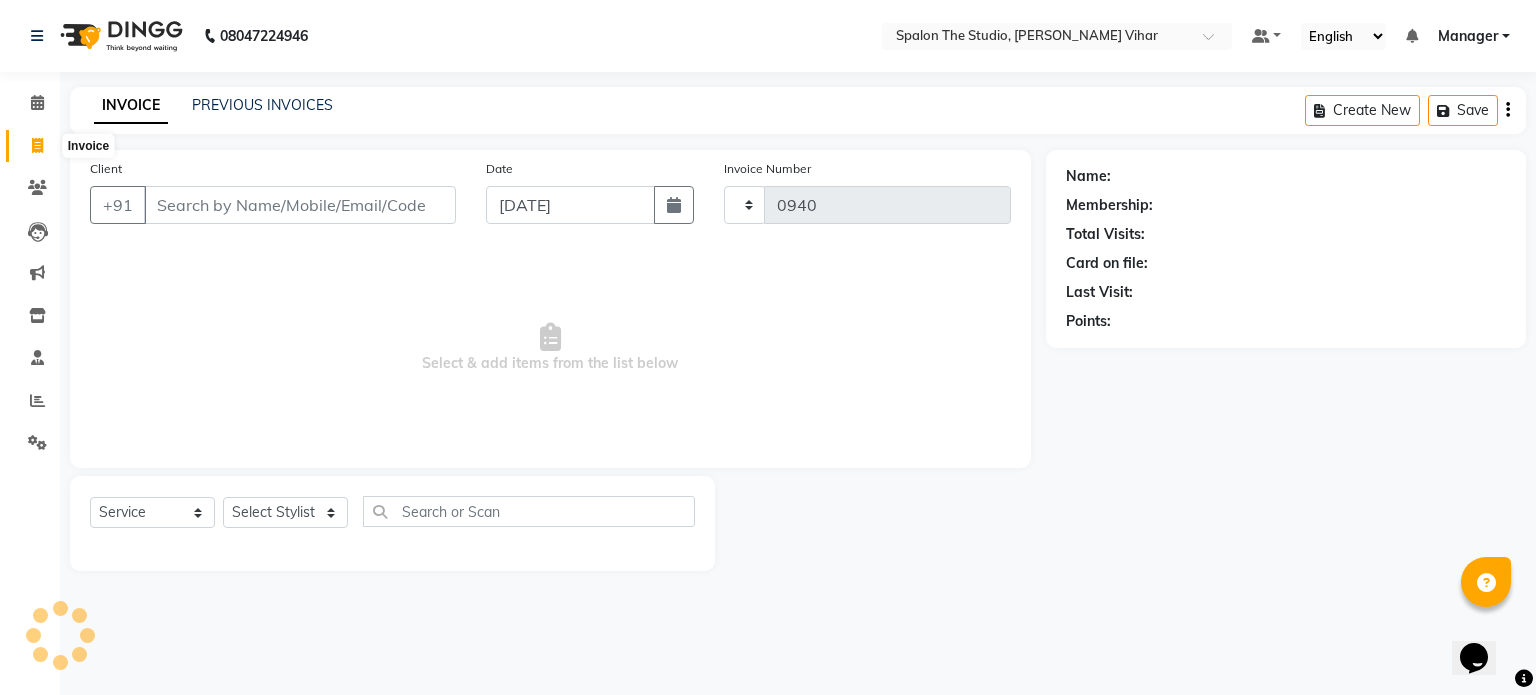 select on "903" 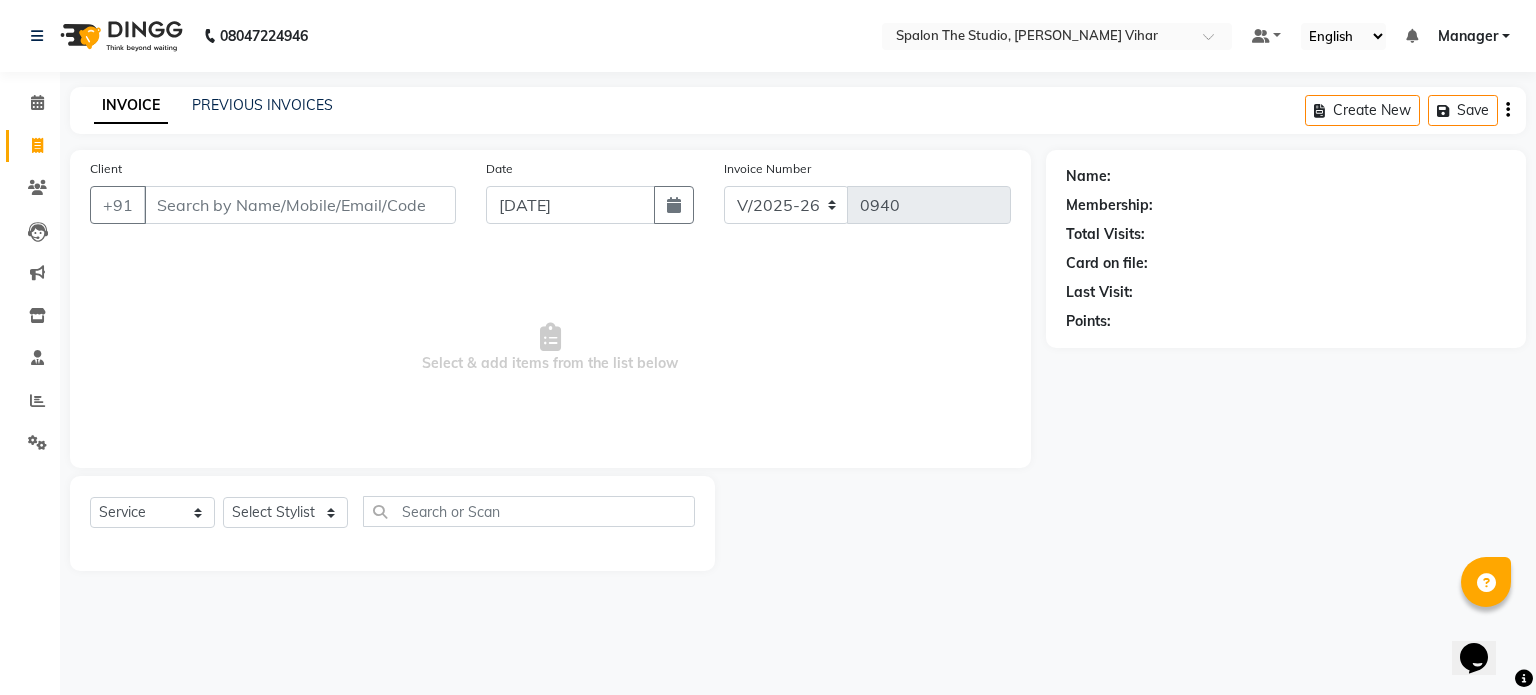 click on "Client" at bounding box center (300, 205) 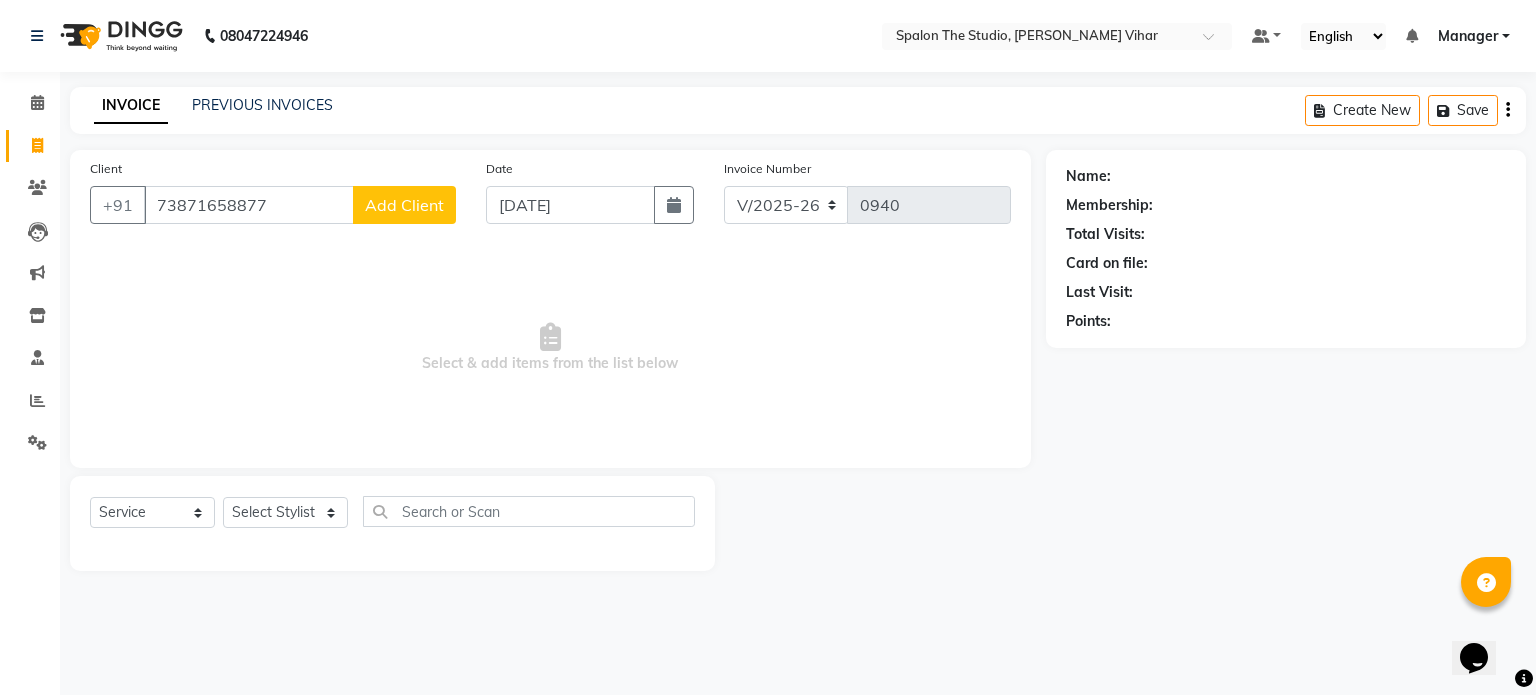 type on "73871658877" 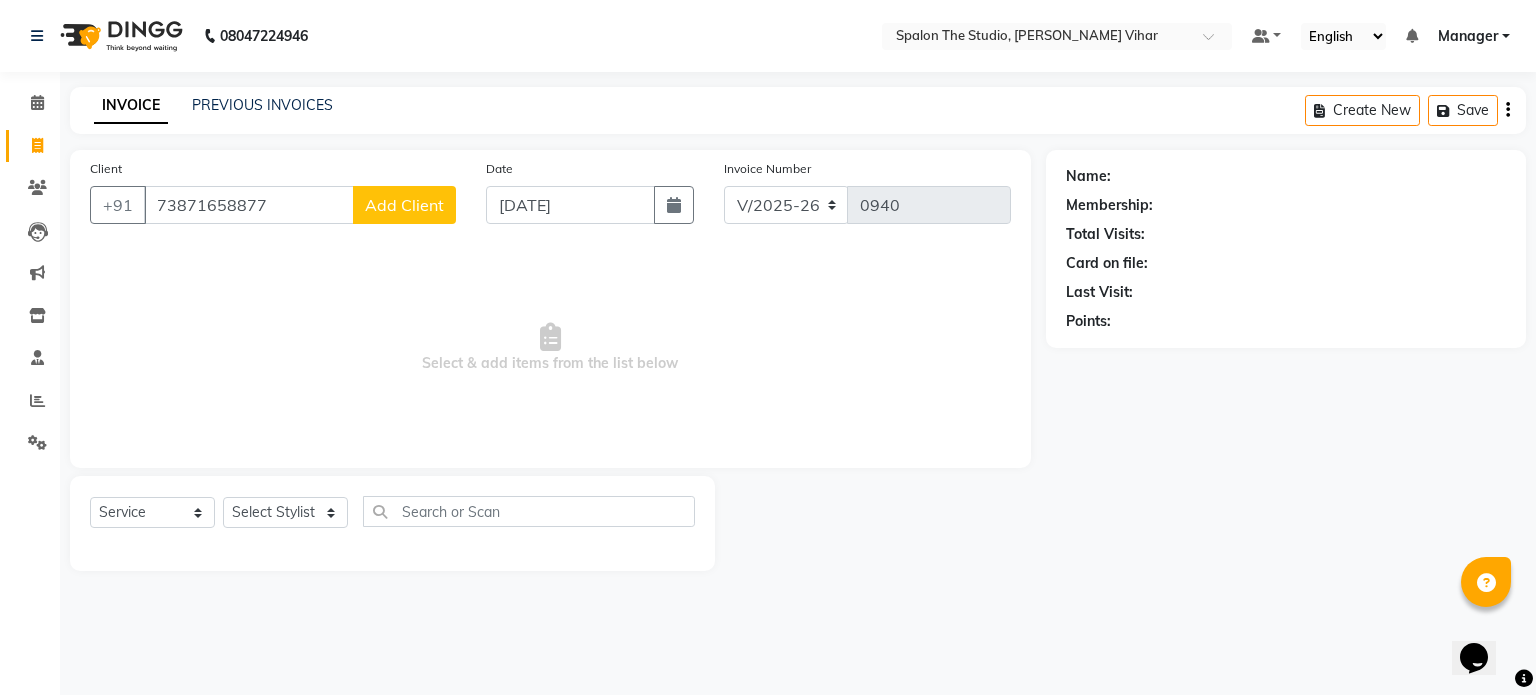 select on "22" 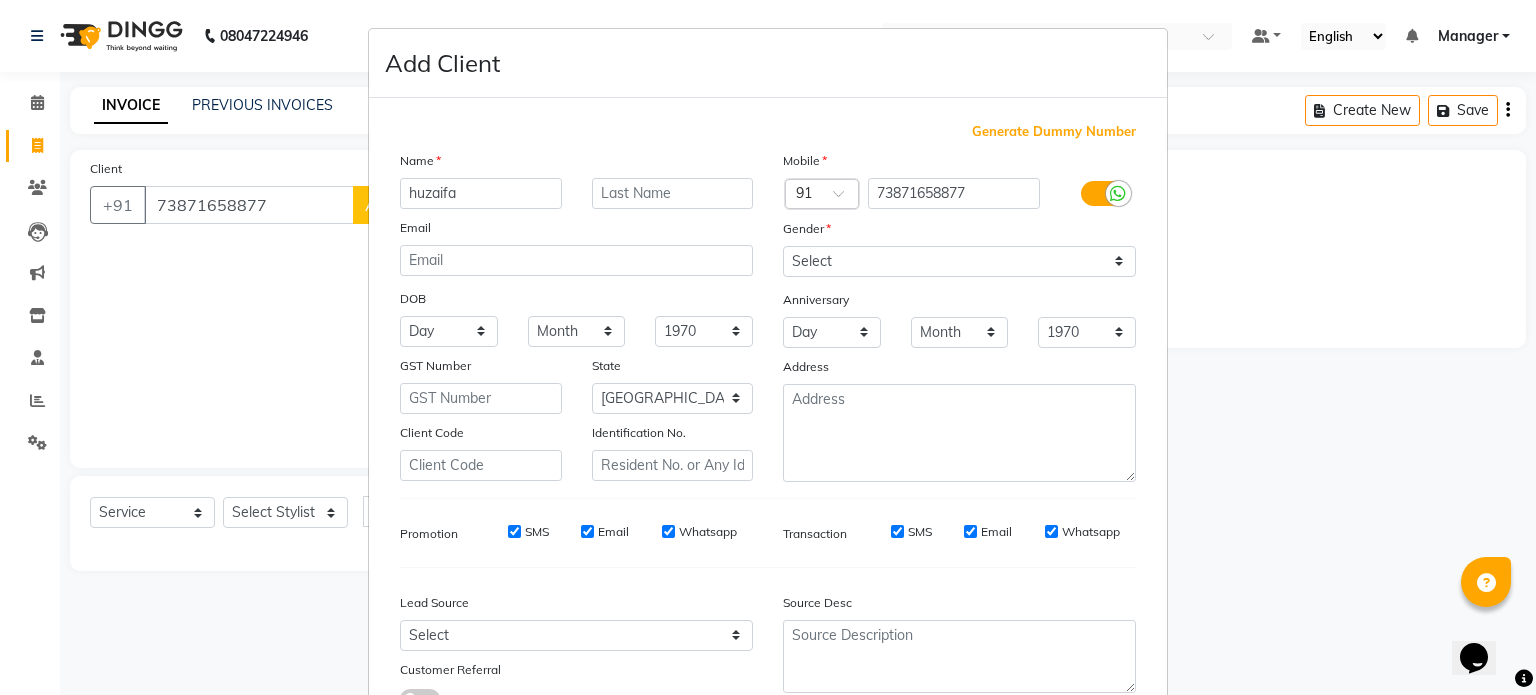 type on "huzaifa" 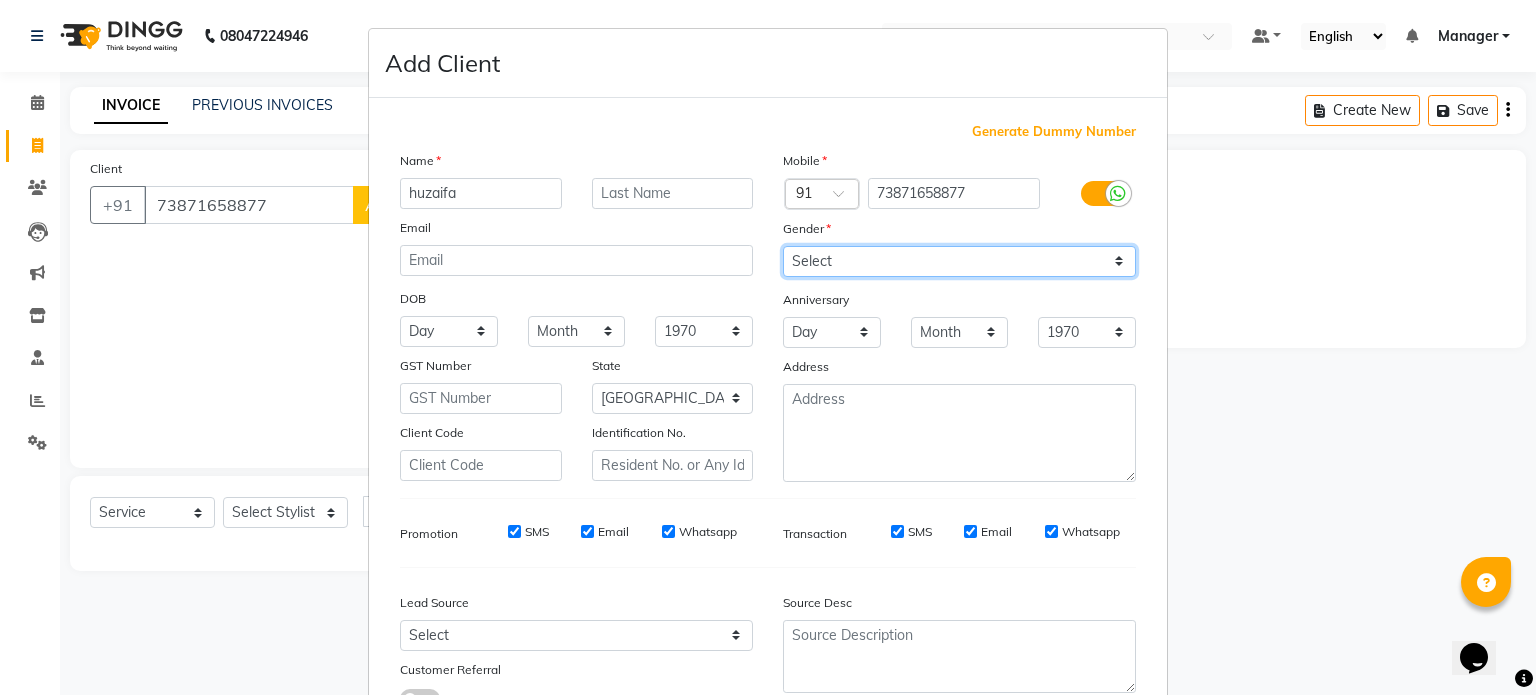 click on "Select [DEMOGRAPHIC_DATA] [DEMOGRAPHIC_DATA] Other Prefer Not To Say" at bounding box center [959, 261] 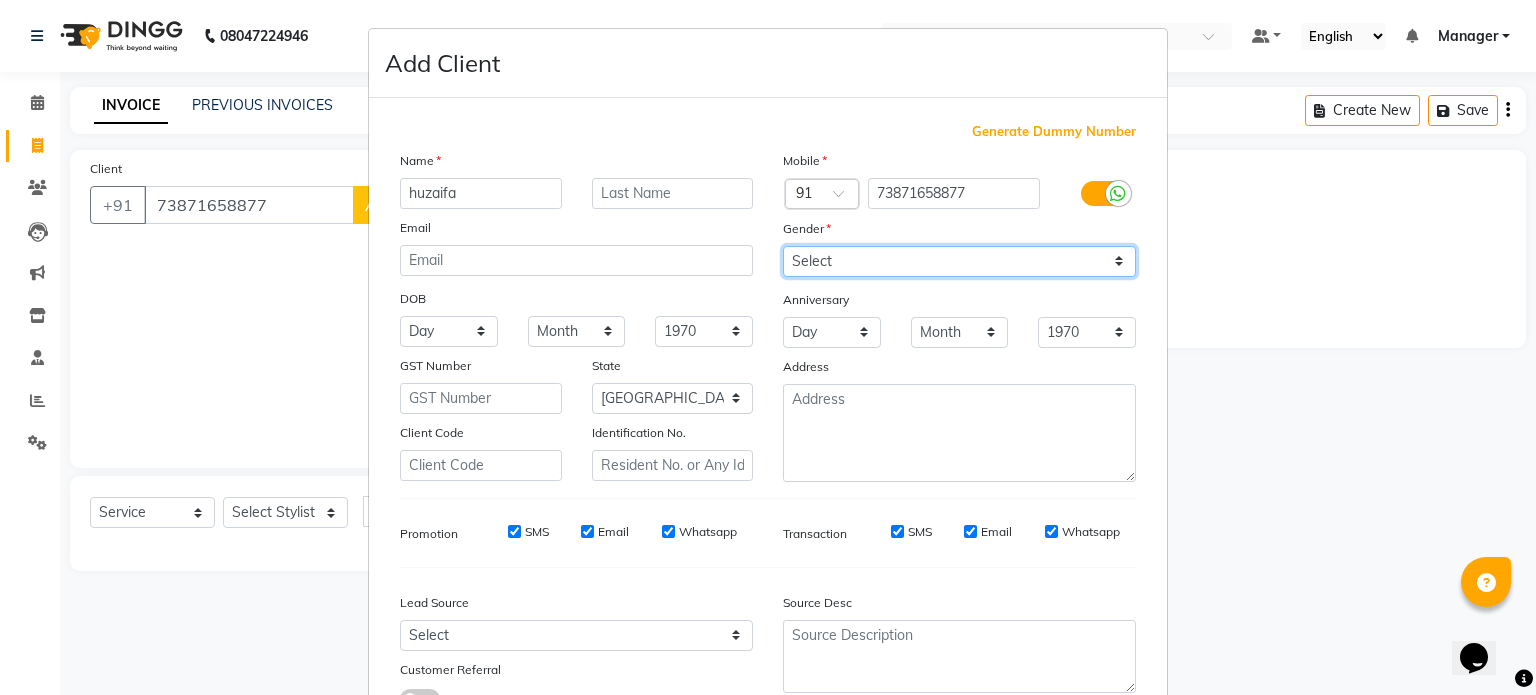 select on "[DEMOGRAPHIC_DATA]" 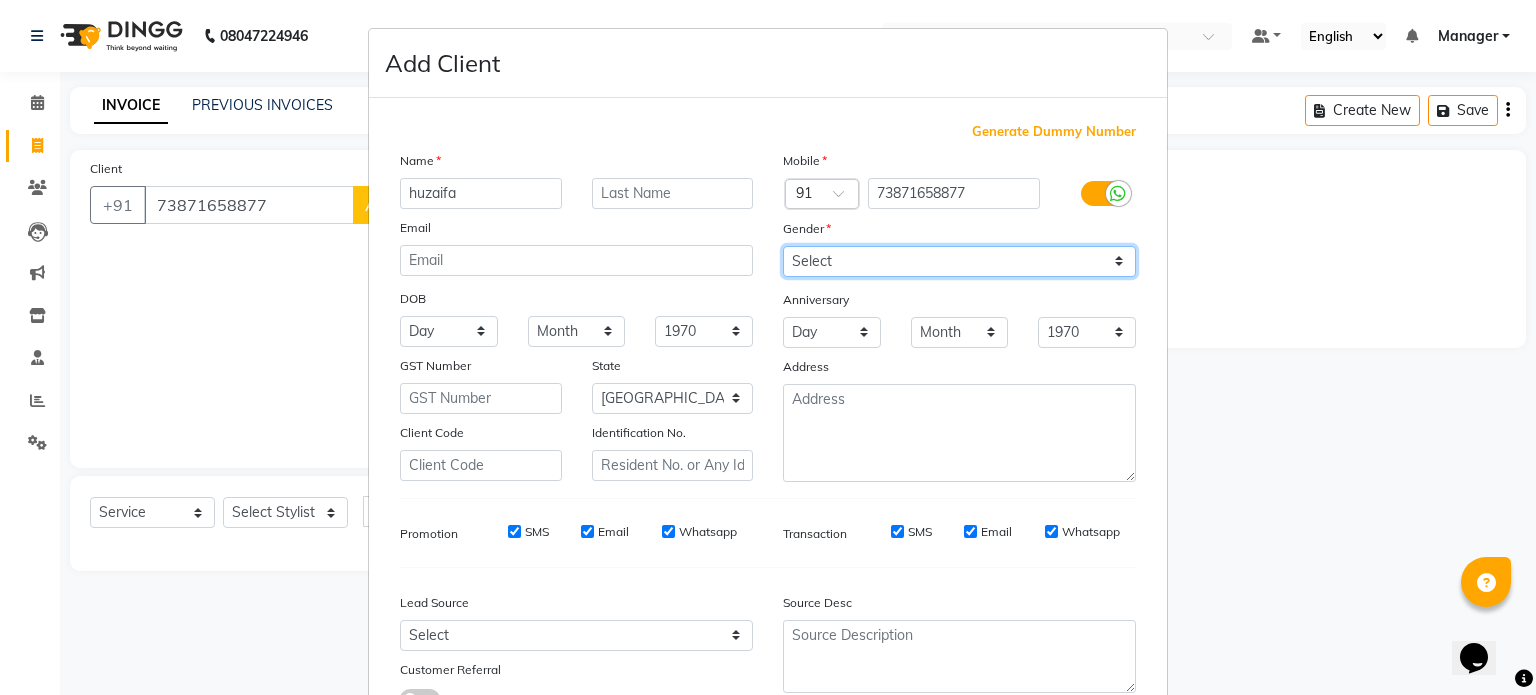 click on "Select [DEMOGRAPHIC_DATA] [DEMOGRAPHIC_DATA] Other Prefer Not To Say" at bounding box center [959, 261] 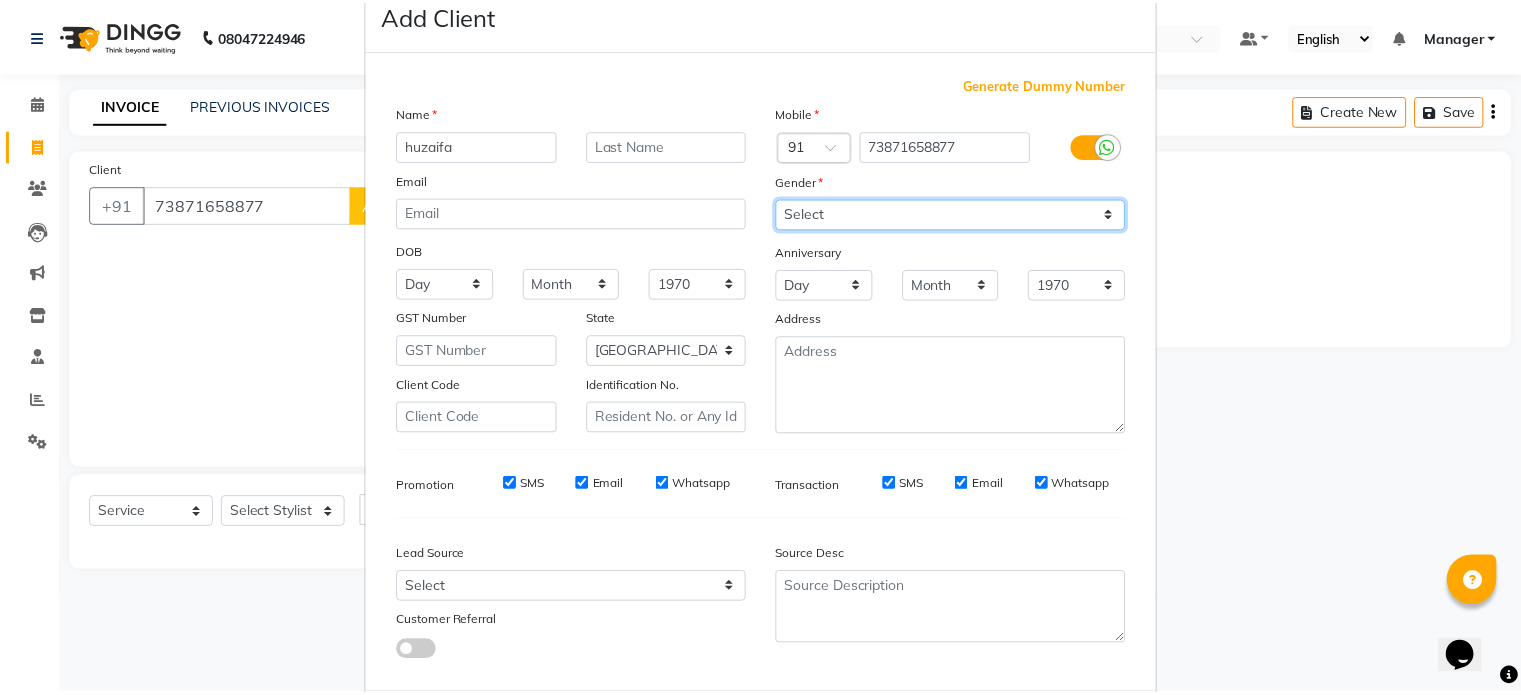 scroll, scrollTop: 161, scrollLeft: 0, axis: vertical 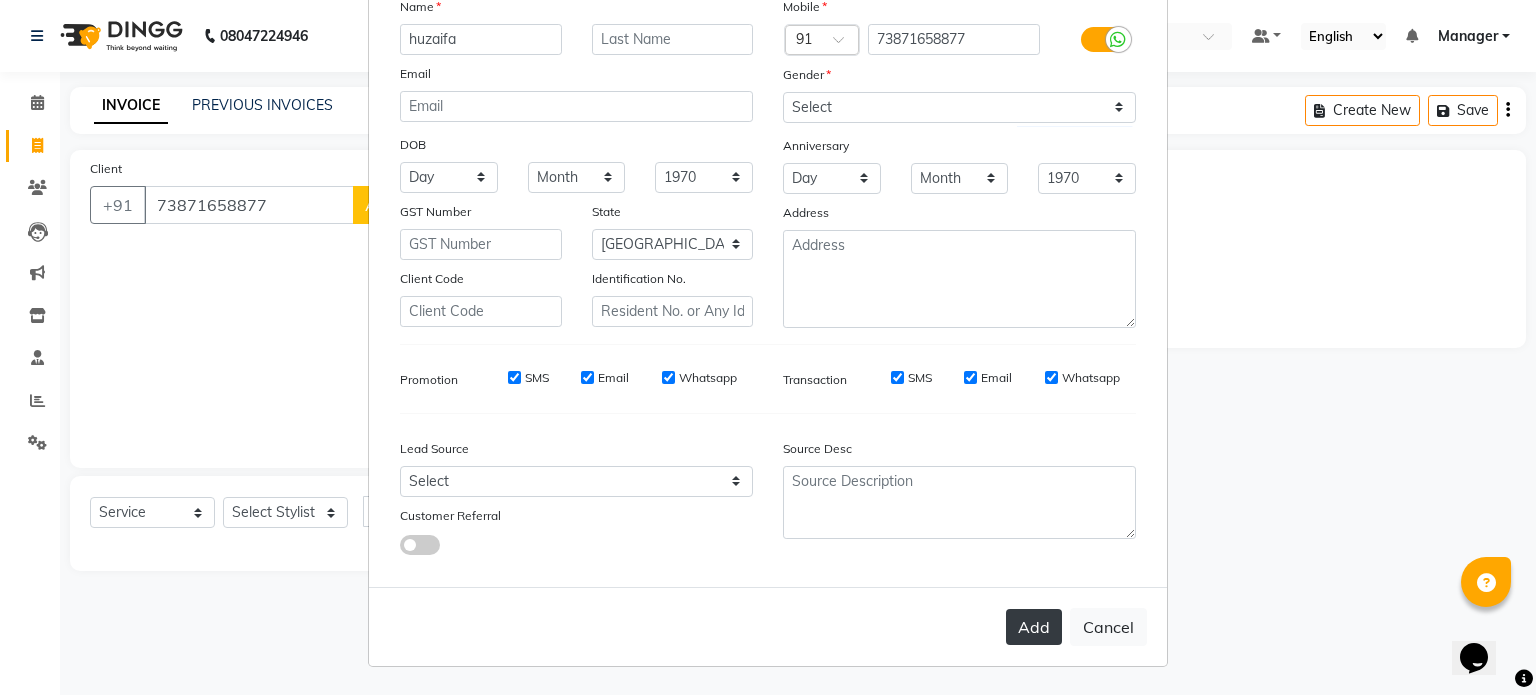 click on "Add" at bounding box center [1034, 627] 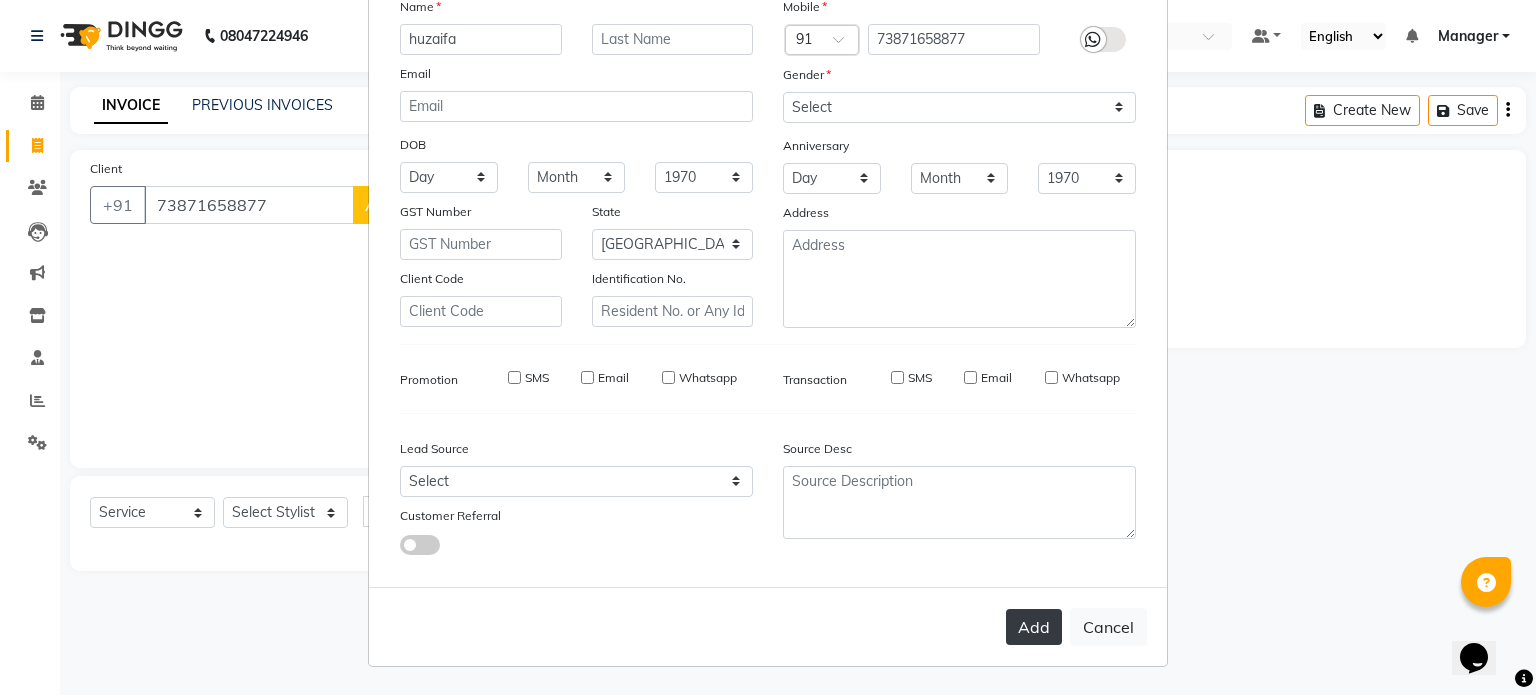 type 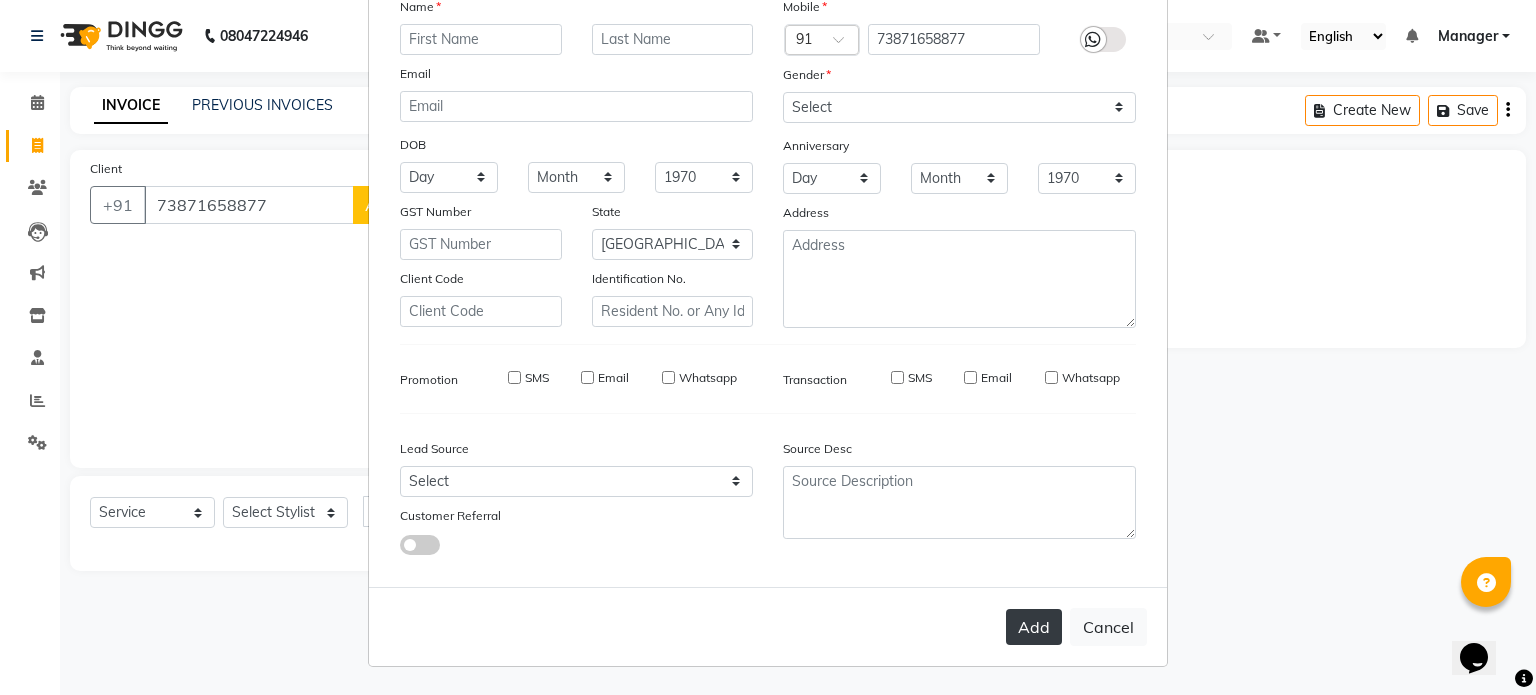 select 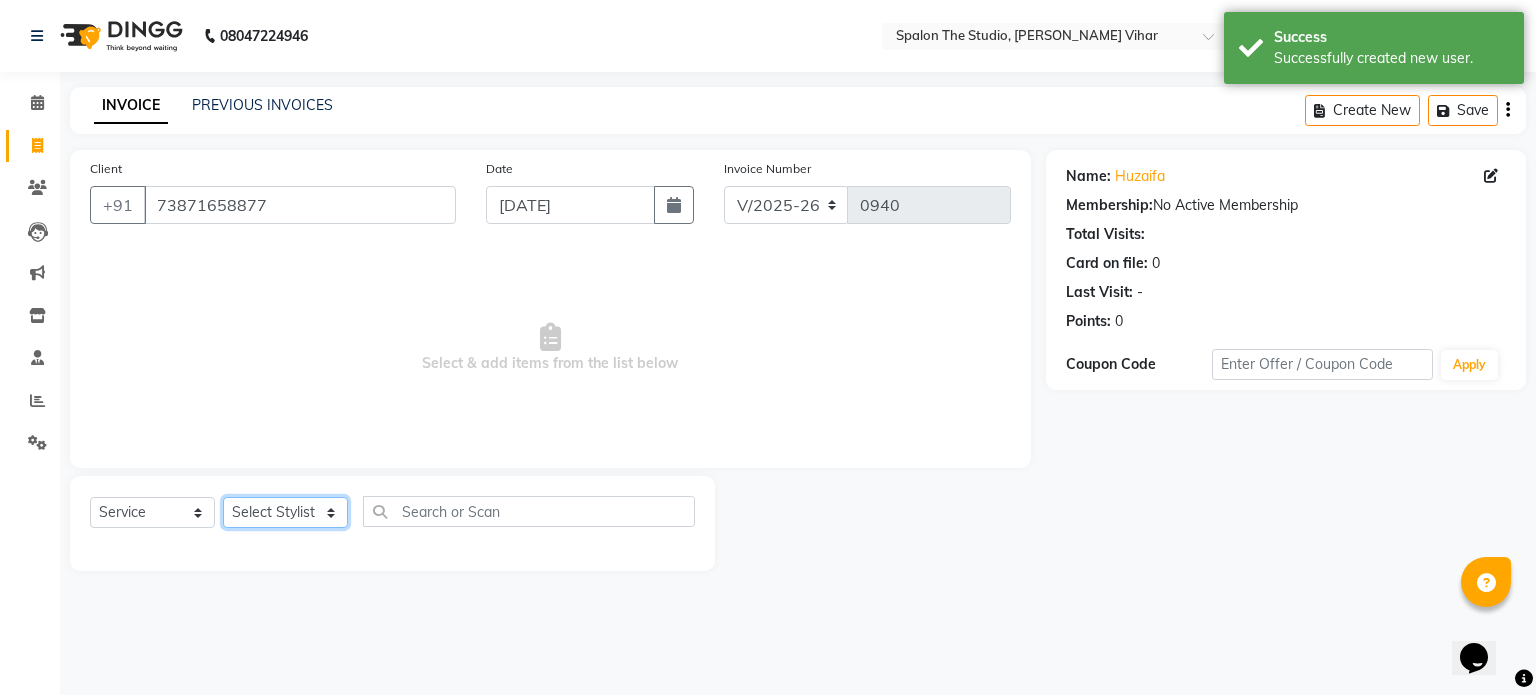 click on "Select Stylist [PERSON_NAME] [PERSON_NAME] Manager navazish [PERSON_NAME] [PERSON_NAME] [PERSON_NAME] [PERSON_NAME]" 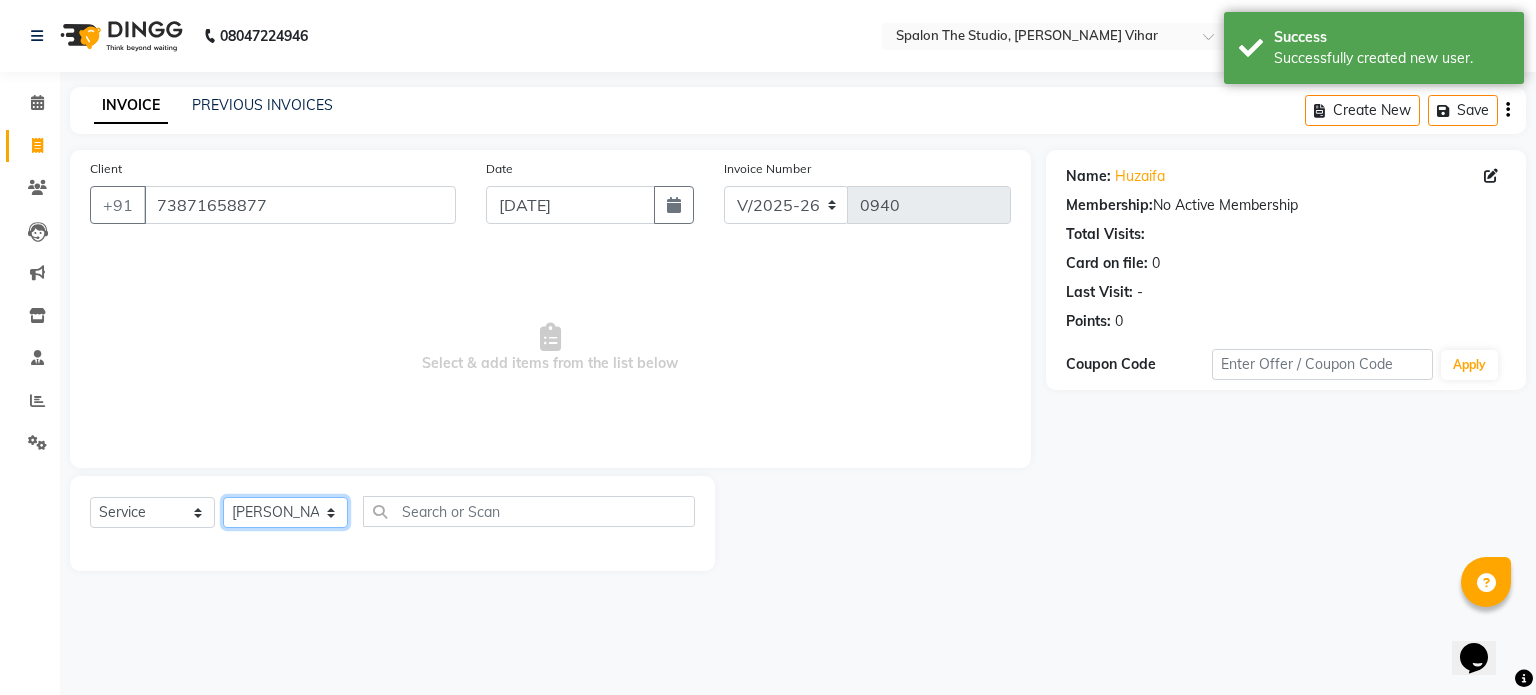 click on "Select Stylist [PERSON_NAME] [PERSON_NAME] Manager navazish [PERSON_NAME] [PERSON_NAME] [PERSON_NAME] [PERSON_NAME]" 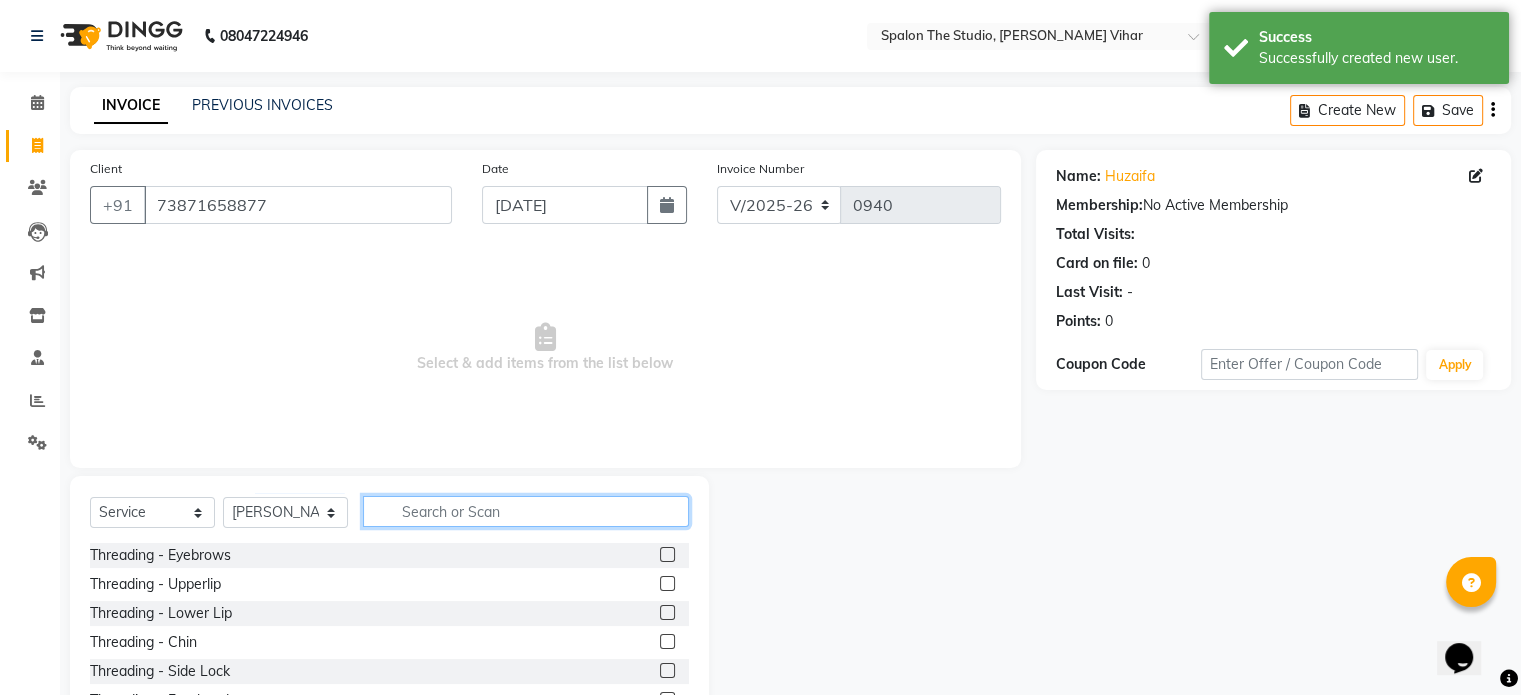 click 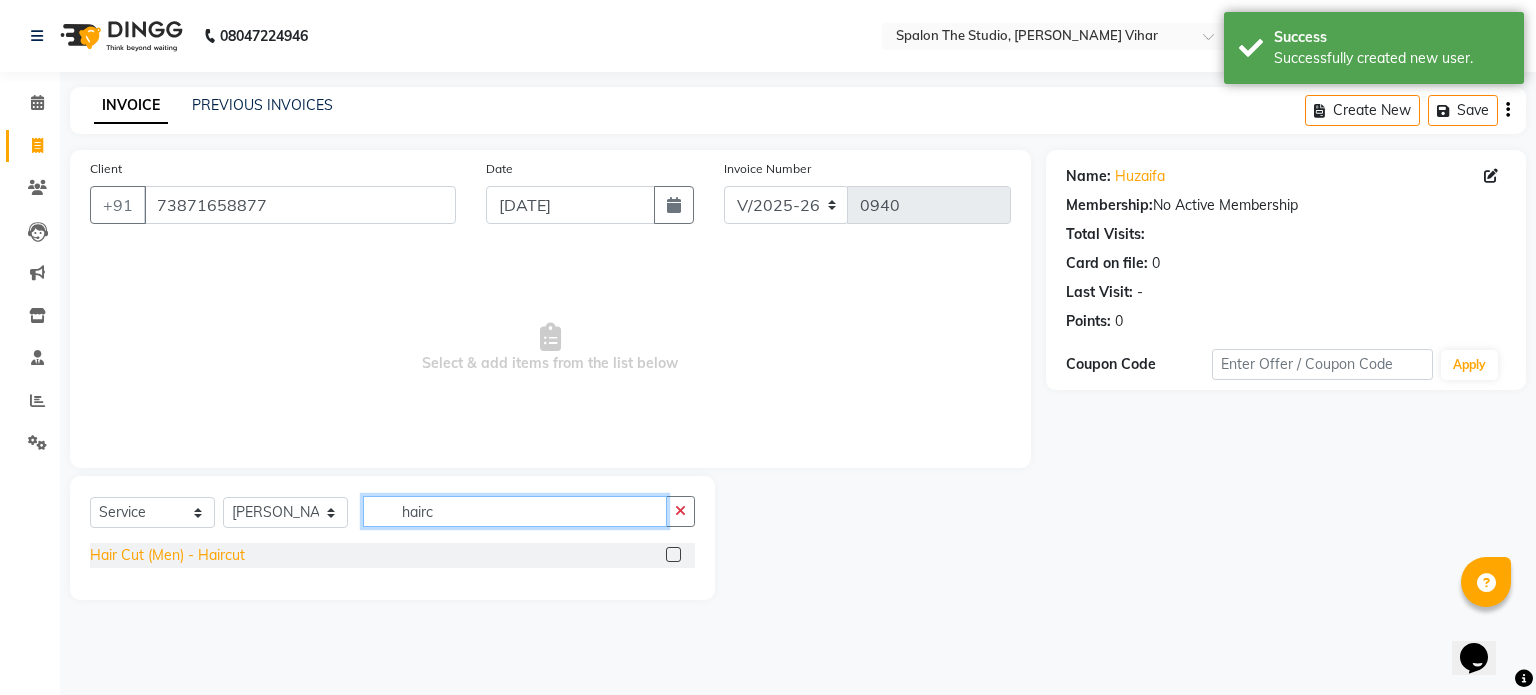 type on "hairc" 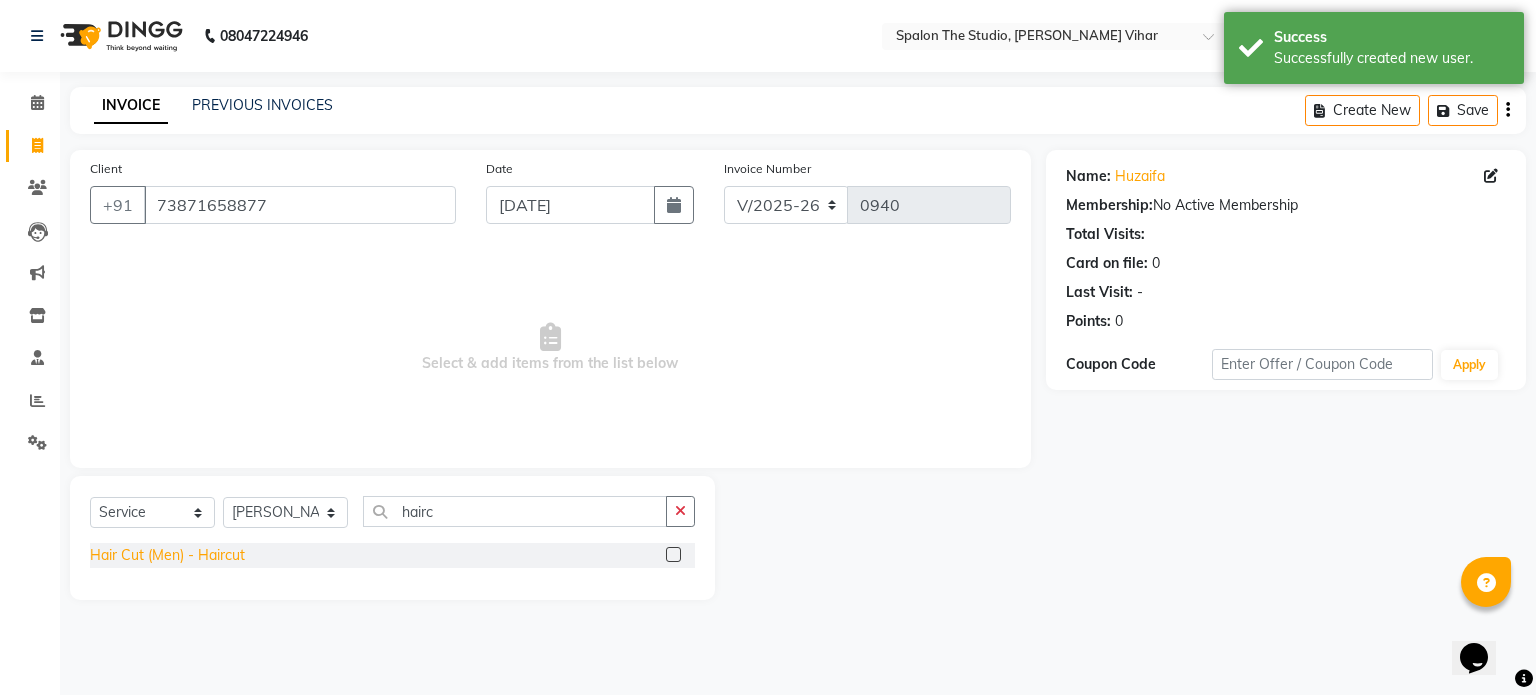 click on "Hair Cut (Men) - Haircut" 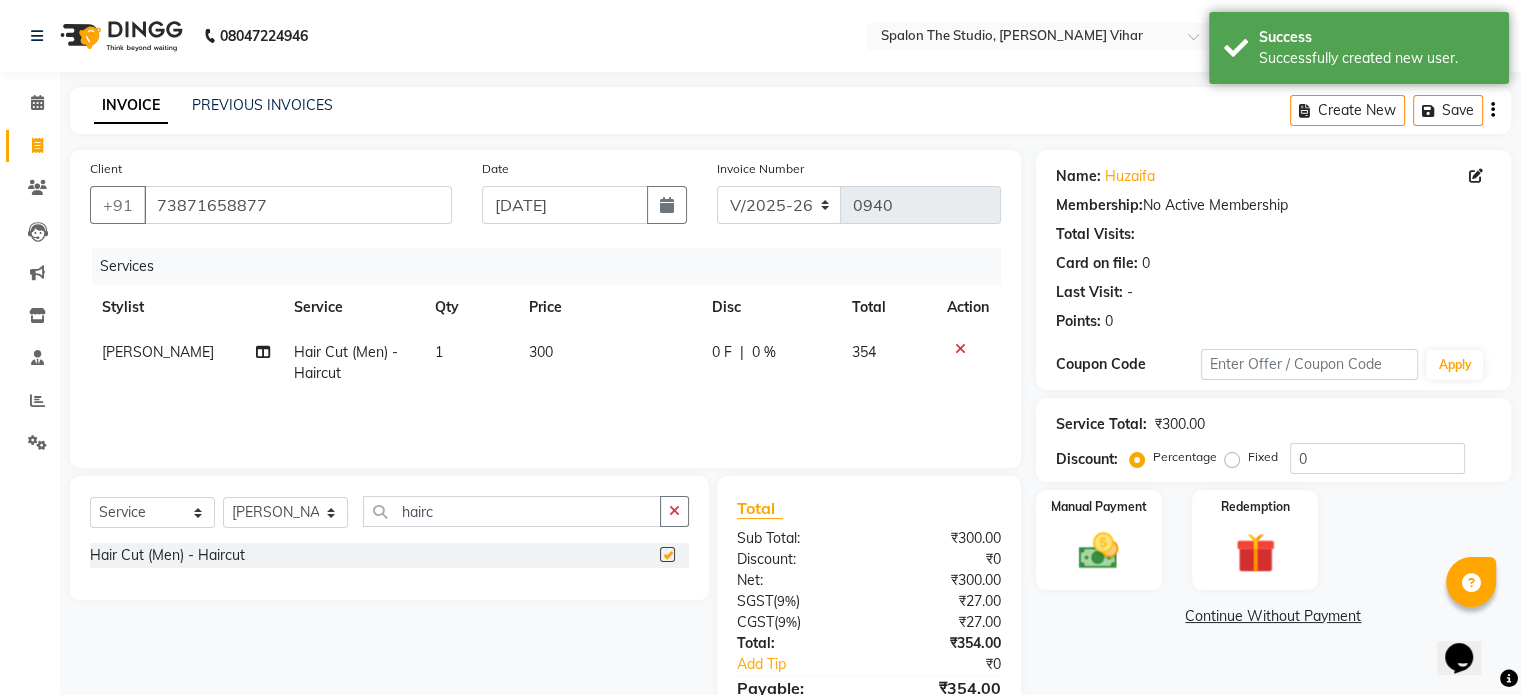 checkbox on "false" 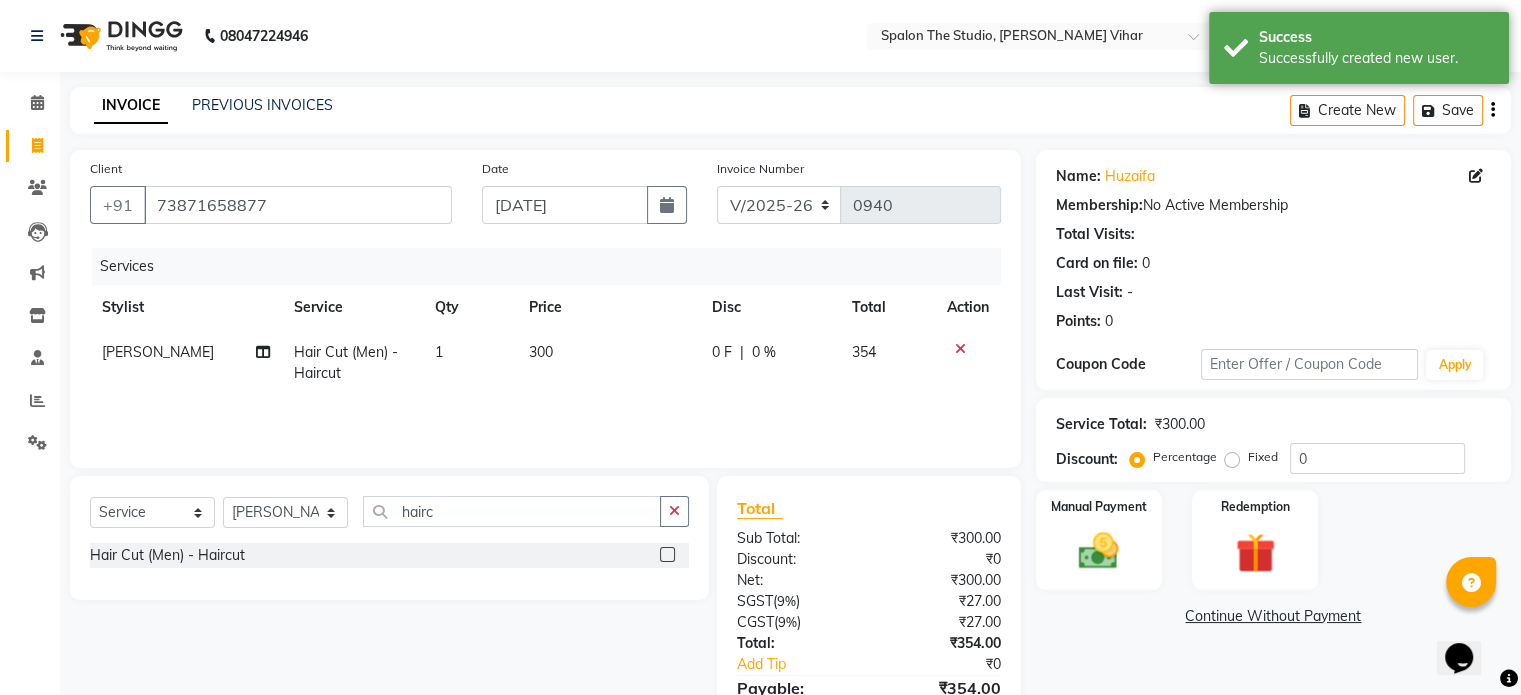 click on "Select  Service  Product  Membership  Package Voucher Prepaid Gift Card  Select Stylist abhishek AMBIKA [PERSON_NAME] Manager navazish [PERSON_NAME] [PERSON_NAME] [PERSON_NAME] [PERSON_NAME] hairc Hair Cut (Men) - Haircut" 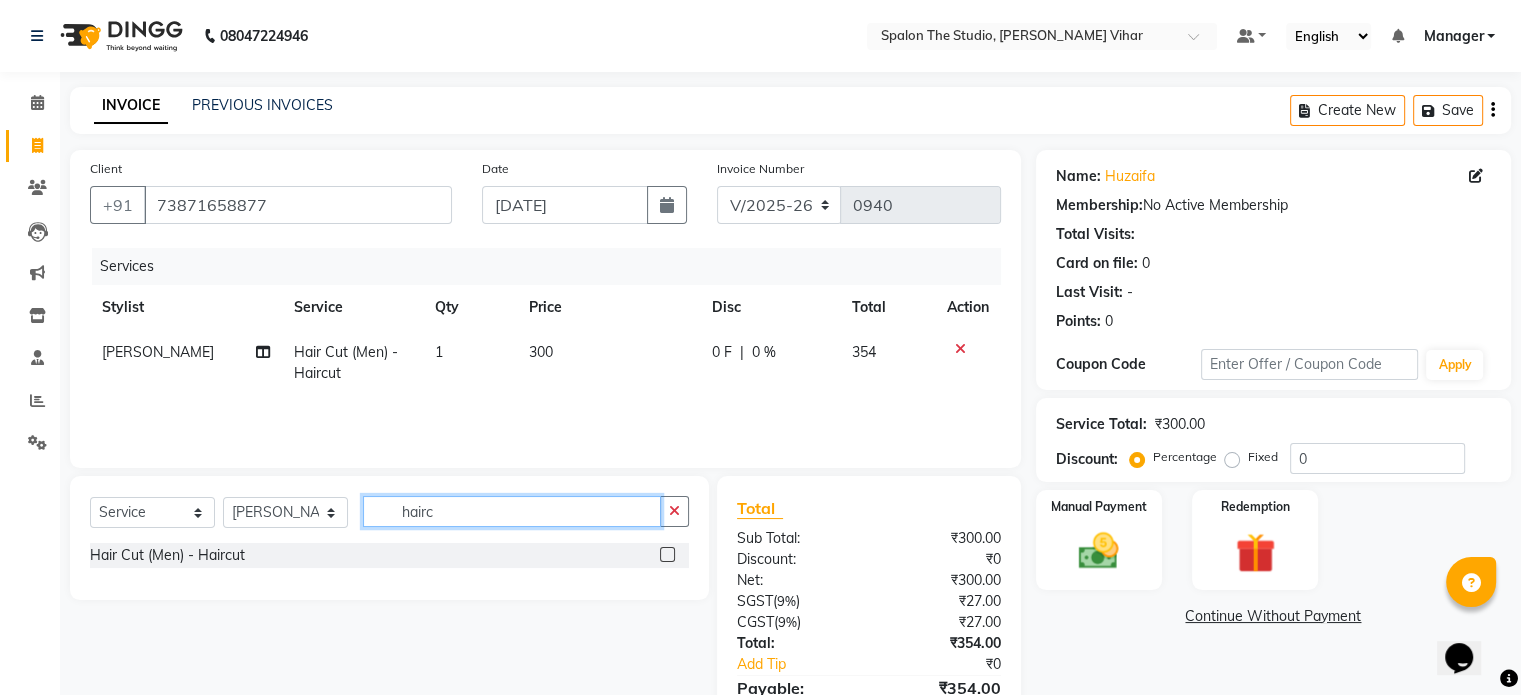 click on "hairc" 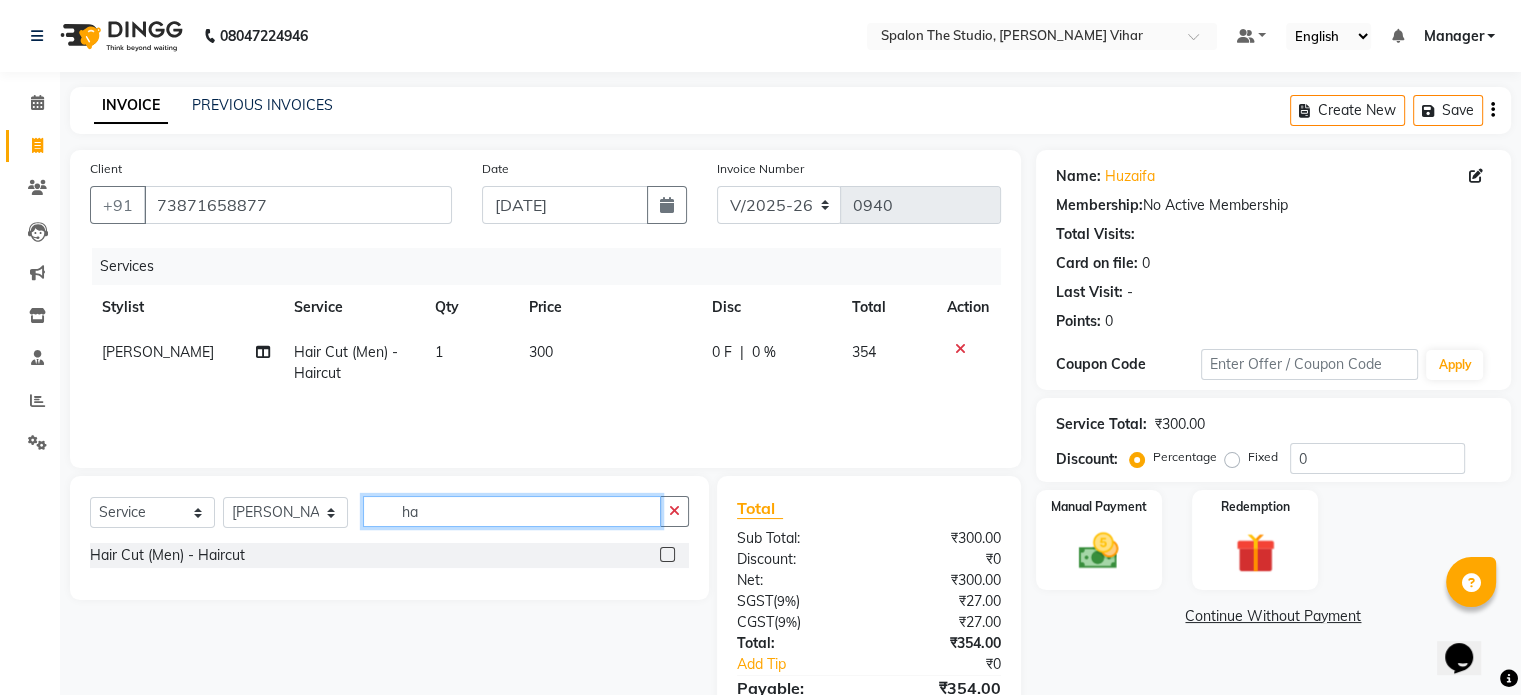 type on "h" 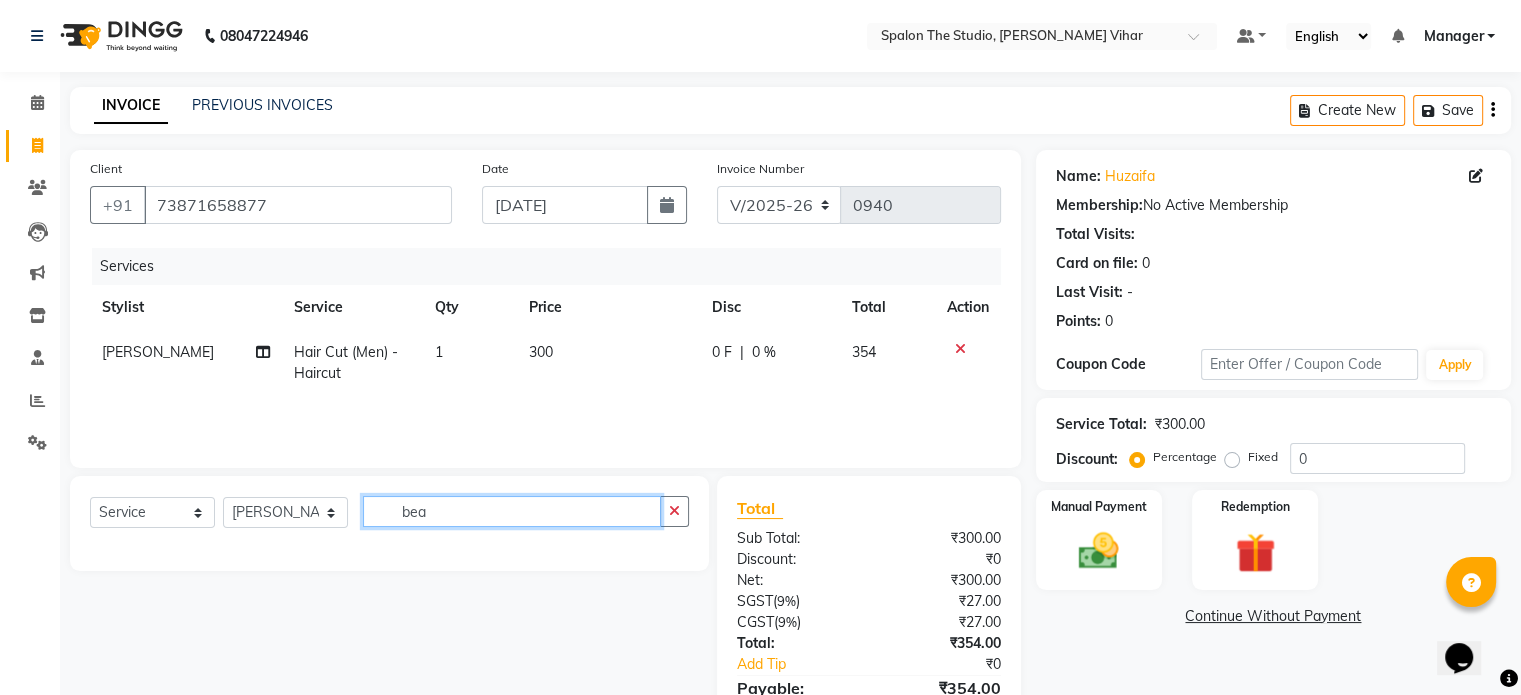 scroll, scrollTop: 20, scrollLeft: 0, axis: vertical 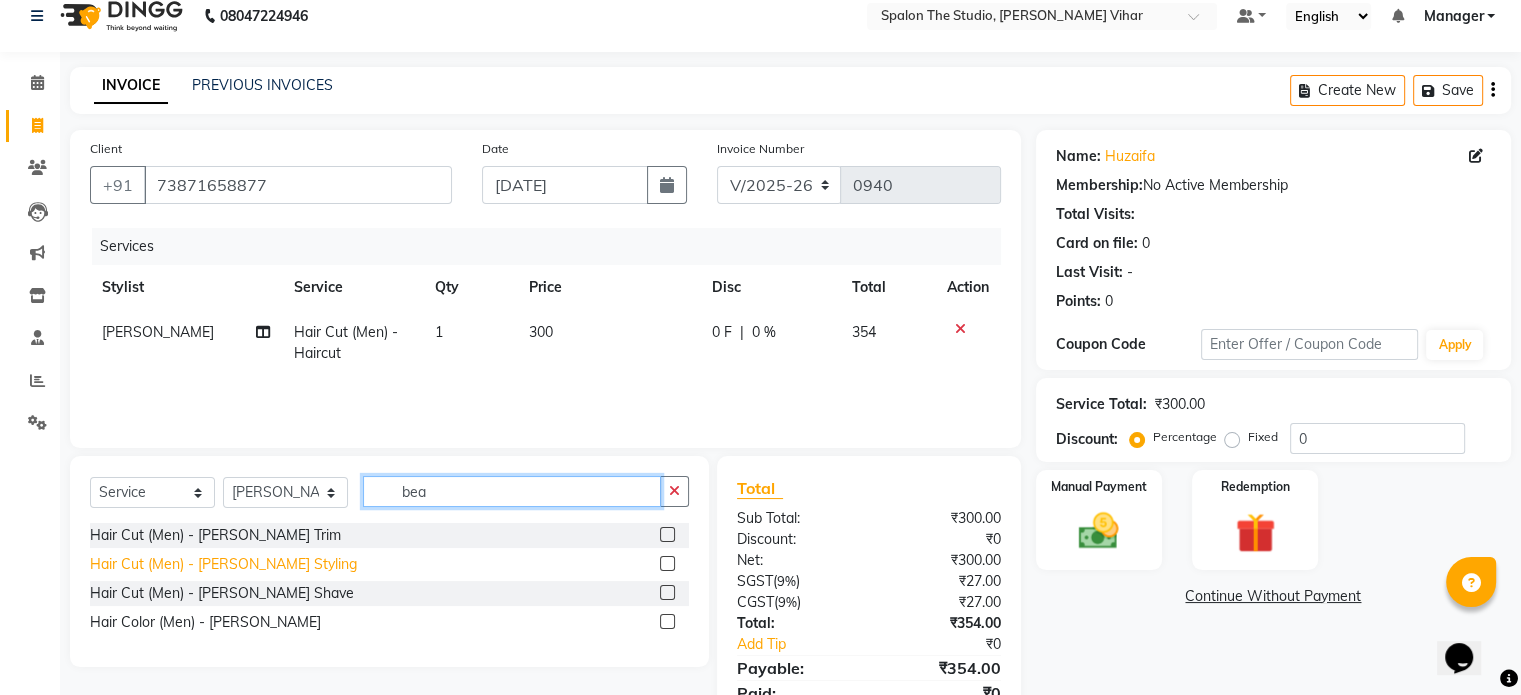 type on "bea" 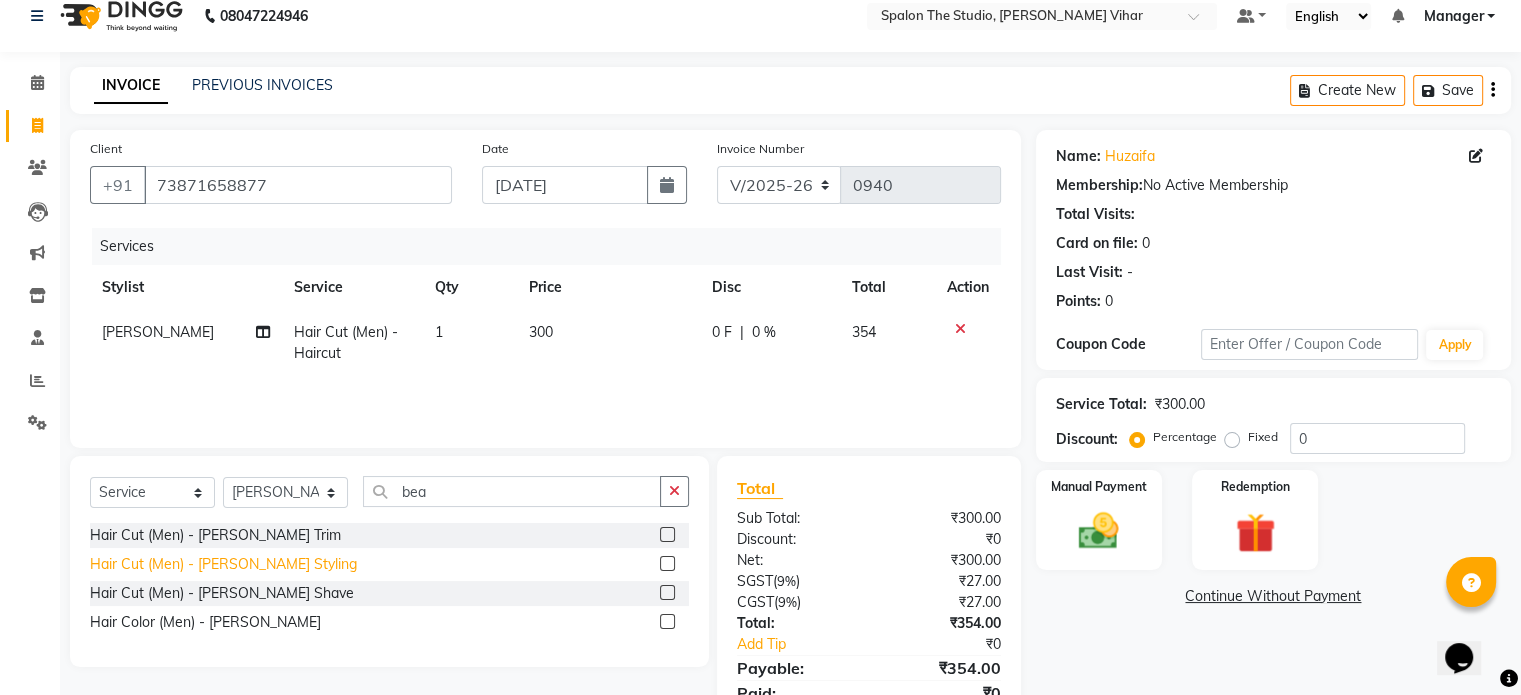 click on "Hair Cut (Men) - [PERSON_NAME] Styling" 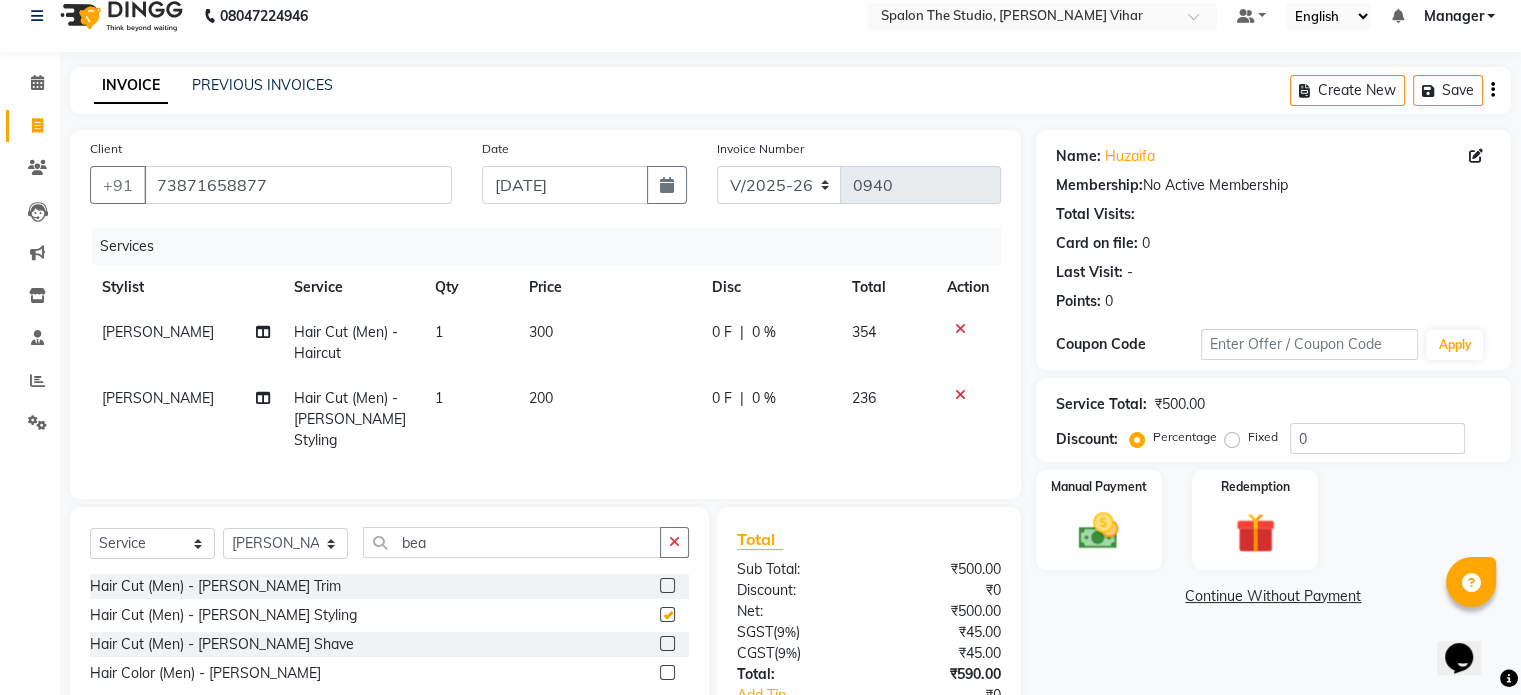 checkbox on "false" 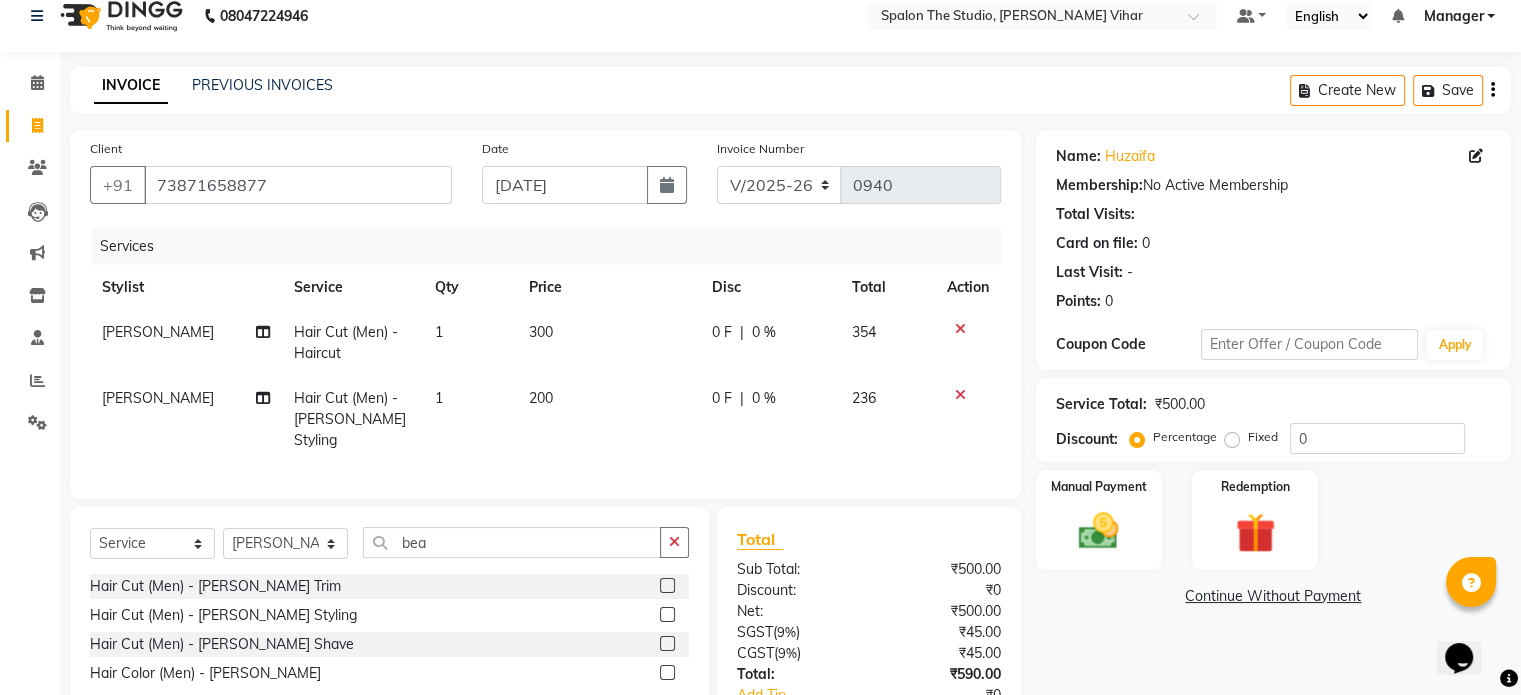 click on "300" 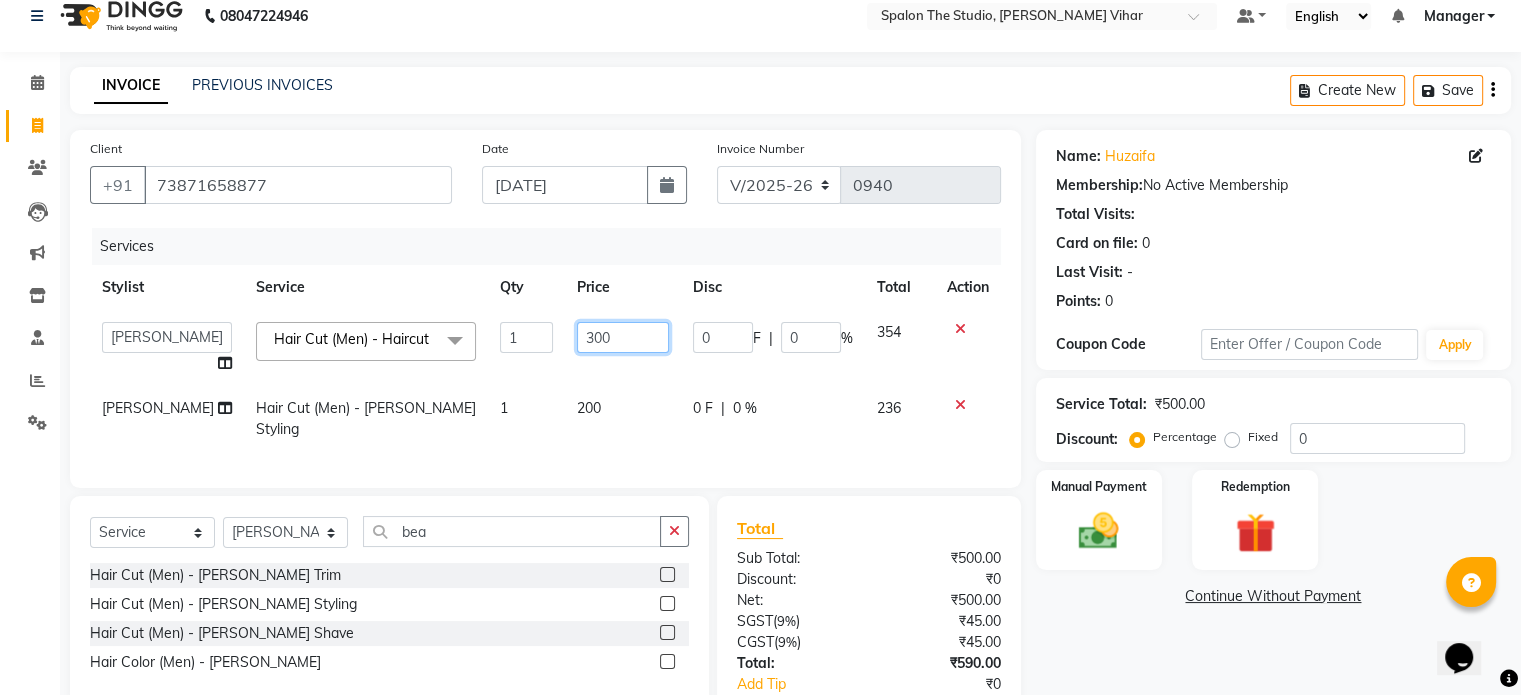 click on "300" 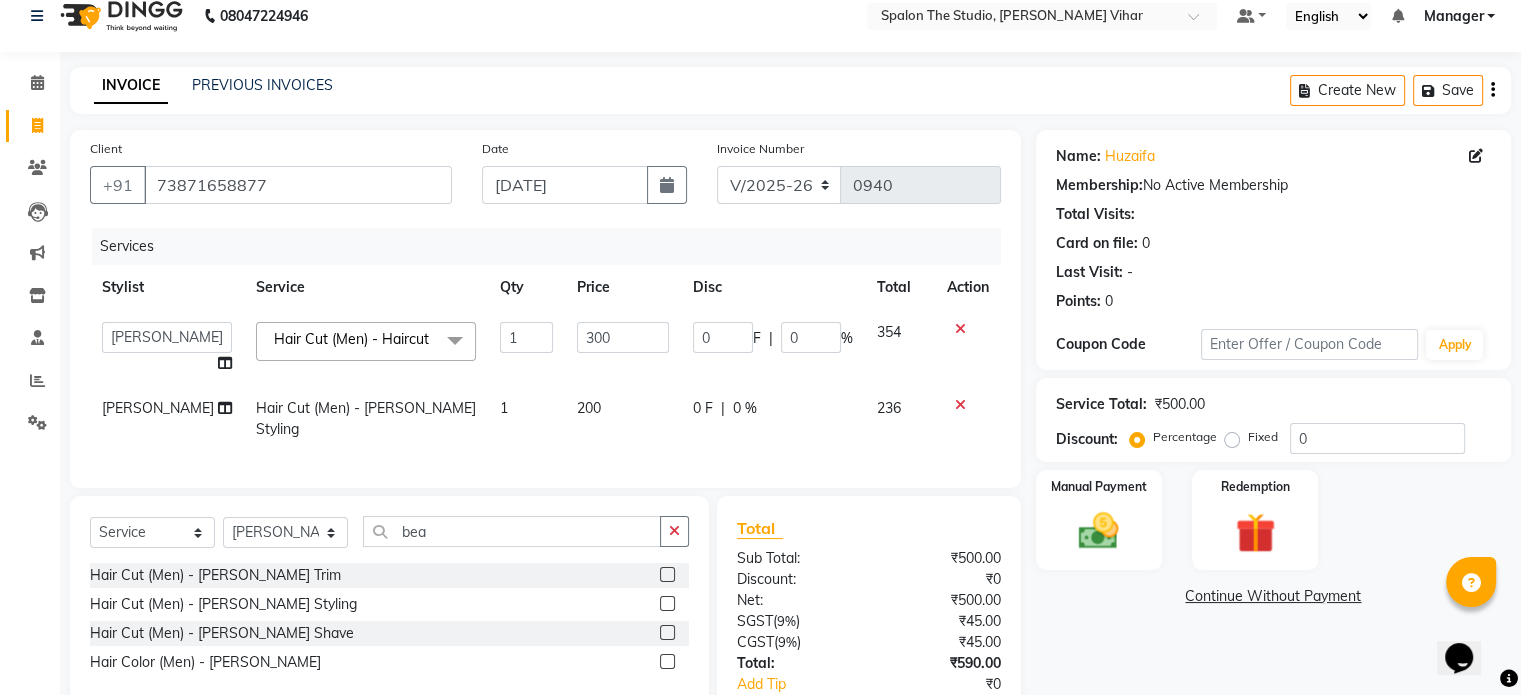 click on "300" 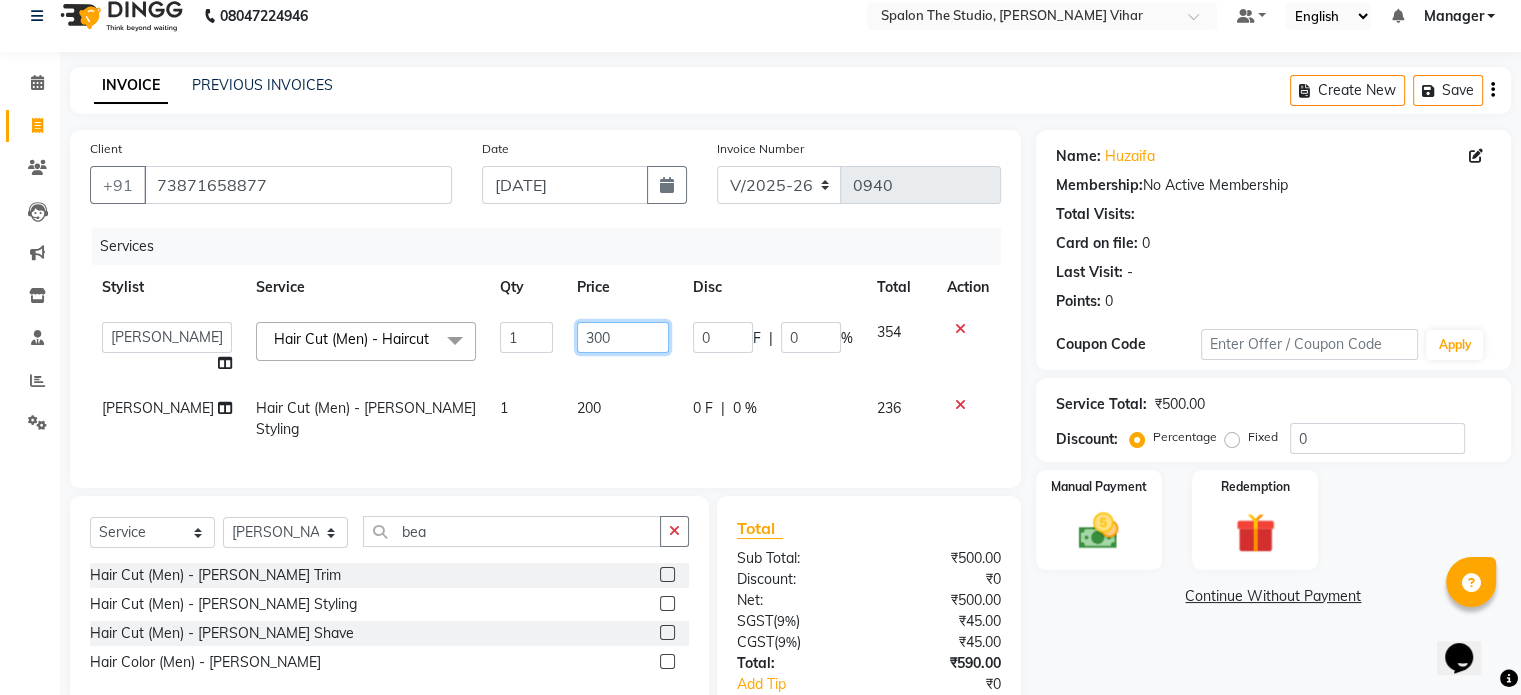 click on "300" 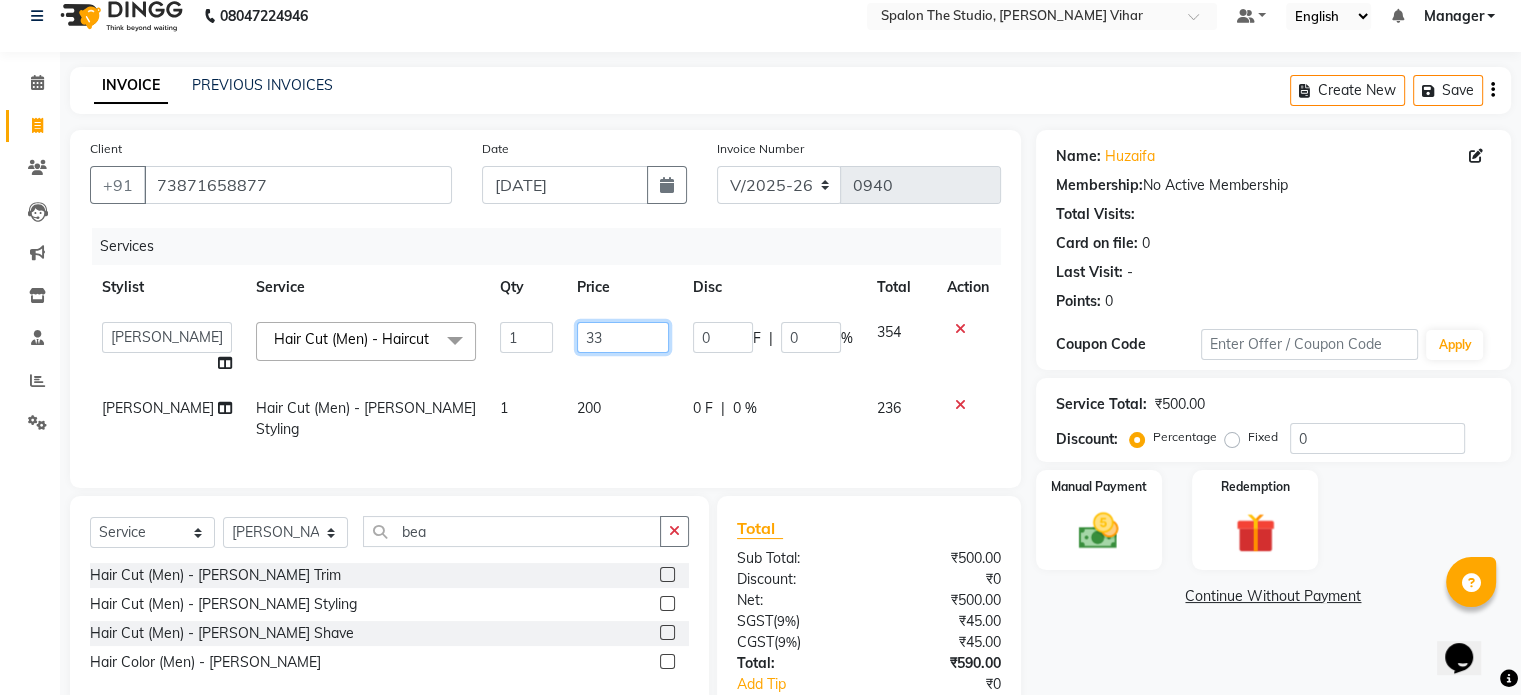 type on "339" 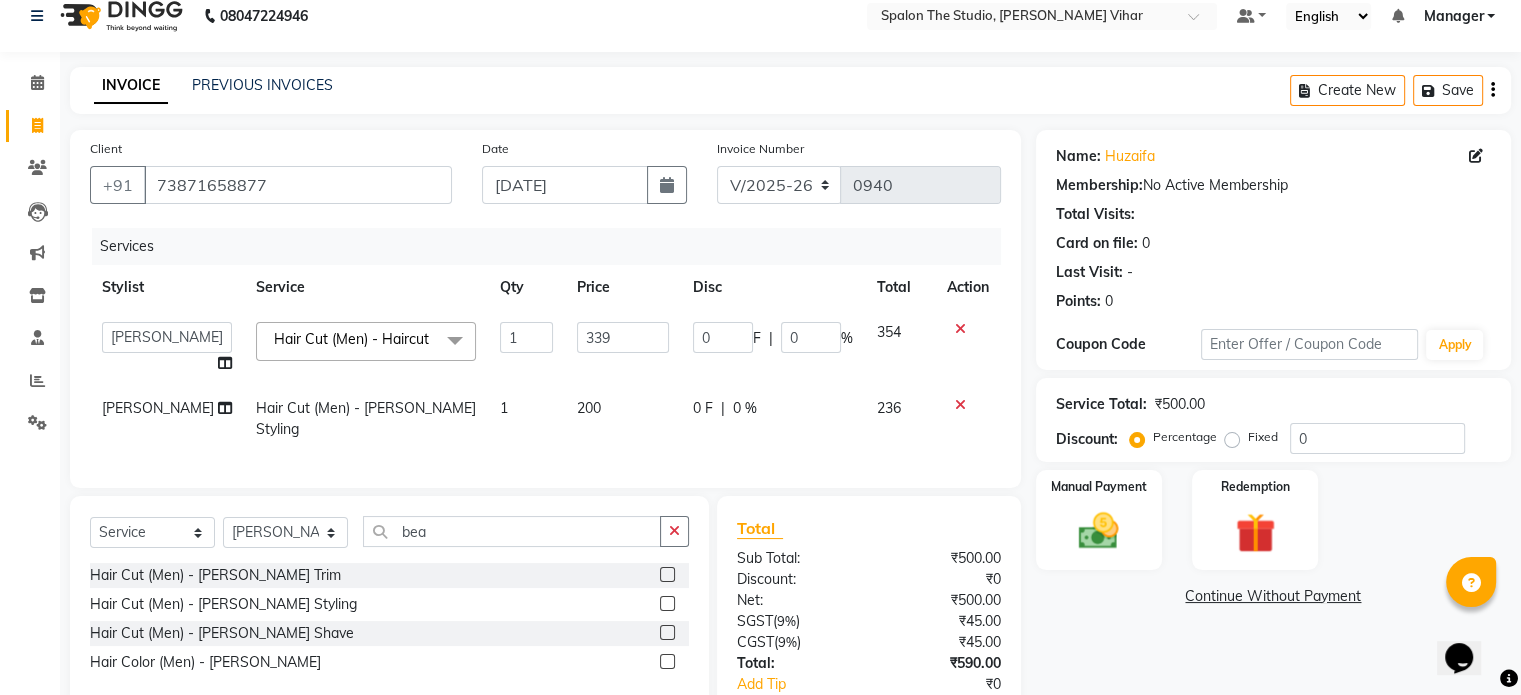 click on "Services" 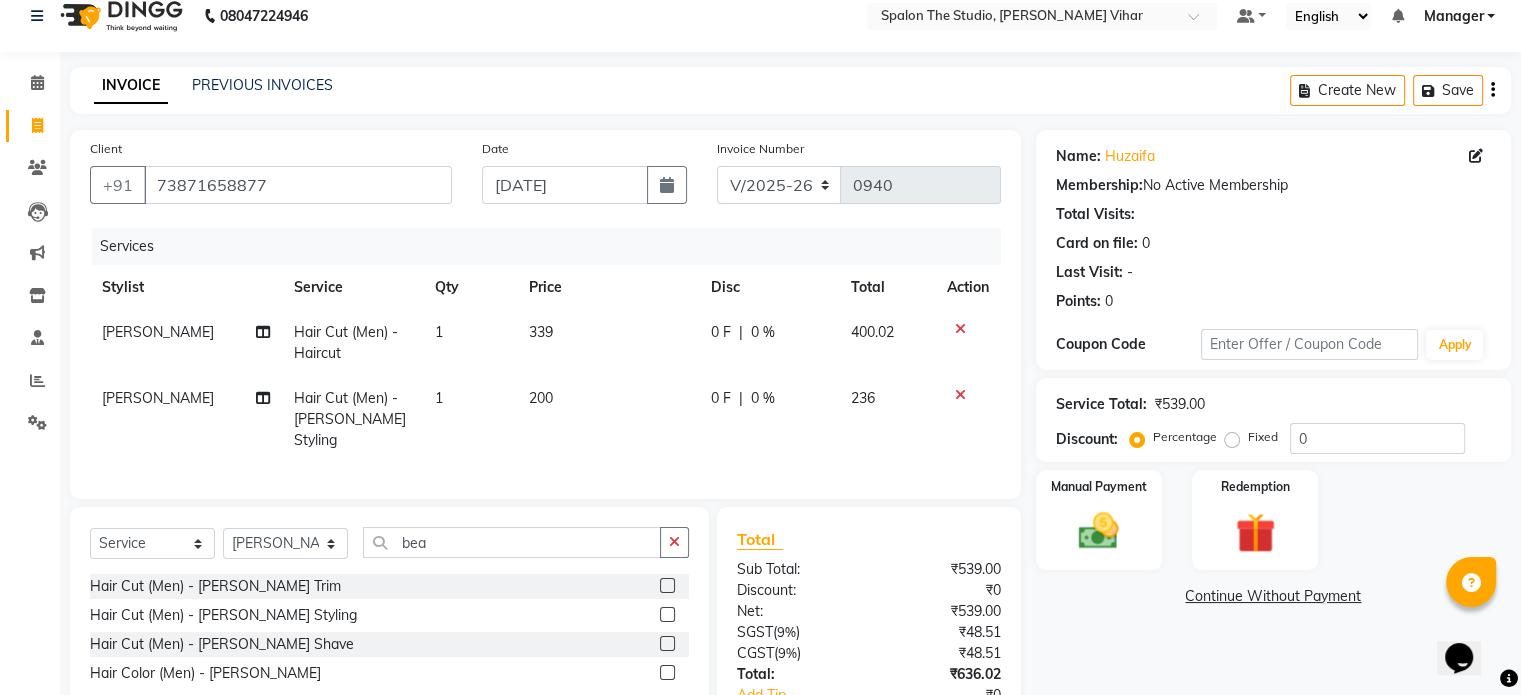 scroll, scrollTop: 150, scrollLeft: 0, axis: vertical 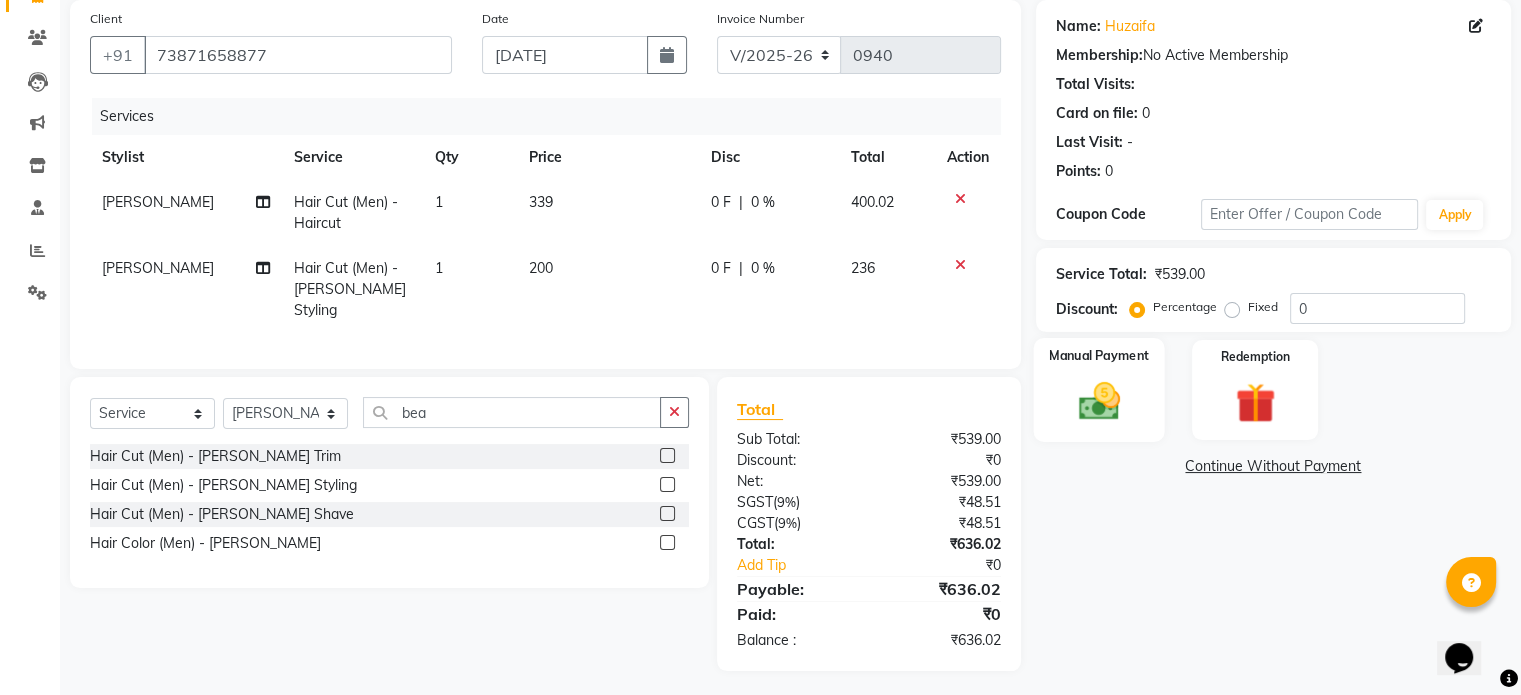 click 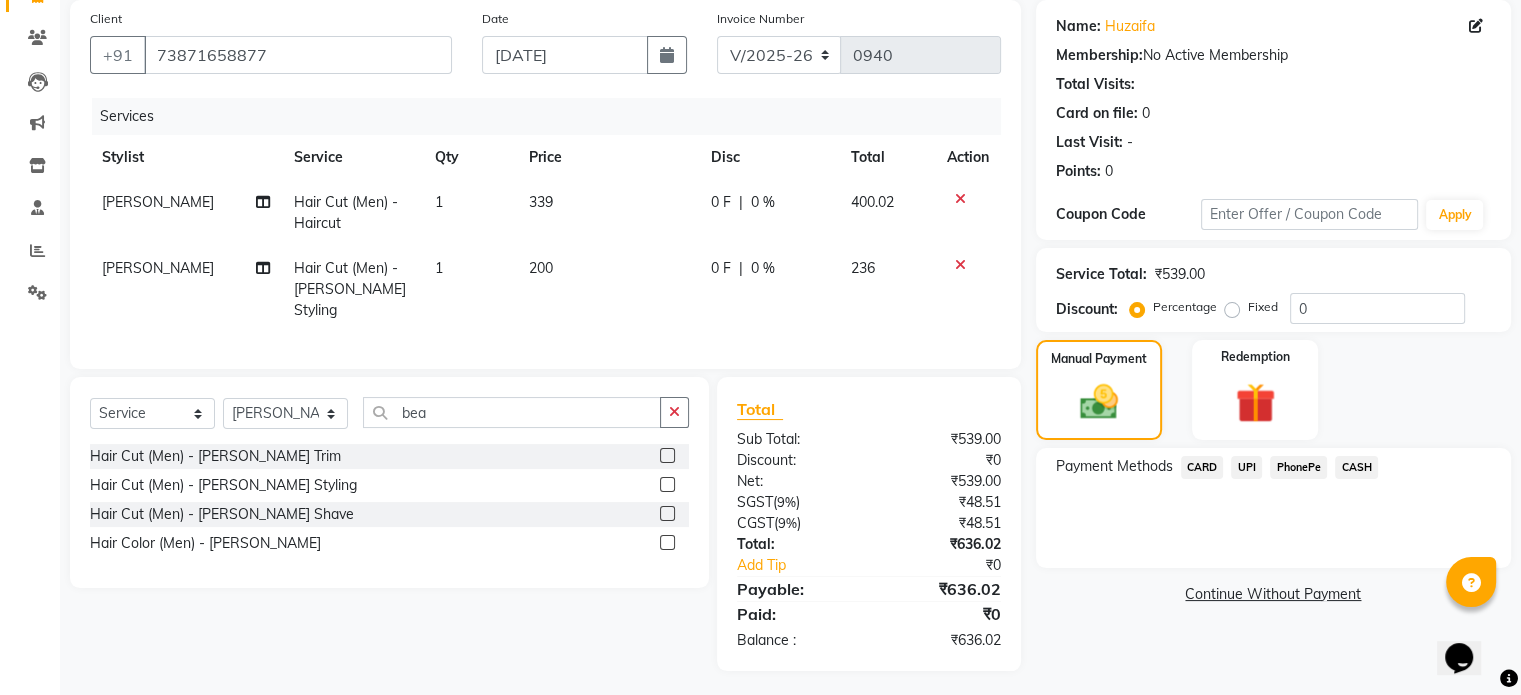 click on "UPI" 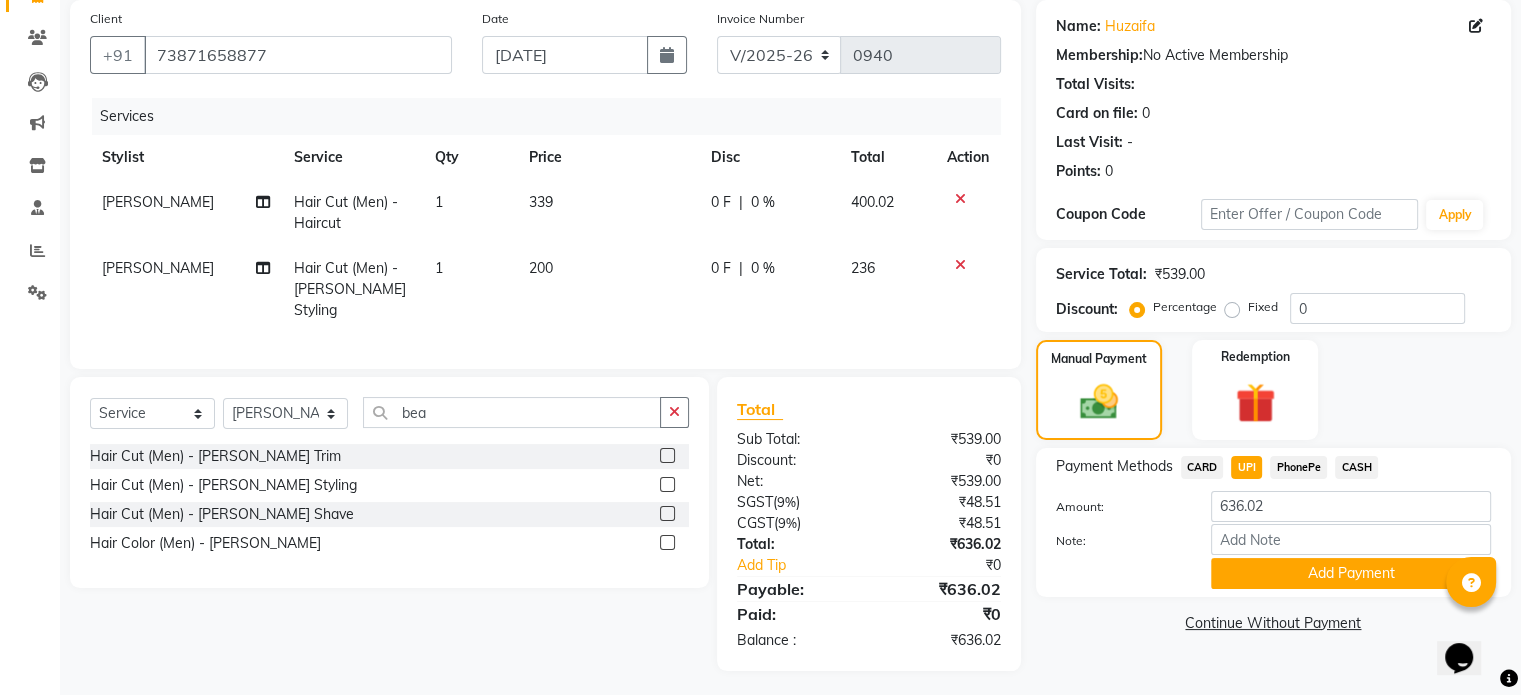 click on "Payment Methods  CARD   UPI   PhonePe   CASH  Amount: 636.02 Note: Add Payment" 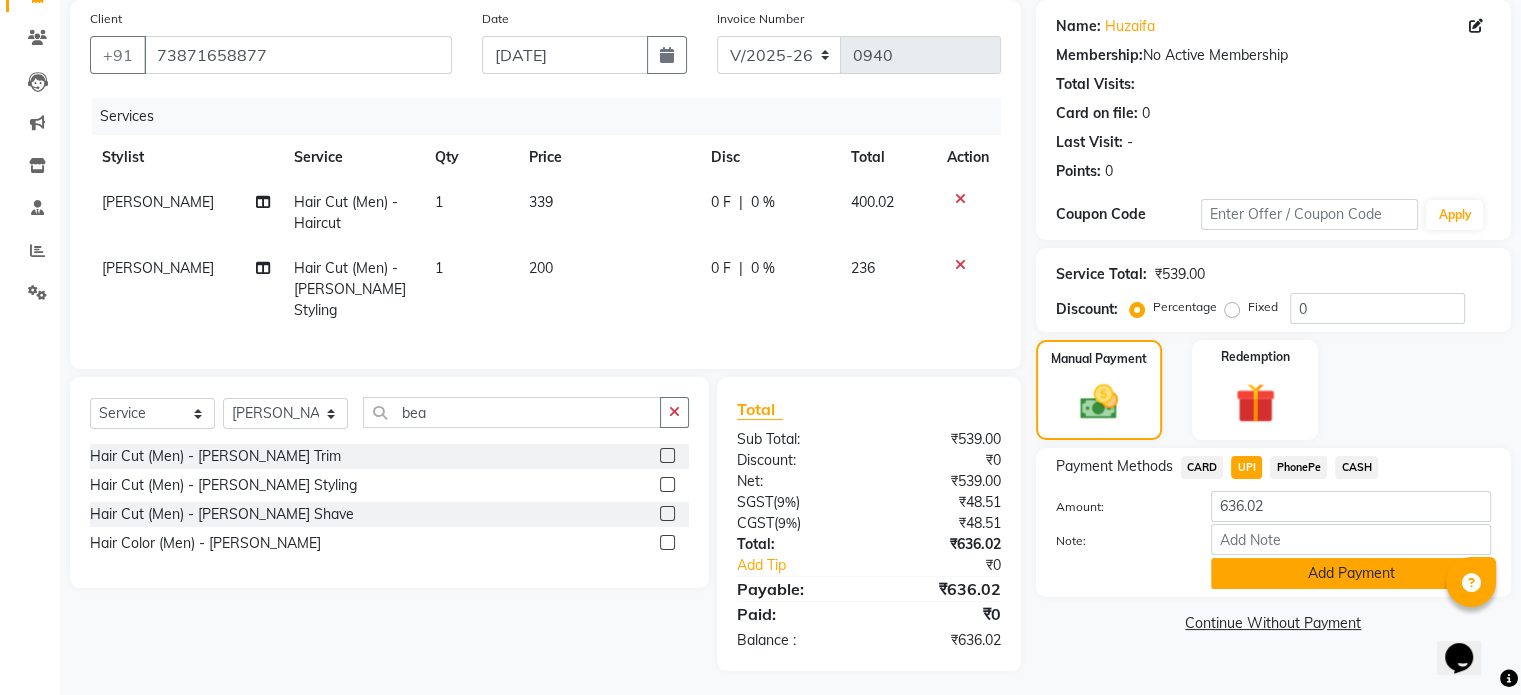 click on "Add Payment" 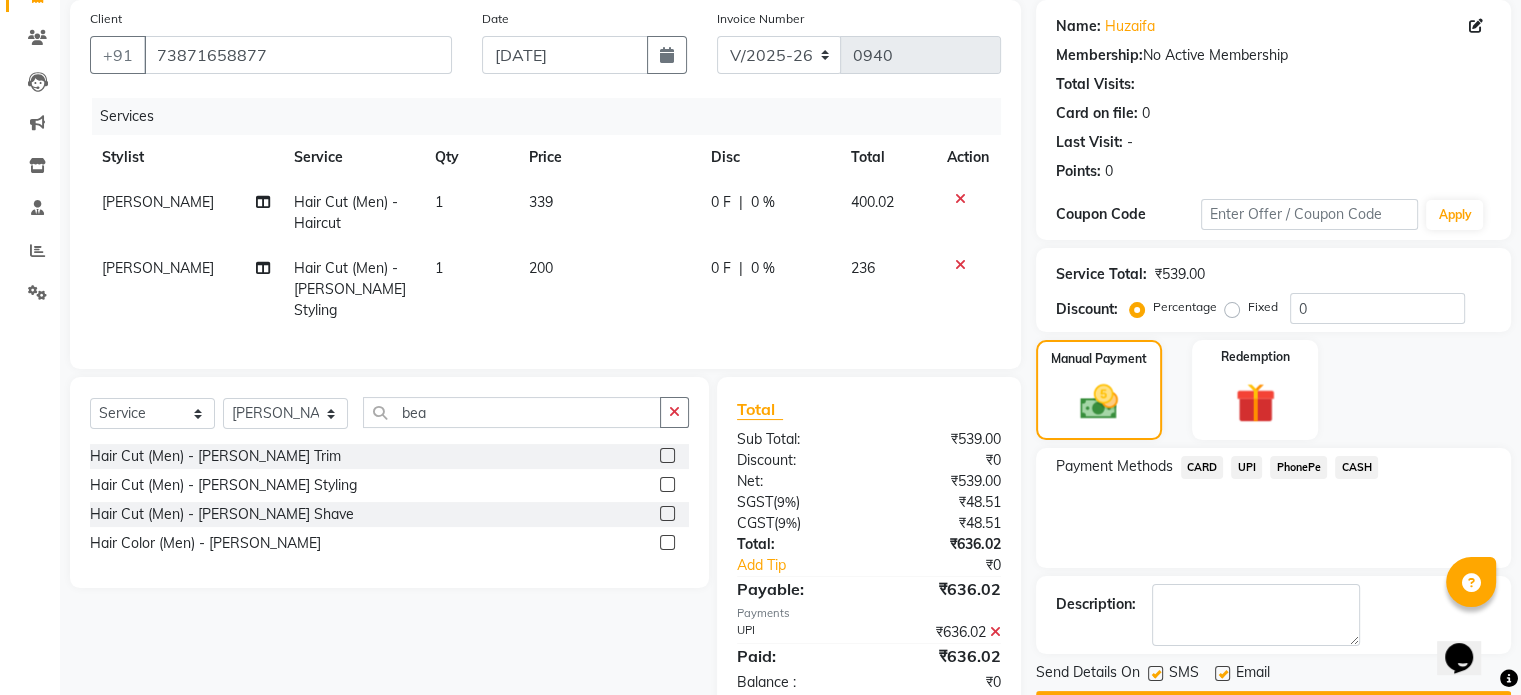 scroll, scrollTop: 205, scrollLeft: 0, axis: vertical 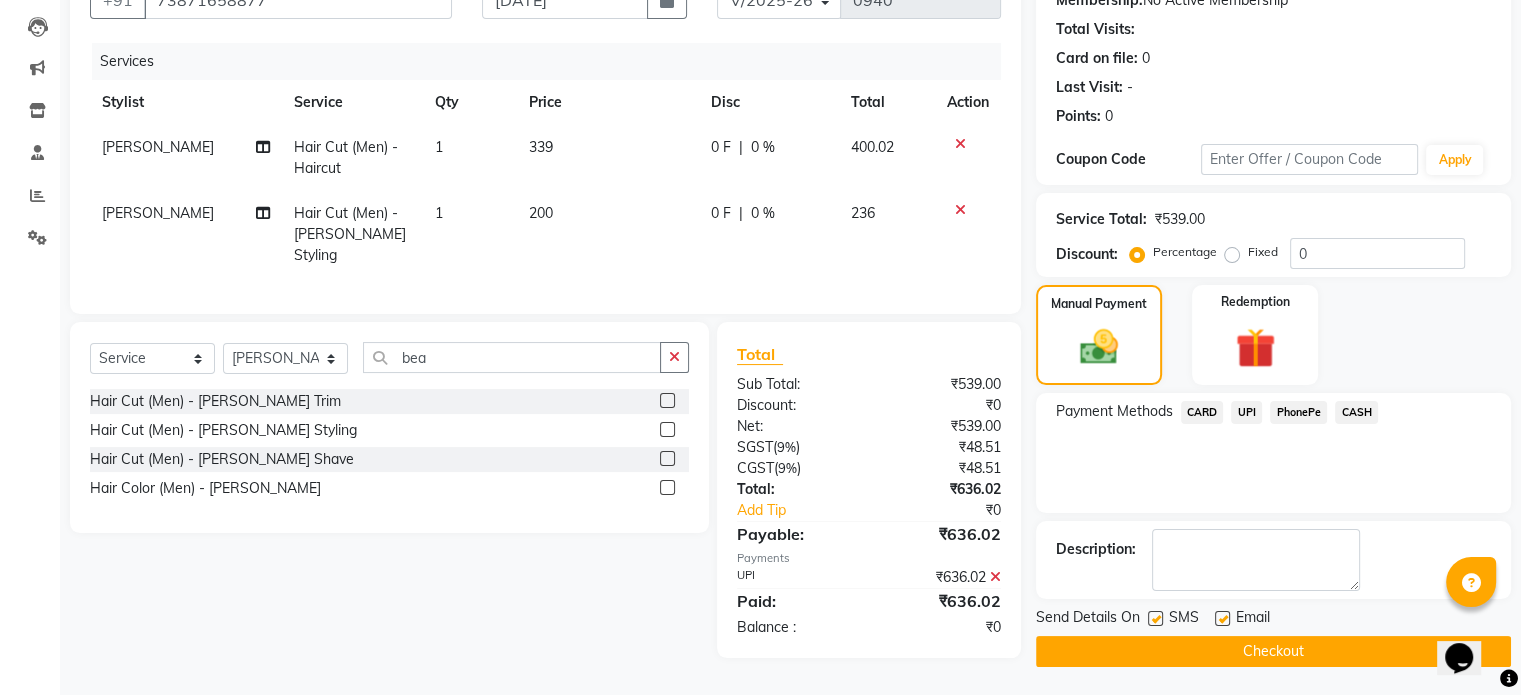 click on "Checkout" 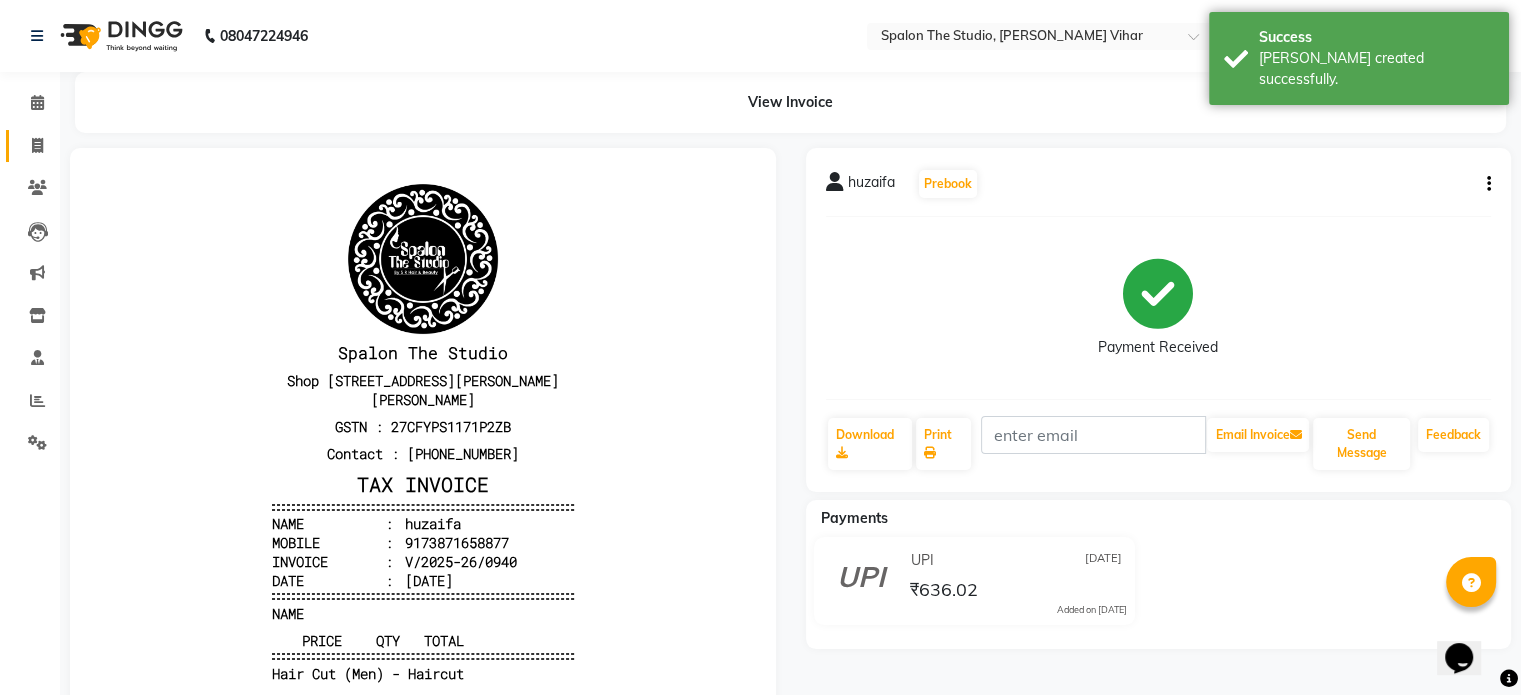 scroll, scrollTop: 0, scrollLeft: 0, axis: both 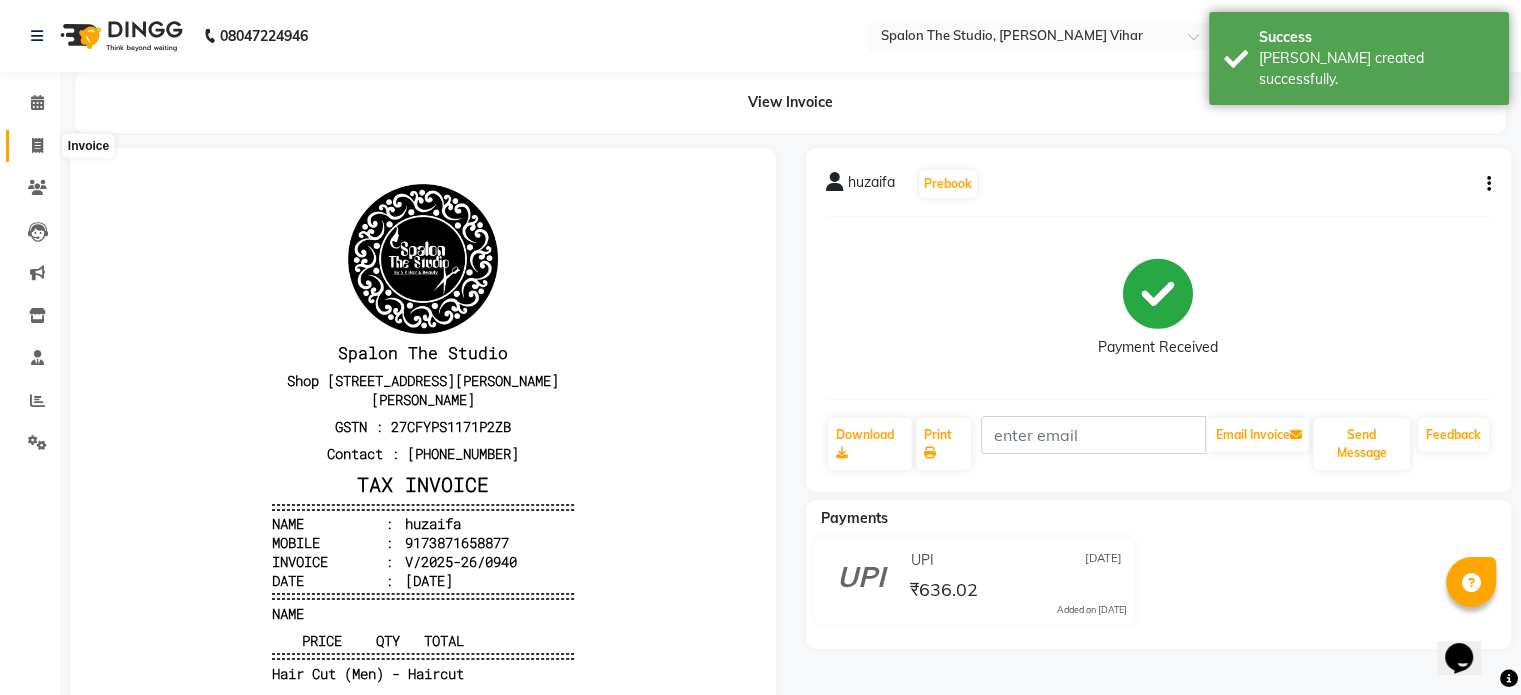 click 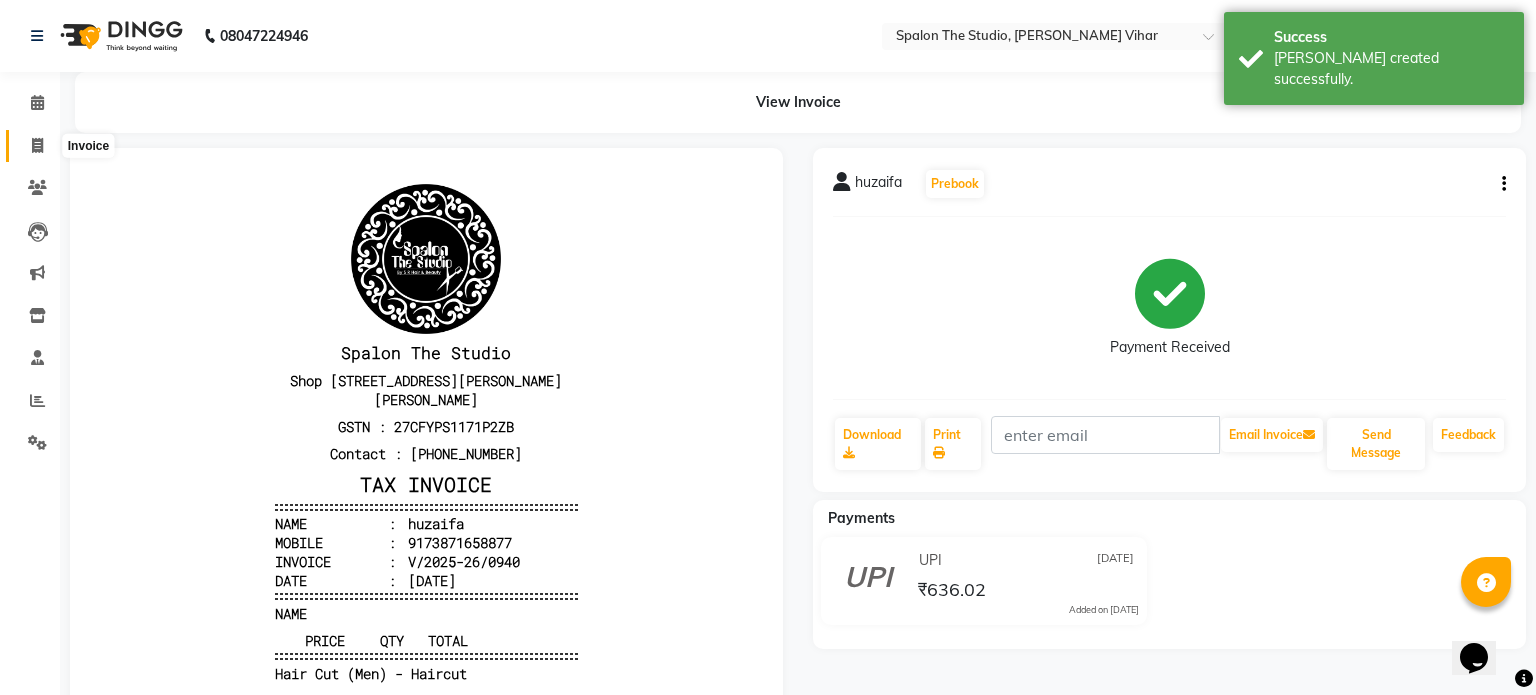 select on "service" 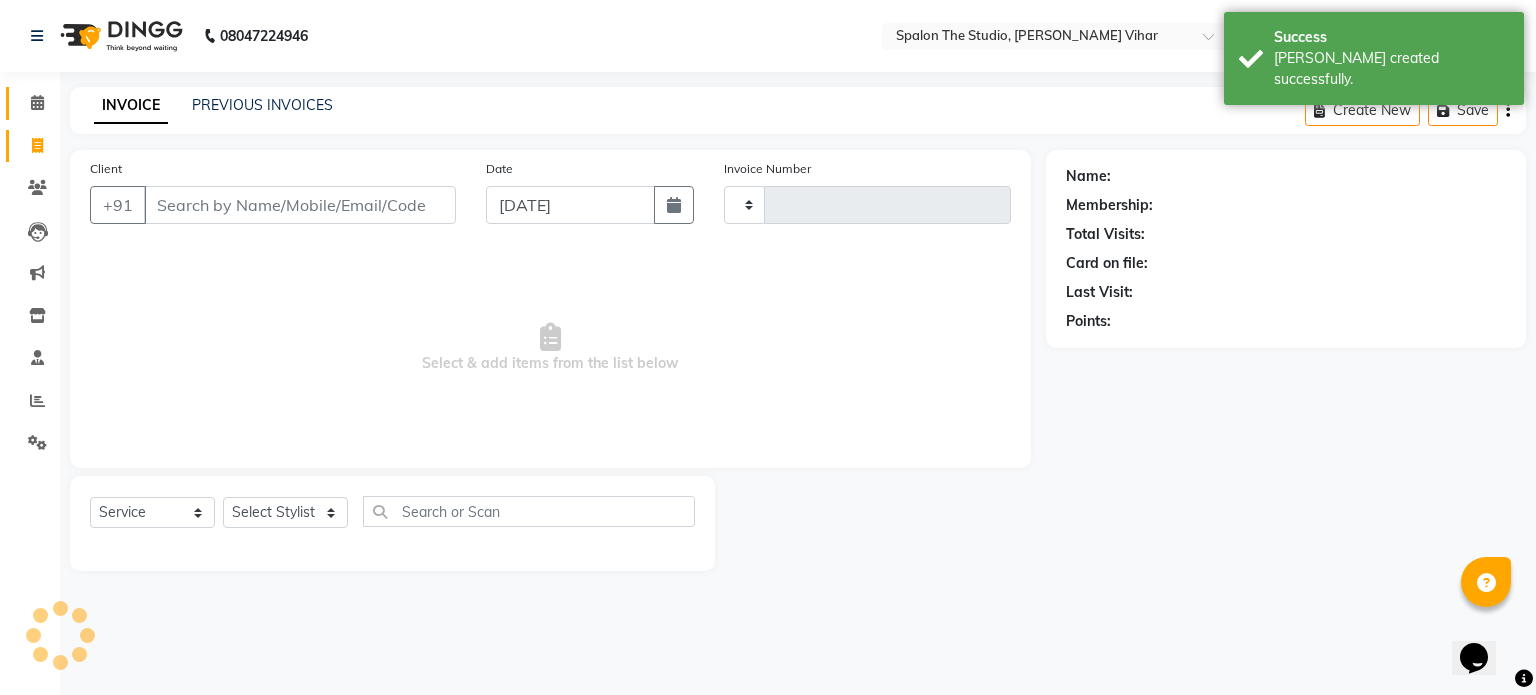 type on "0941" 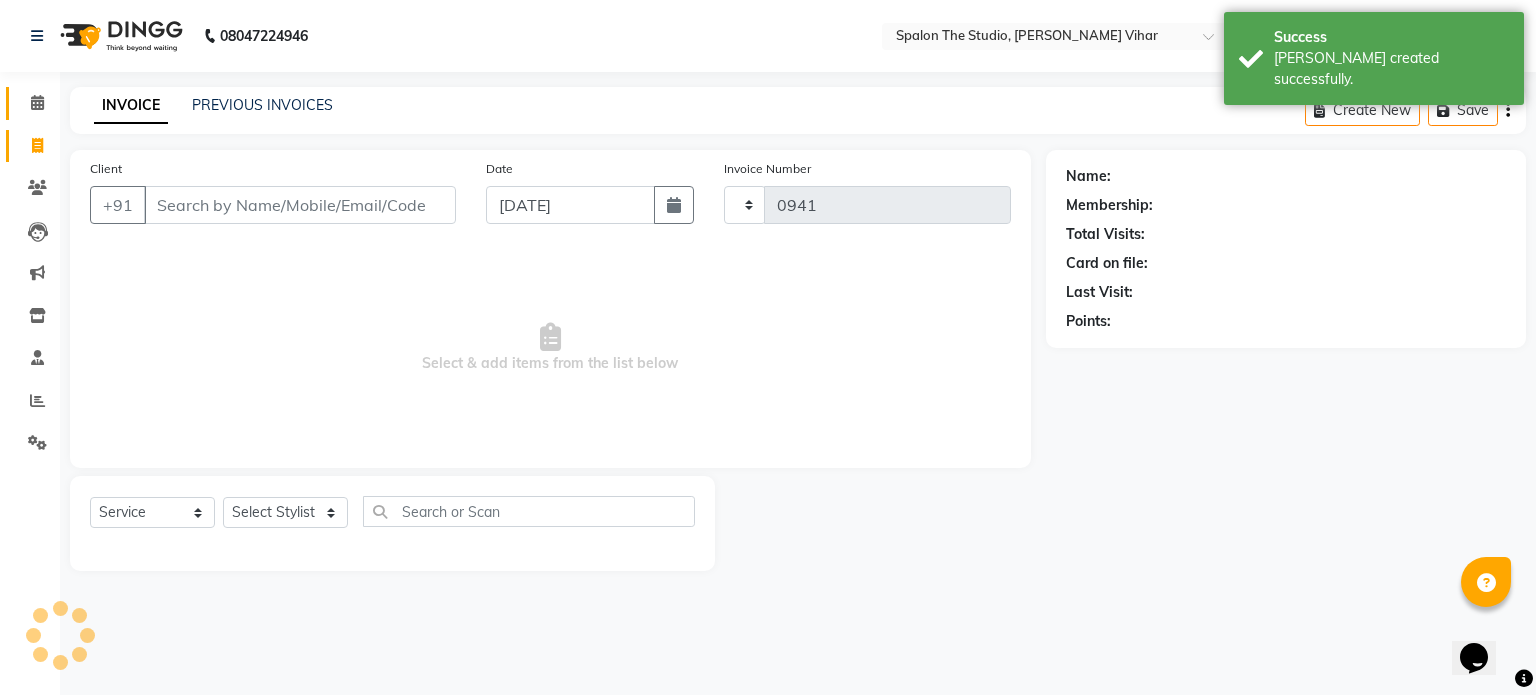 select on "903" 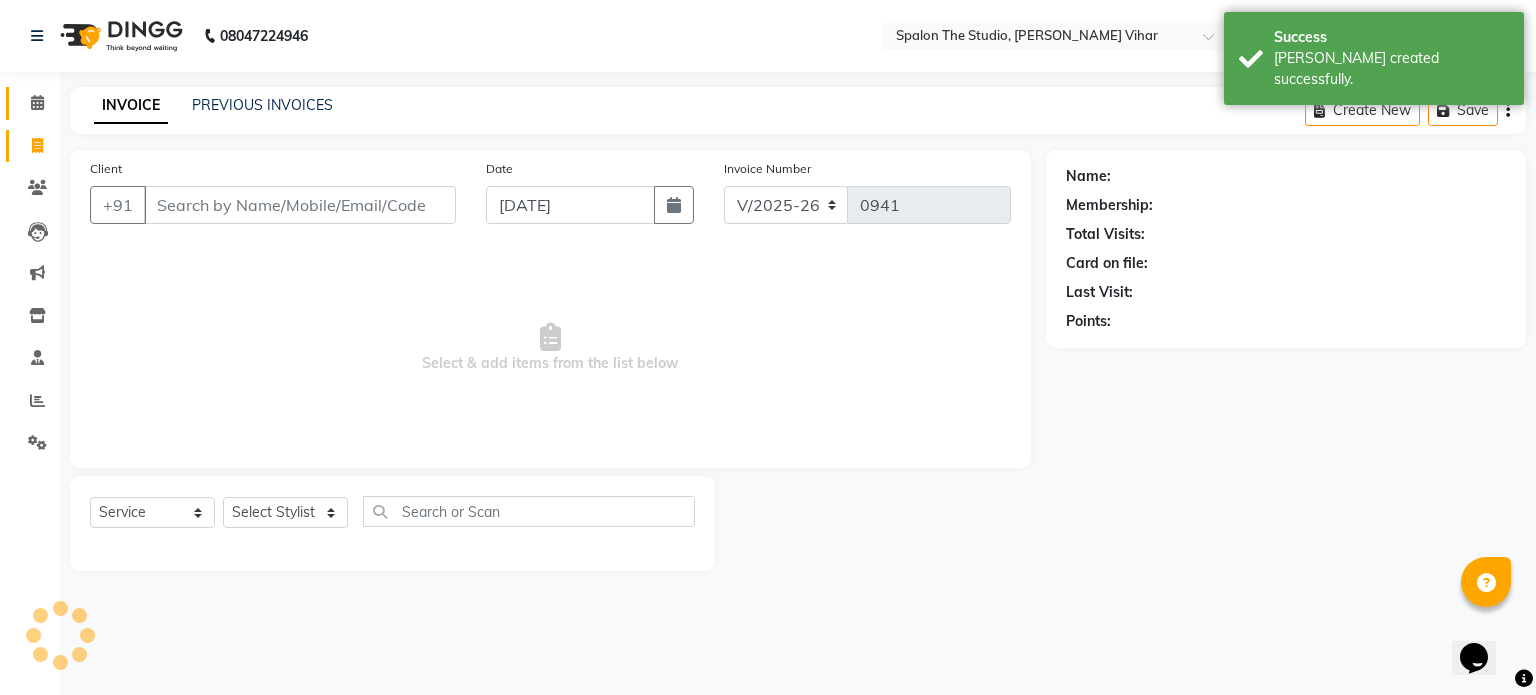 click on "Calendar" 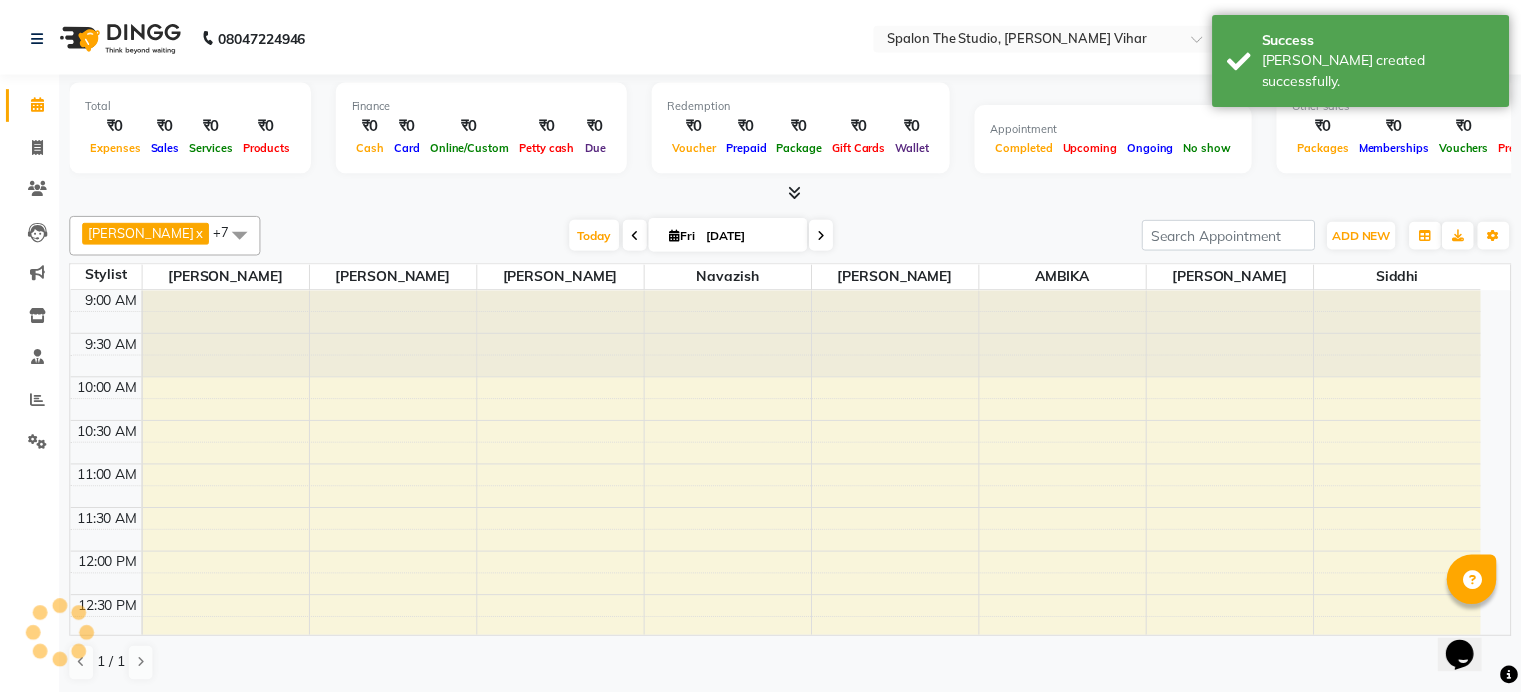 scroll, scrollTop: 0, scrollLeft: 0, axis: both 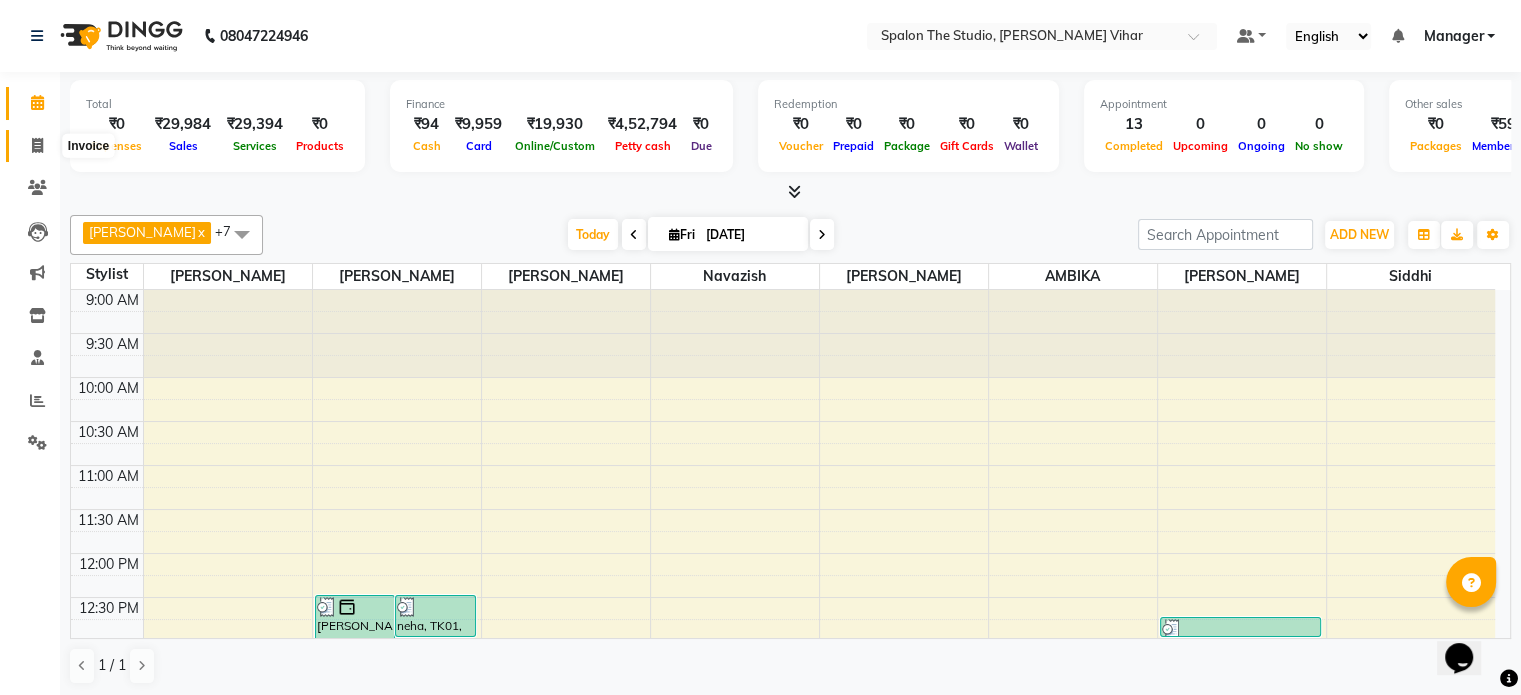 click 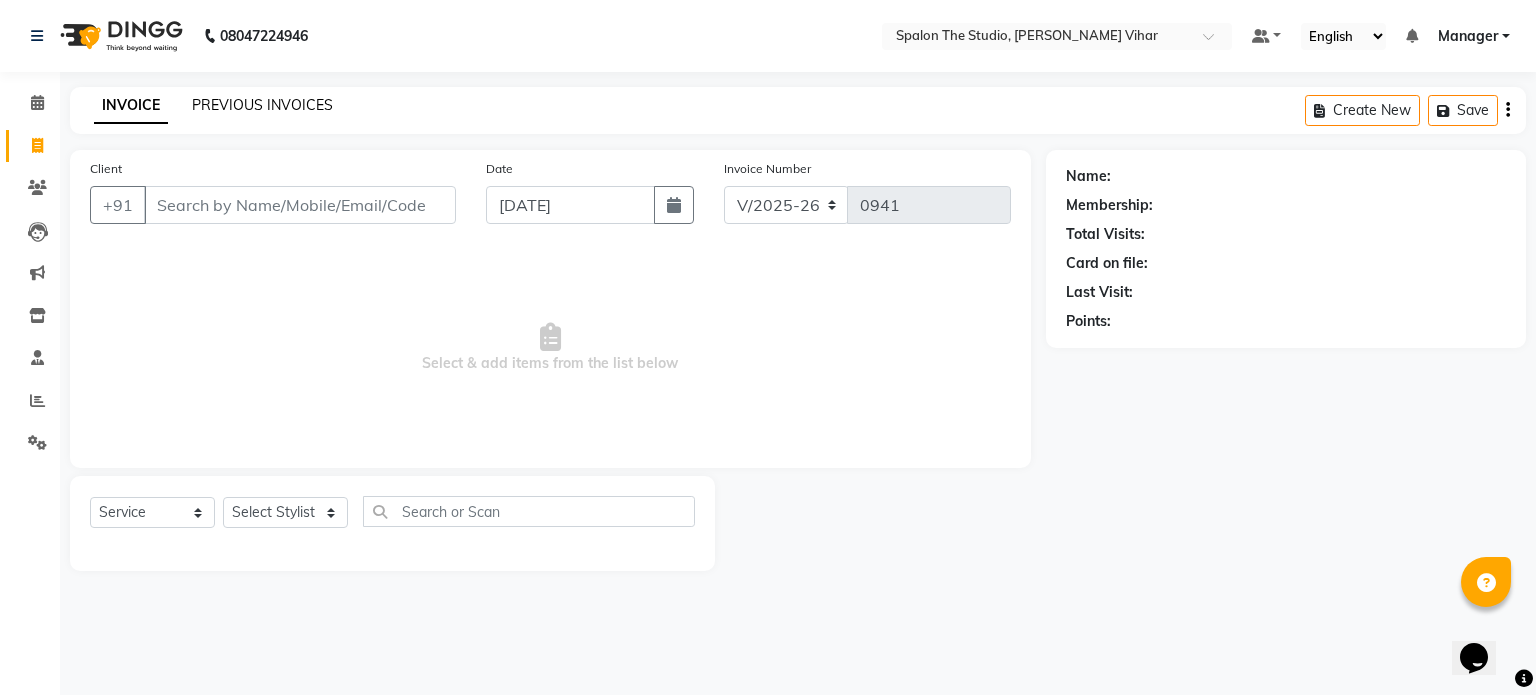 click on "PREVIOUS INVOICES" 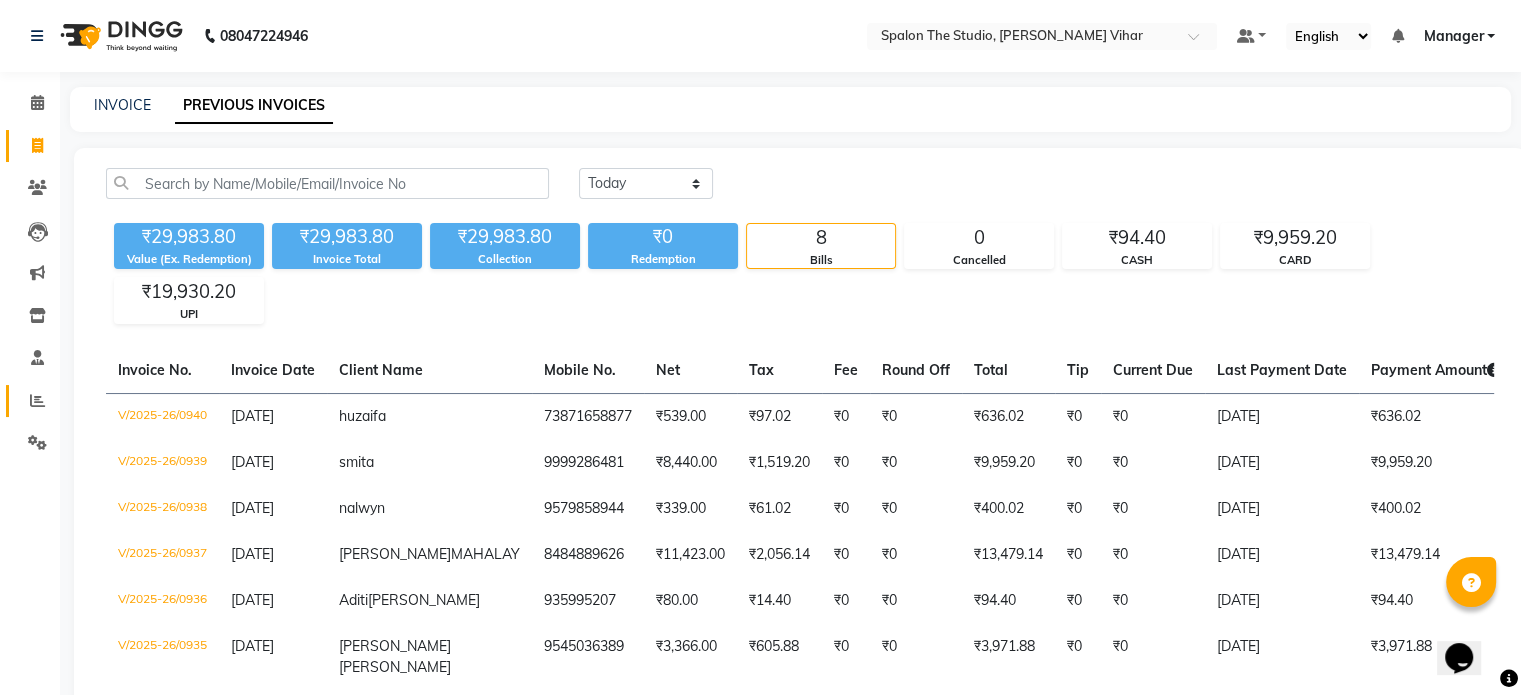 click on "Reports" 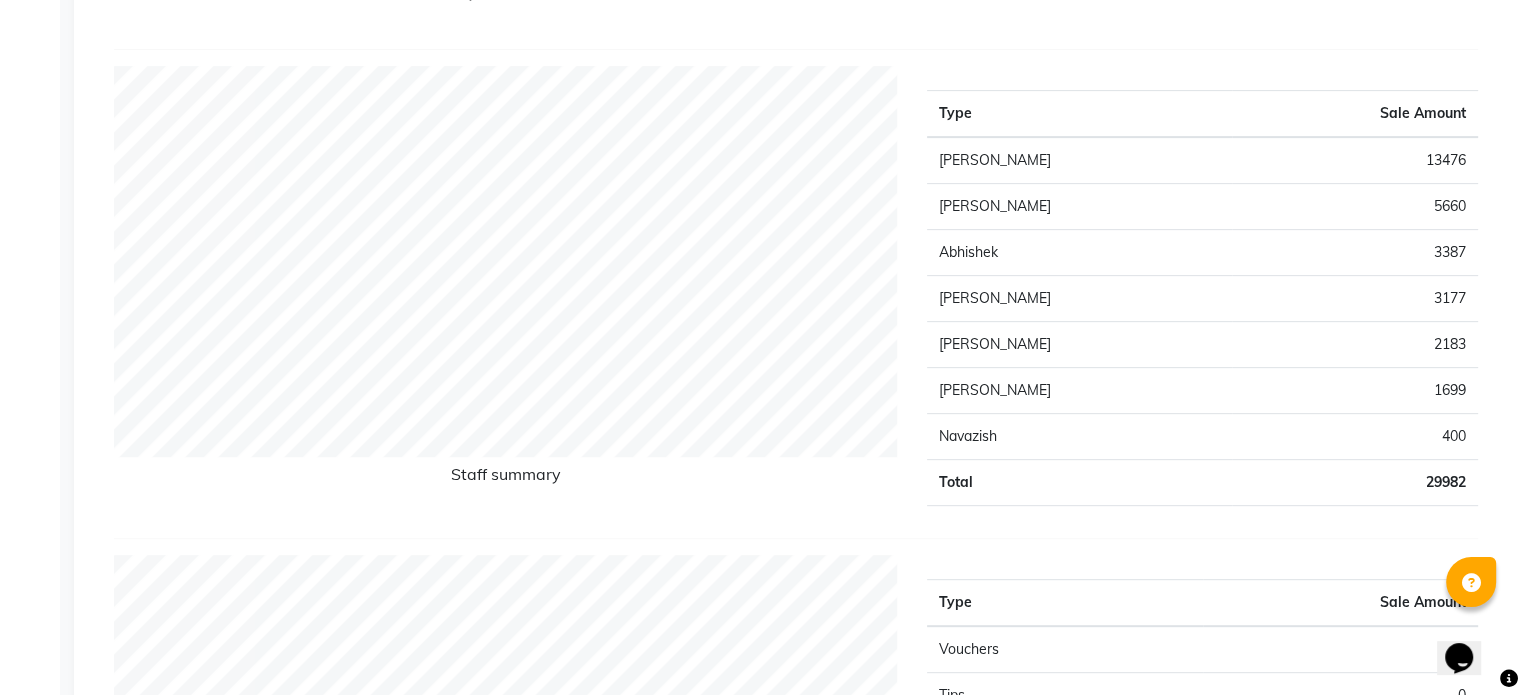 scroll, scrollTop: 748, scrollLeft: 0, axis: vertical 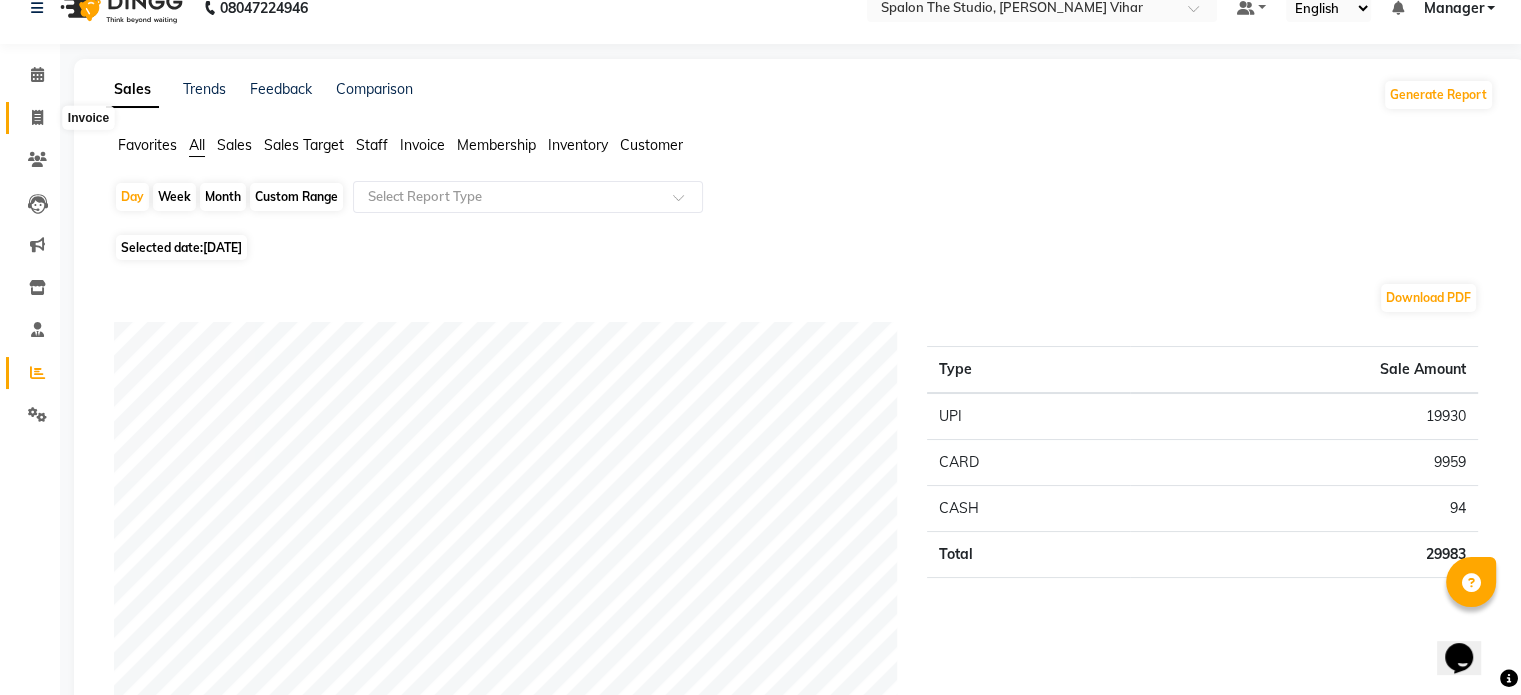 click 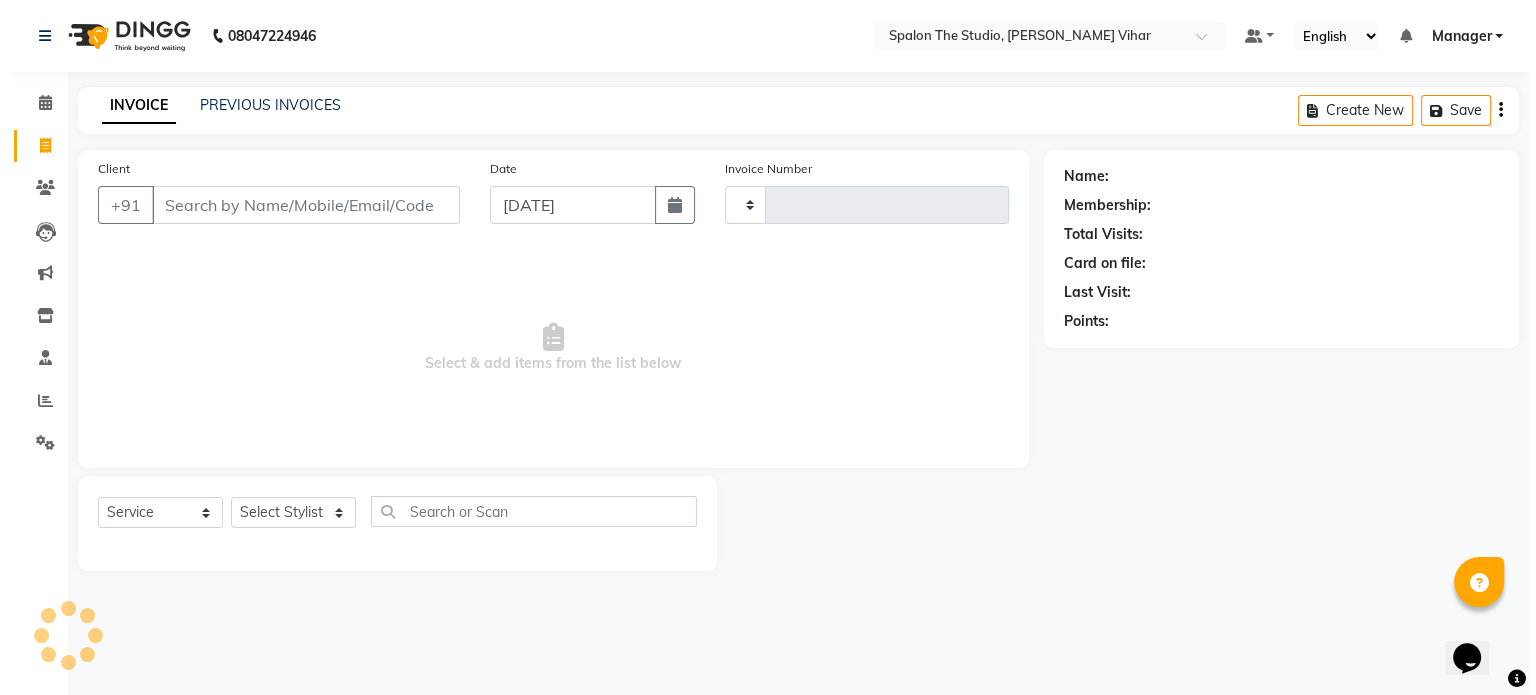 scroll, scrollTop: 0, scrollLeft: 0, axis: both 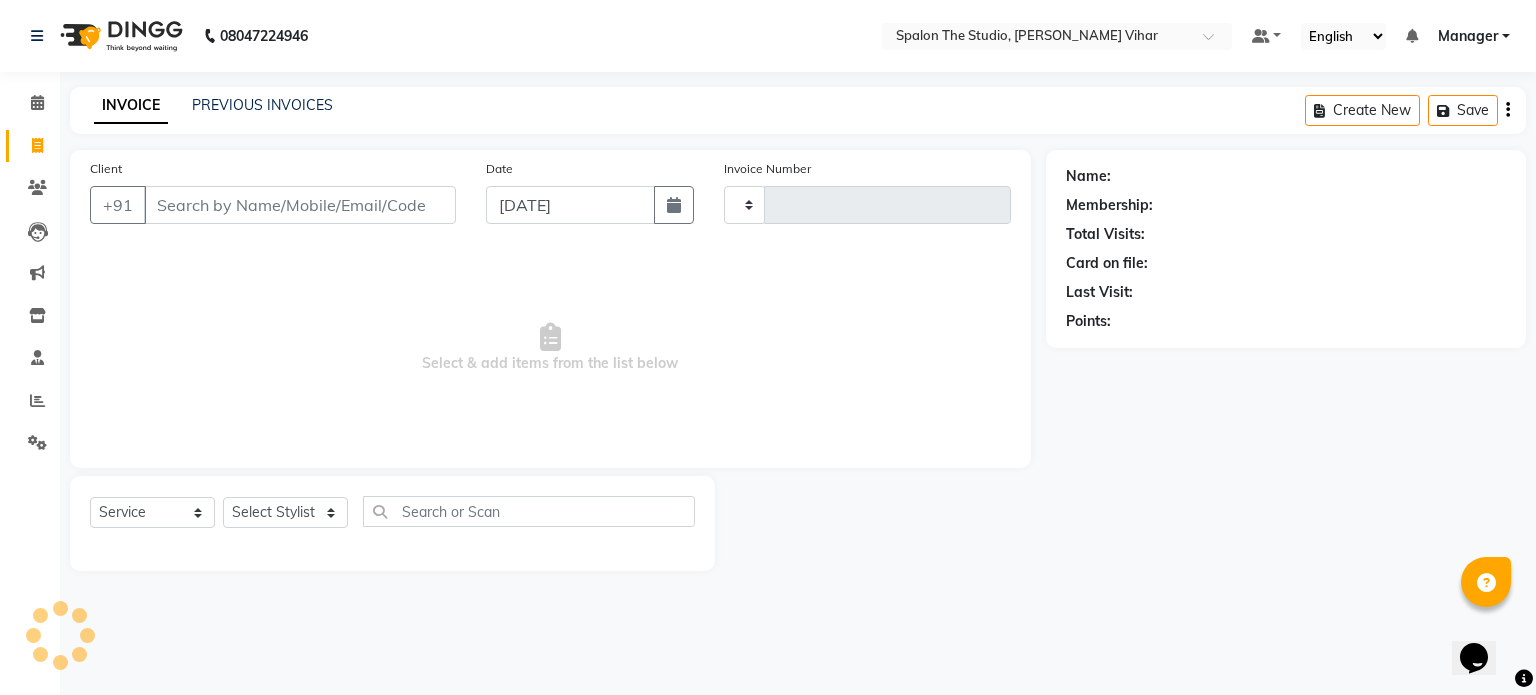 type on "0941" 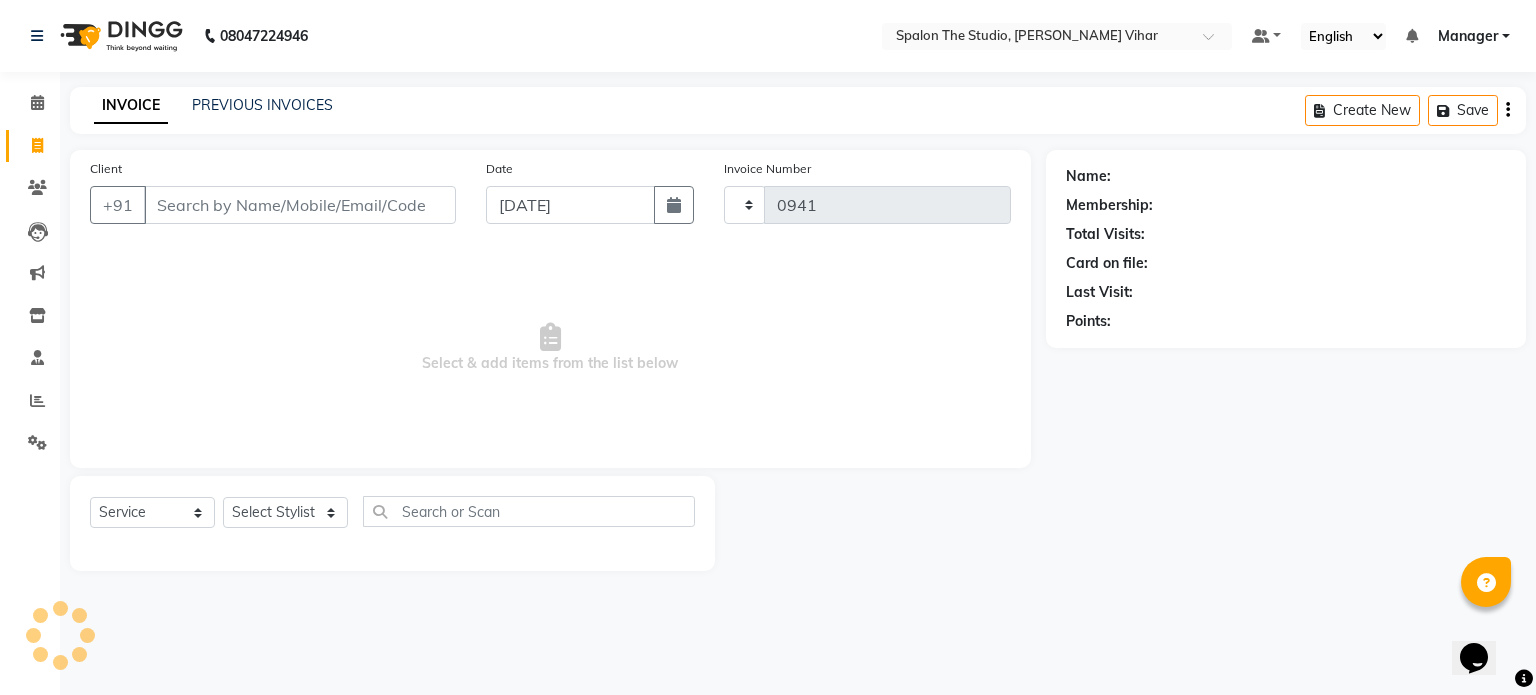select on "903" 